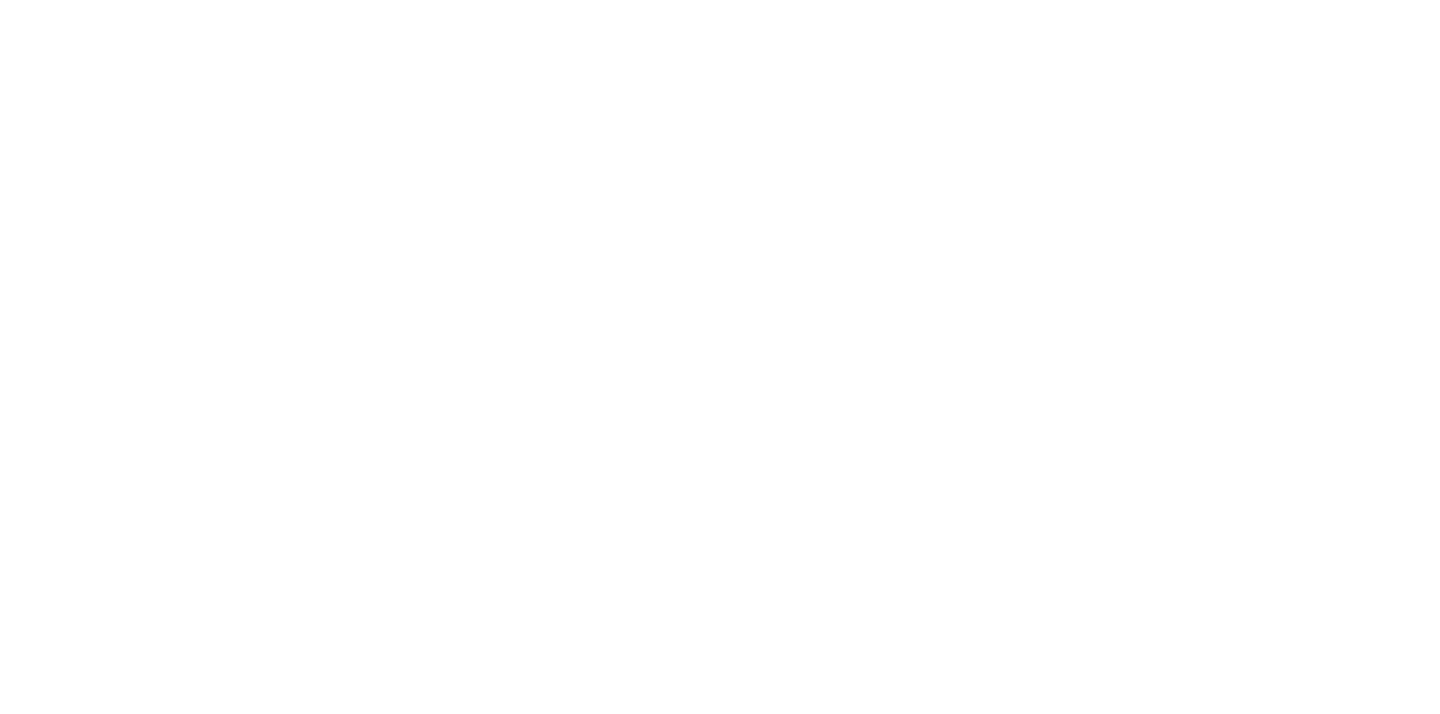 scroll, scrollTop: 0, scrollLeft: 0, axis: both 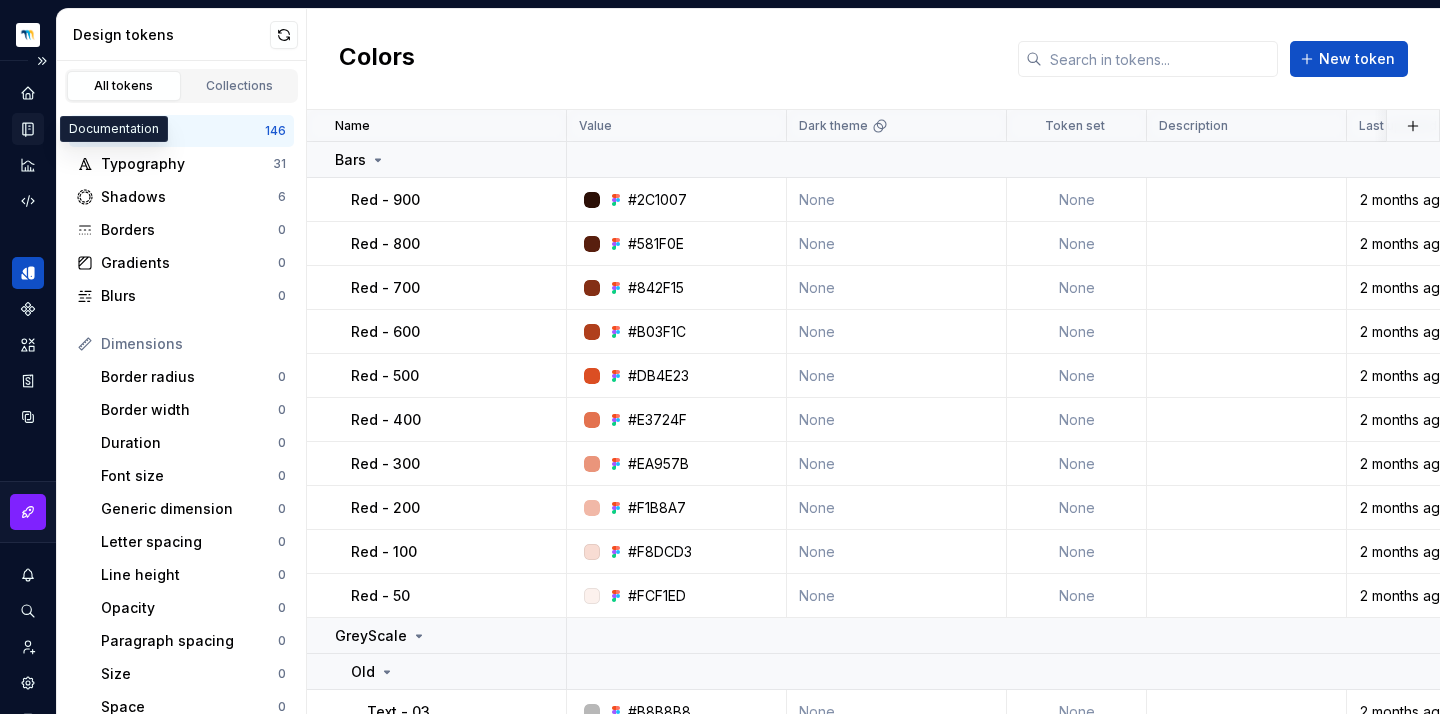 click 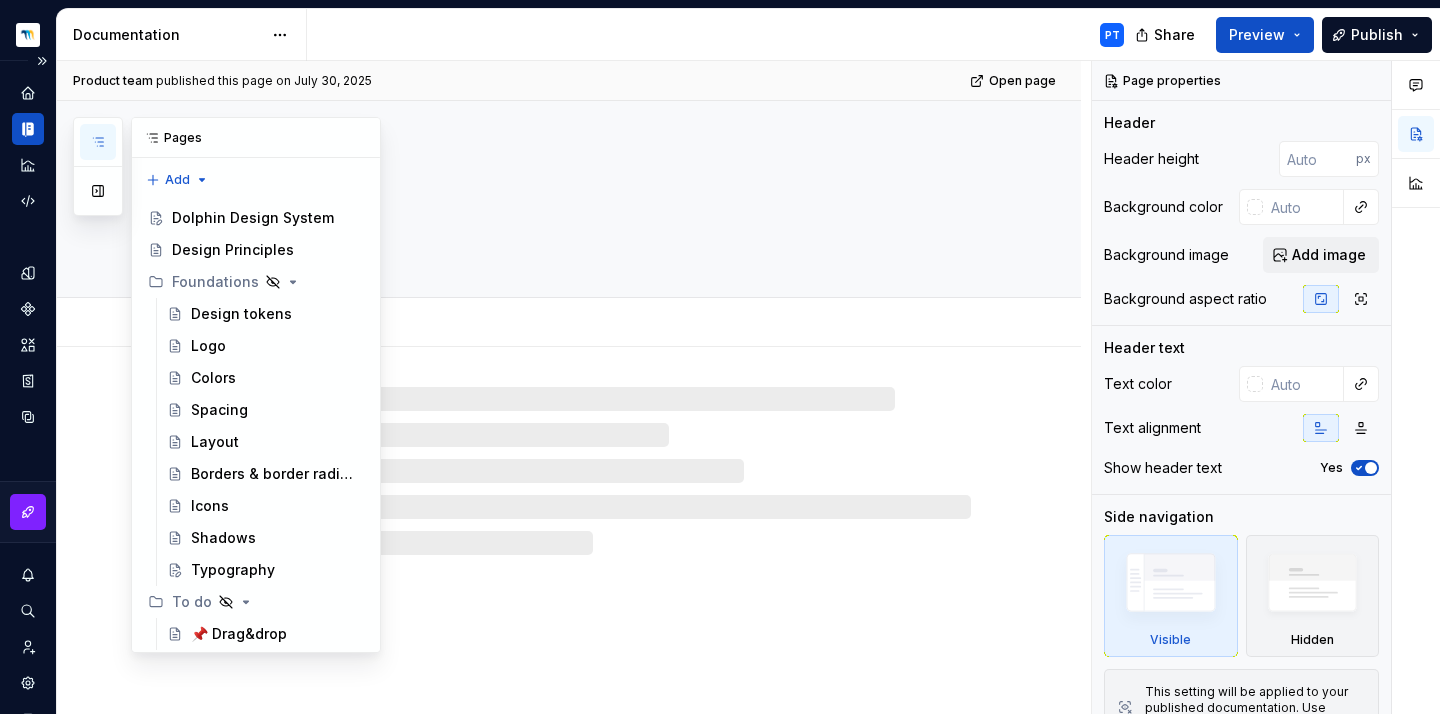 click 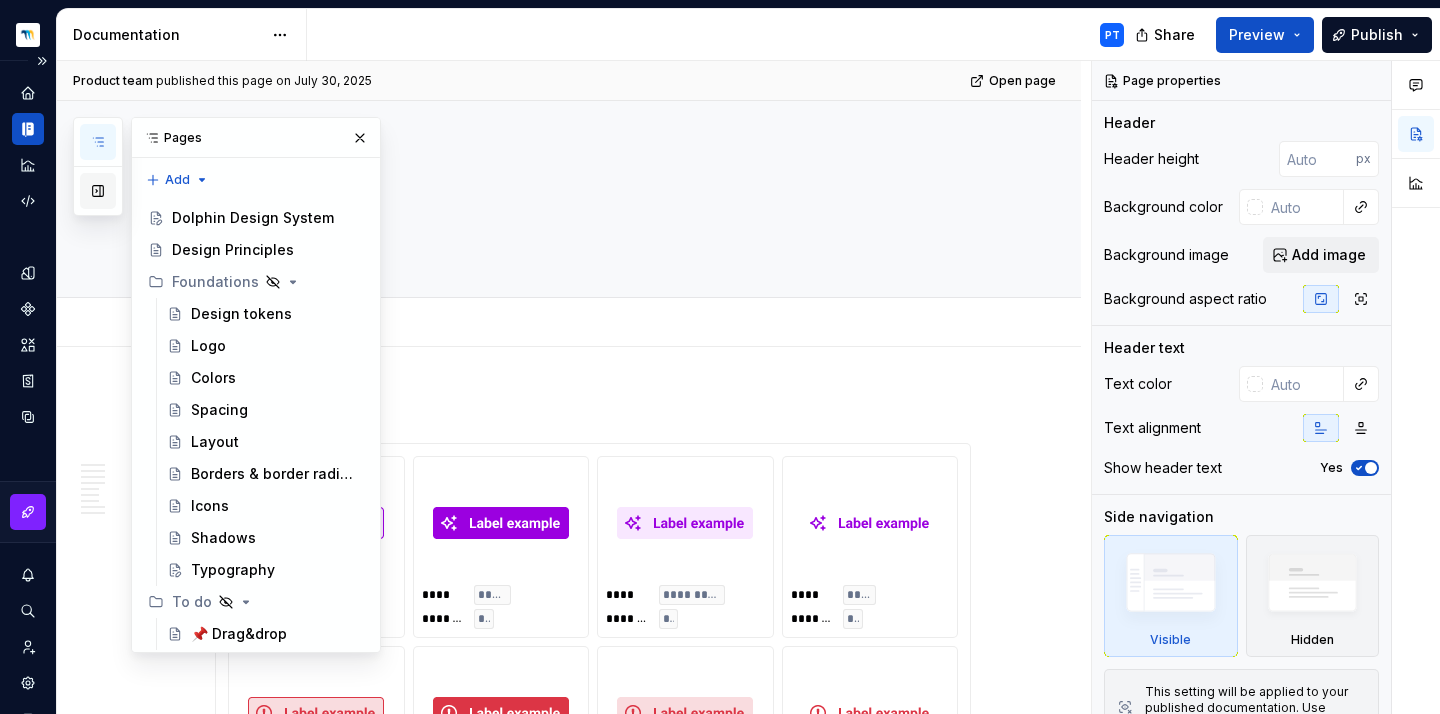 click at bounding box center [98, 191] 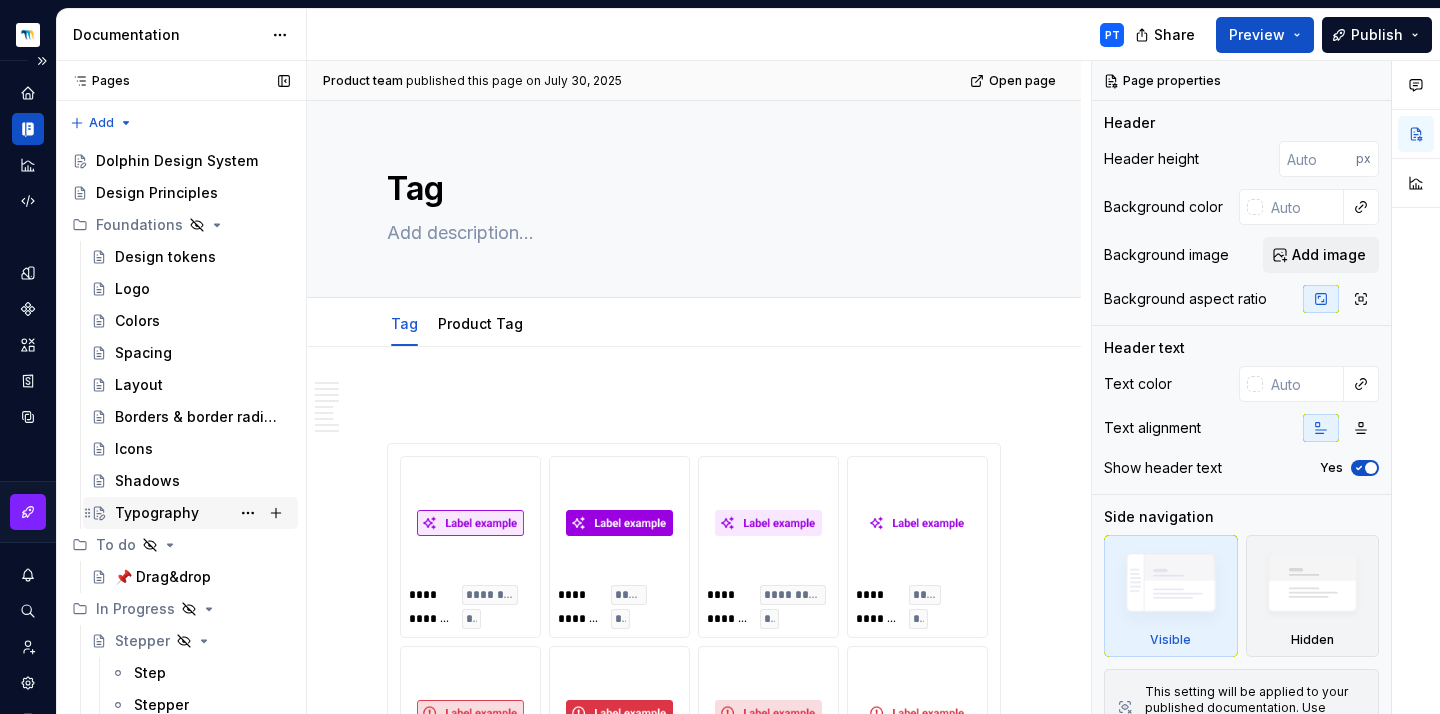 scroll, scrollTop: 0, scrollLeft: 0, axis: both 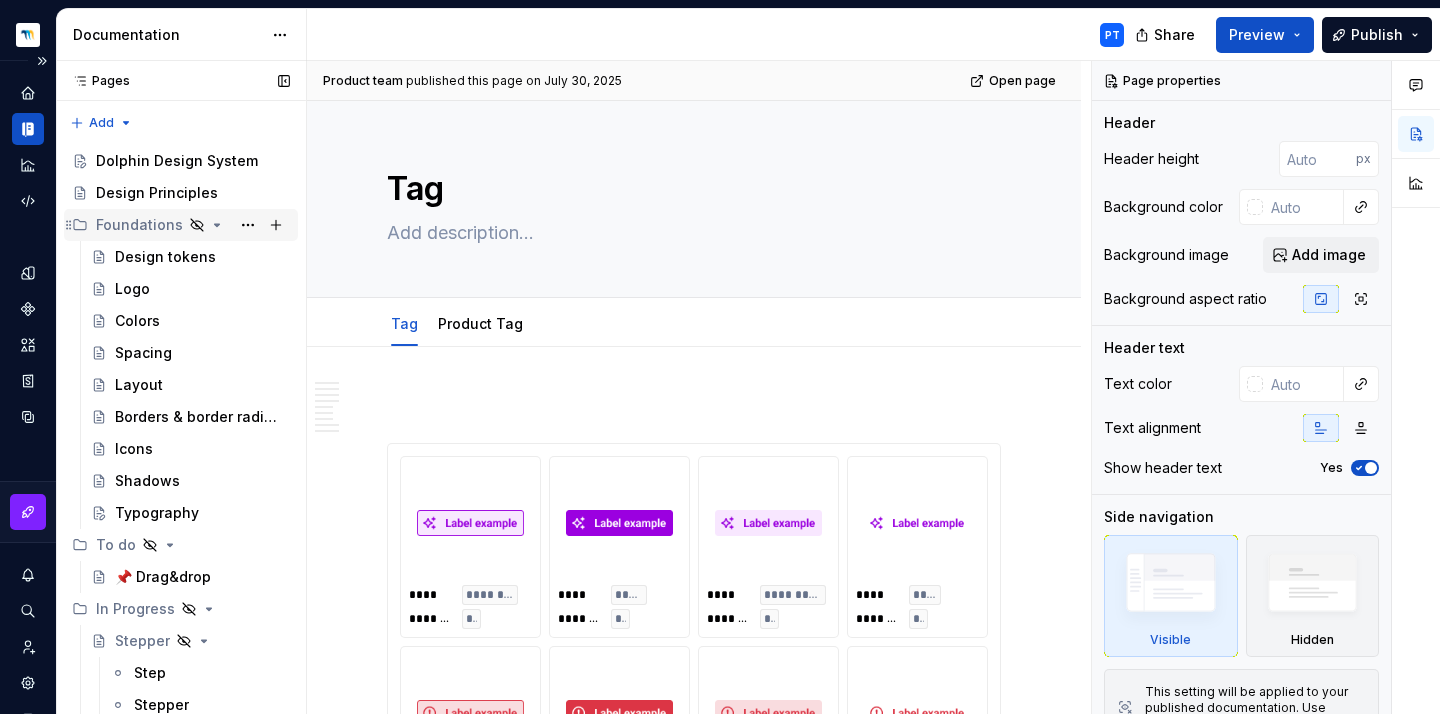 click 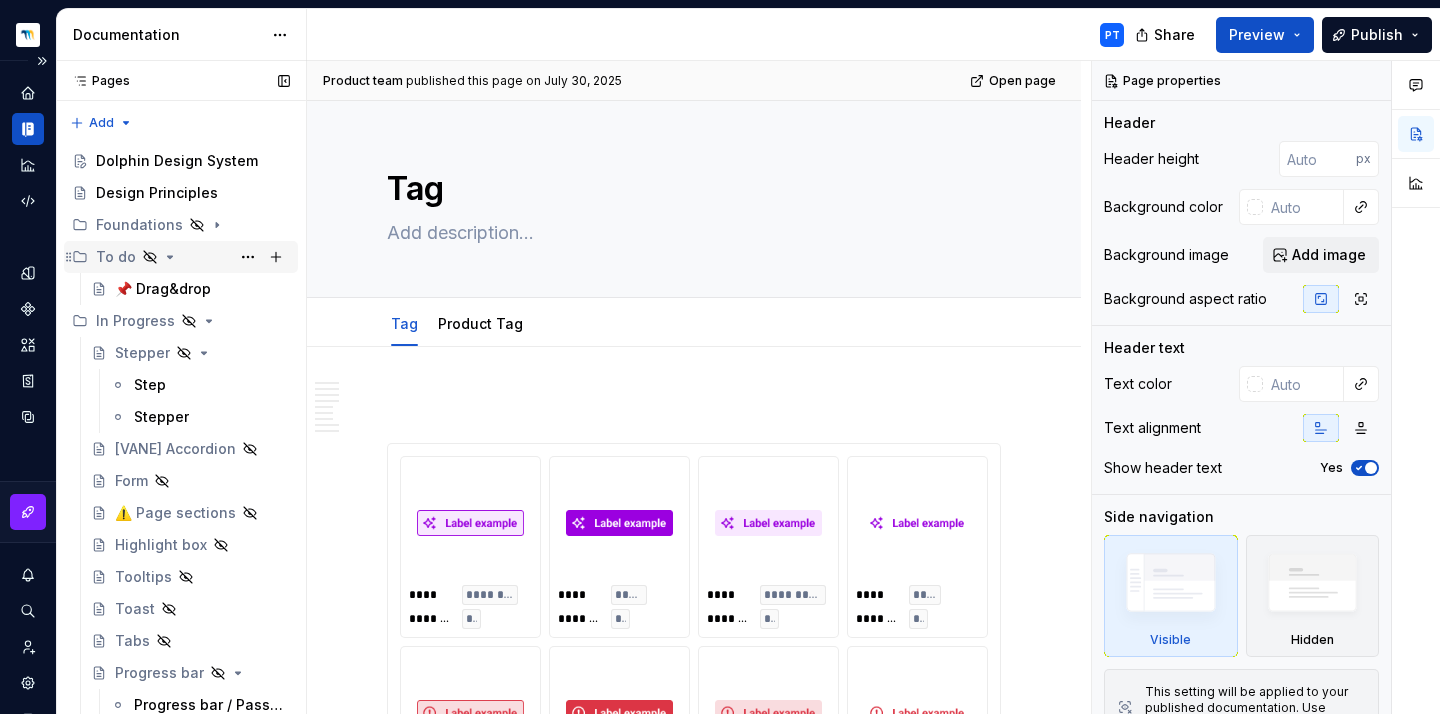 click 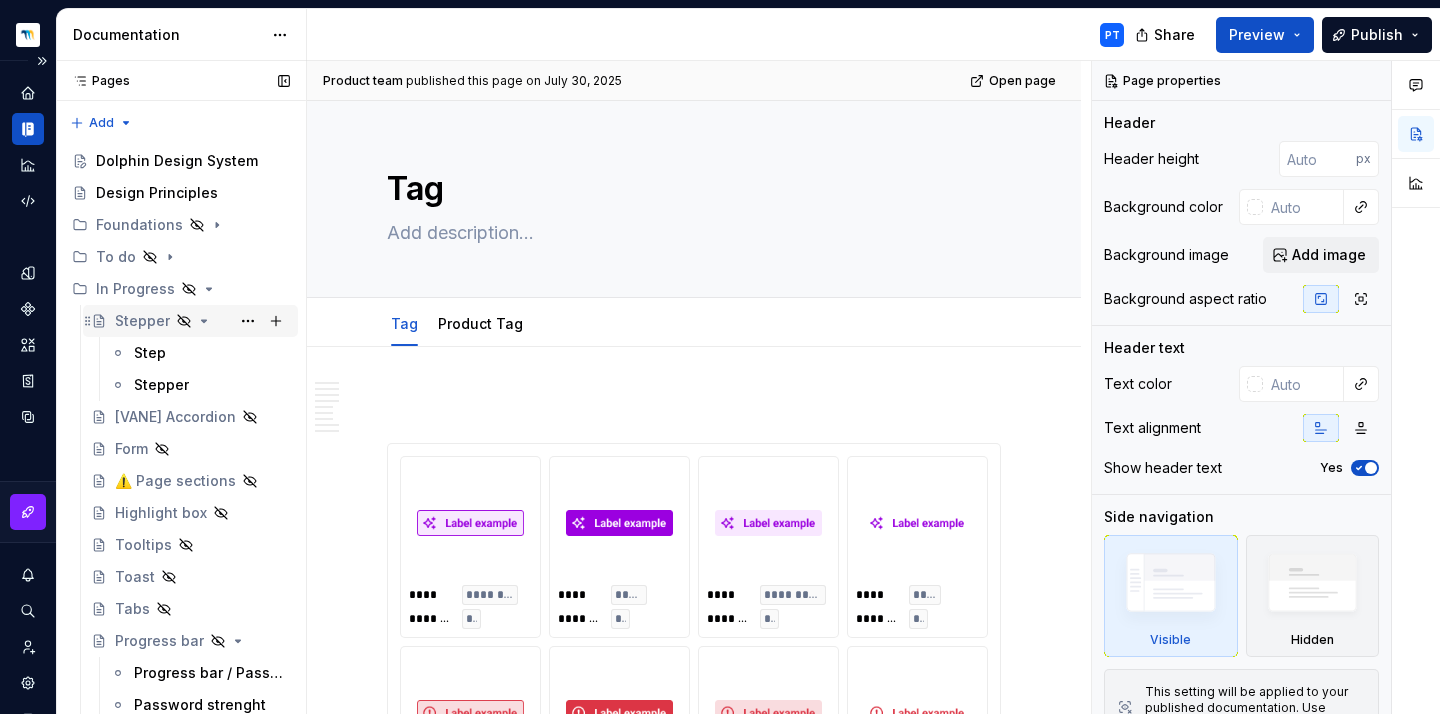 click 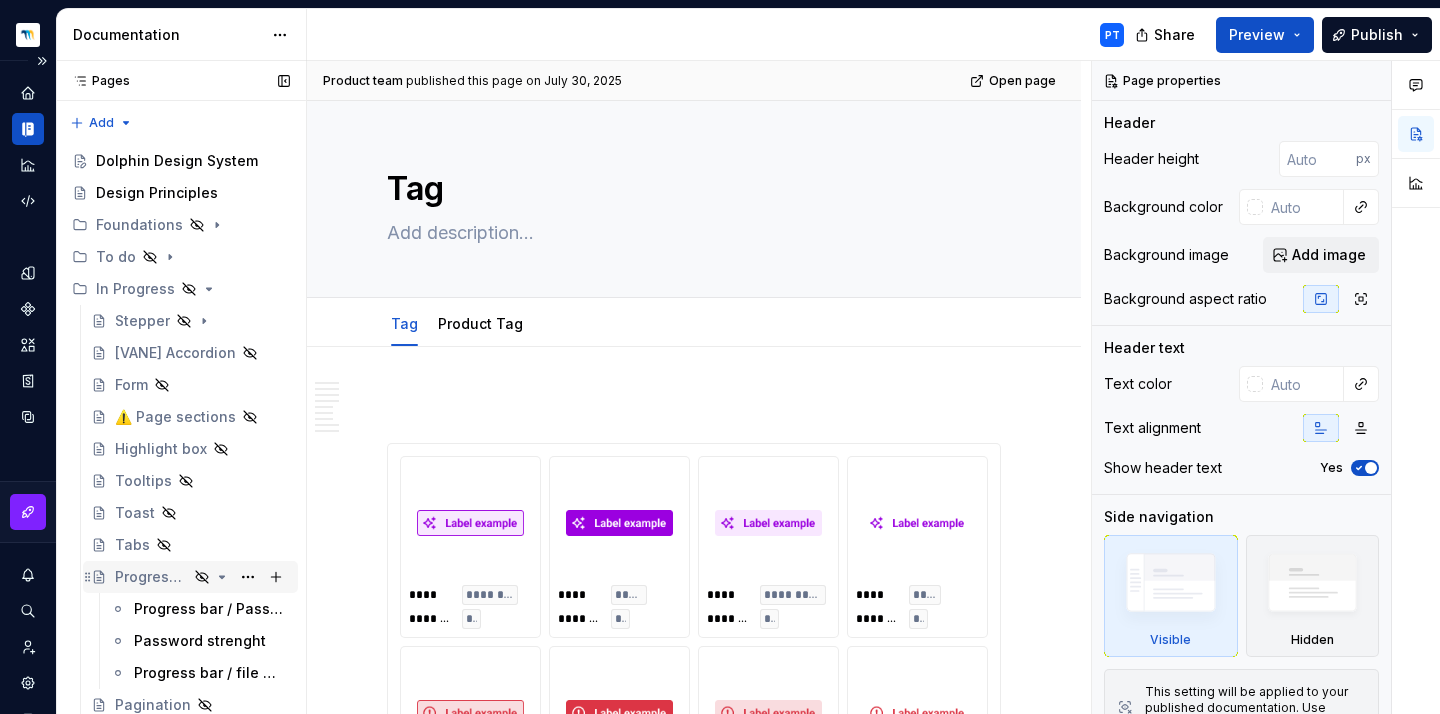 click 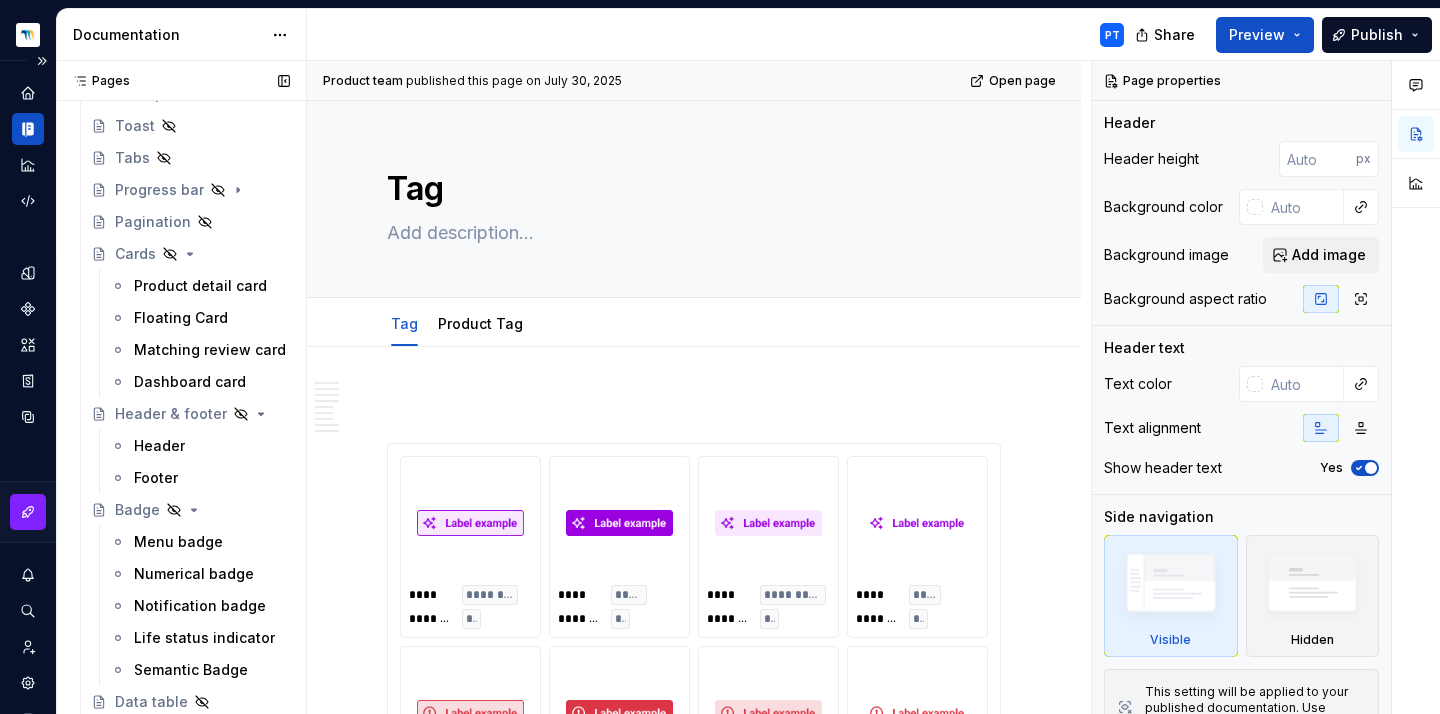scroll, scrollTop: 389, scrollLeft: 0, axis: vertical 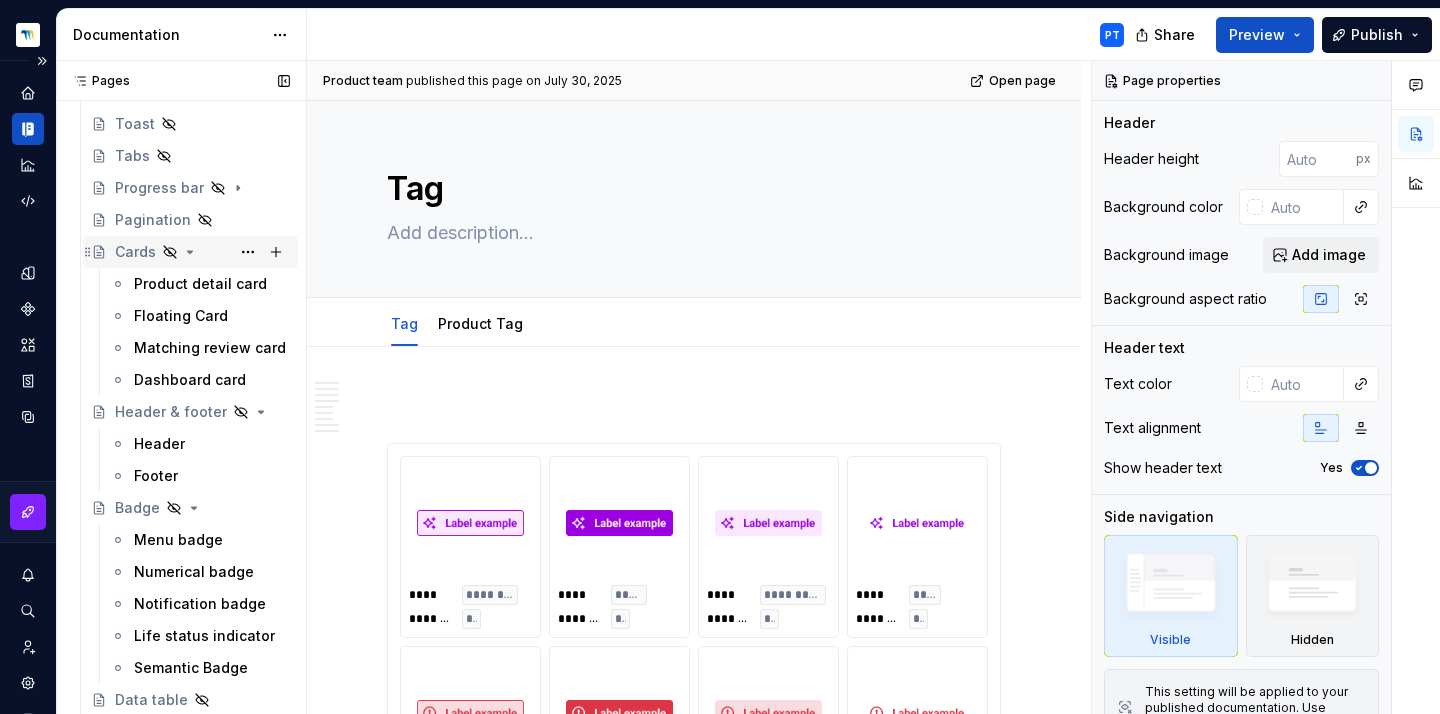 click 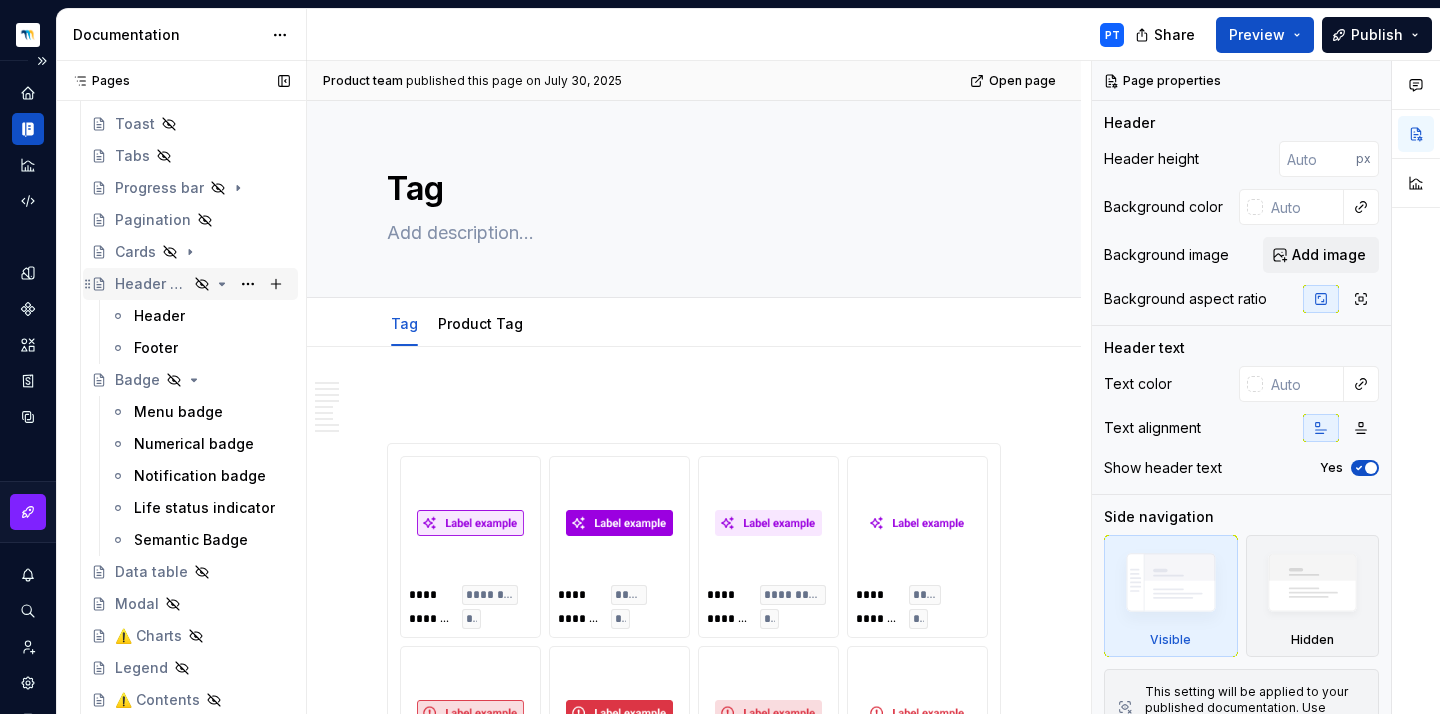 click 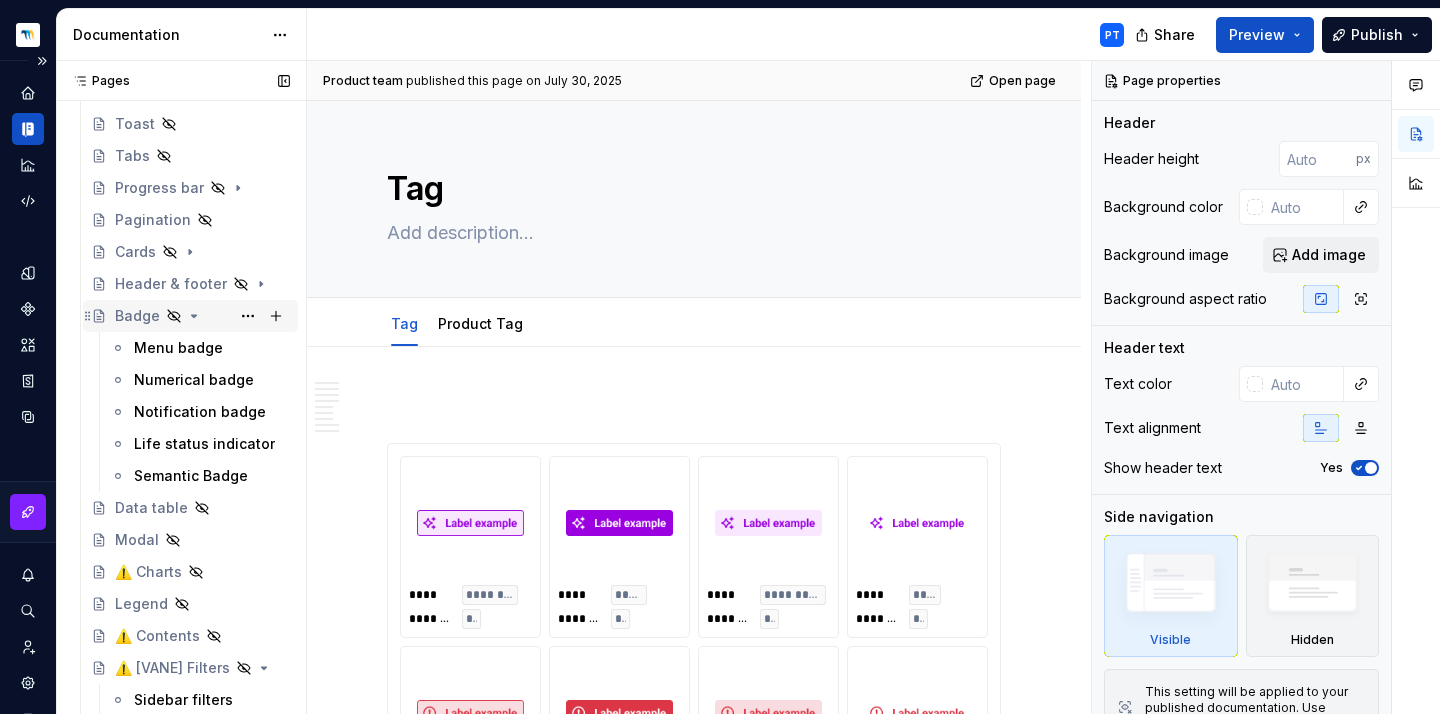 click 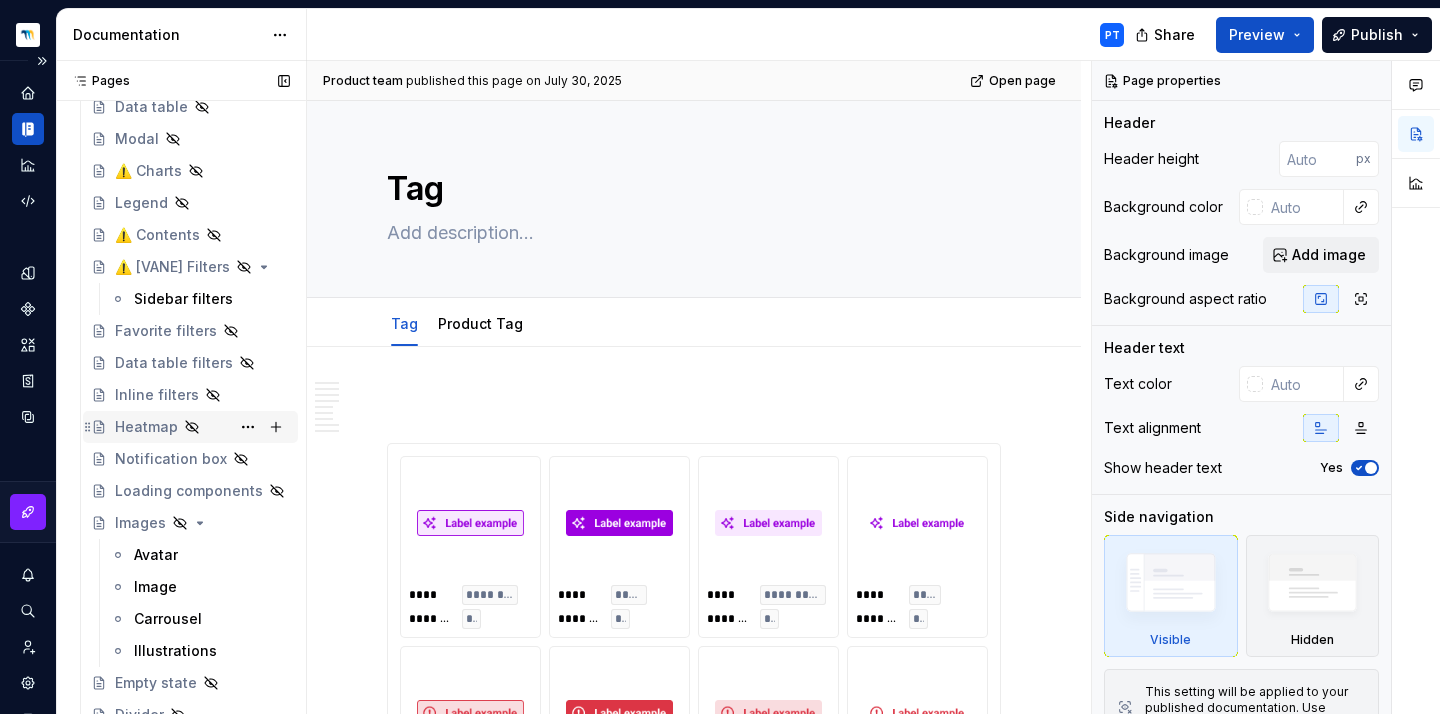 scroll, scrollTop: 602, scrollLeft: 0, axis: vertical 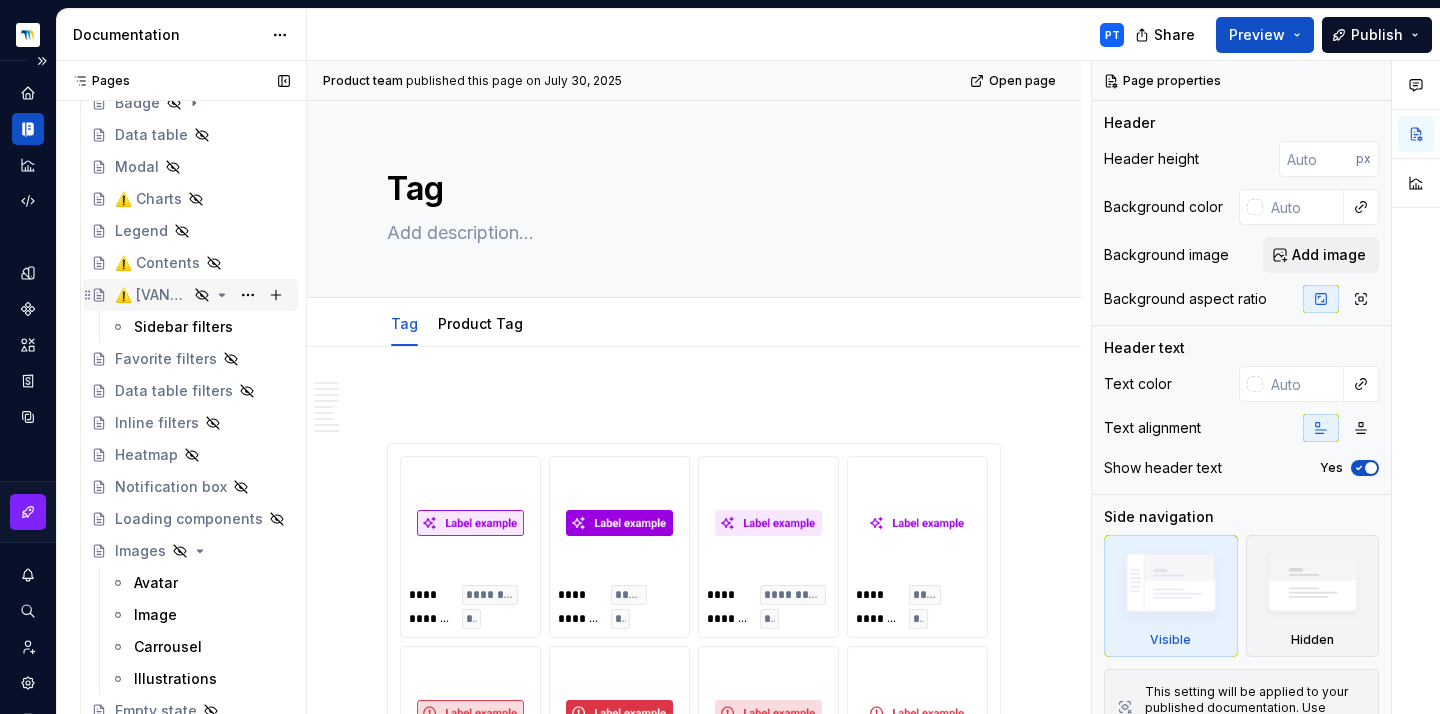 click 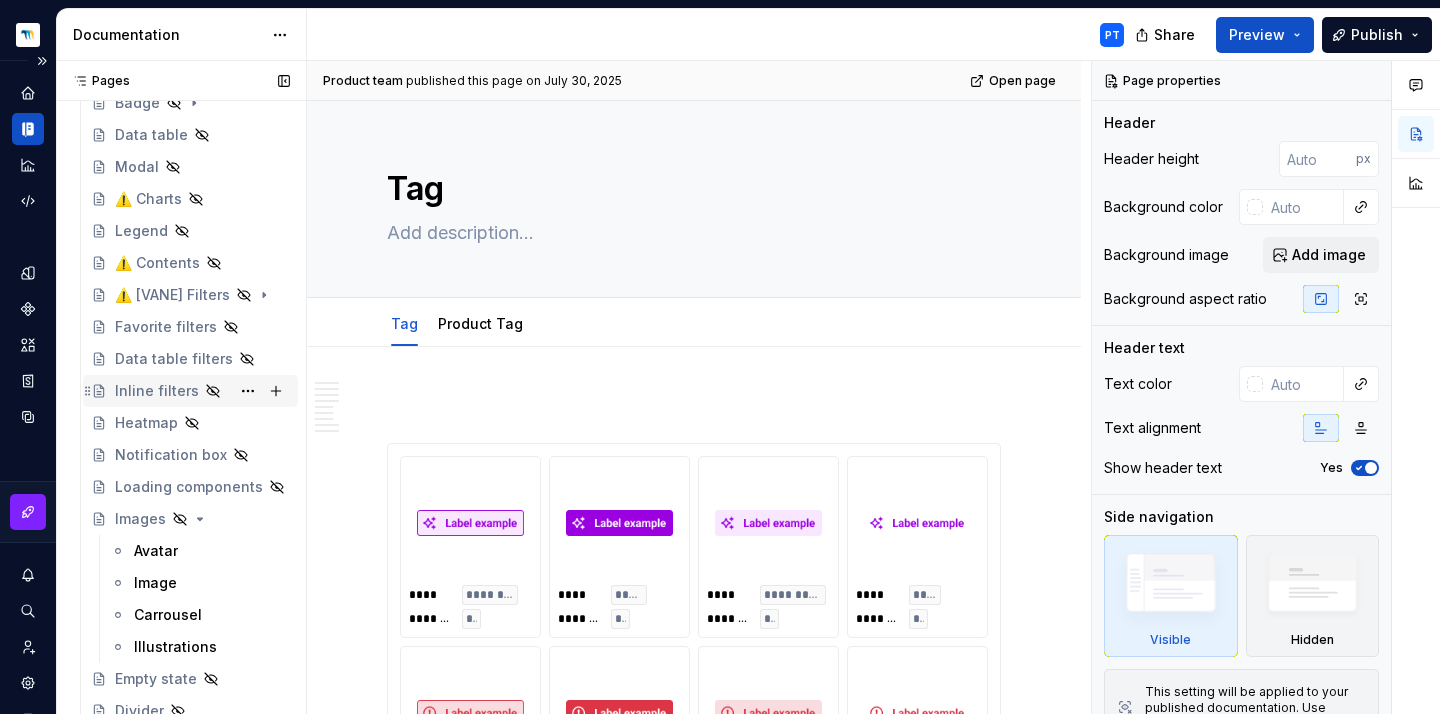 scroll, scrollTop: 644, scrollLeft: 0, axis: vertical 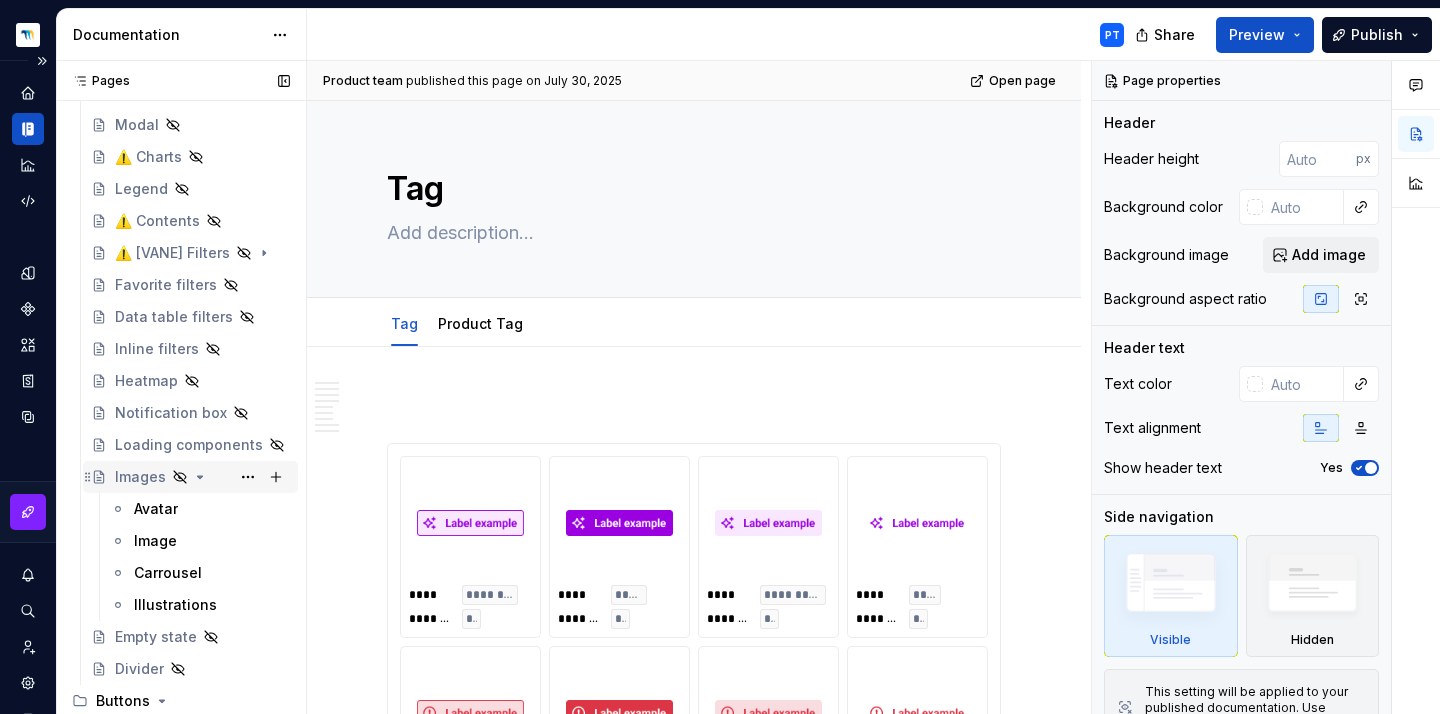 click 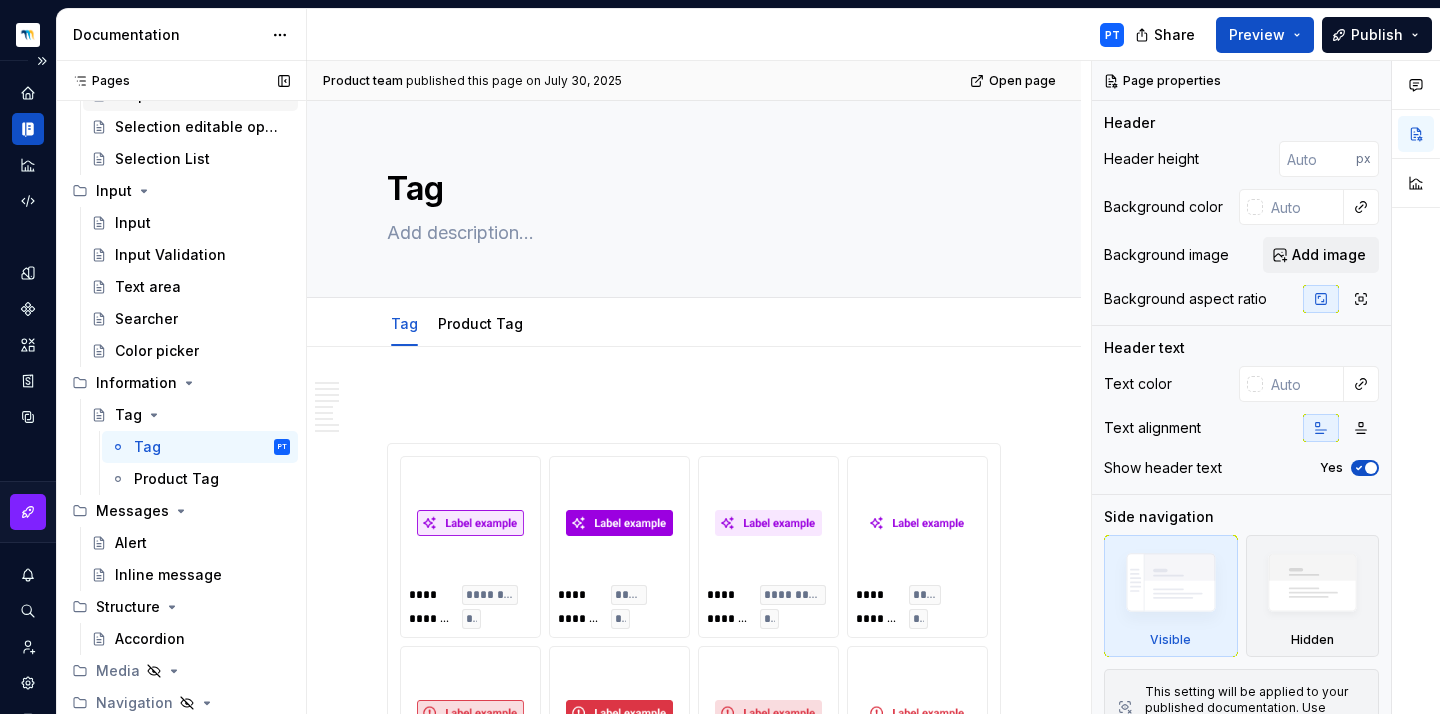 scroll, scrollTop: 1762, scrollLeft: 0, axis: vertical 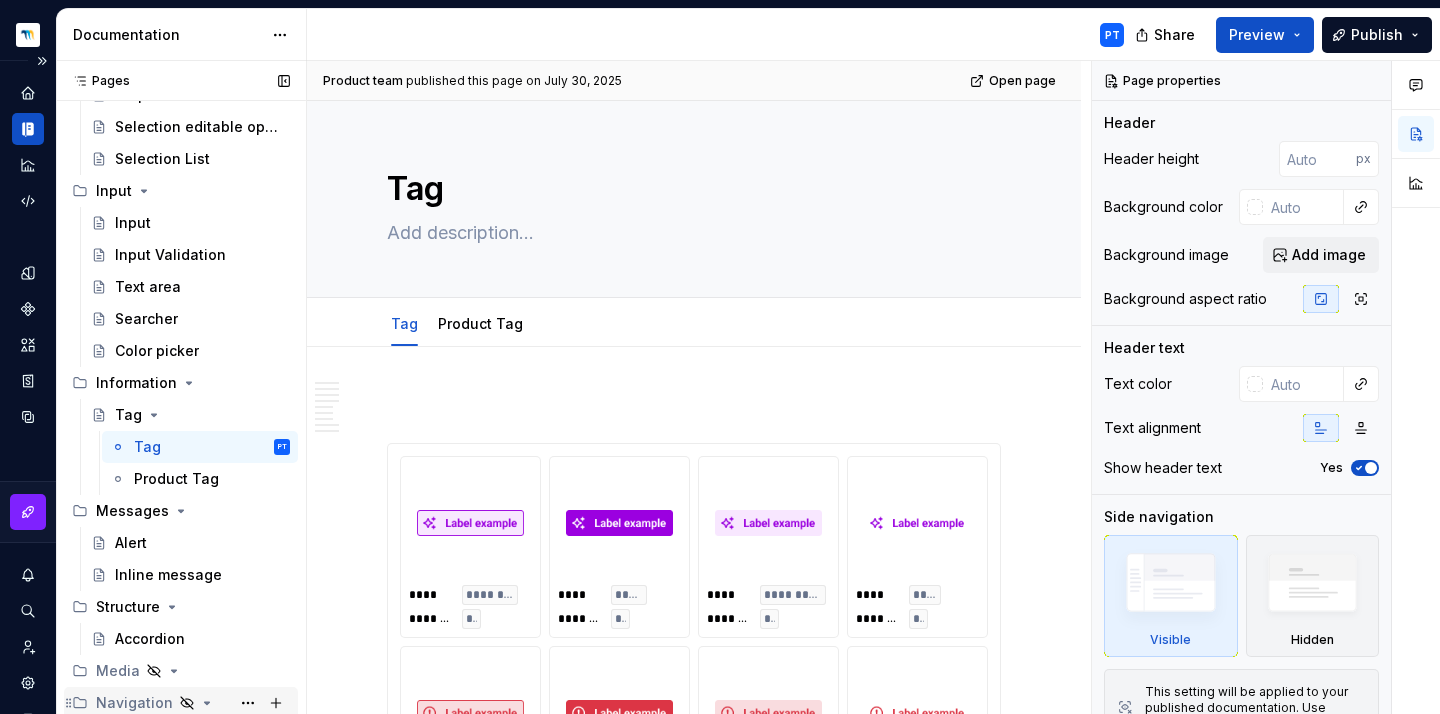 click 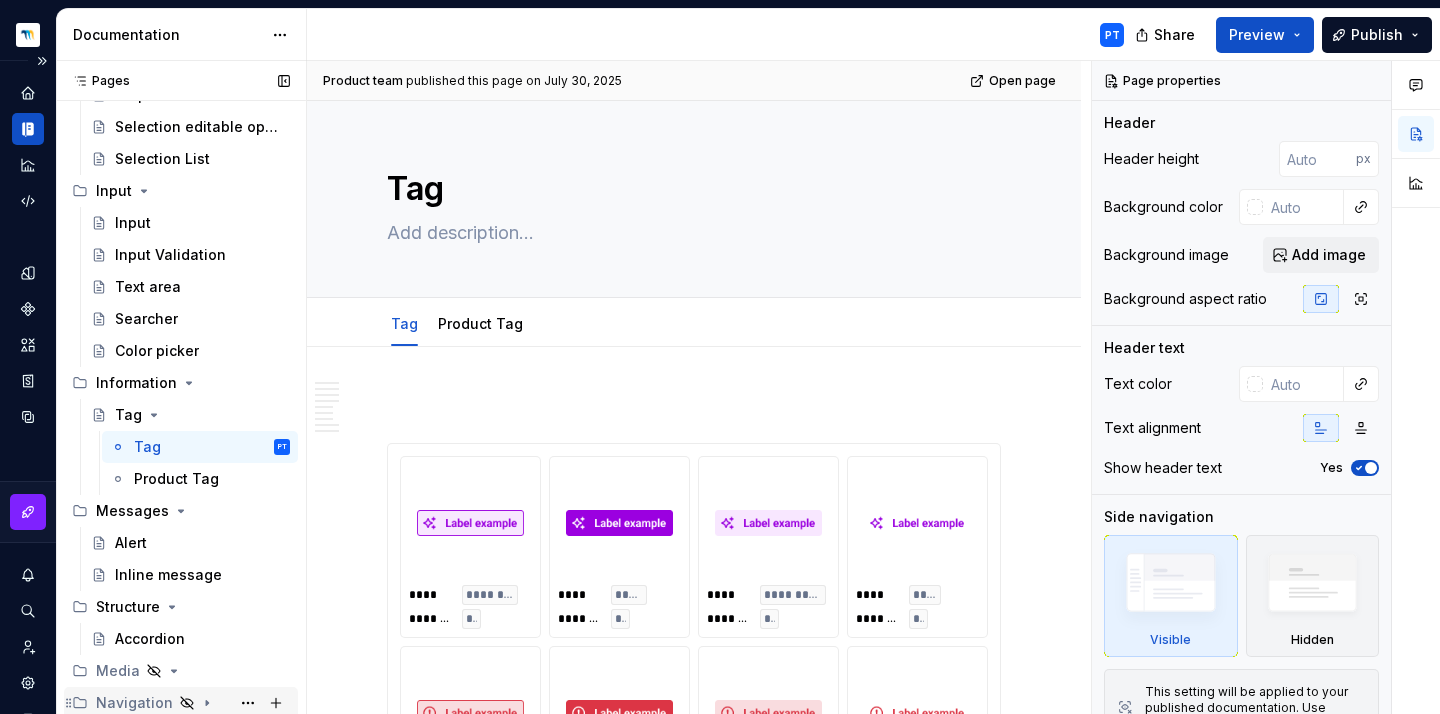 click 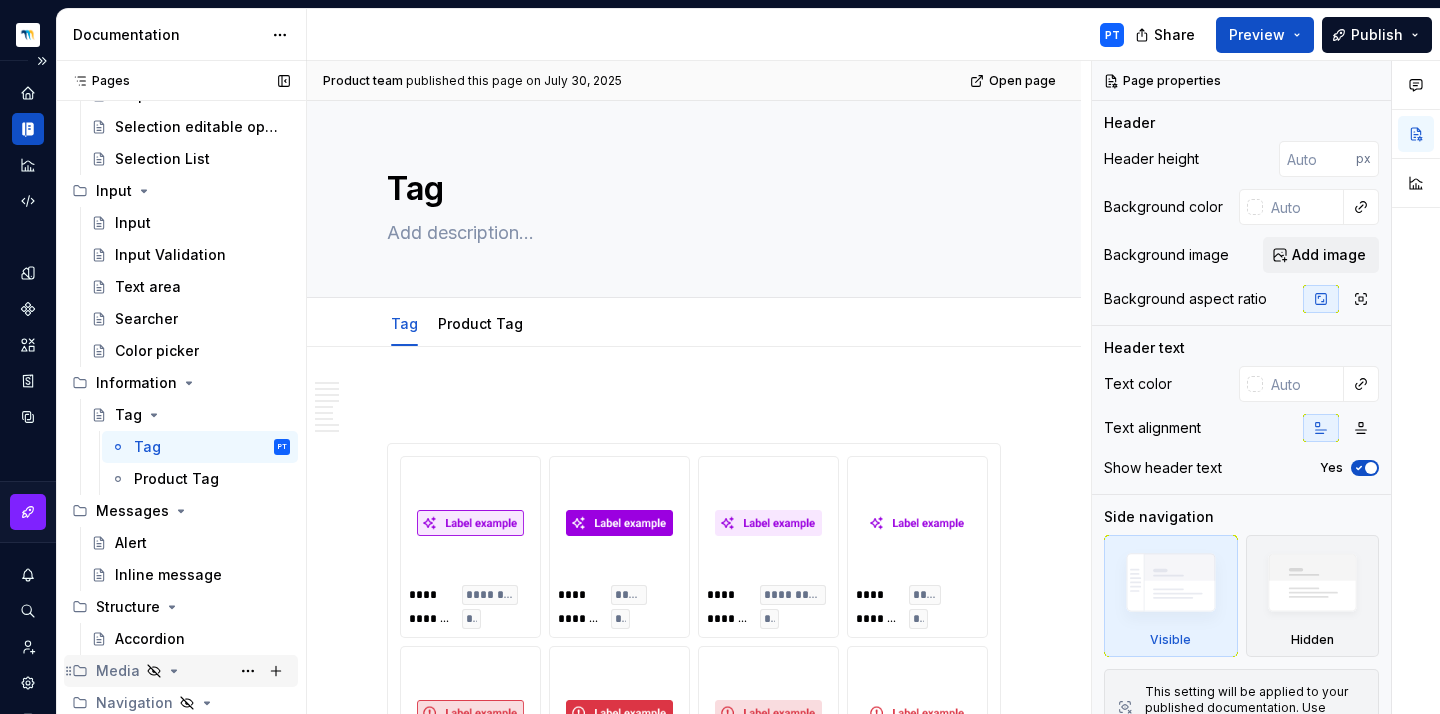 click 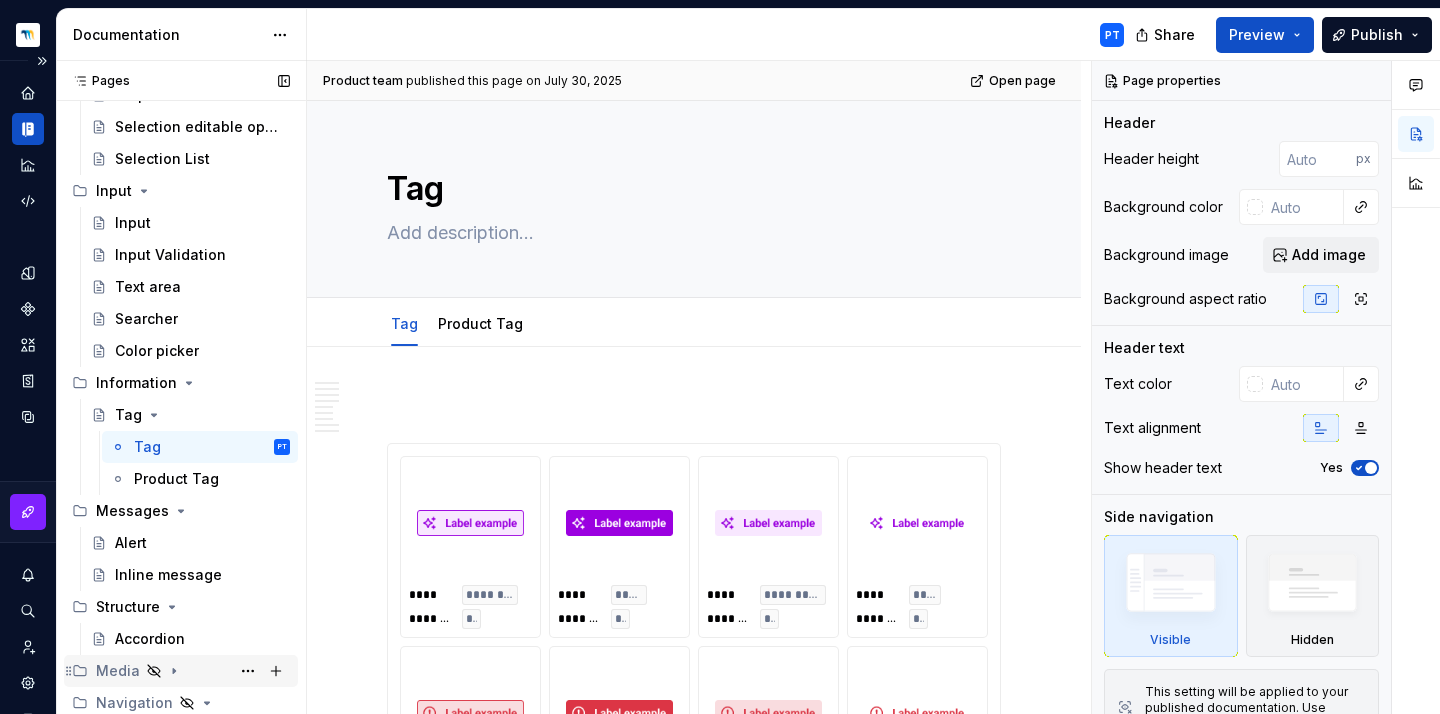 click 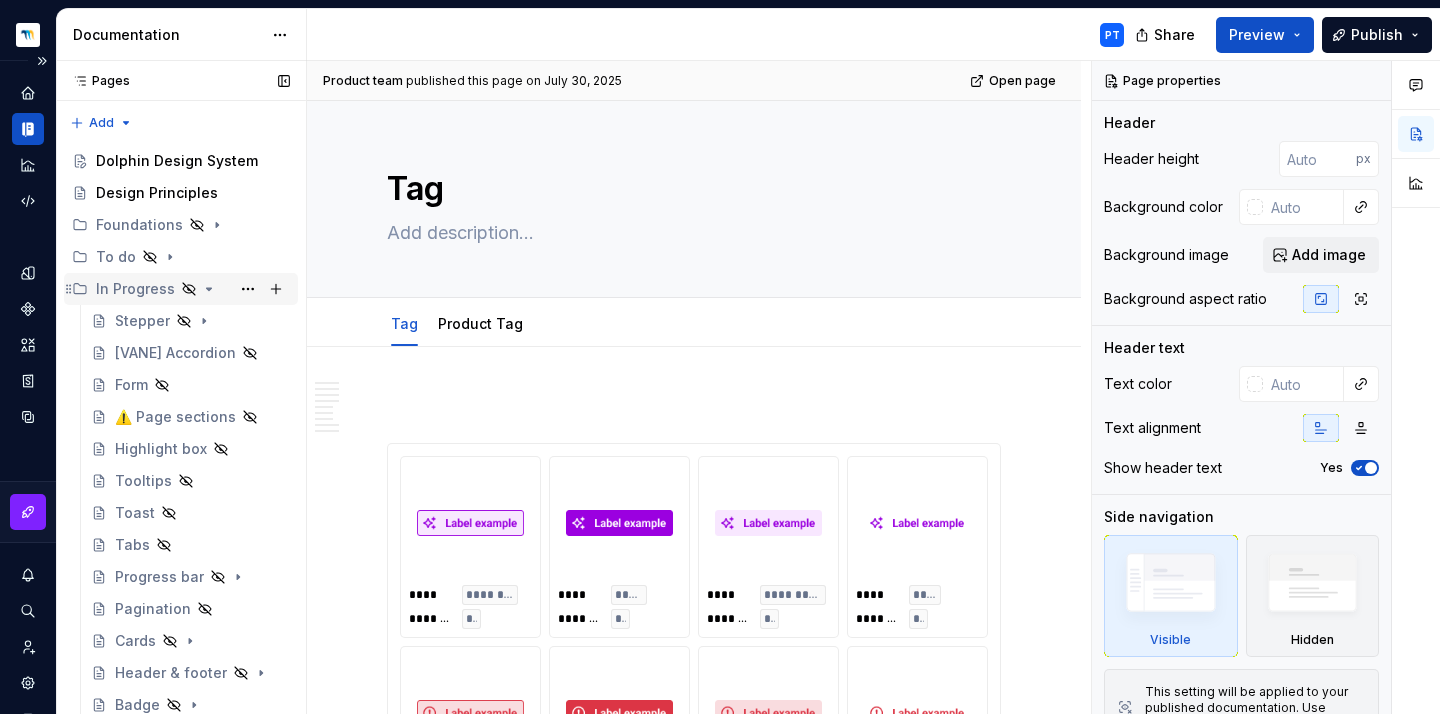 scroll, scrollTop: 0, scrollLeft: 0, axis: both 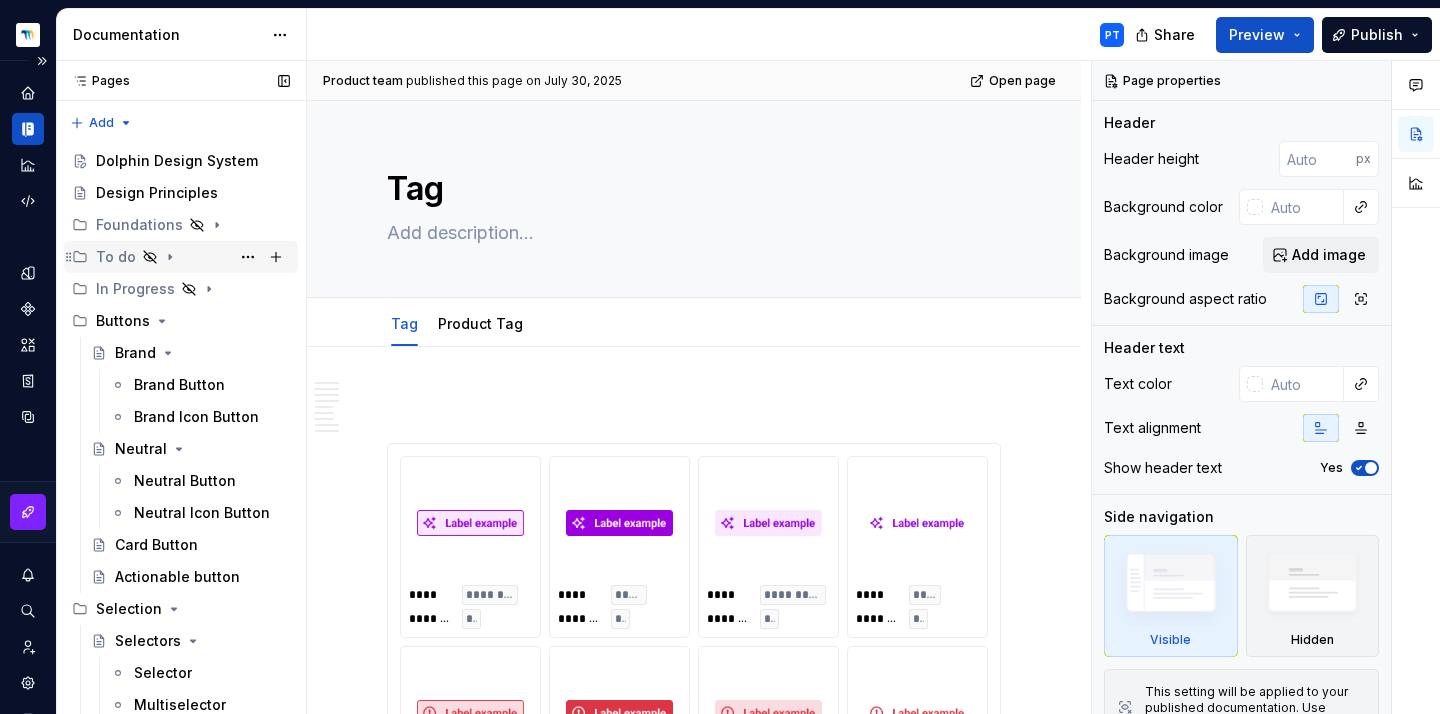 click 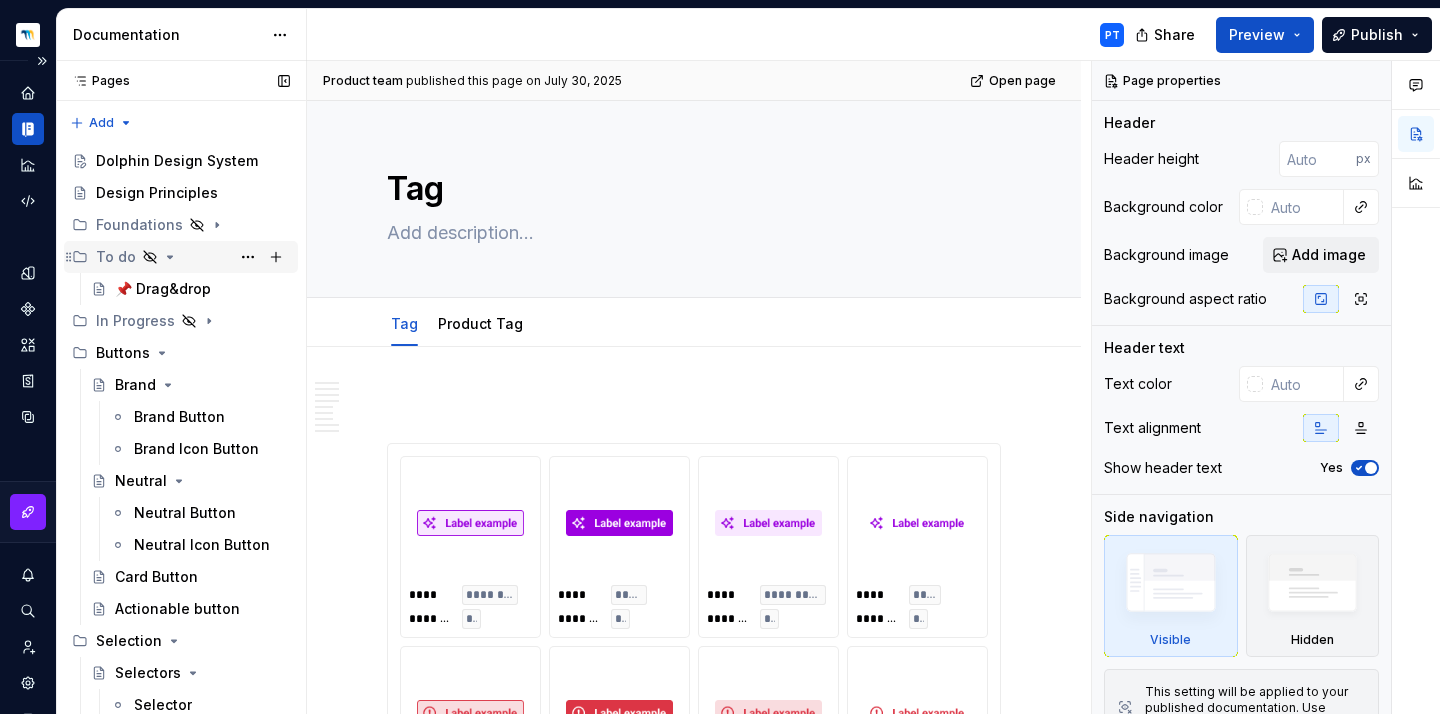 click 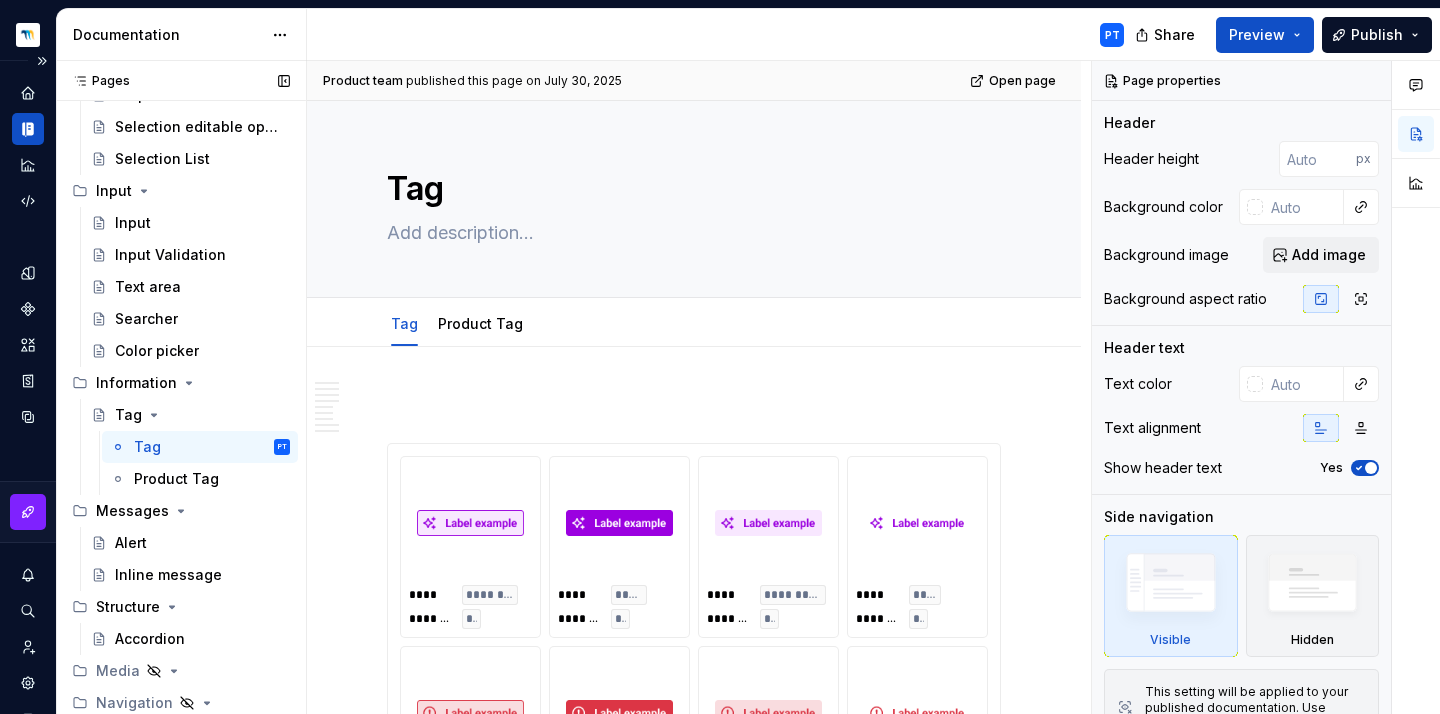 scroll, scrollTop: 866, scrollLeft: 0, axis: vertical 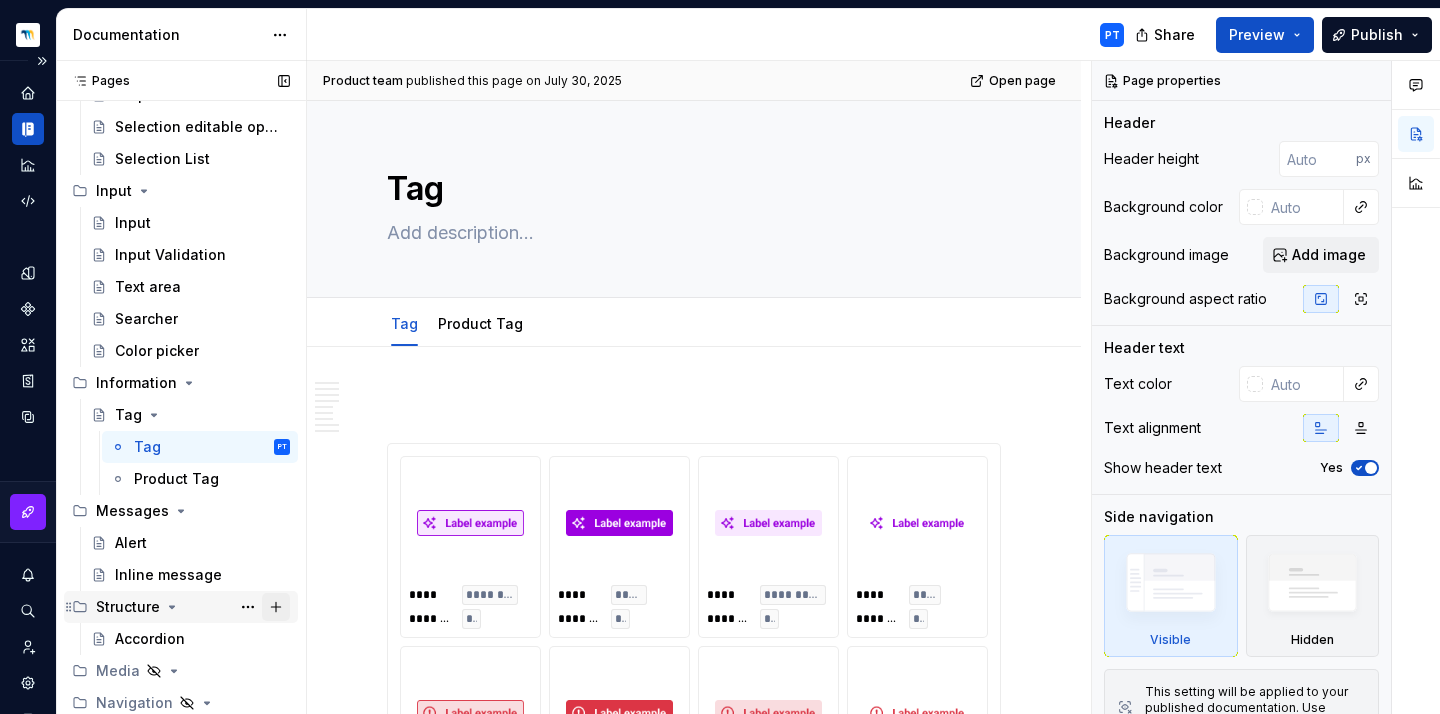 click at bounding box center (276, 607) 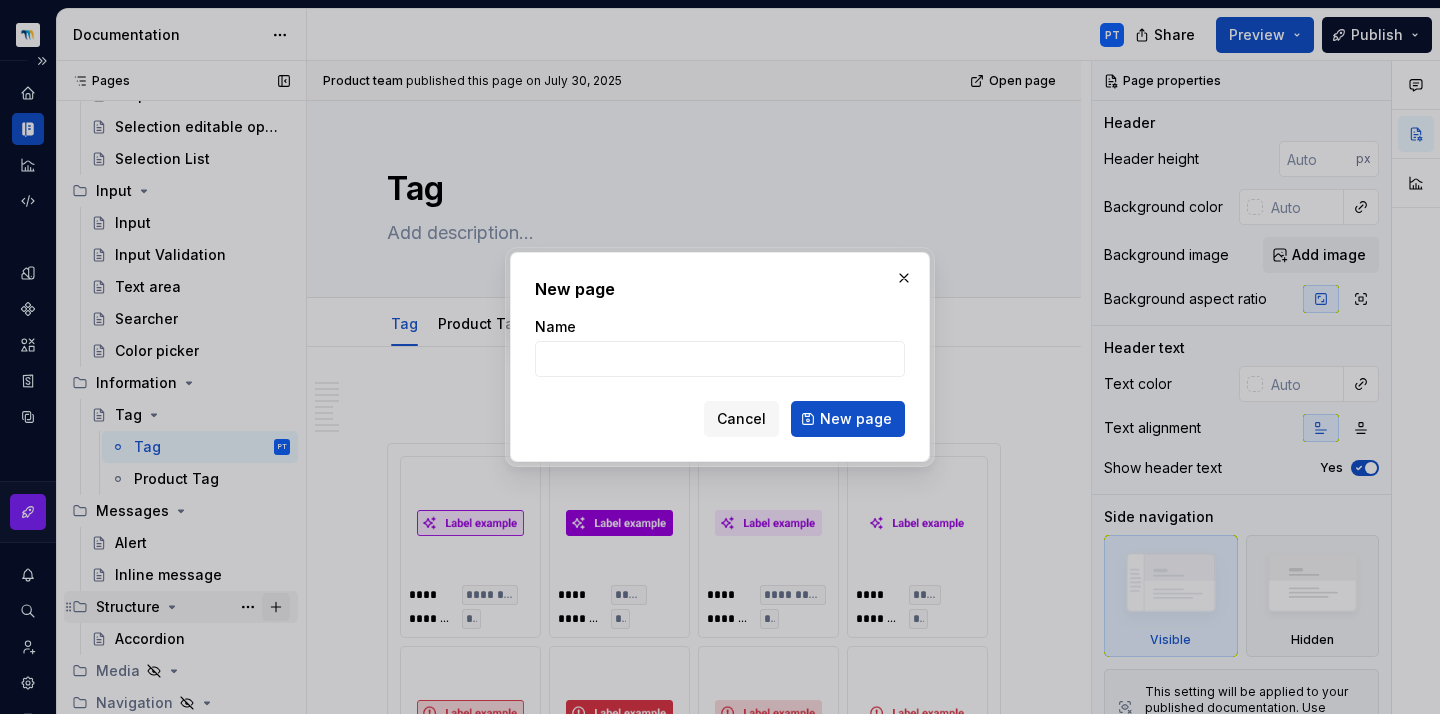 type on "*" 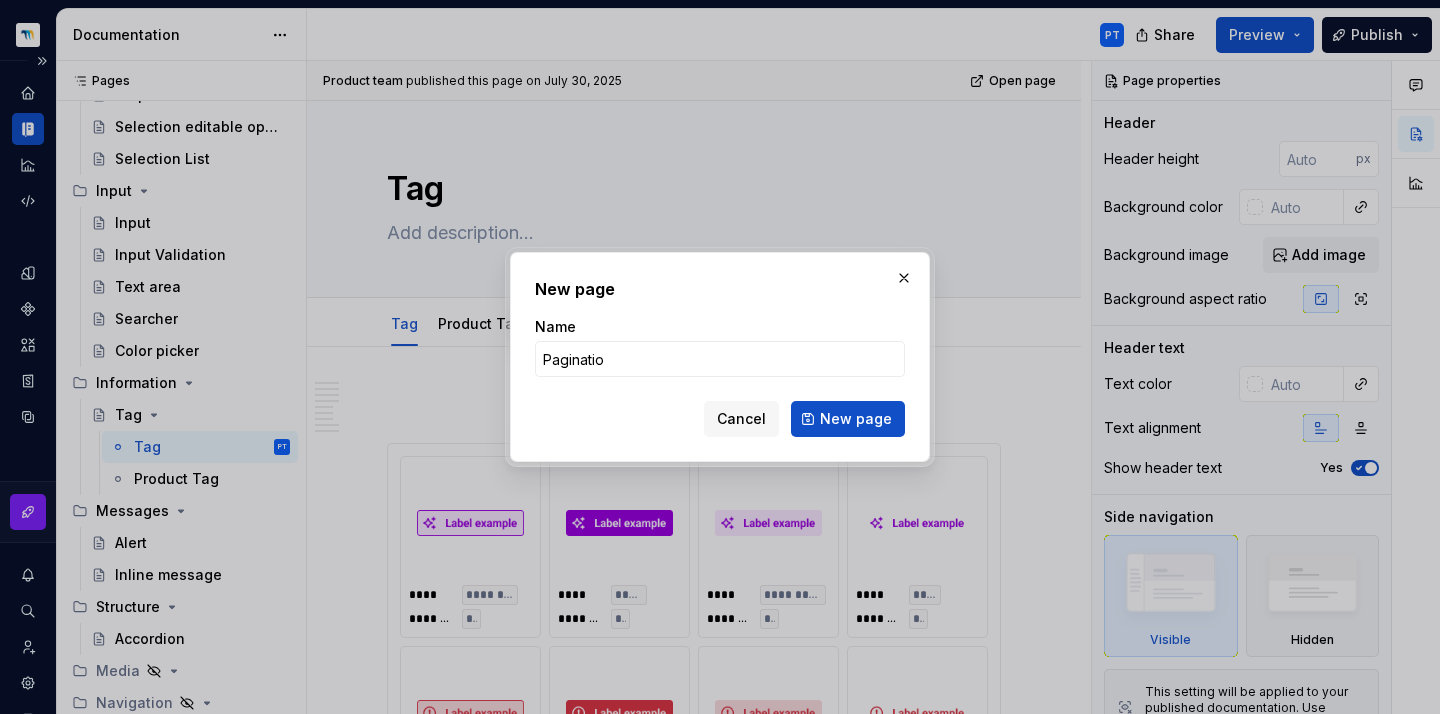 type on "Pagination" 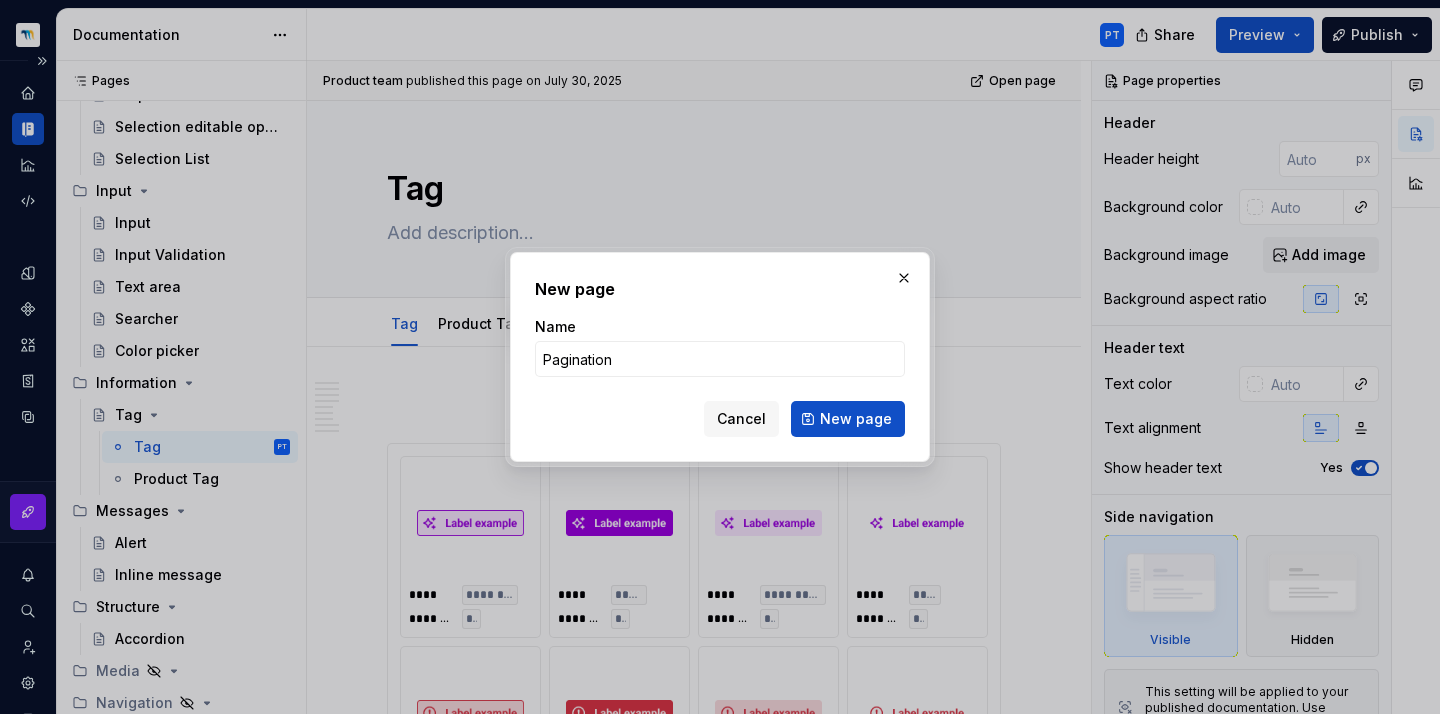 click on "New page" at bounding box center [848, 419] 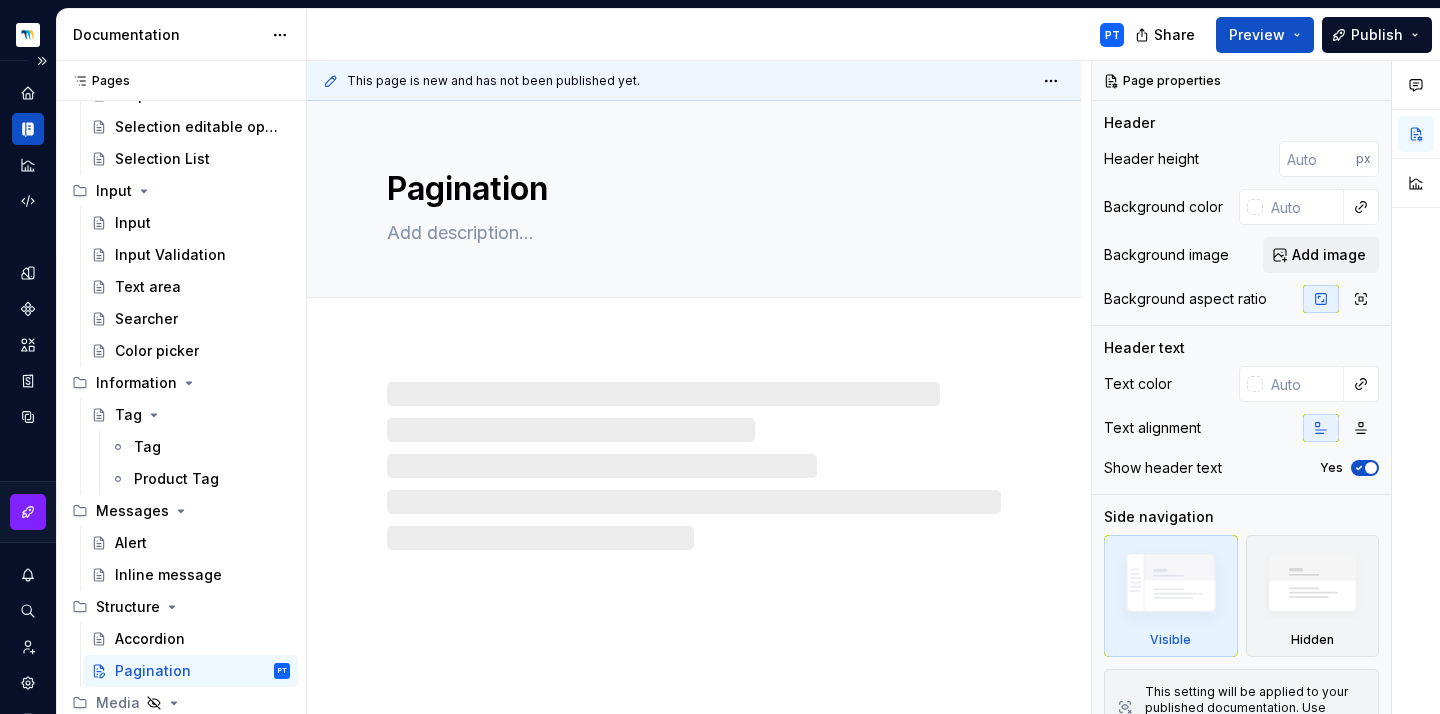 type on "*" 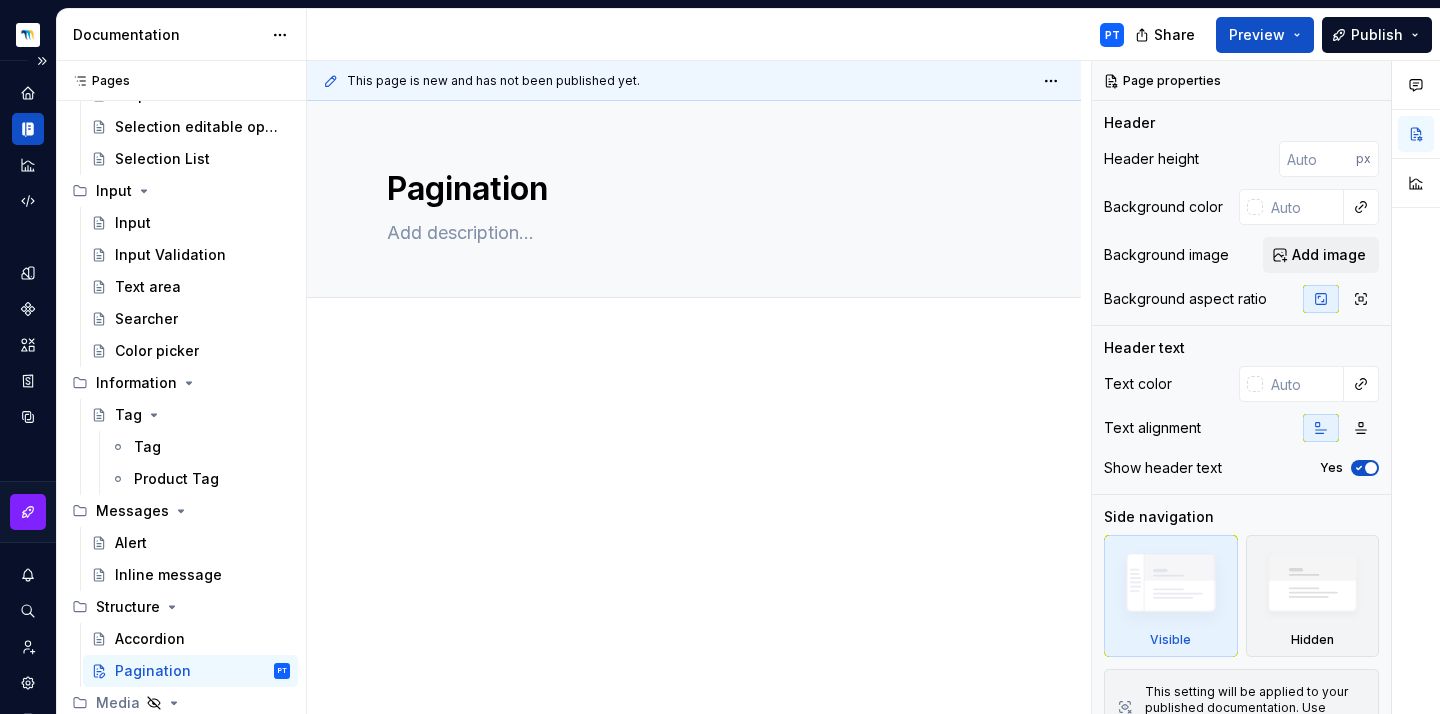 click at bounding box center (694, 402) 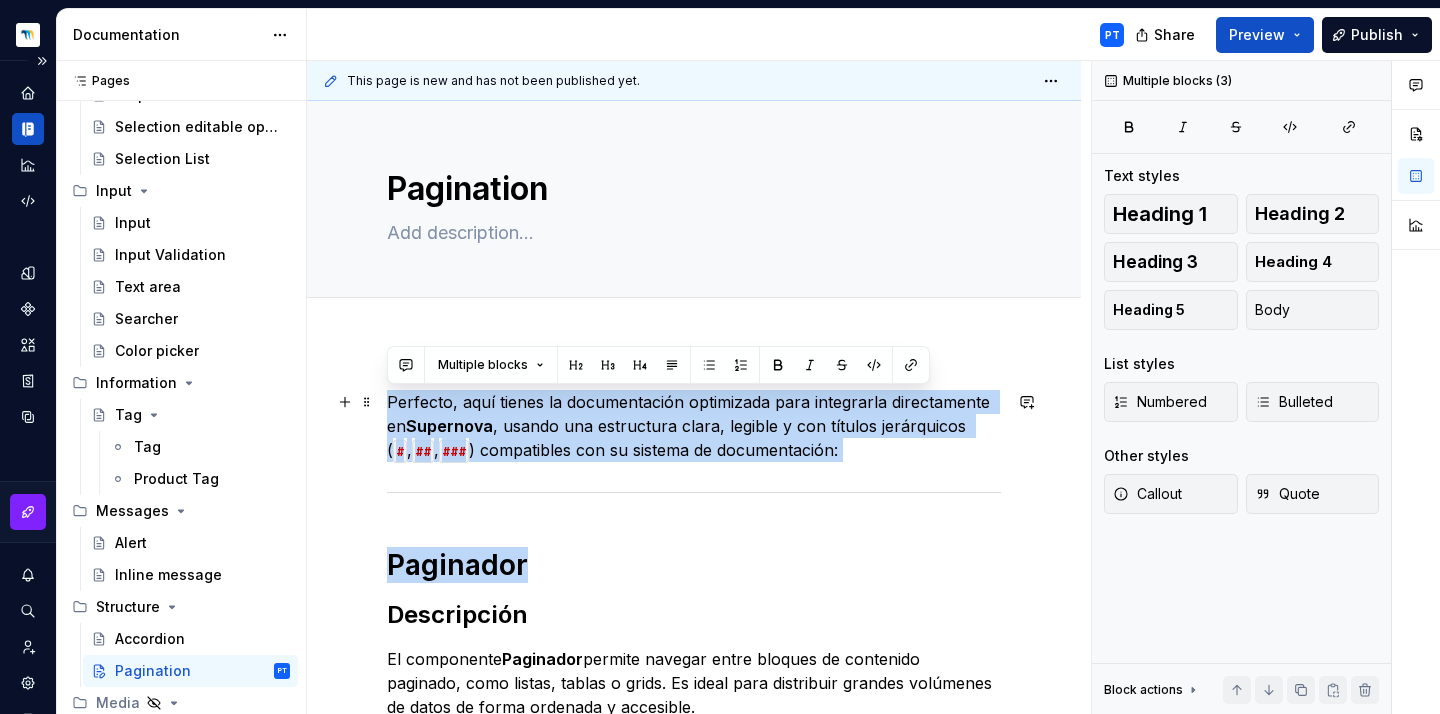 drag, startPoint x: 557, startPoint y: 561, endPoint x: 391, endPoint y: 398, distance: 232.6478 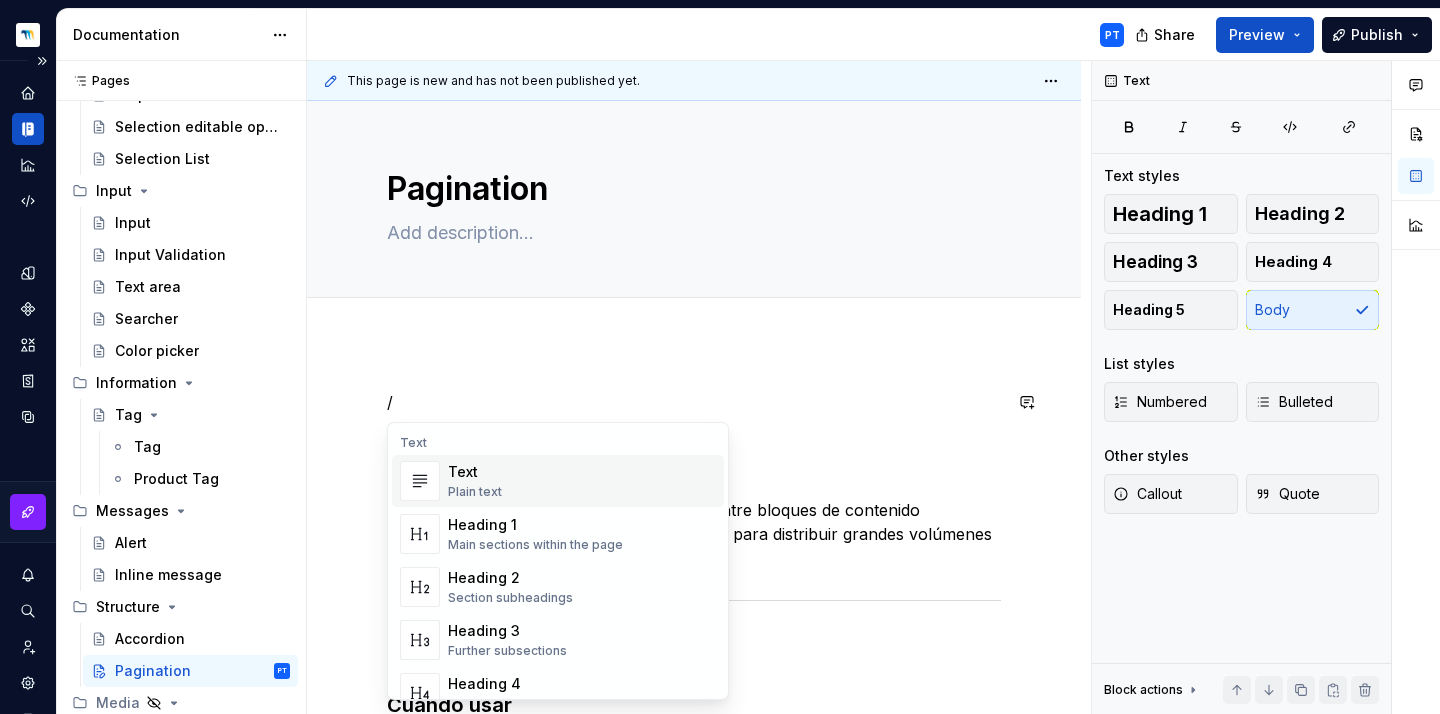 type 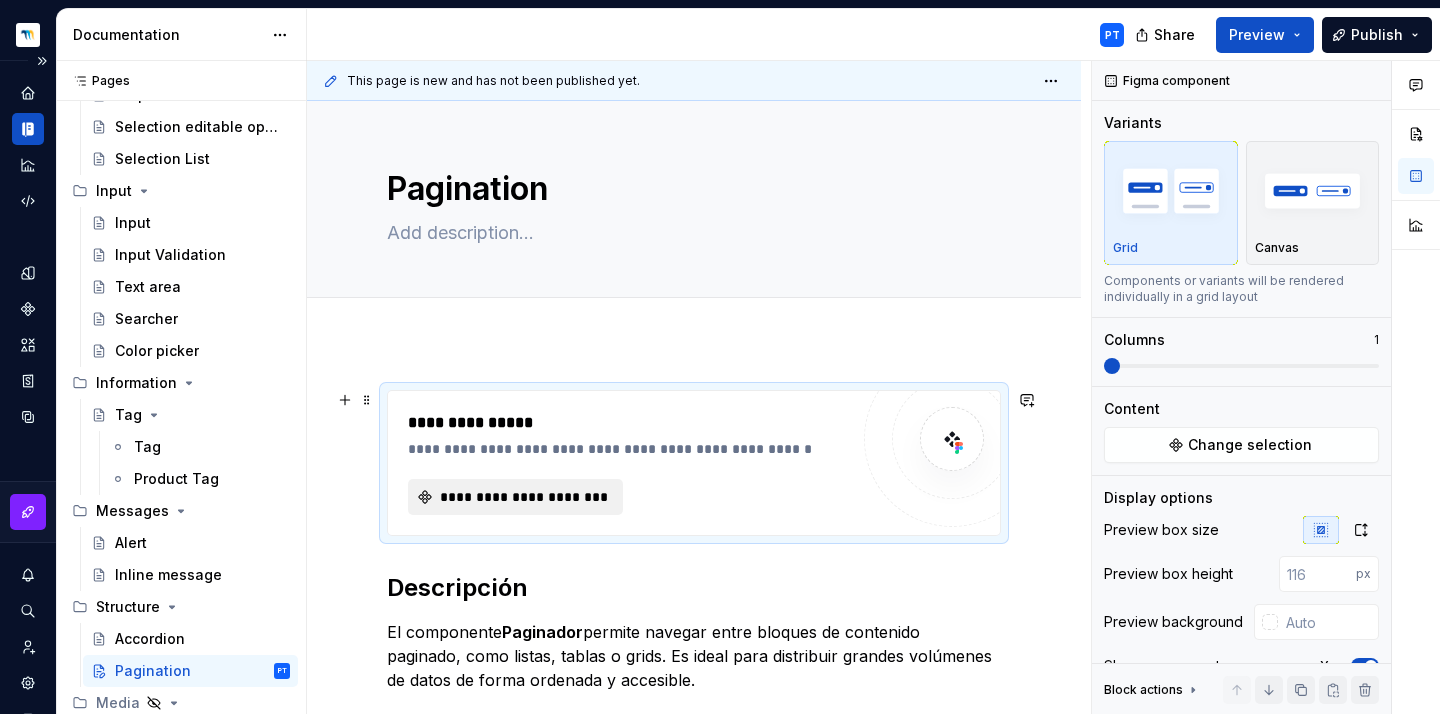 click on "**********" at bounding box center [523, 497] 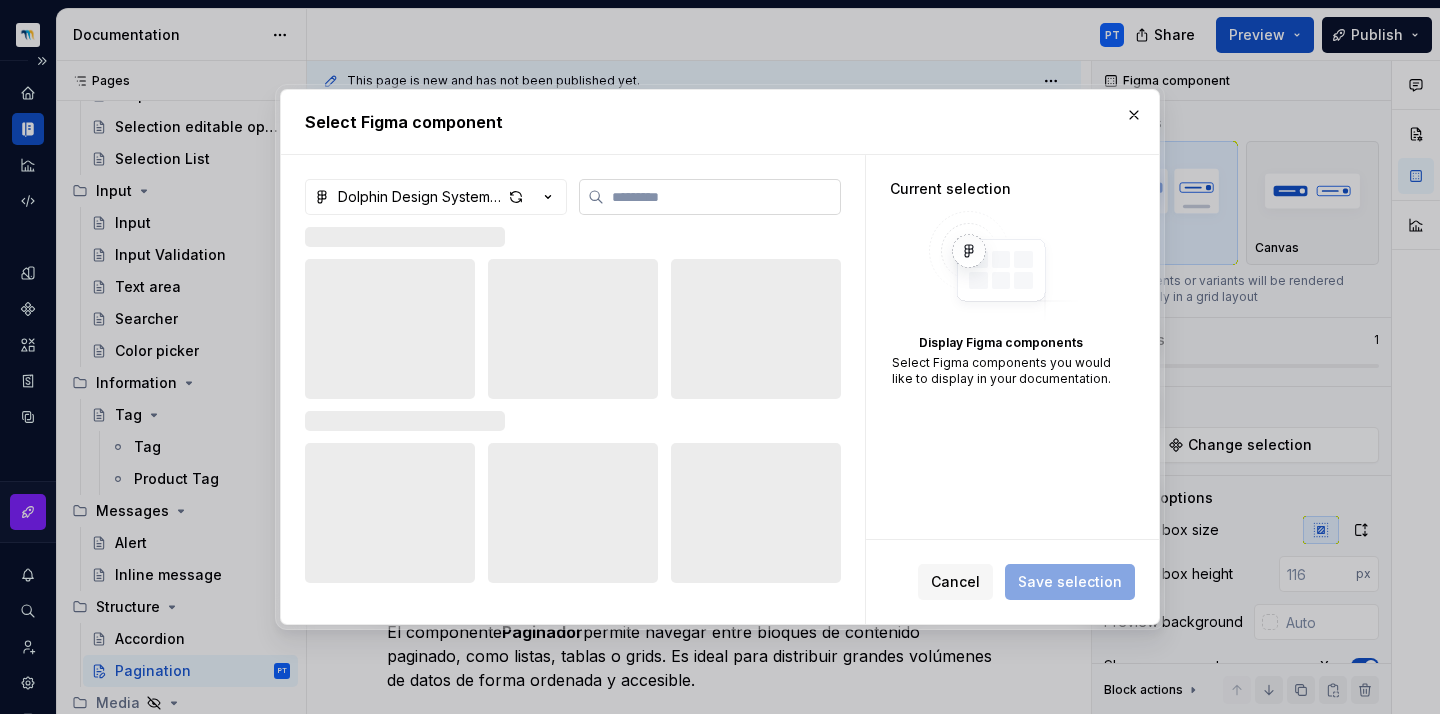 click at bounding box center (722, 197) 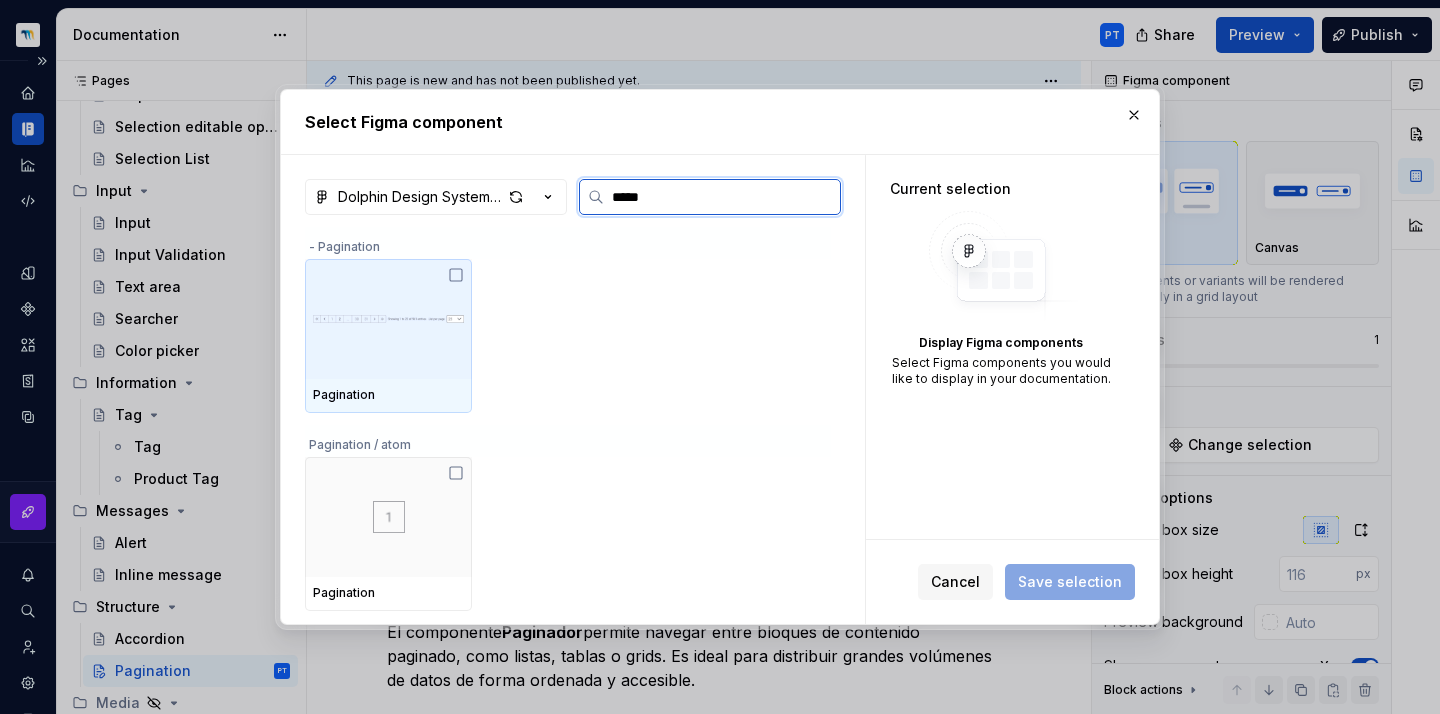 type on "******" 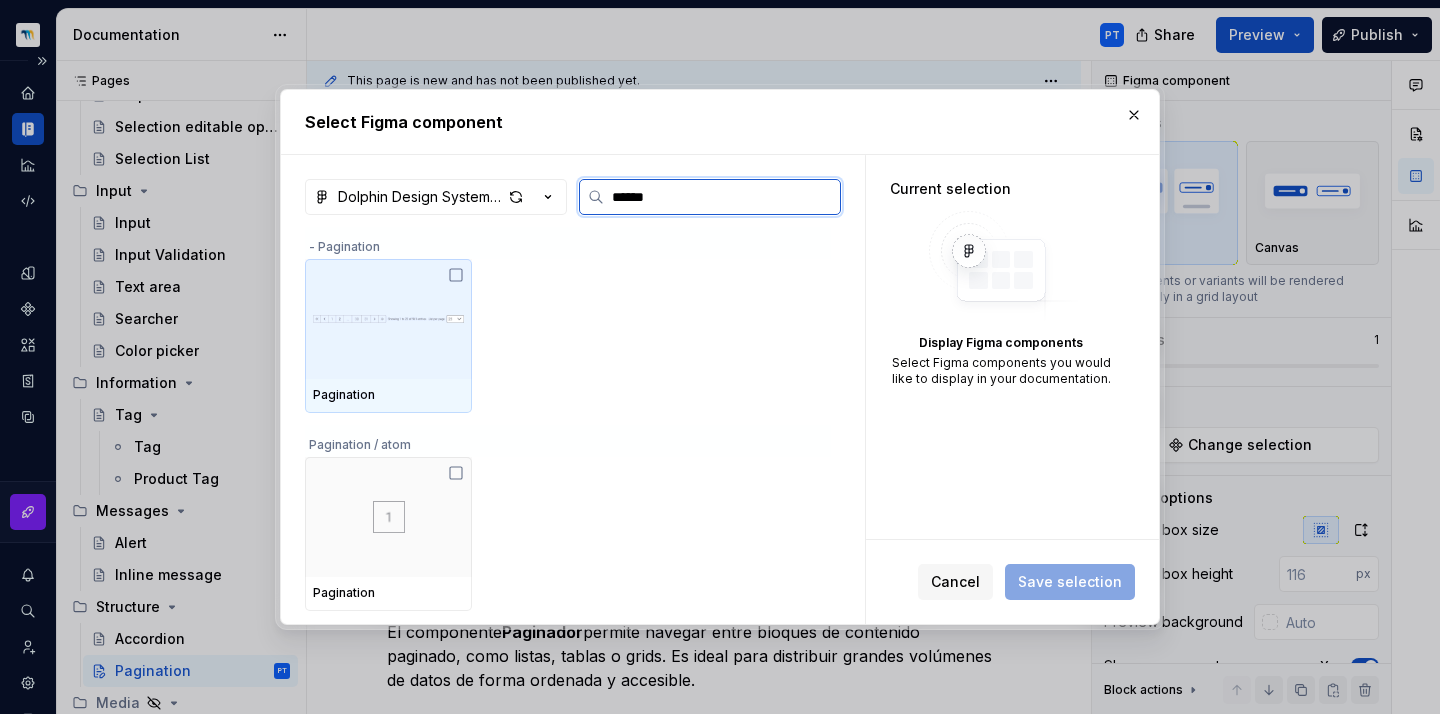 click at bounding box center [388, 319] 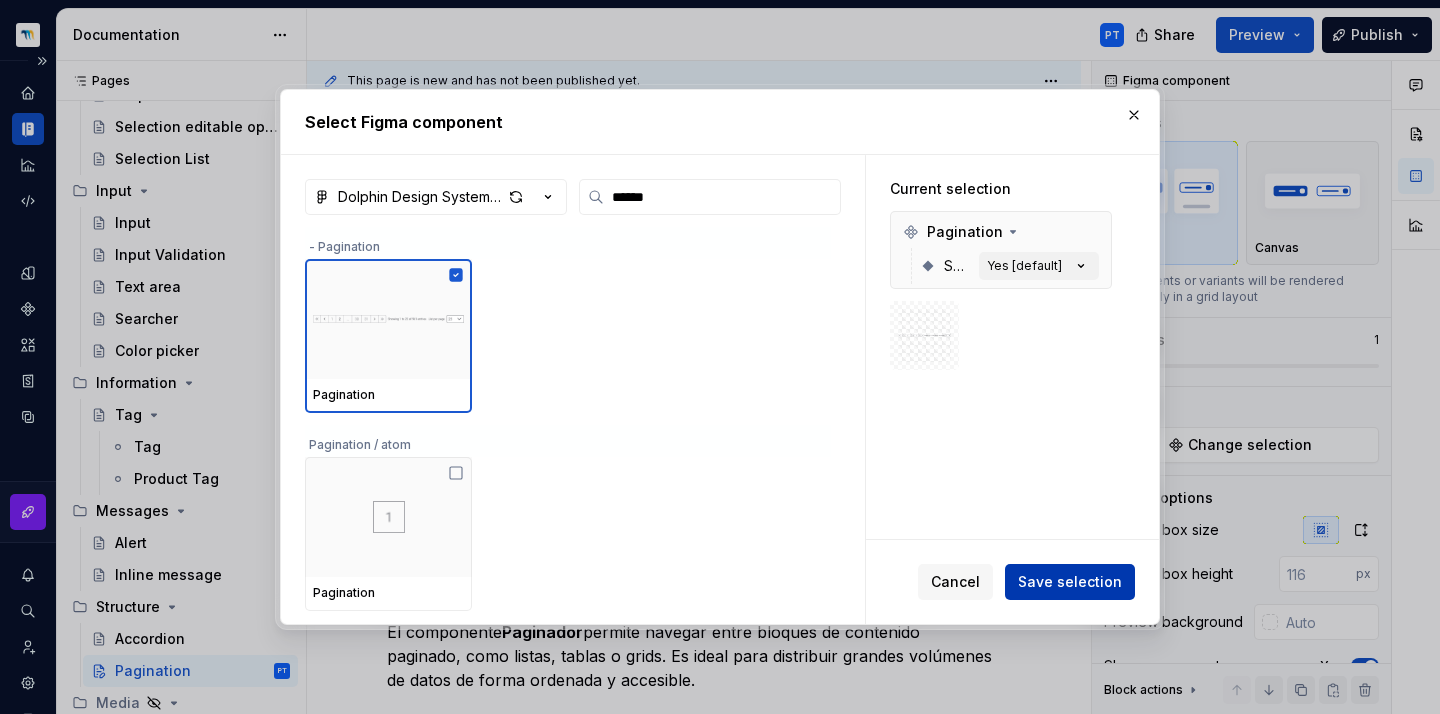click on "Save selection" at bounding box center (1070, 582) 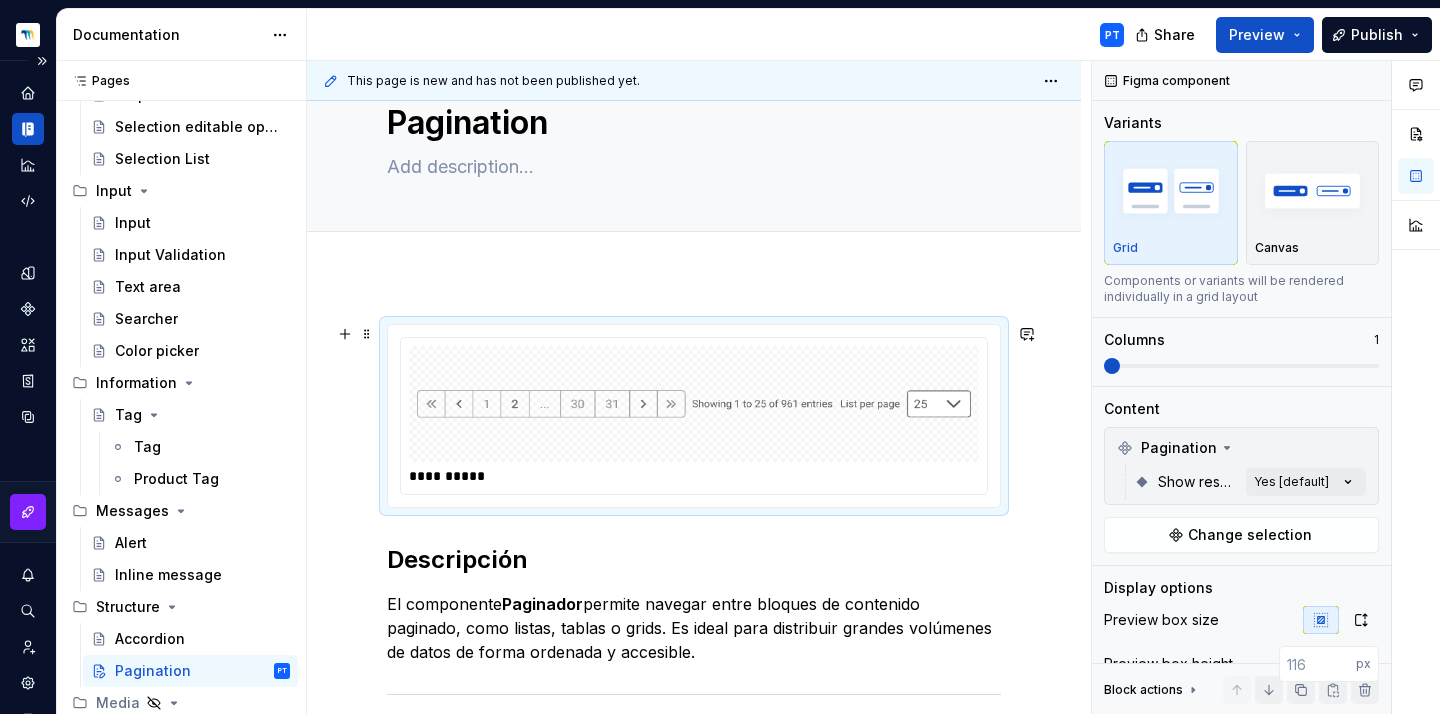 scroll, scrollTop: 73, scrollLeft: 0, axis: vertical 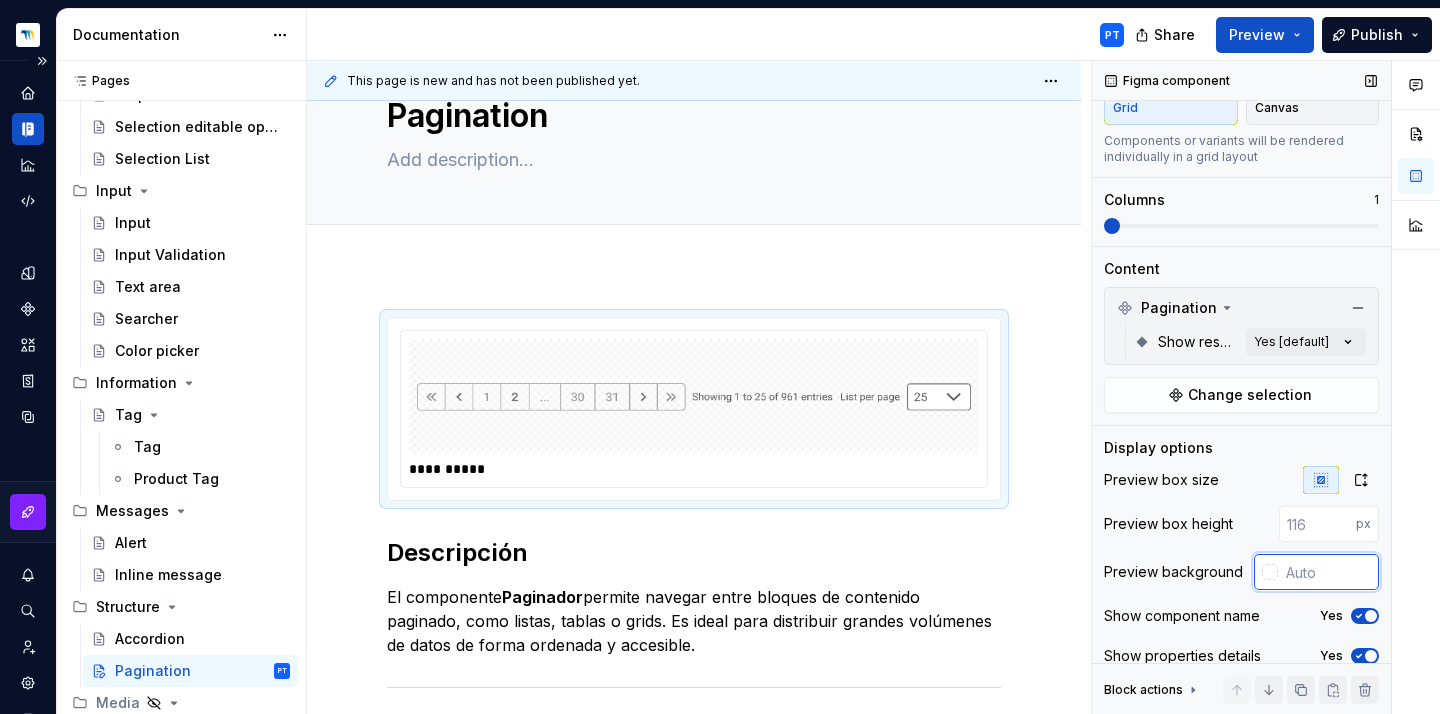 click at bounding box center [1328, 572] 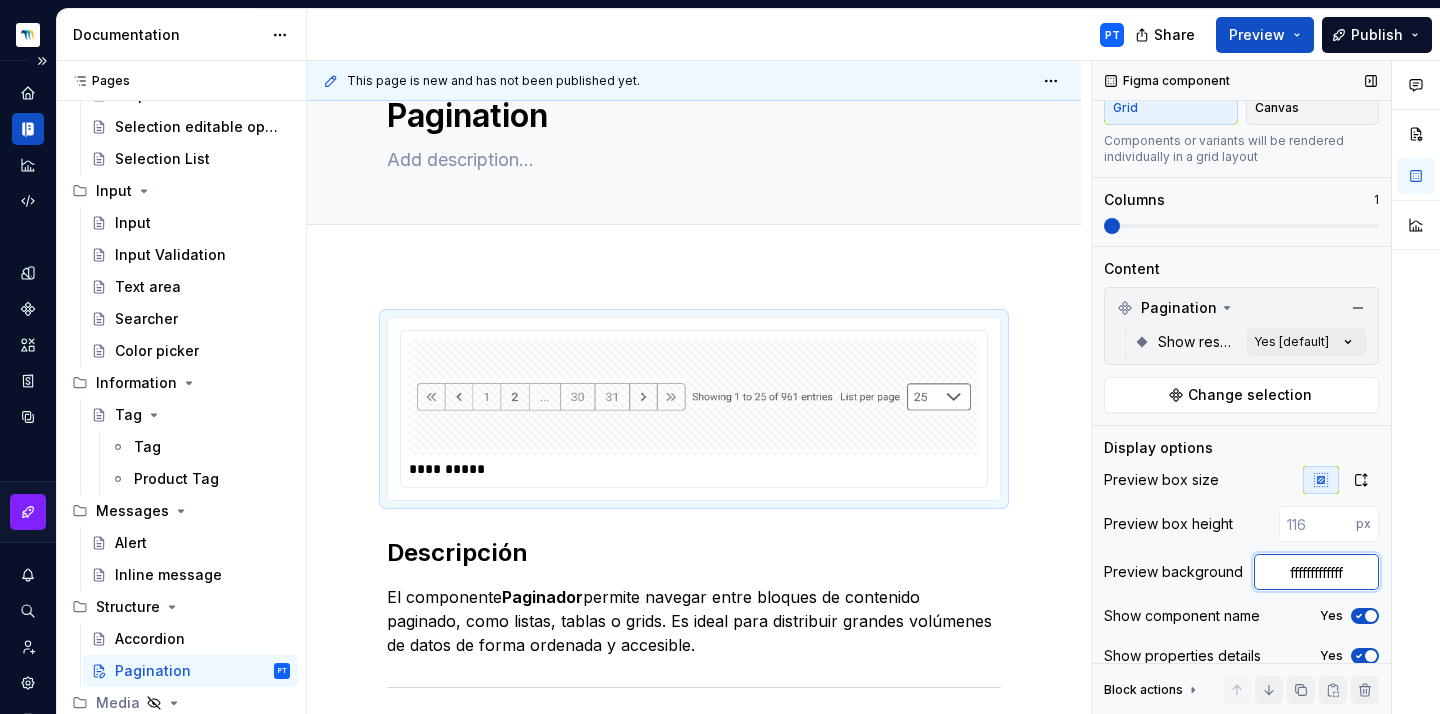 type on "fffffffffffff" 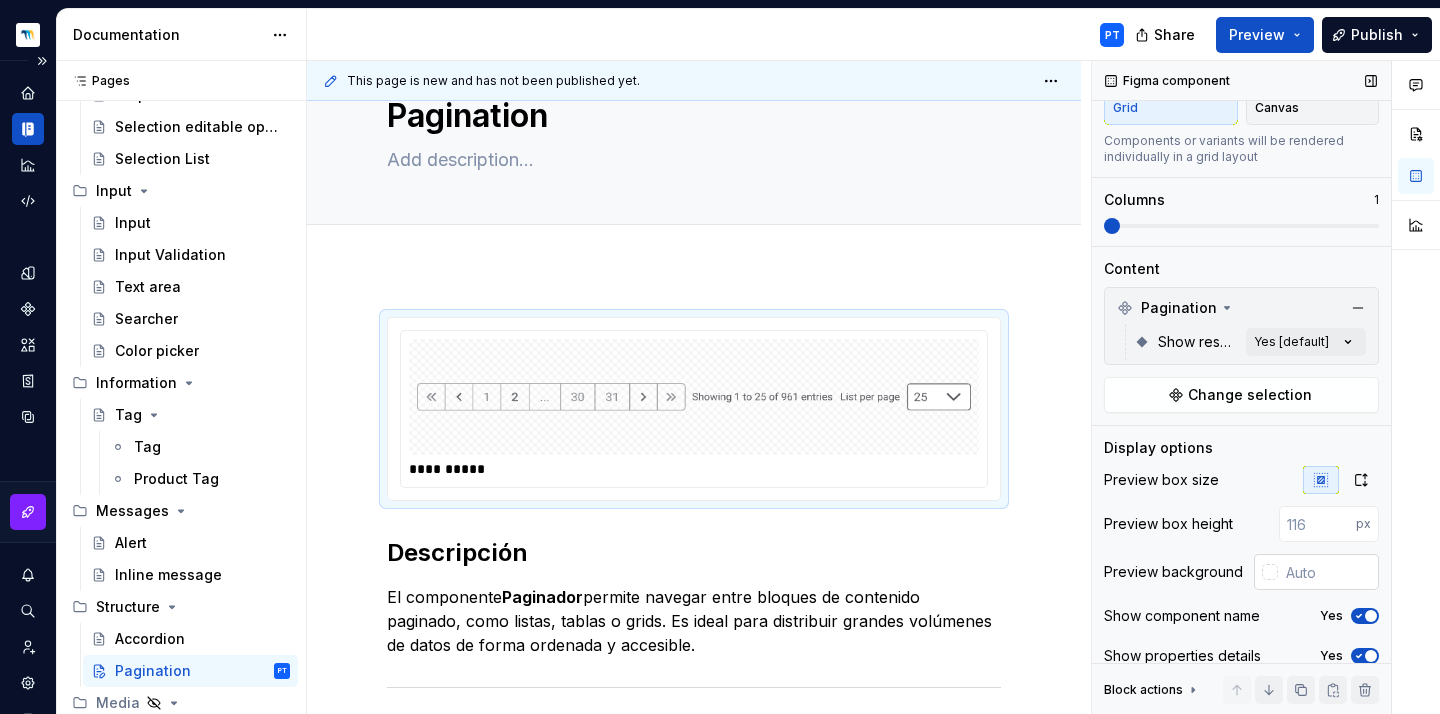click at bounding box center (1270, 572) 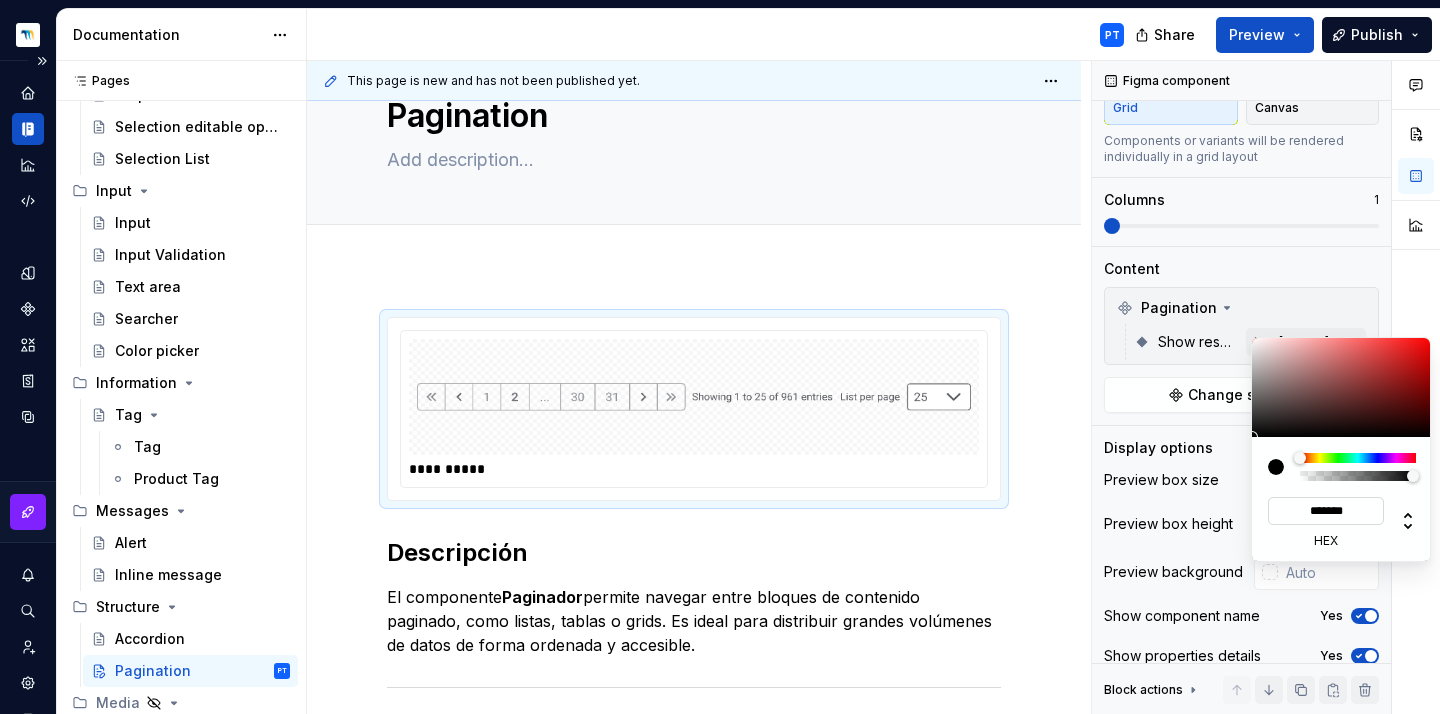 click on "*******" at bounding box center (1326, 511) 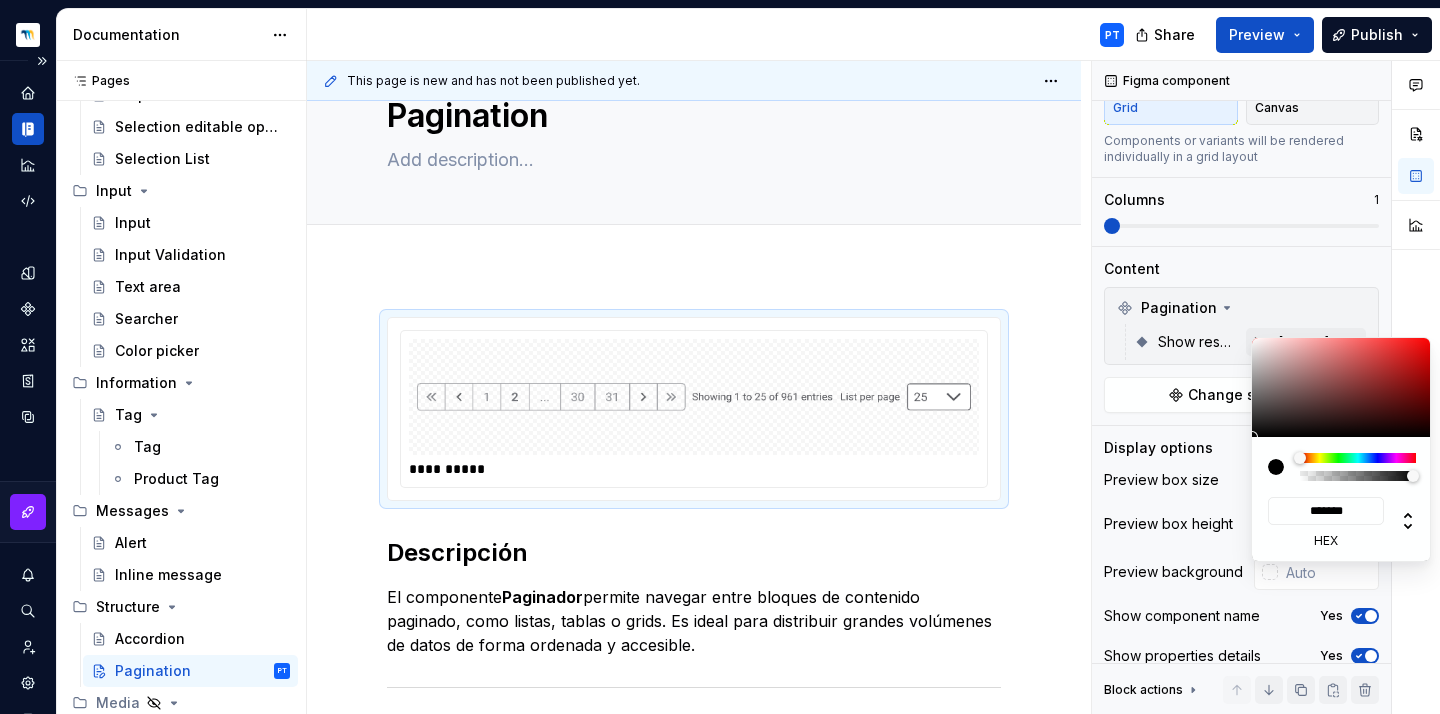 type on "#D1B5B5" 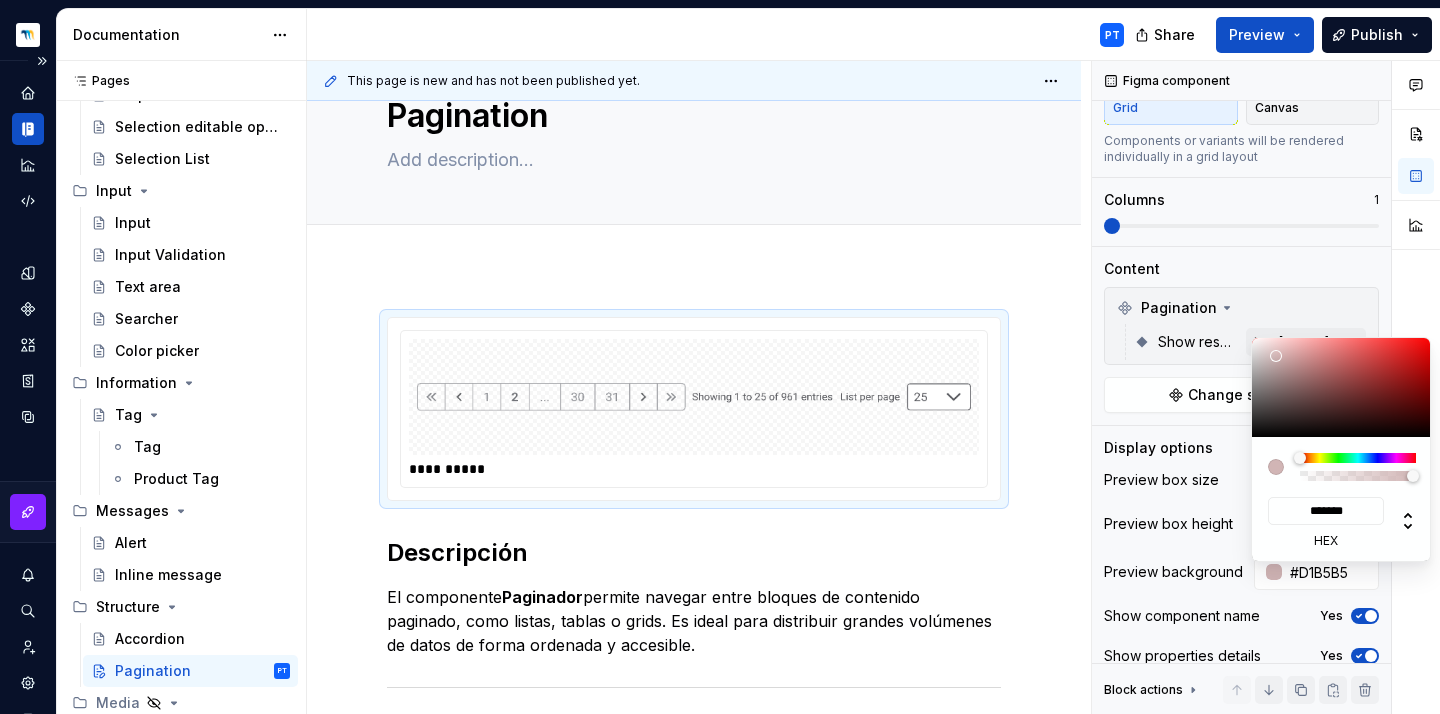 type on "#DDCBCB" 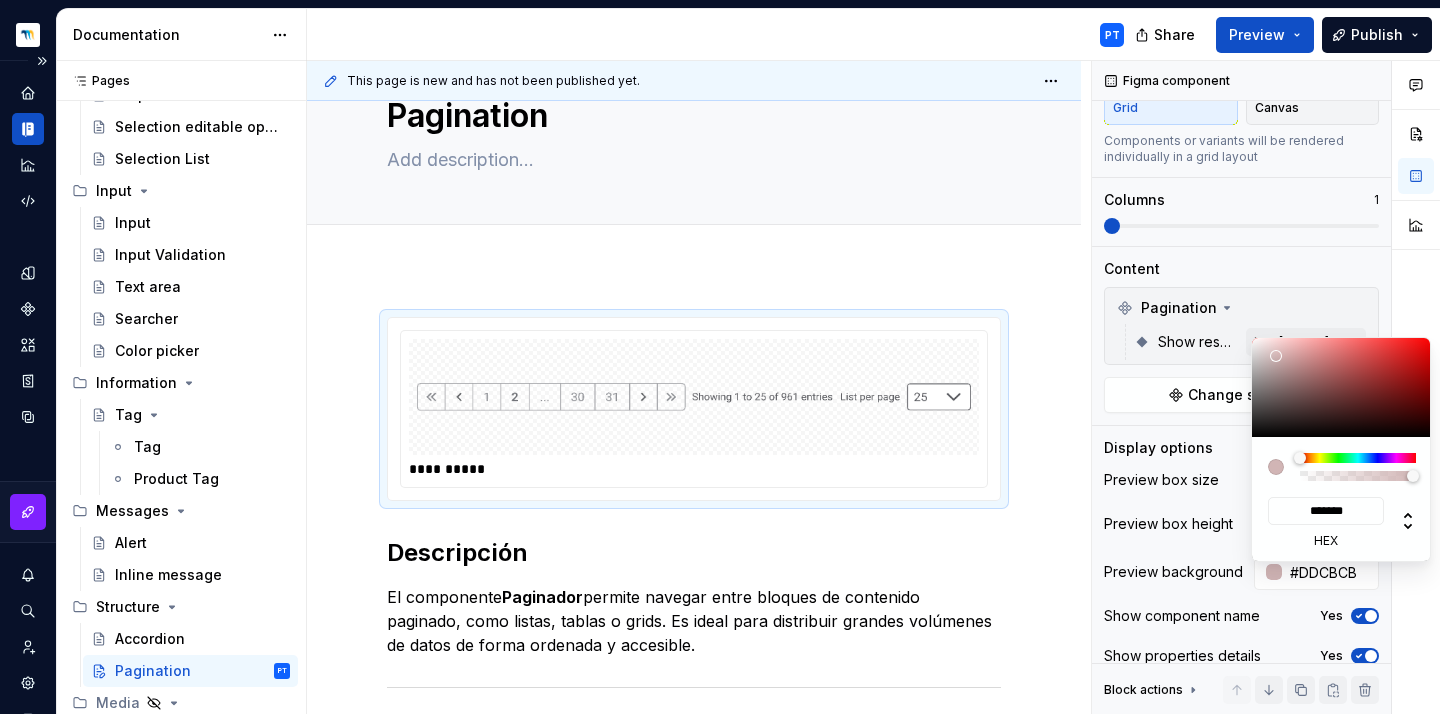 type on "#FFFEFE" 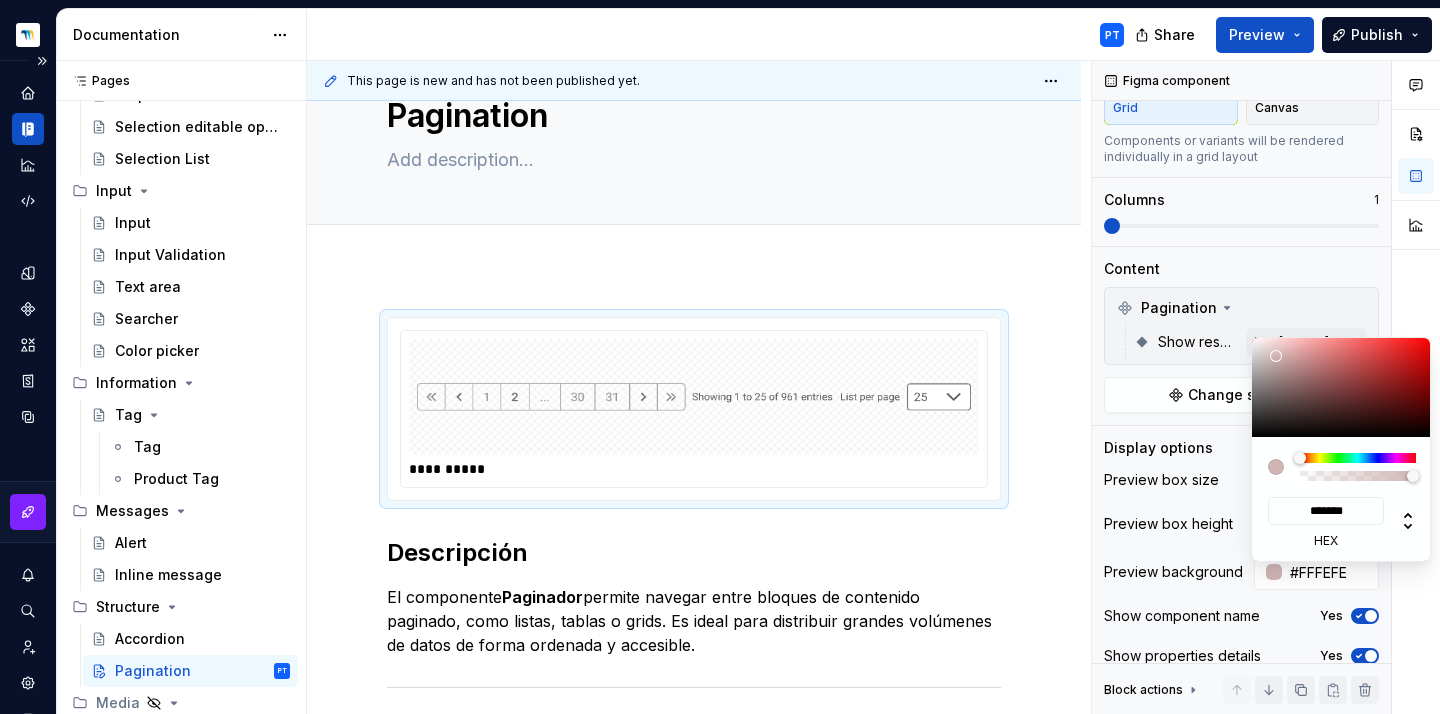 type on "#FFFFFF" 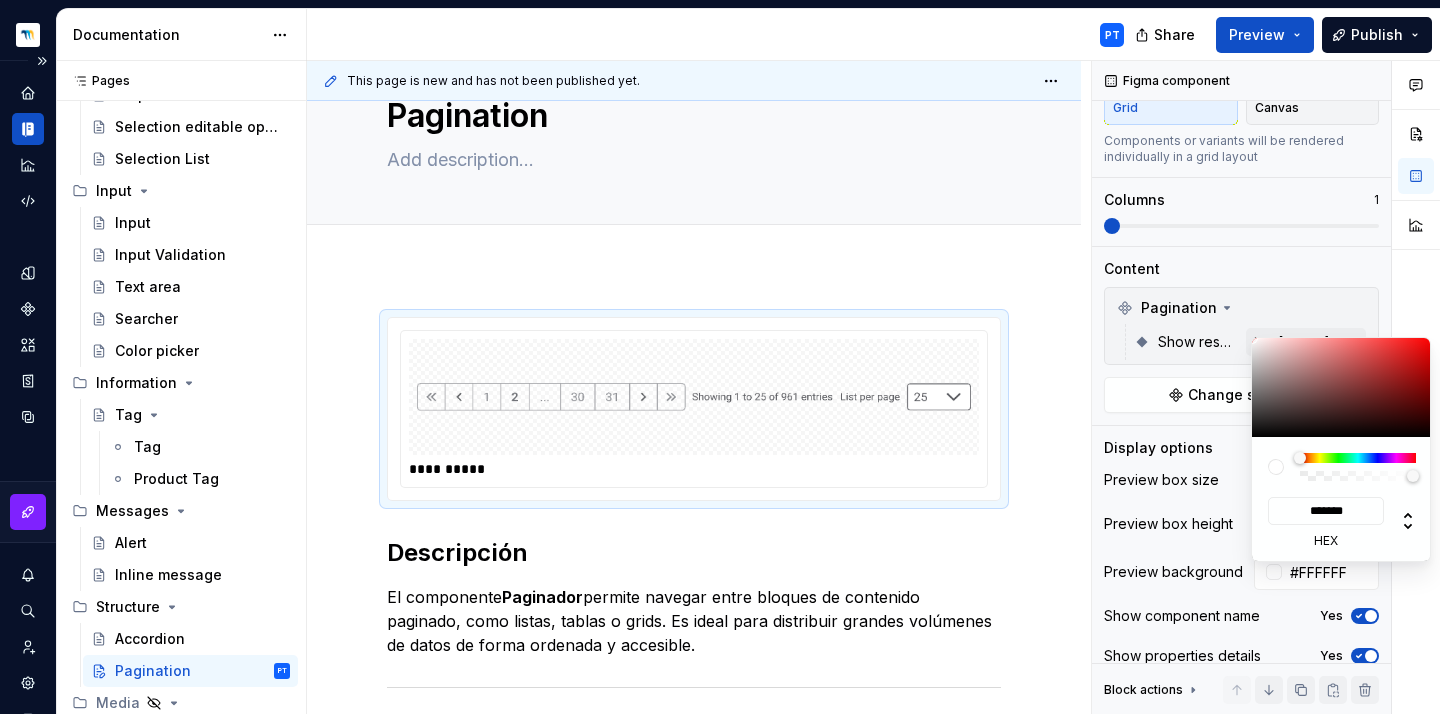 drag, startPoint x: 1276, startPoint y: 356, endPoint x: 1228, endPoint y: 319, distance: 60.60528 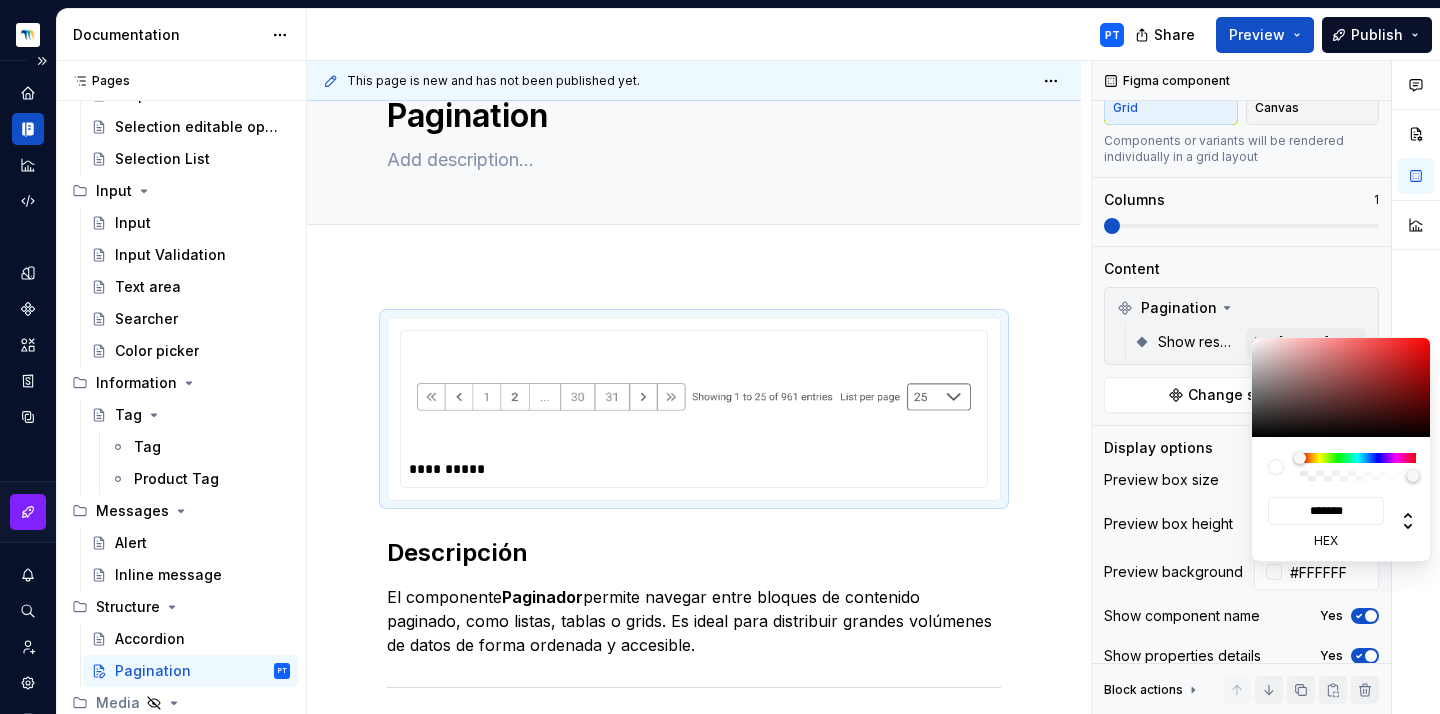 click on "Dolphin Design System PT Design system data Documentation PT Share Preview Publish Pages Pages Add
Accessibility guide for tree Page tree.
Navigate the tree with the arrow keys. Common tree hotkeys apply. Further keybindings are available:
enter to execute primary action on focused item
f2 to start renaming the focused item
escape to abort renaming an item
control+d to start dragging selected items
Dolphin Design System Design Principles Foundations To do In Progress Buttons Brand Brand Button Brand Icon Button Neutral Neutral Button Neutral Icon Button Card Button Actionable button Selection Selectors Selector Multiselector Editable selector Tree component Checkbox Radio button Toggle Datepicker Dropdown menu Chip Selection editable options Selection List Input Input Input Validation Text area Searcher Color picker Information Tag Tag Product Tag Messages Alert Inline message Structure Accordion Pagination PT Media Navigation Foundations" at bounding box center (720, 357) 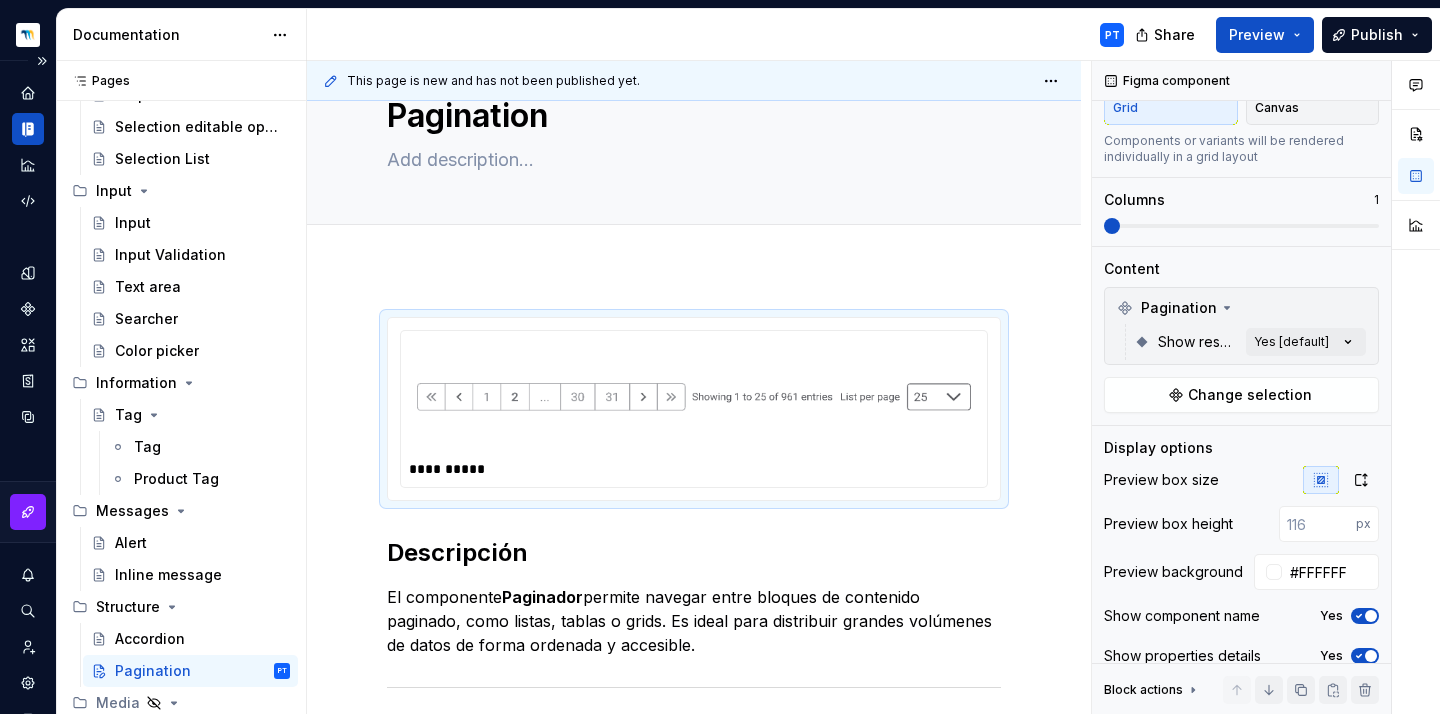 click on "Comments Open comments No comments yet Select ‘Comment’ from the block context menu to add one. Figma component Variants Grid Canvas Components or variants will be rendered individually in a grid layout Columns 1 Content Pagination Show results Yes [default] Change selection Display options Preview box size Preview box height px Preview background #FFFFFF Show component name Yes Show properties details Yes Show variant description Yes Block actions Move up Move down Duplicate Copy (⌘C) Cut (⌘X) Delete" at bounding box center [1266, 388] 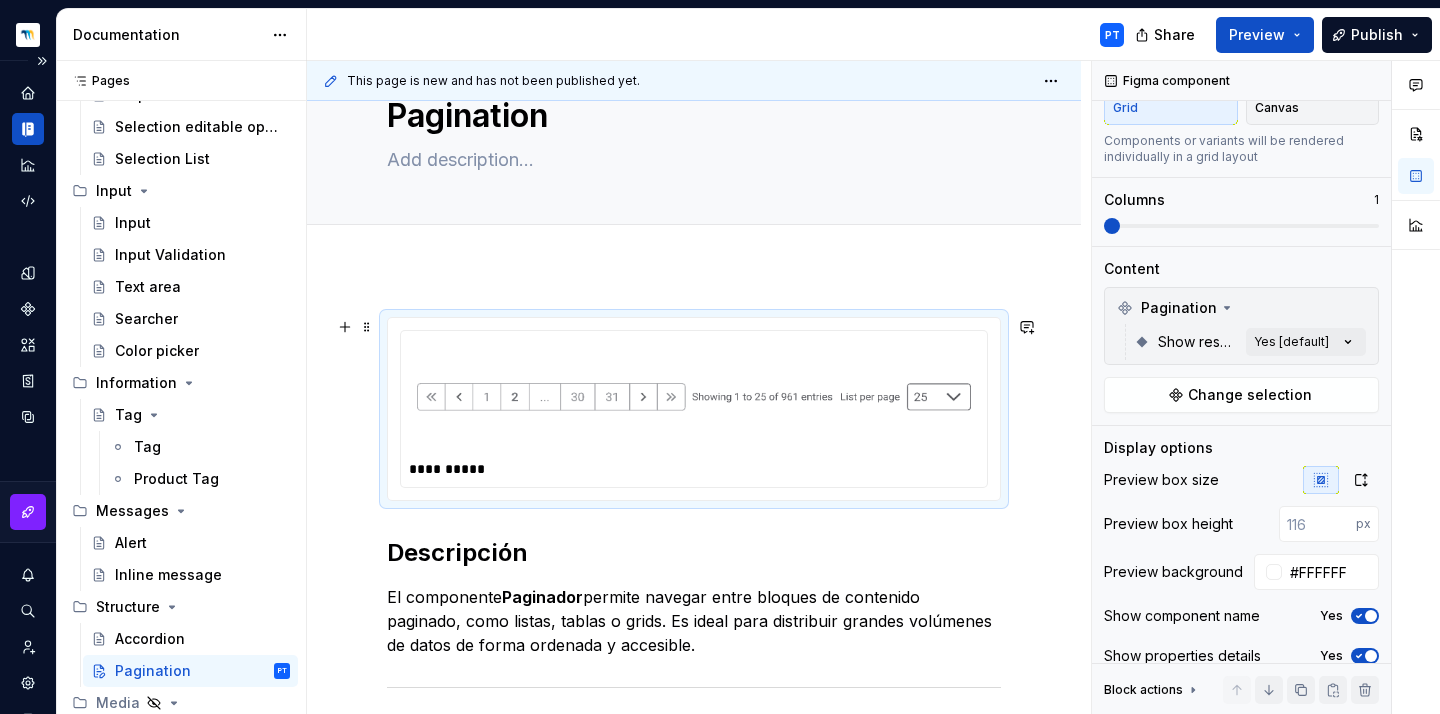 click on "**********" at bounding box center [694, 2238] 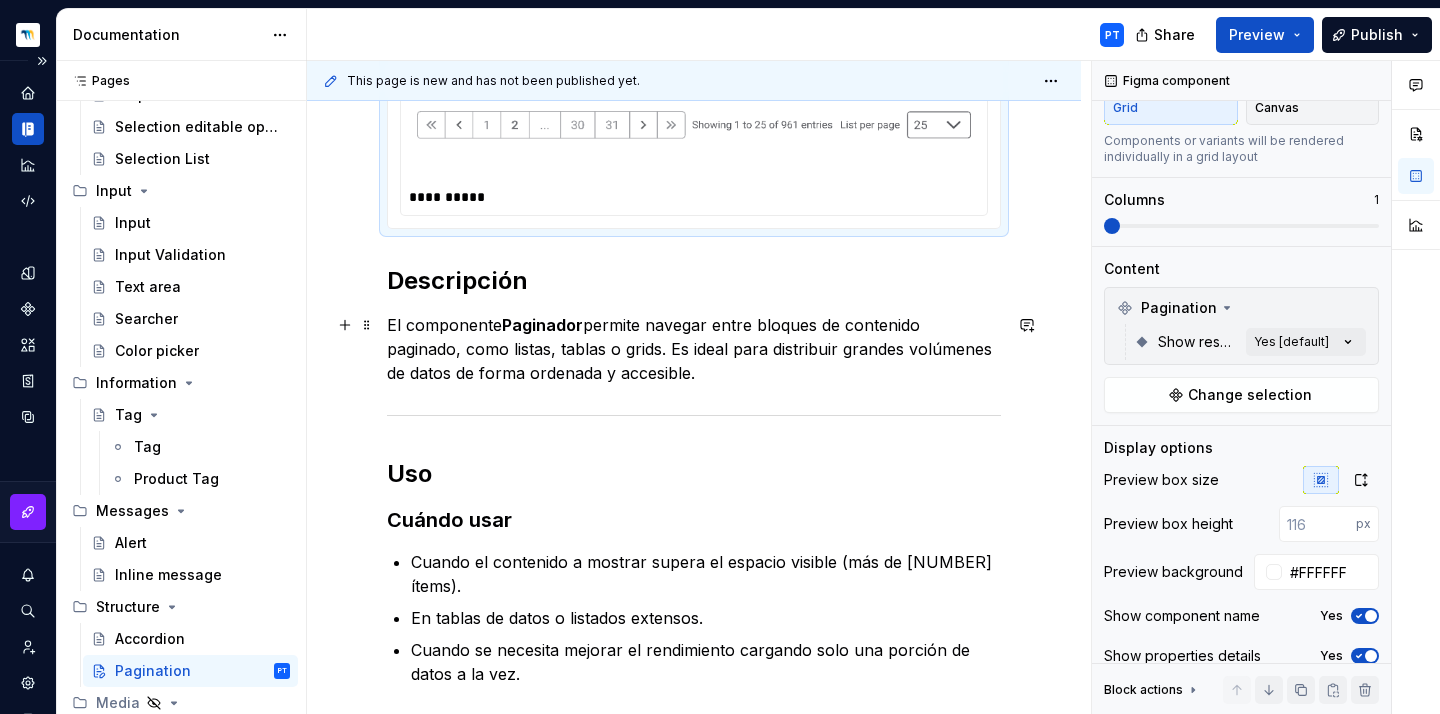 scroll, scrollTop: 366, scrollLeft: 0, axis: vertical 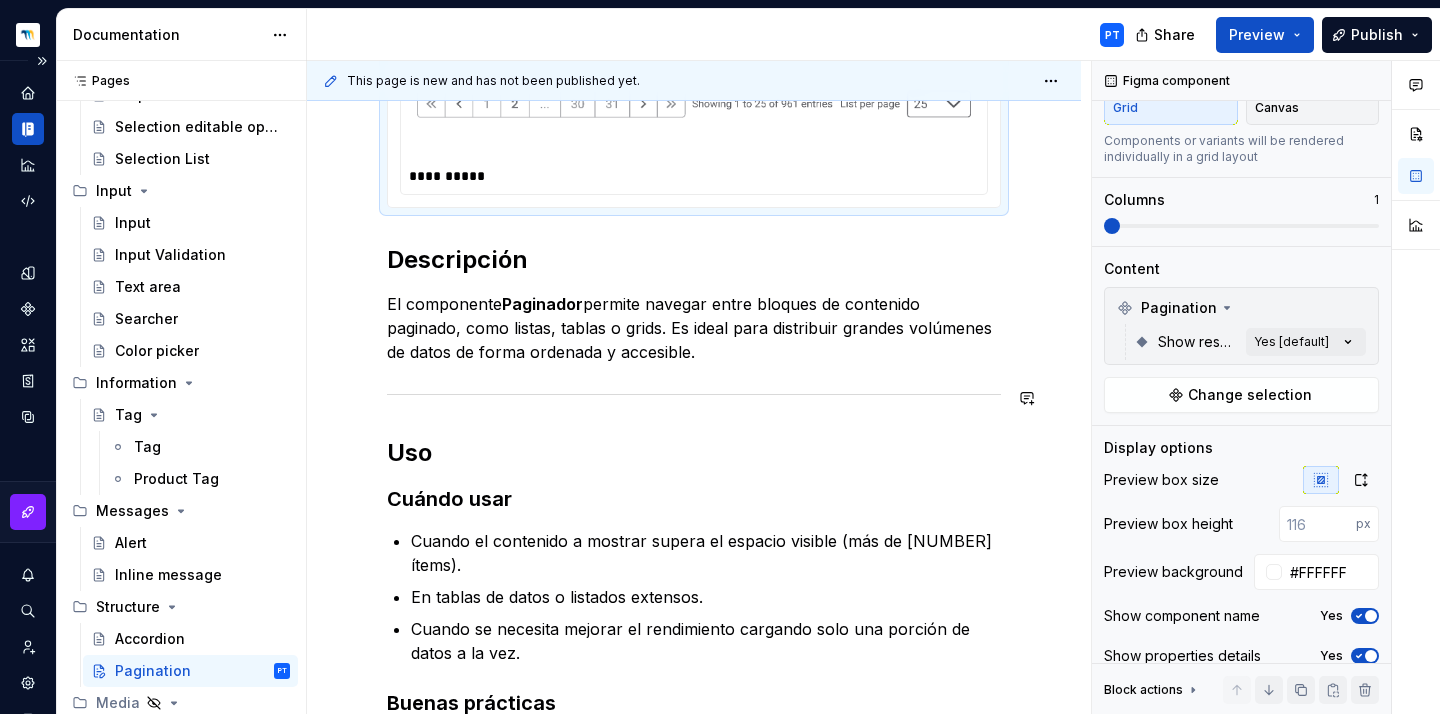 click on "**********" at bounding box center (694, 1850) 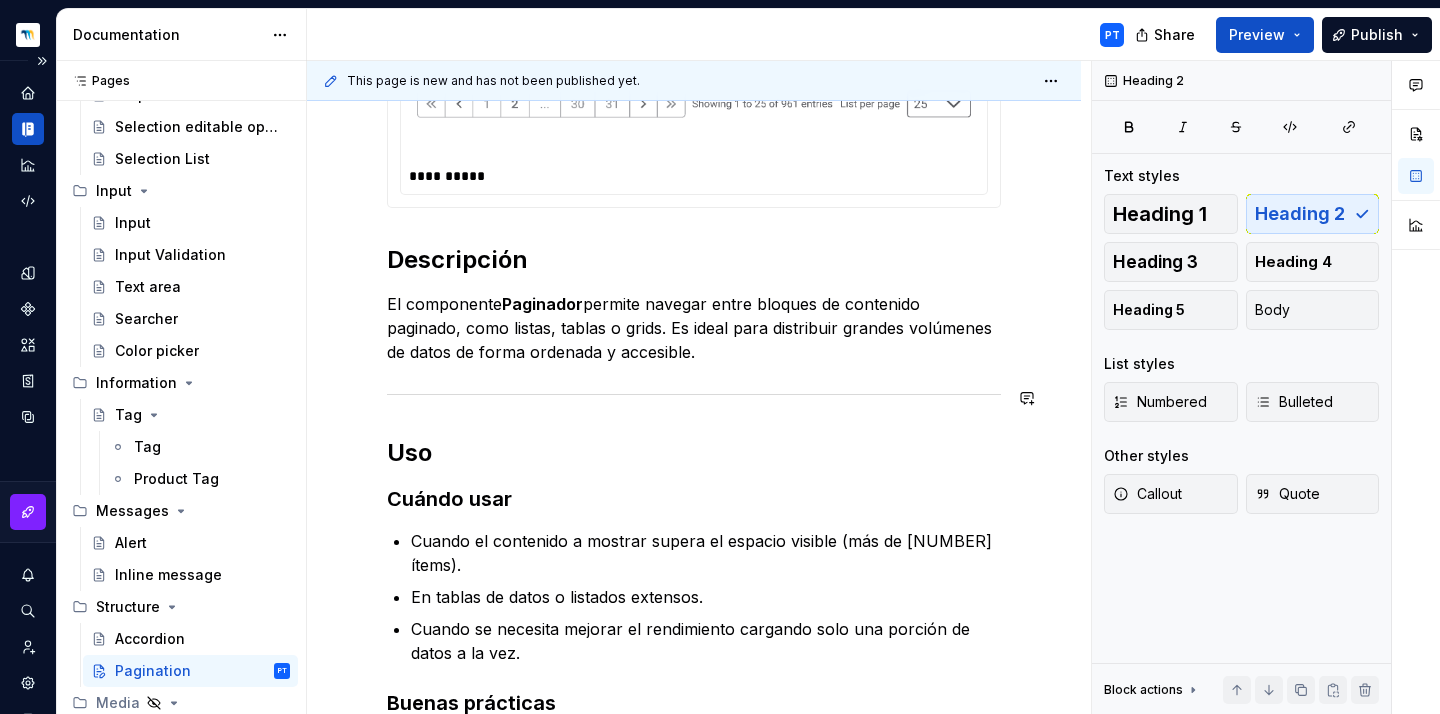 scroll, scrollTop: 0, scrollLeft: 0, axis: both 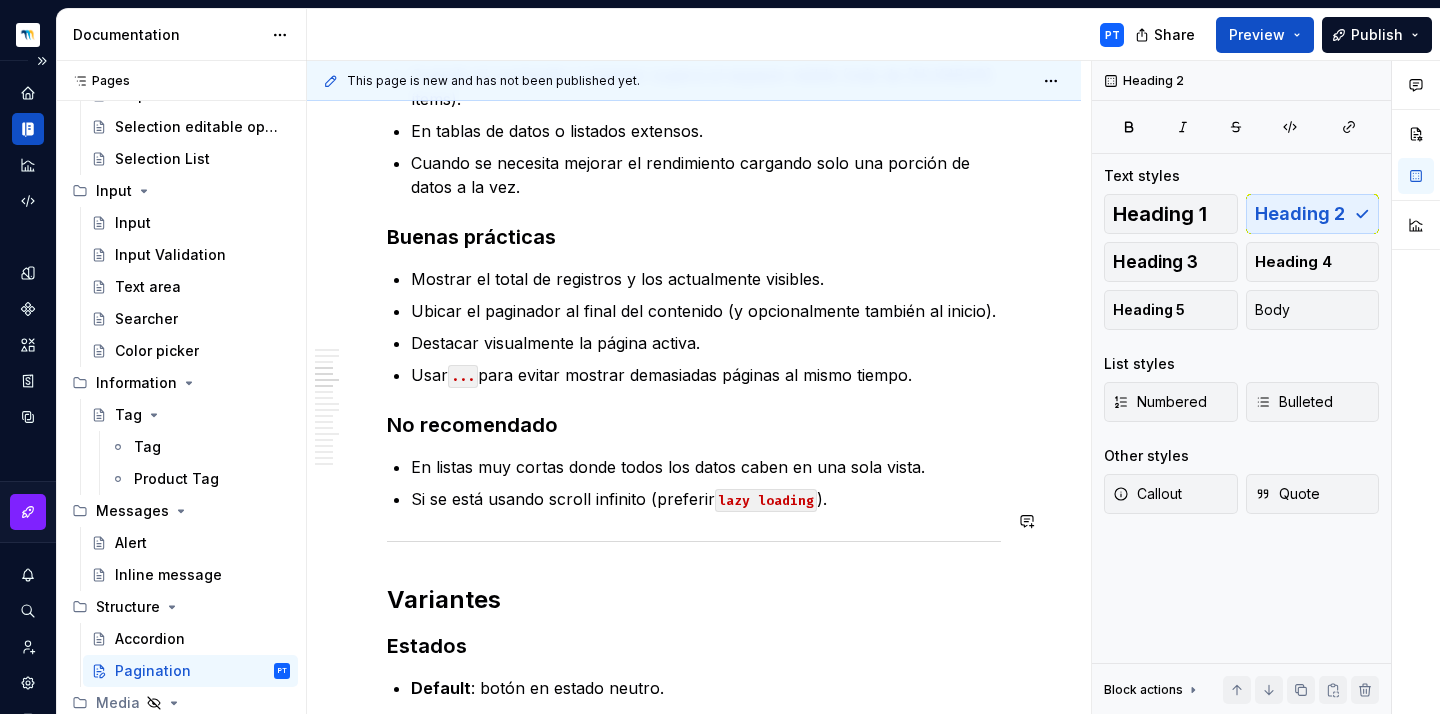 click on "**********" at bounding box center [694, 1403] 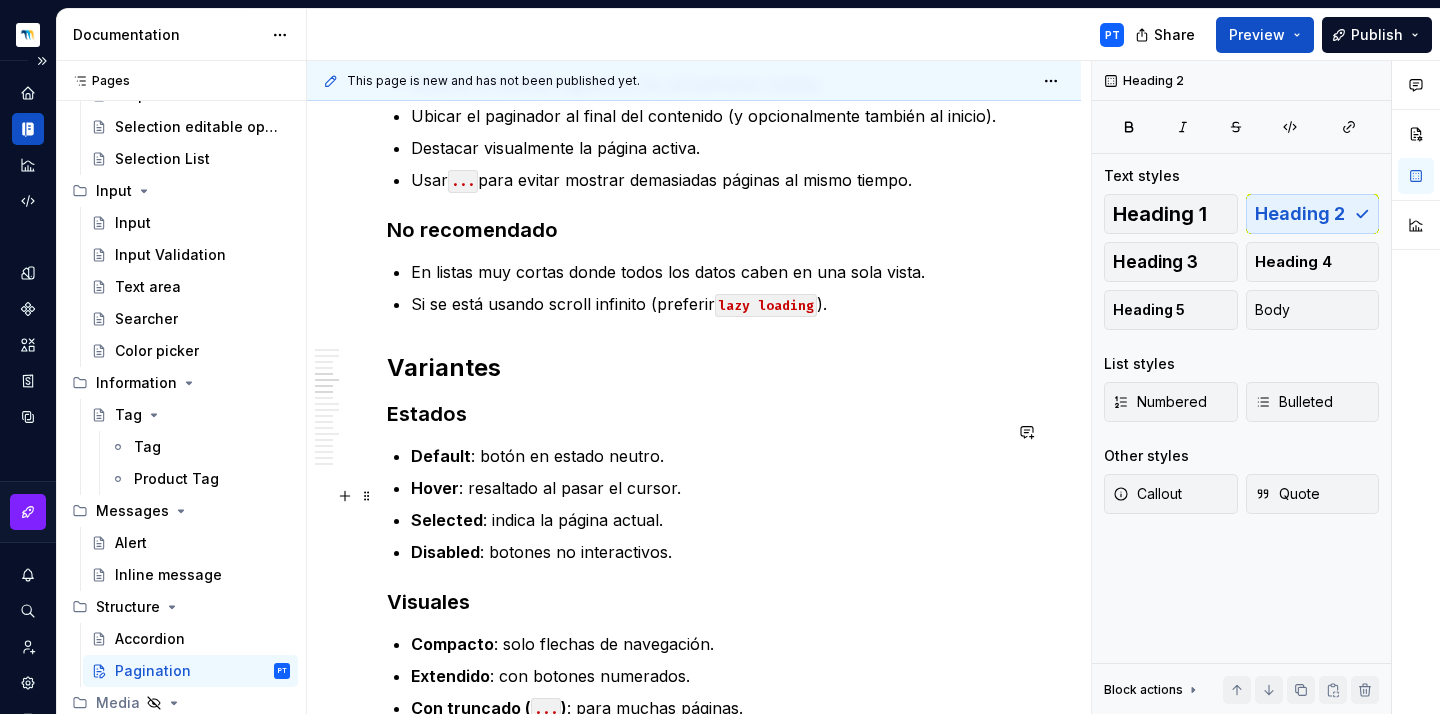 scroll, scrollTop: 992, scrollLeft: 0, axis: vertical 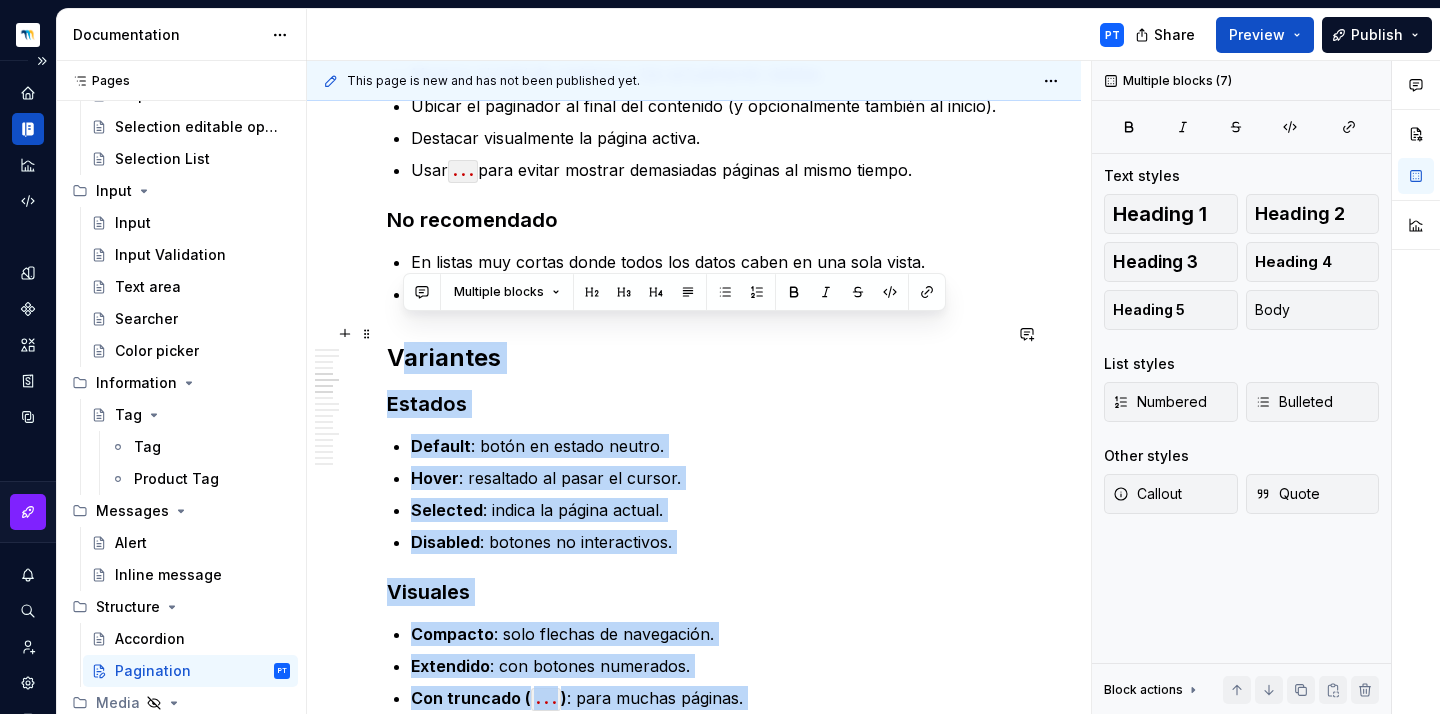 drag, startPoint x: 800, startPoint y: 516, endPoint x: 402, endPoint y: 336, distance: 436.81116 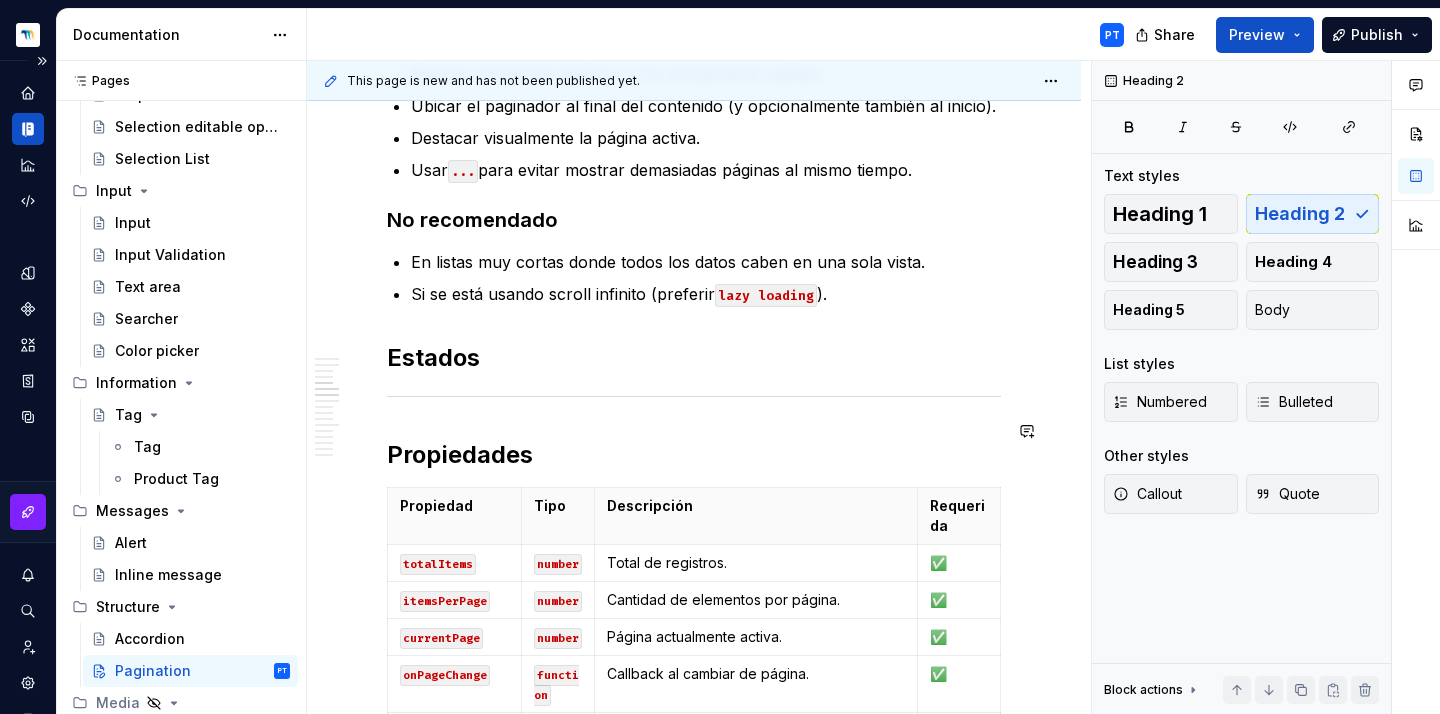 click on "**********" at bounding box center [694, 901] 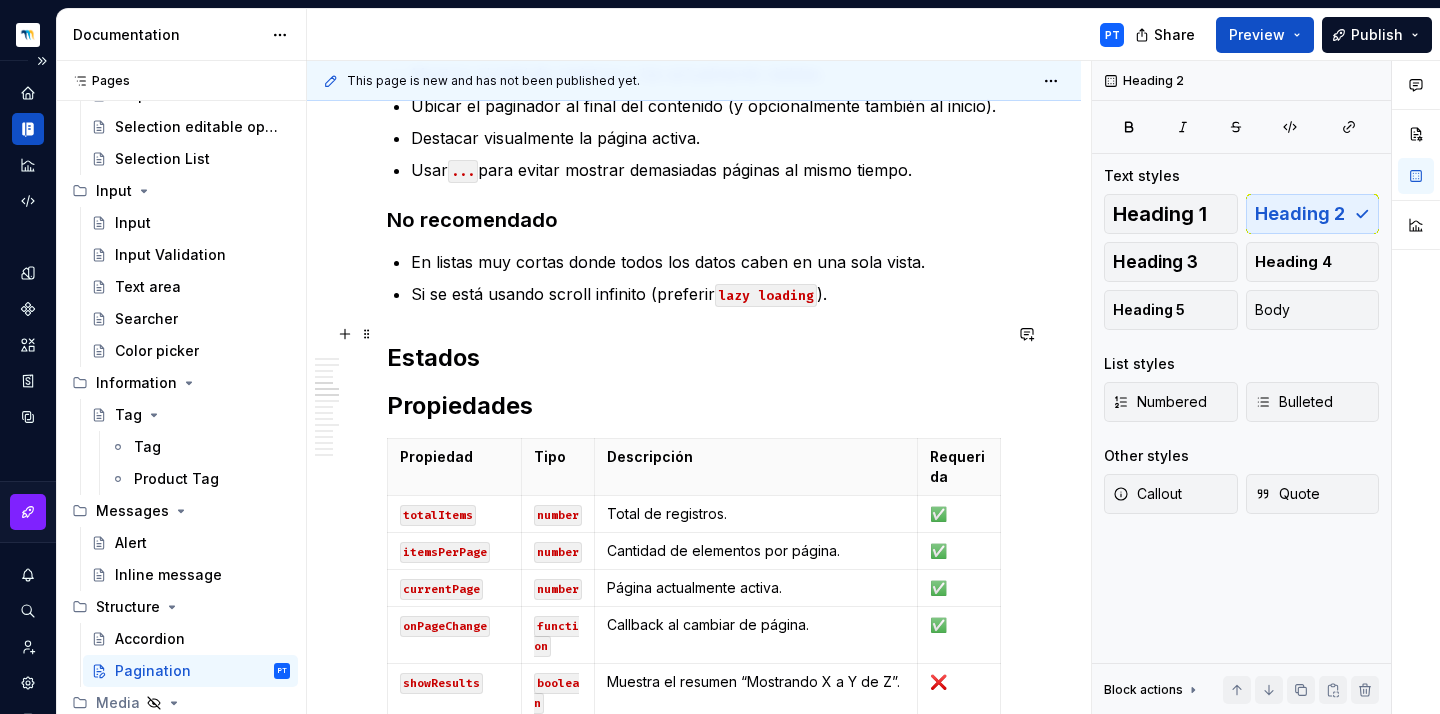 click on "Estados" at bounding box center (694, 358) 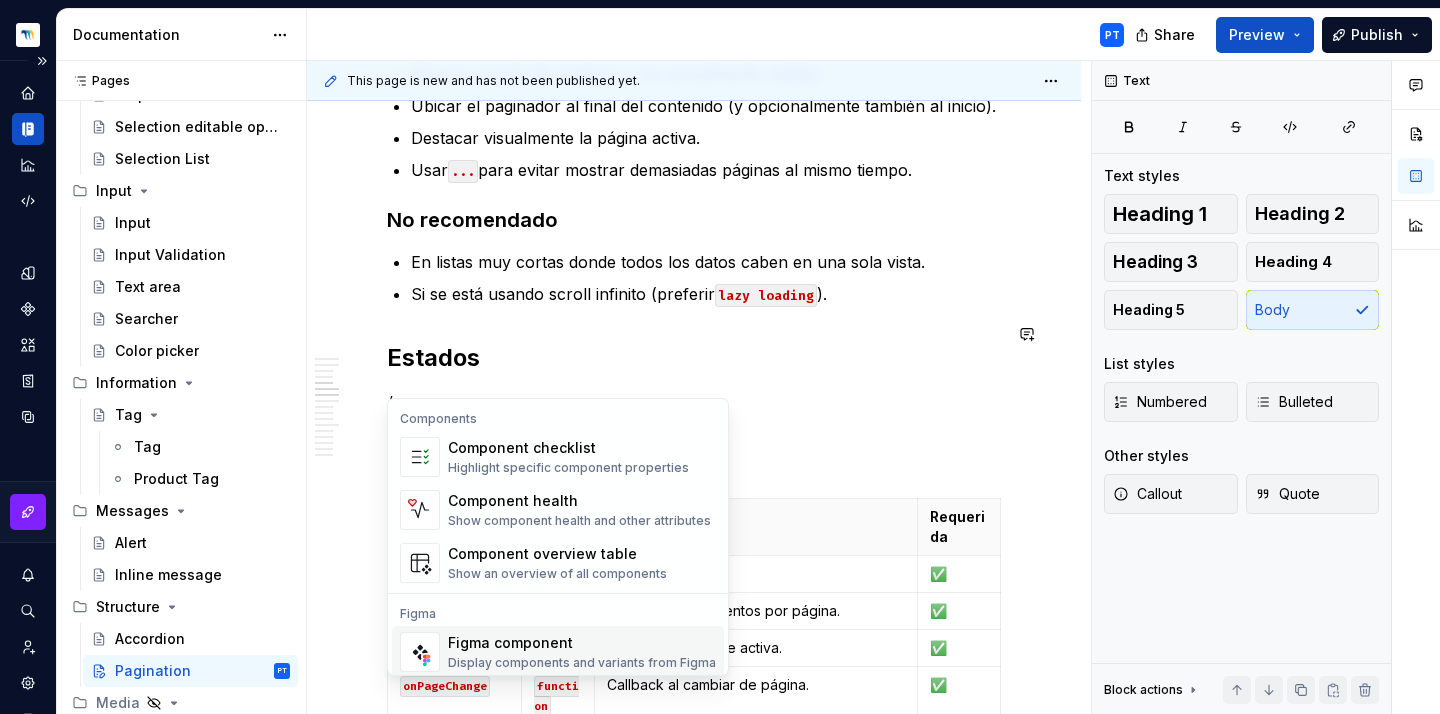 click on "Display components and variants from Figma" at bounding box center (582, 663) 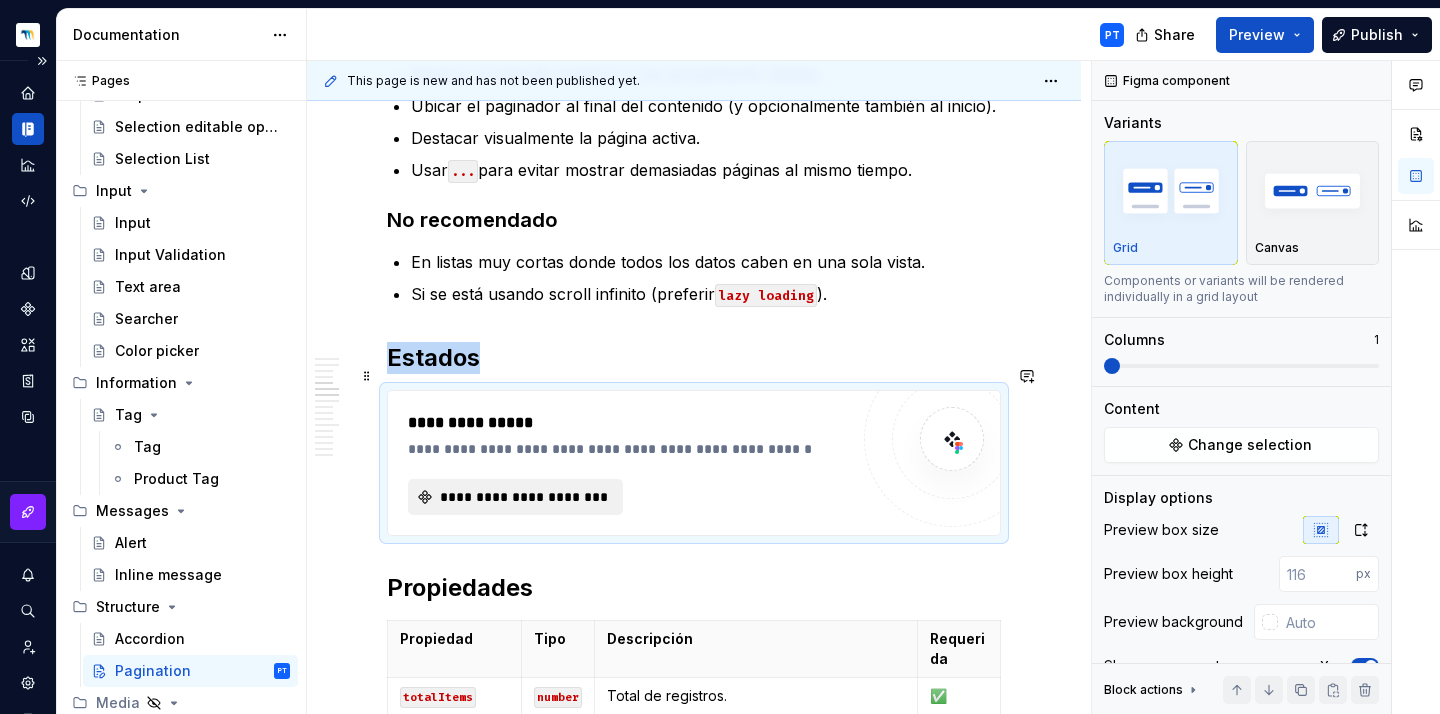 type on "*" 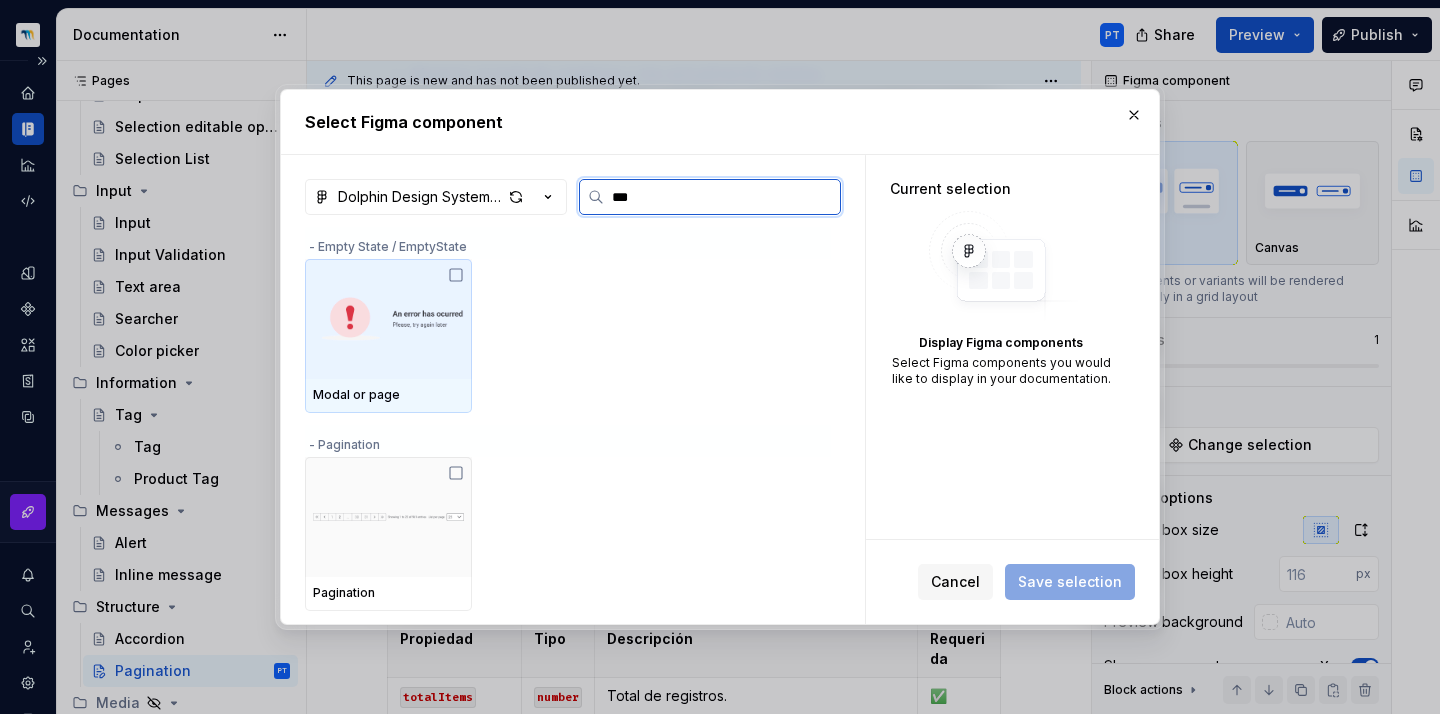 type on "****" 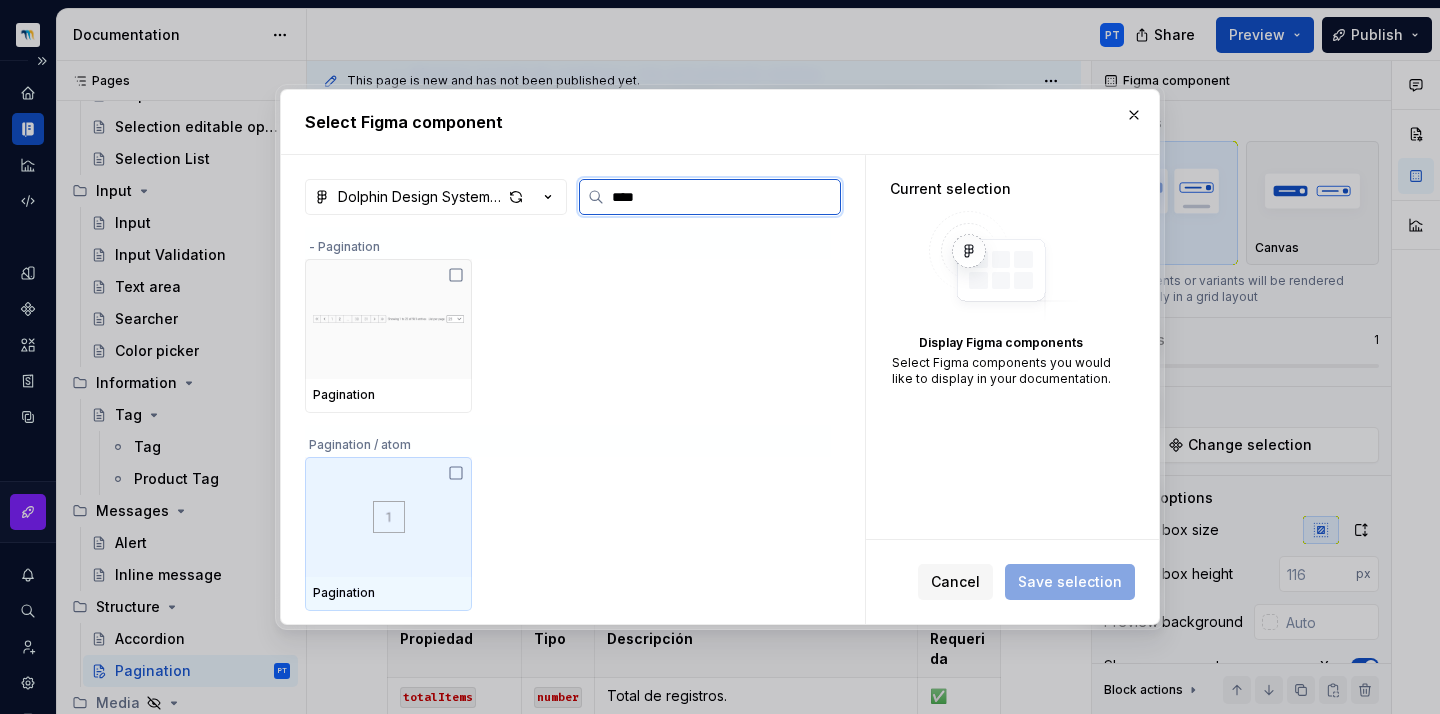 click at bounding box center (389, 517) 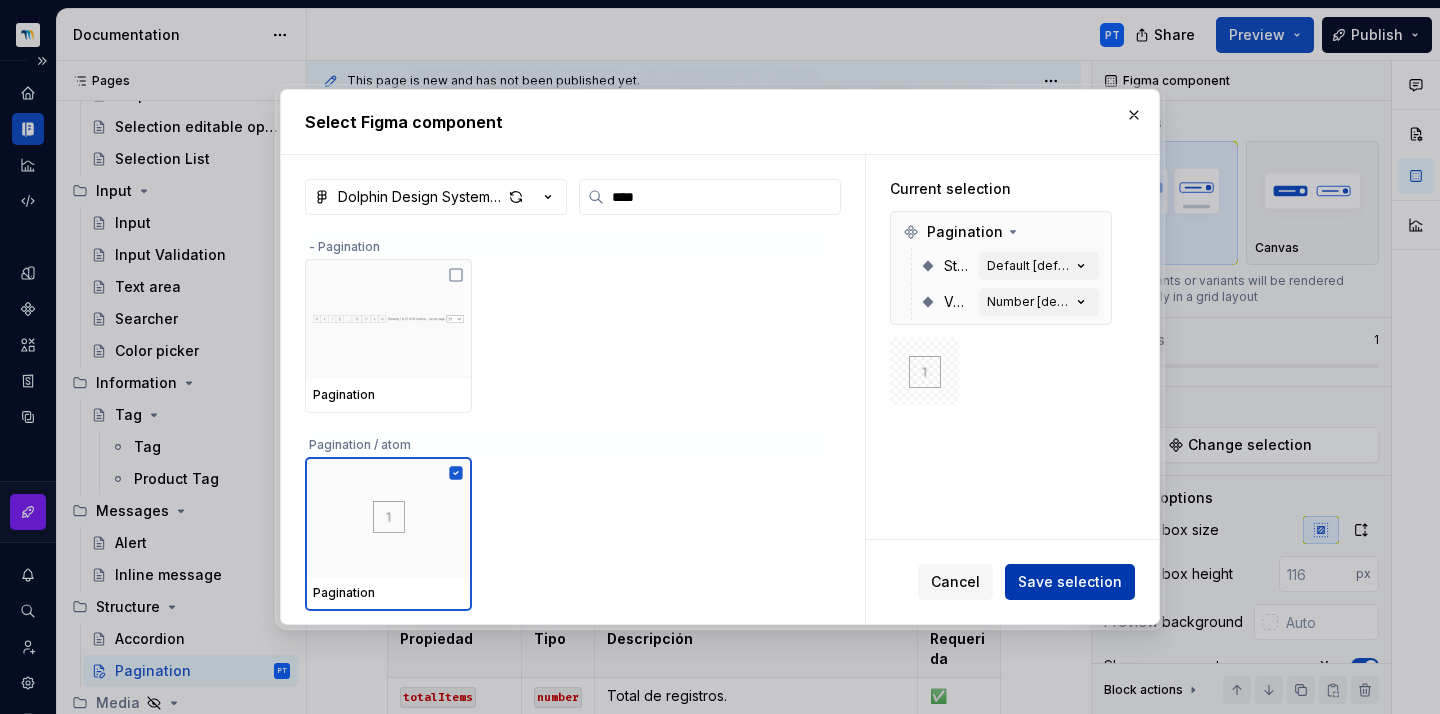 click on "Save selection" at bounding box center [1070, 582] 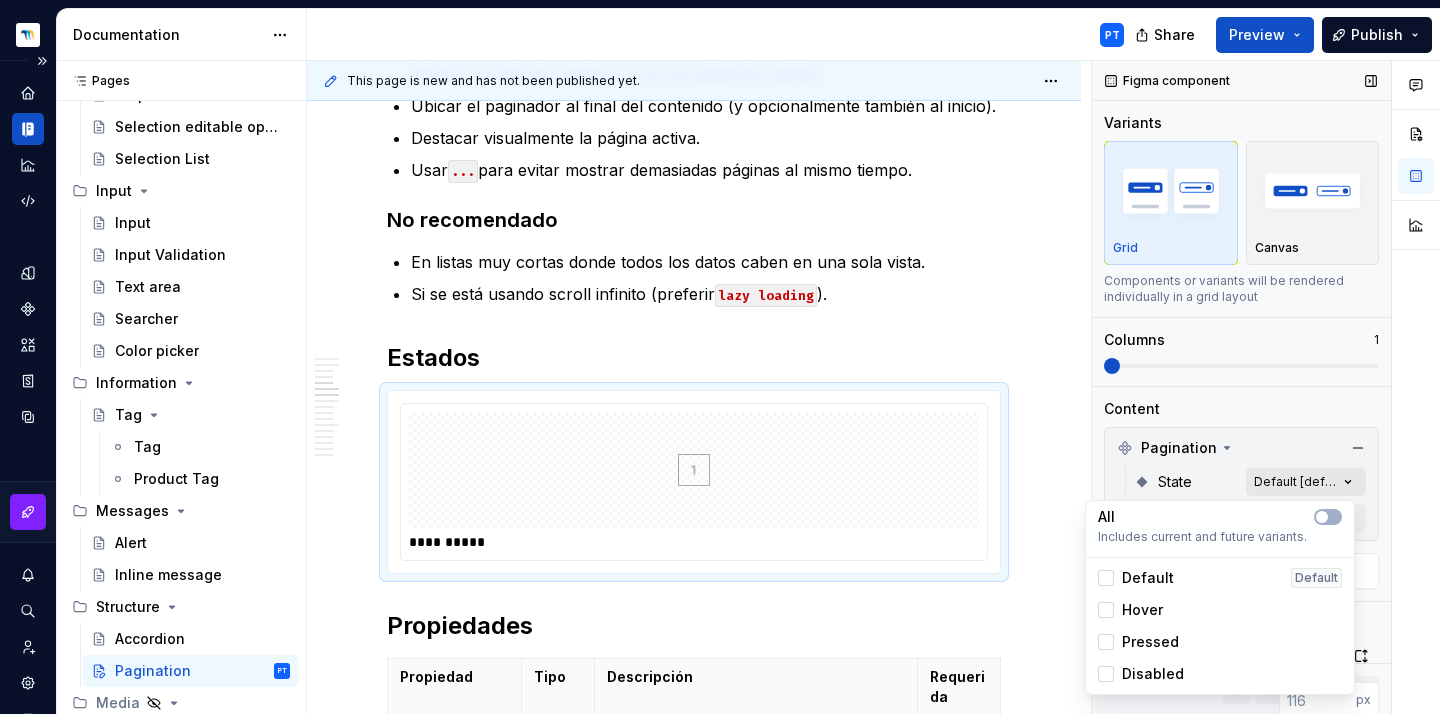 click on "Comments Open comments No comments yet Select ‘Comment’ from the block context menu to add one. Figma component Variants Grid Canvas Components or variants will be rendered individually in a grid layout Columns [NUMBER] Content Pagination State Default [default] Variant Number [default] Change selection Display options Preview box size Preview box height px Preview background Show component name Yes Show properties details Yes Show variant description Yes Block actions Move up Move down Duplicate Copy (⌘C) Cut (⌘X) Delete" at bounding box center [1266, 388] 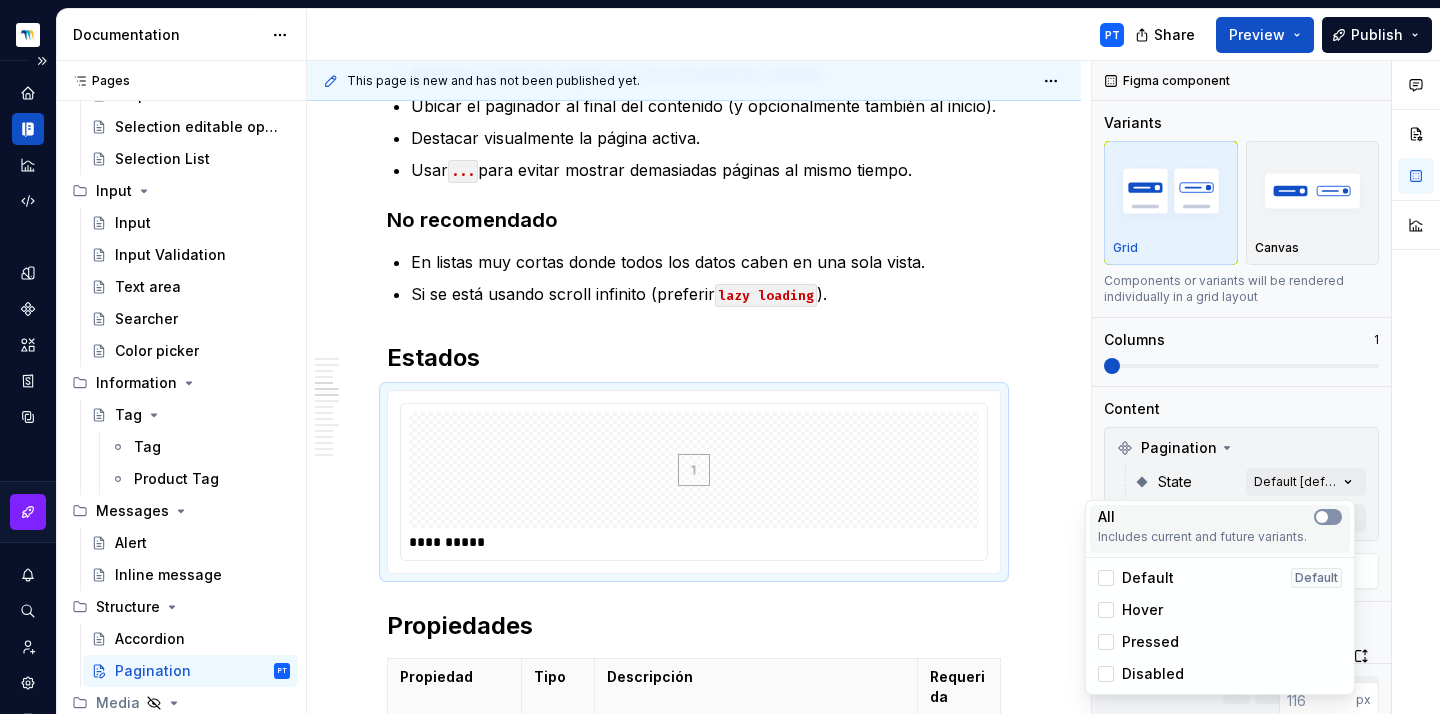 click at bounding box center (1328, 517) 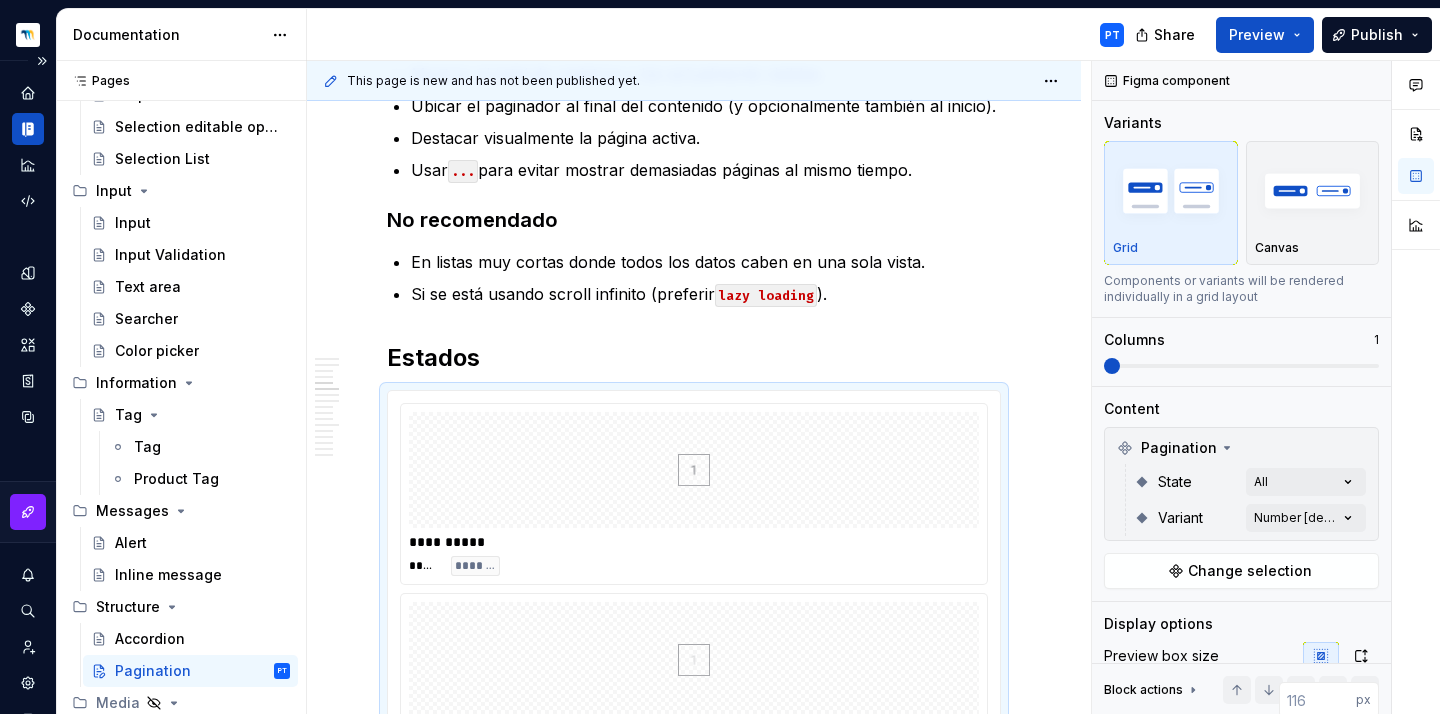 click on "Comments Open comments No comments yet Select ‘Comment’ from the block context menu to add one. Figma component Variants Grid Canvas Components or variants will be rendered individually in a grid layout Columns 1 Content Pagination State All Variant Number [default] Change selection Display options Preview box size Preview box height px Preview background Show component name Yes Show properties details Yes Show variant description Yes Block actions Move up Move down Duplicate Copy (⌘C) Cut (⌘X) Delete" at bounding box center (1266, 388) 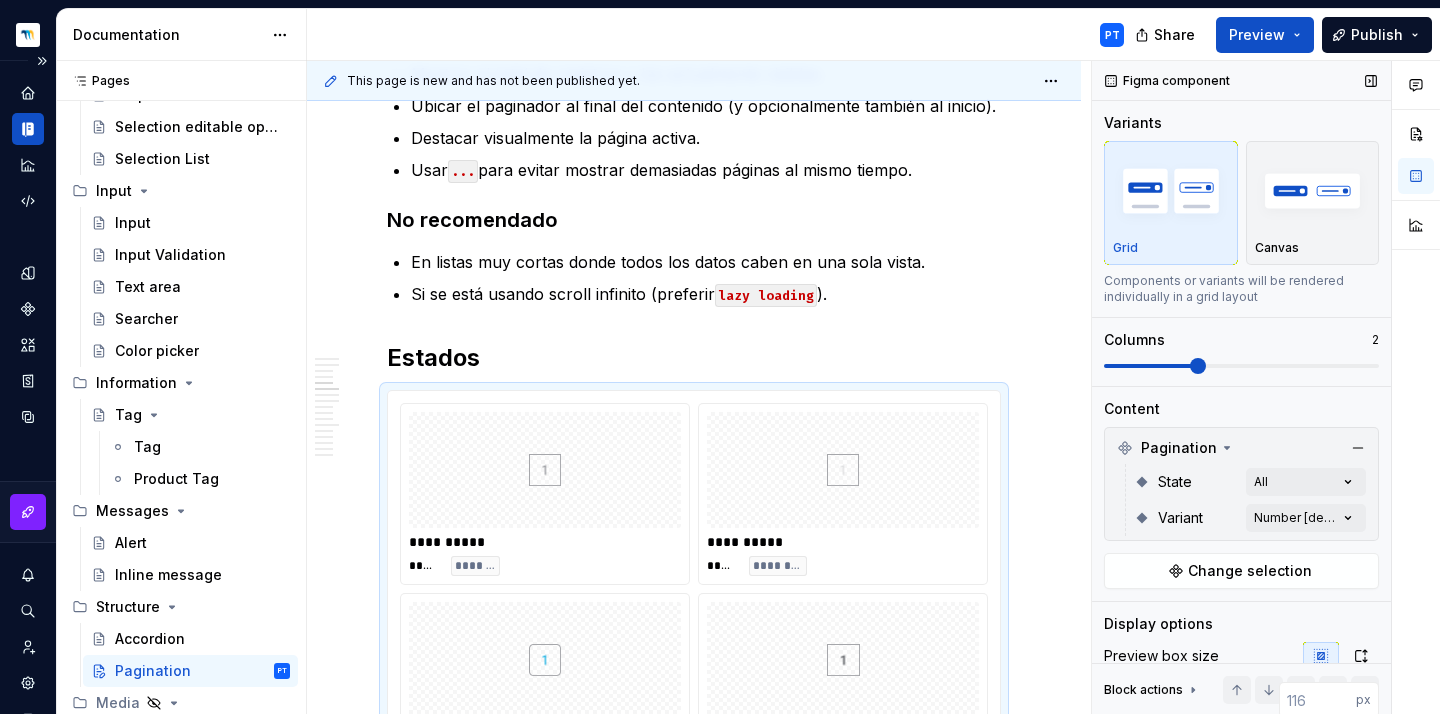 click at bounding box center [1241, 366] 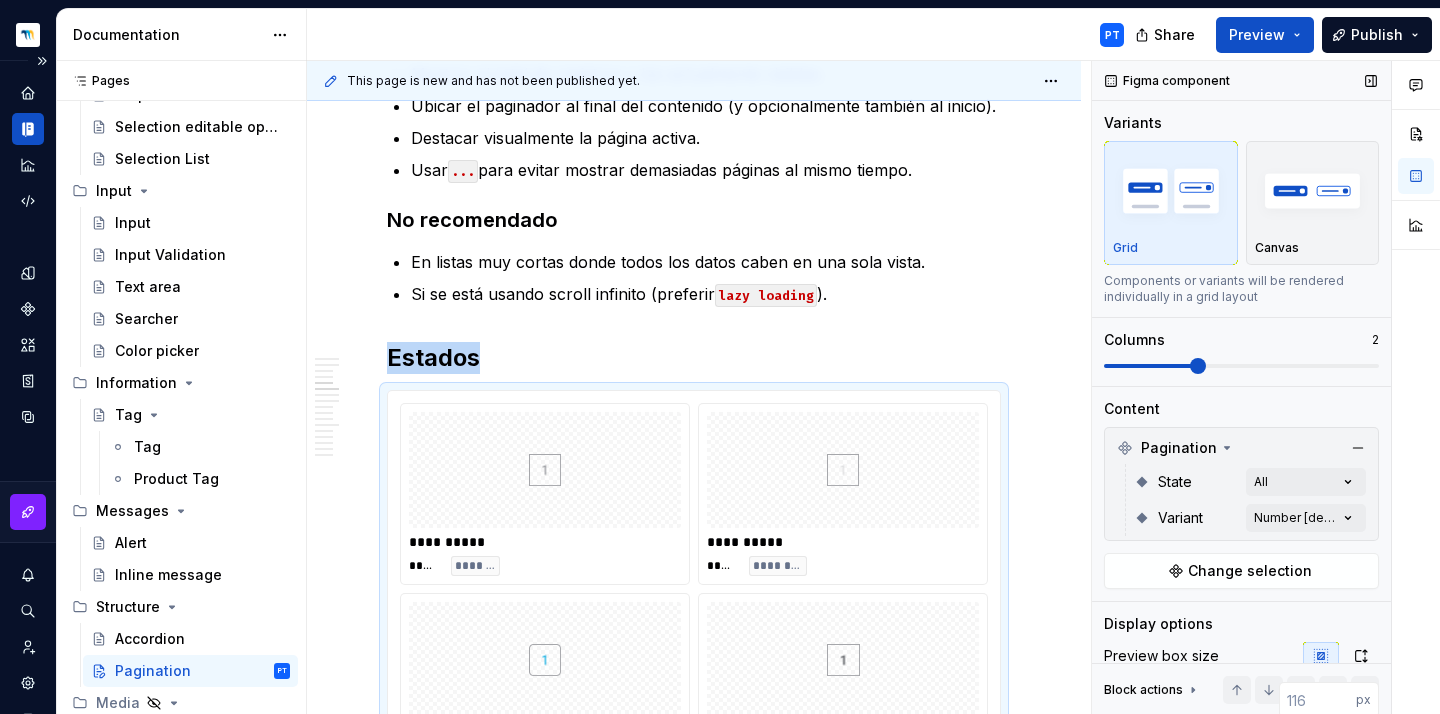 scroll, scrollTop: 1049, scrollLeft: 0, axis: vertical 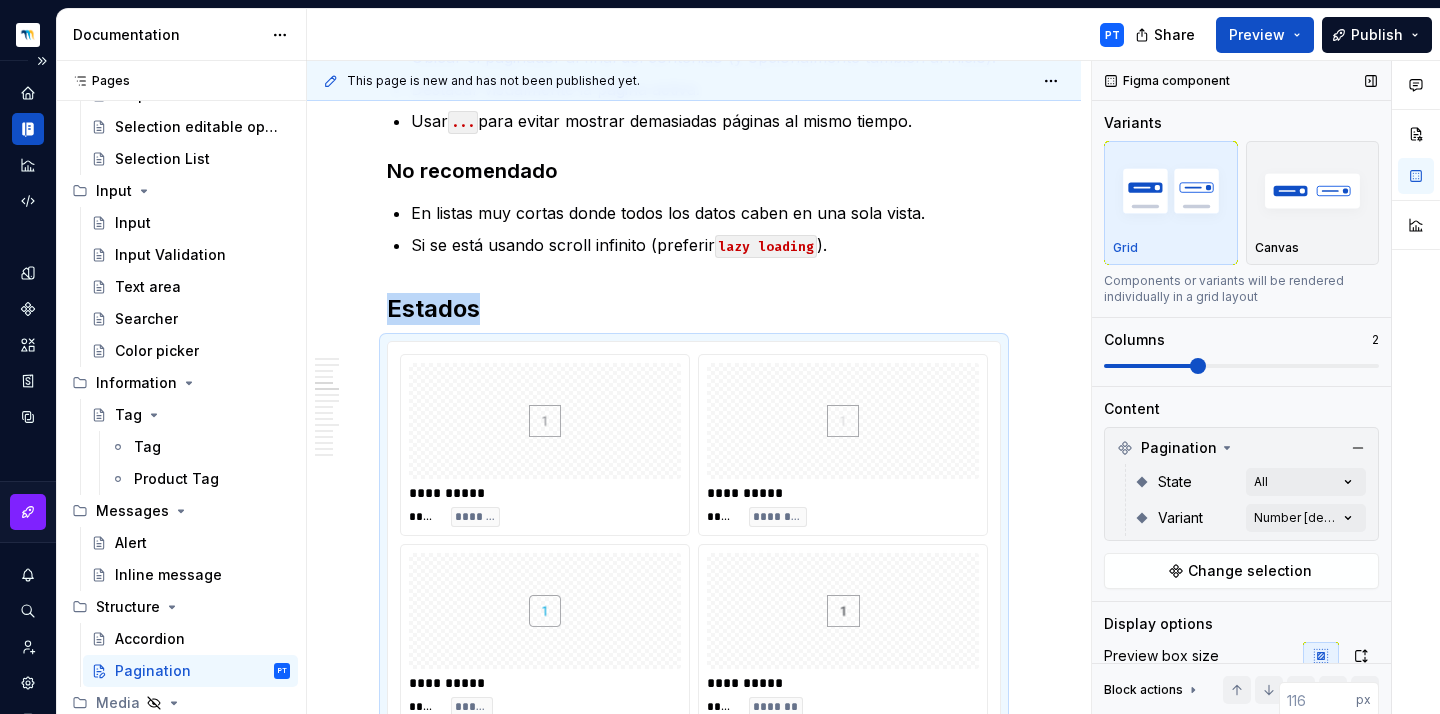click at bounding box center (1241, 366) 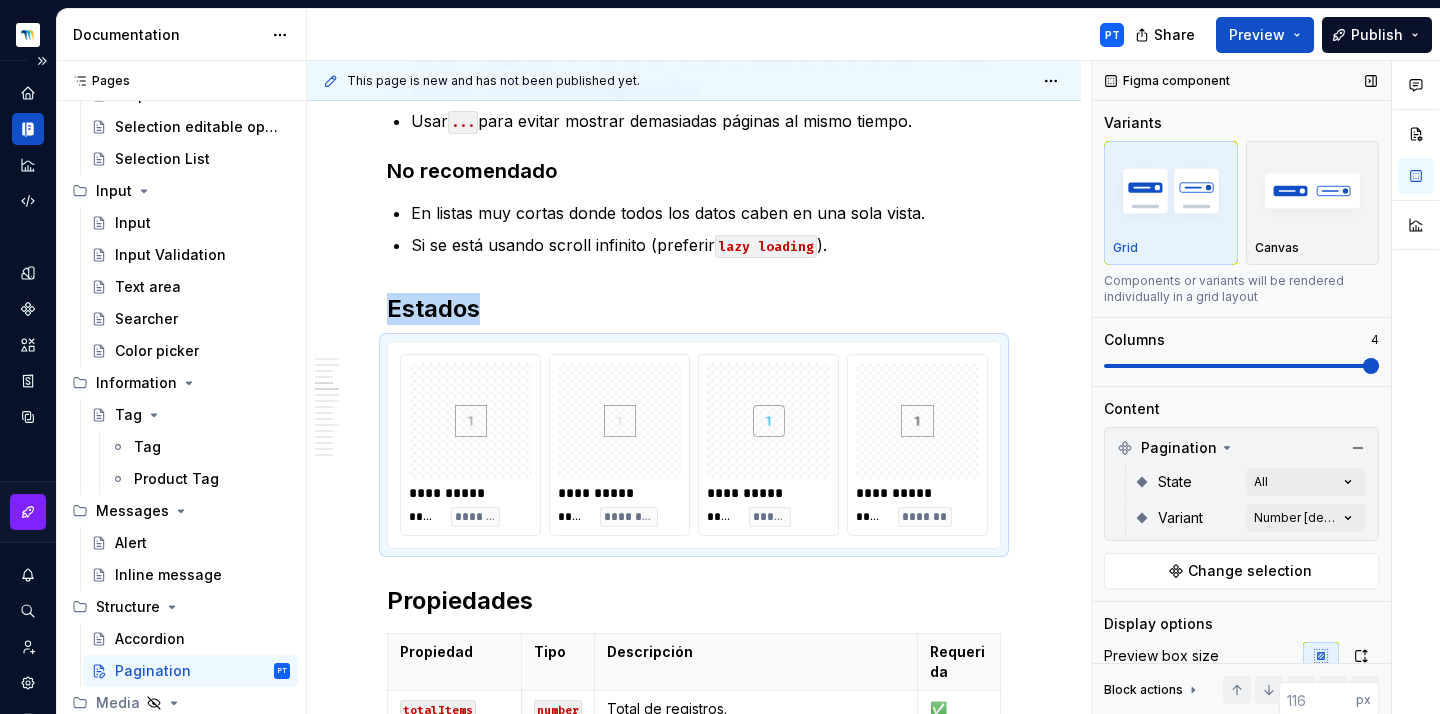 click at bounding box center [1241, 366] 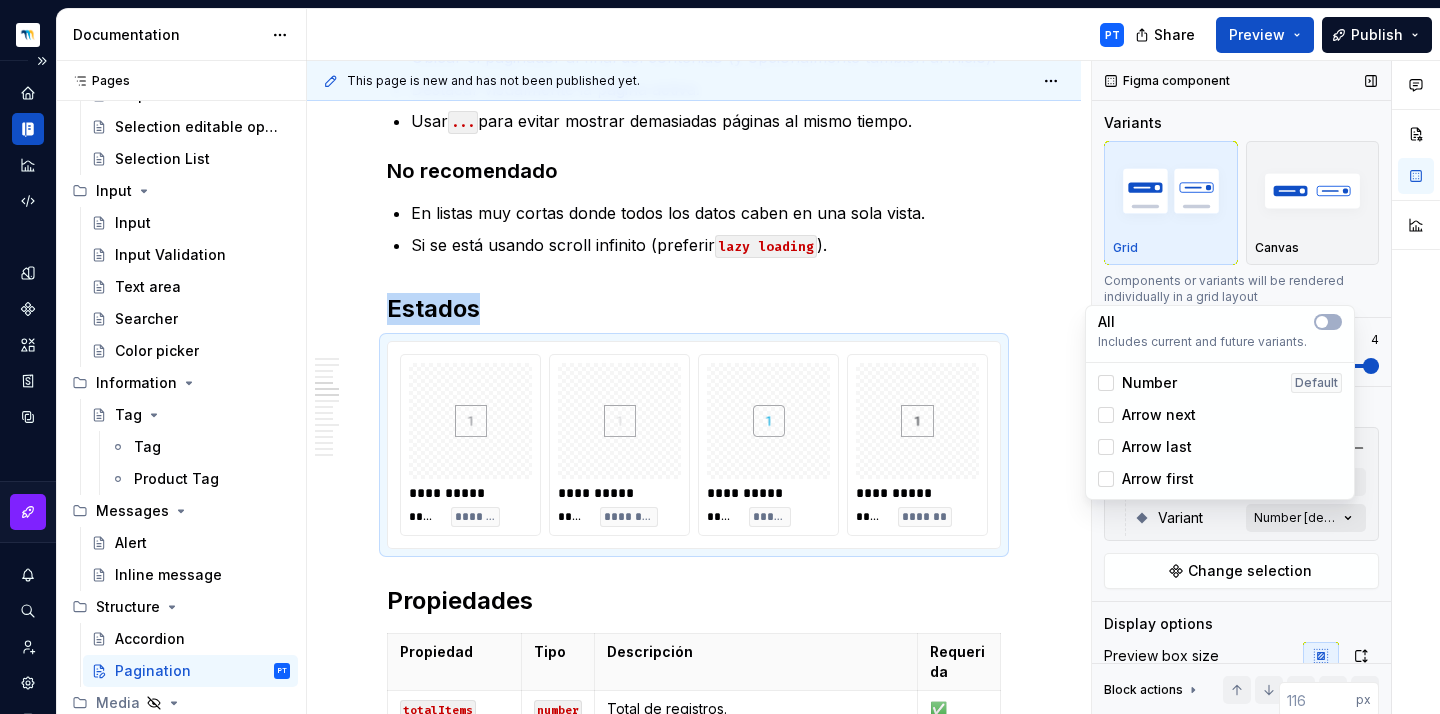 click on "Comments Open comments No comments yet Select ‘Comment’ from the block context menu to add one. Figma component Variants Grid Canvas Components or variants will be rendered individually in a grid layout Columns [NUMBER] Content Pagination State All Variant Number [default] Change selection Display options Preview box size Preview box height px Preview background Show component name Yes Show properties details Yes Show variant description Yes Block actions Move up Move down Duplicate Copy (⌘C) Cut (⌘X) Delete" at bounding box center (1266, 388) 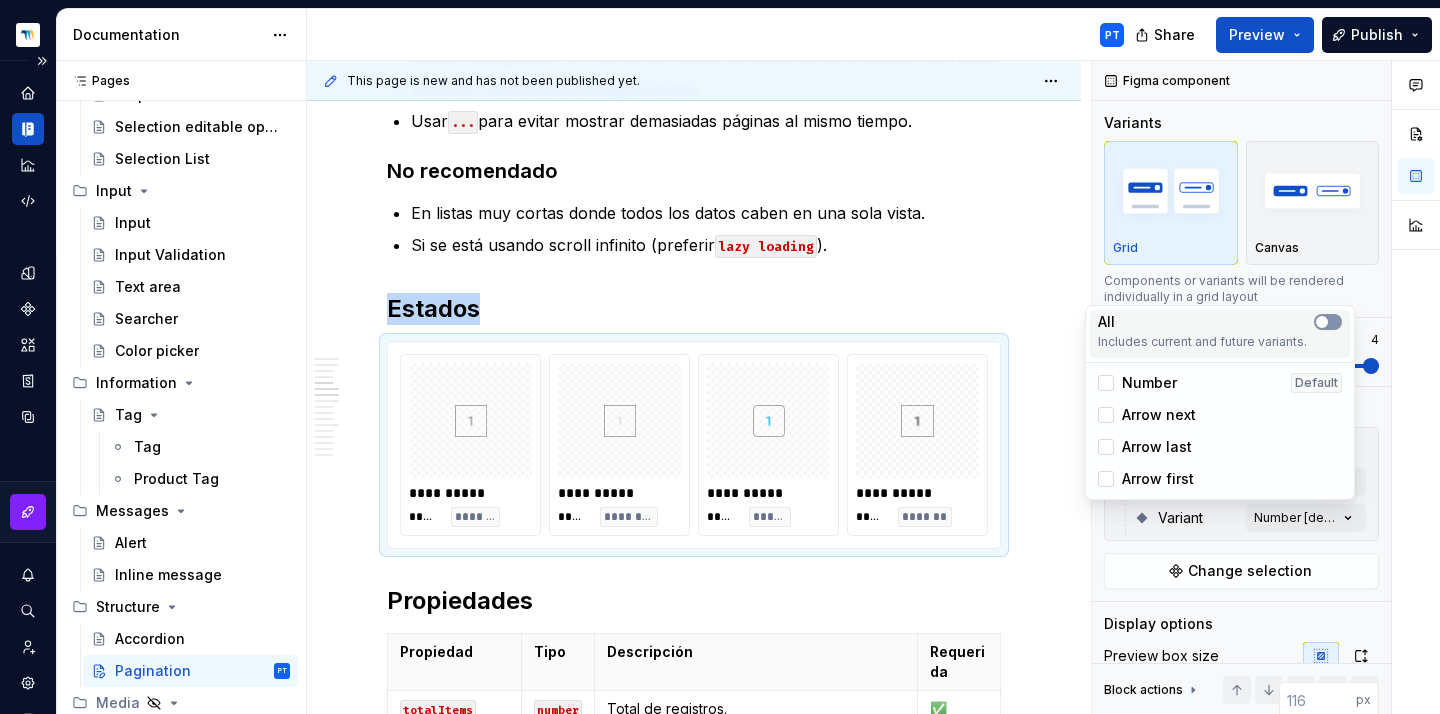 click at bounding box center [1328, 322] 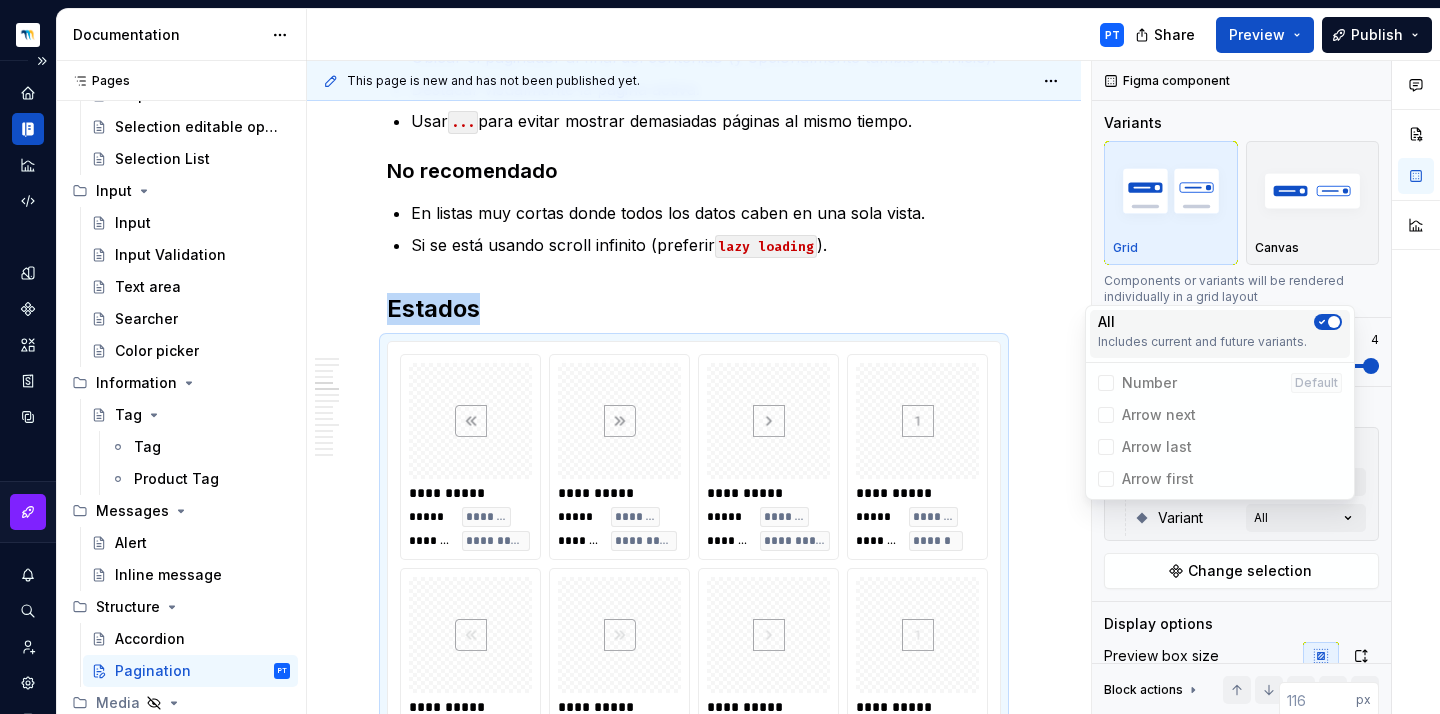 click 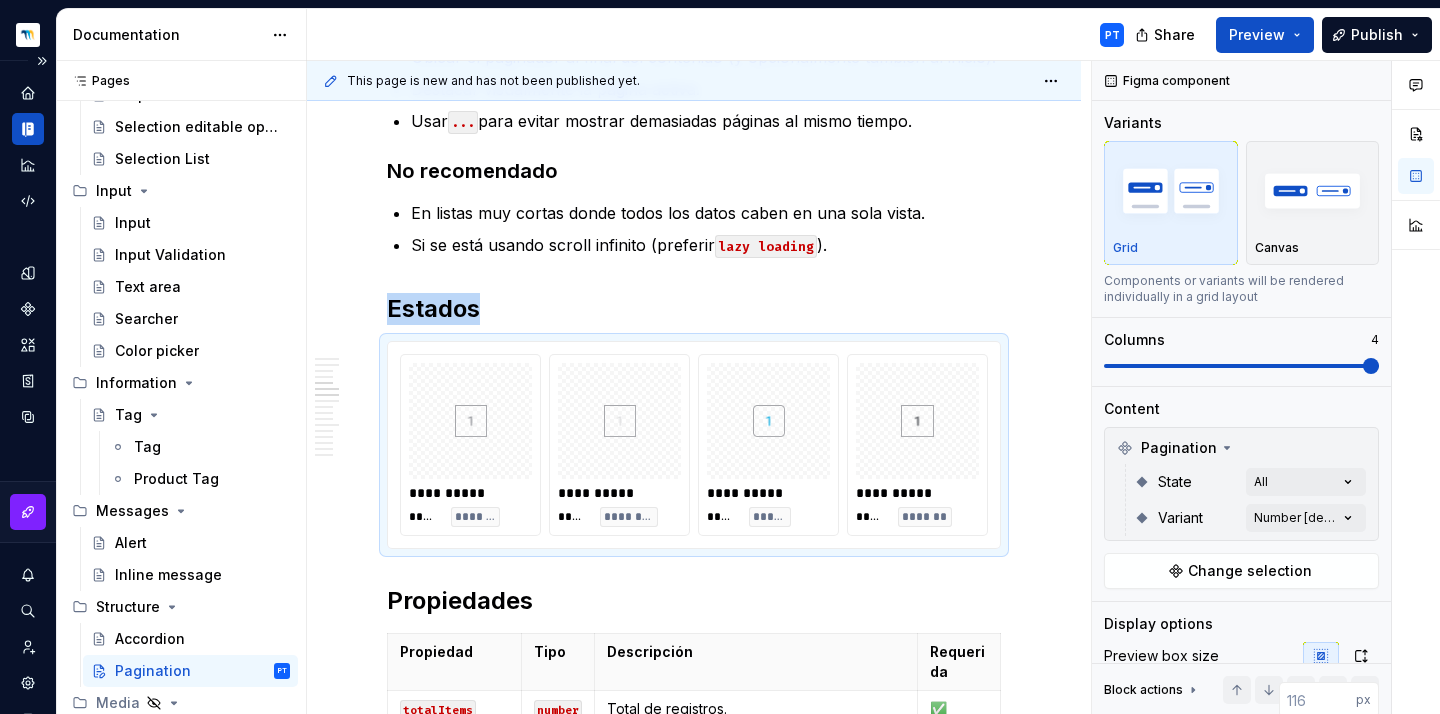 click on "Dolphin Design System PT Design system data Documentation PT Share Preview Publish Pages Pages Add
Accessibility guide for tree Page tree.
Navigate the tree with the arrow keys. Common tree hotkeys apply. Further keybindings are available:
enter to execute primary action on focused item
f2 to start renaming the focused item
escape to abort renaming an item
control+d to start dragging selected items
Dolphin Design System Design Principles Foundations To do In Progress Buttons Brand Brand Button Brand Icon Button Neutral Neutral Button Neutral Icon Button Card Button Actionable button Selection Selectors Selector Multiselector Editable selector Tree component Checkbox PT Radio button Toggle Datepicker Dropdown menu Chip Selection editable options Selection List Input Input Input Validation Text area Searcher Color picker Information Tag Tag Product Tag Messages Alert Inline message Structure Accordion Pagination PT Media Navigation  /  )." at bounding box center [720, 357] 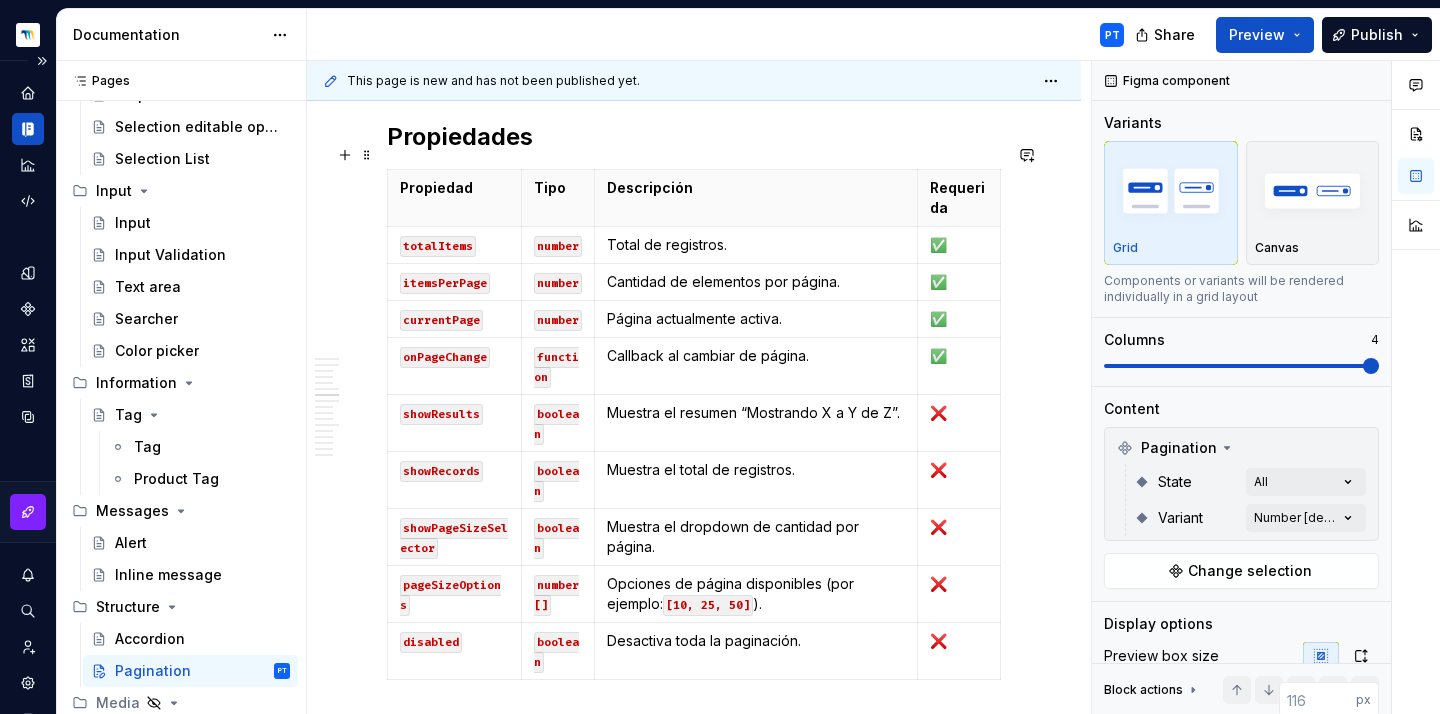 scroll, scrollTop: 1535, scrollLeft: 0, axis: vertical 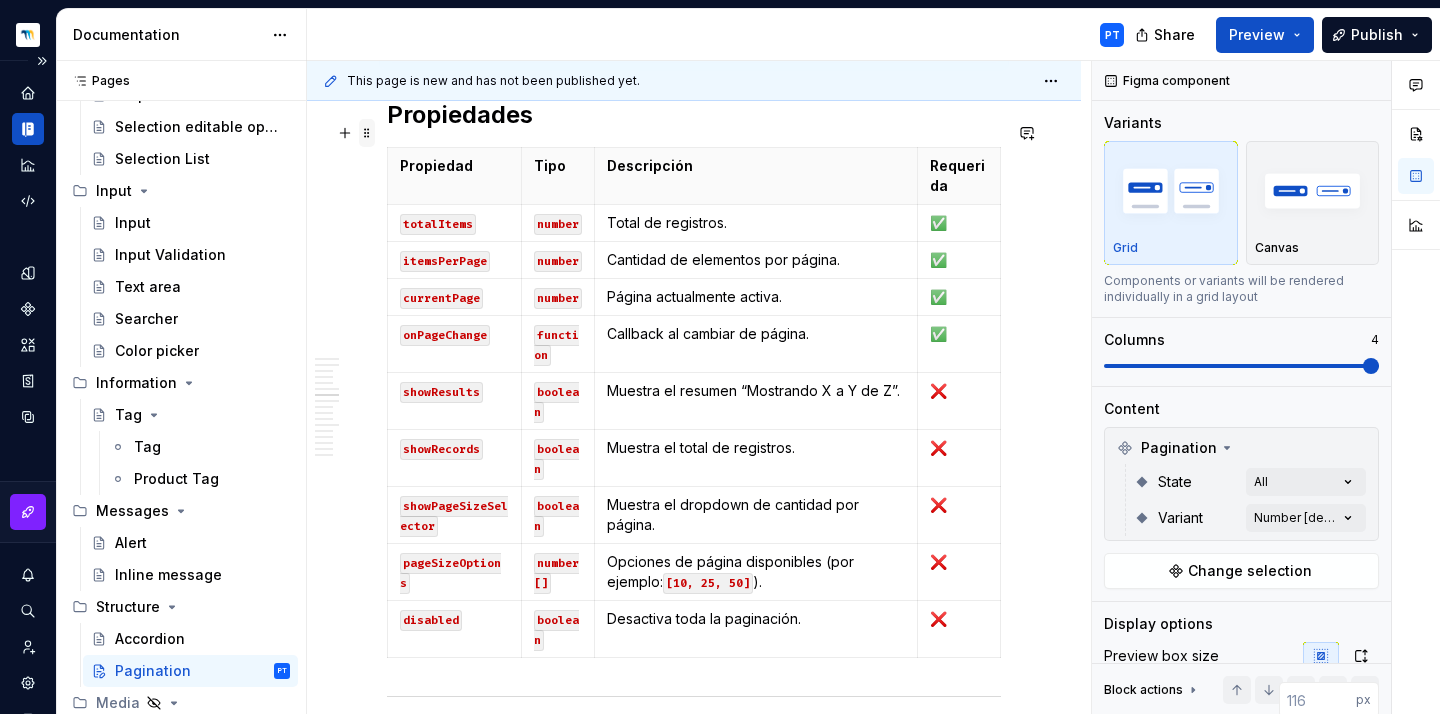click at bounding box center [367, 133] 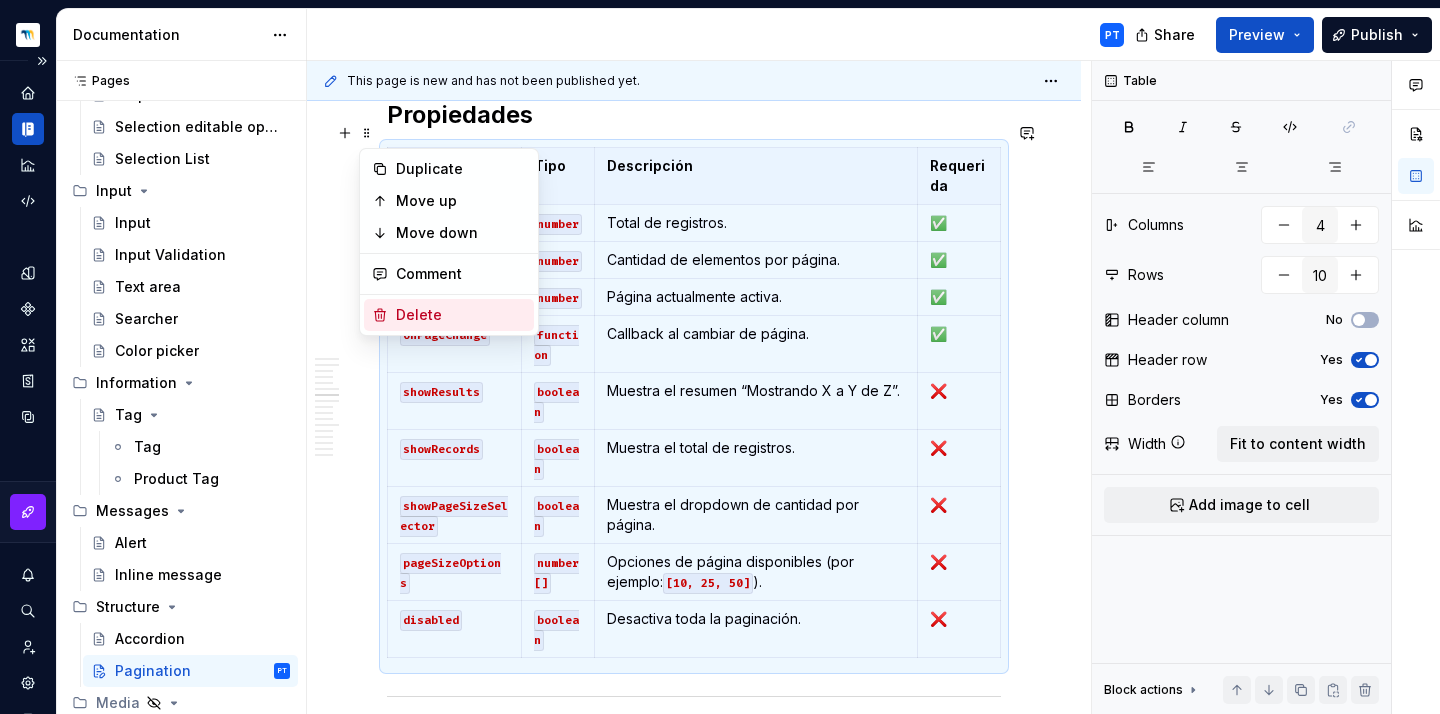 click on "Delete" at bounding box center (461, 315) 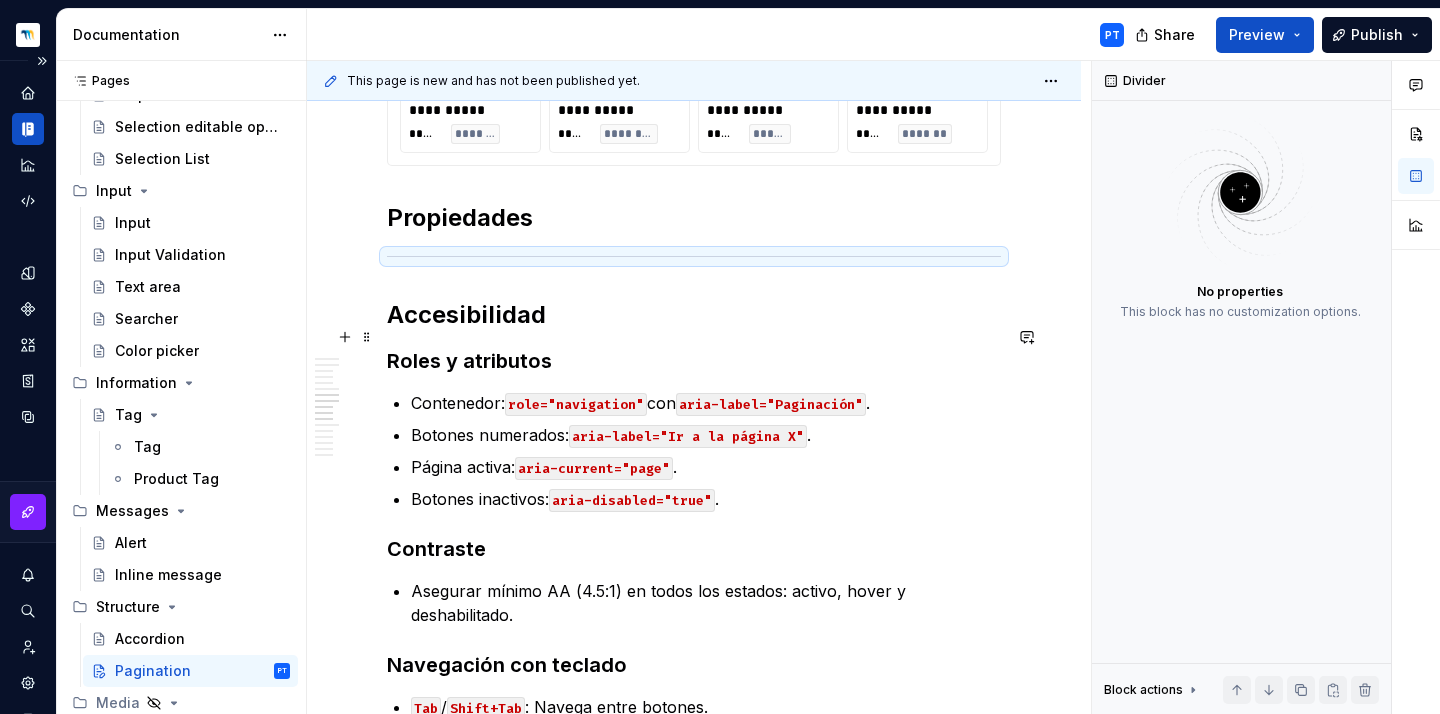 scroll, scrollTop: 1429, scrollLeft: 0, axis: vertical 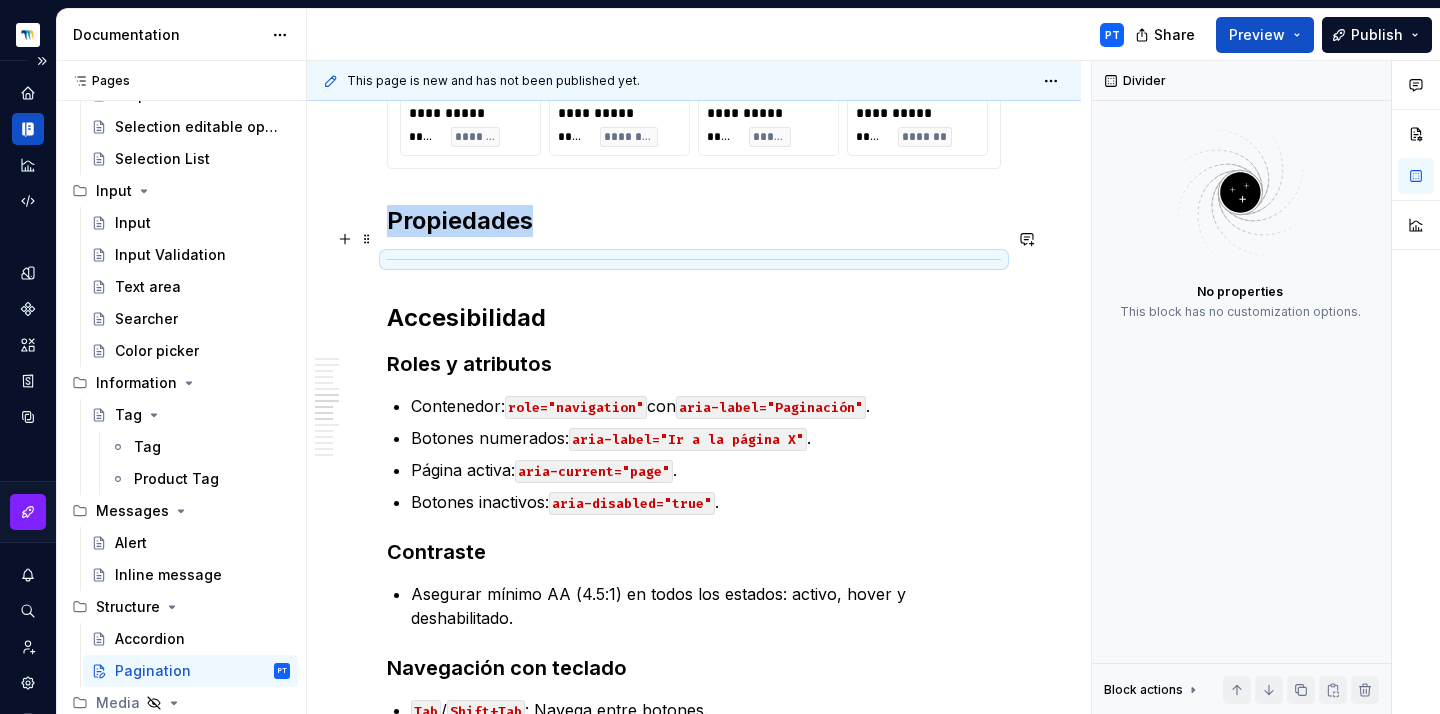 click at bounding box center (694, 259) 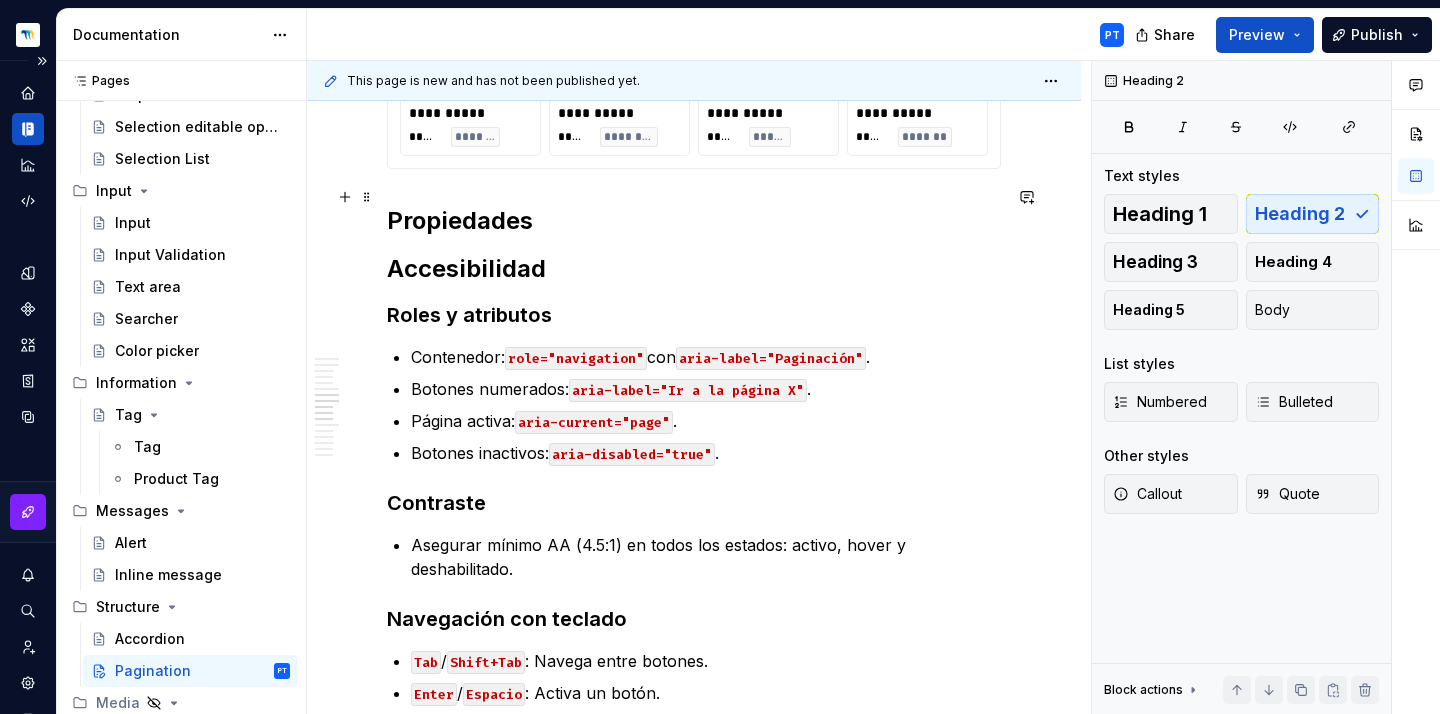 click on "Propiedades" at bounding box center [694, 221] 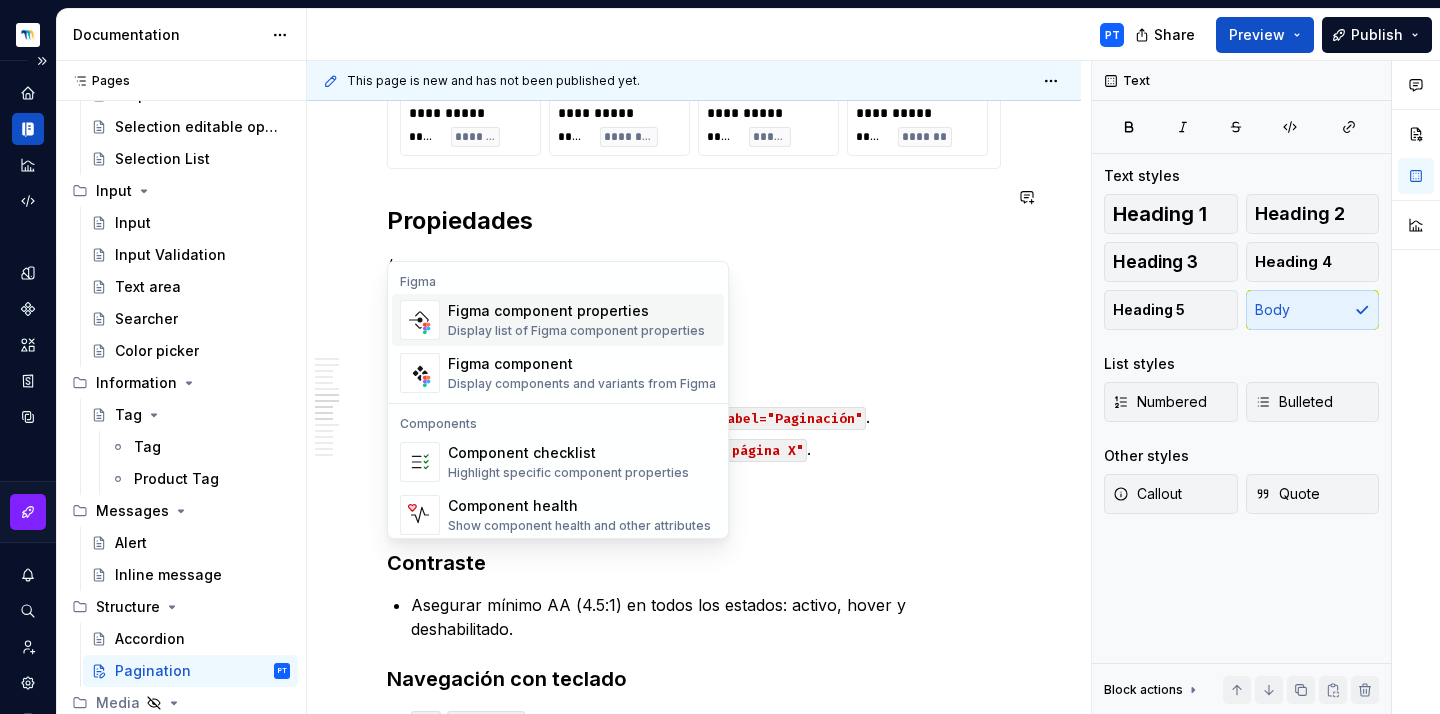 click on "Display list of Figma component properties" at bounding box center [576, 331] 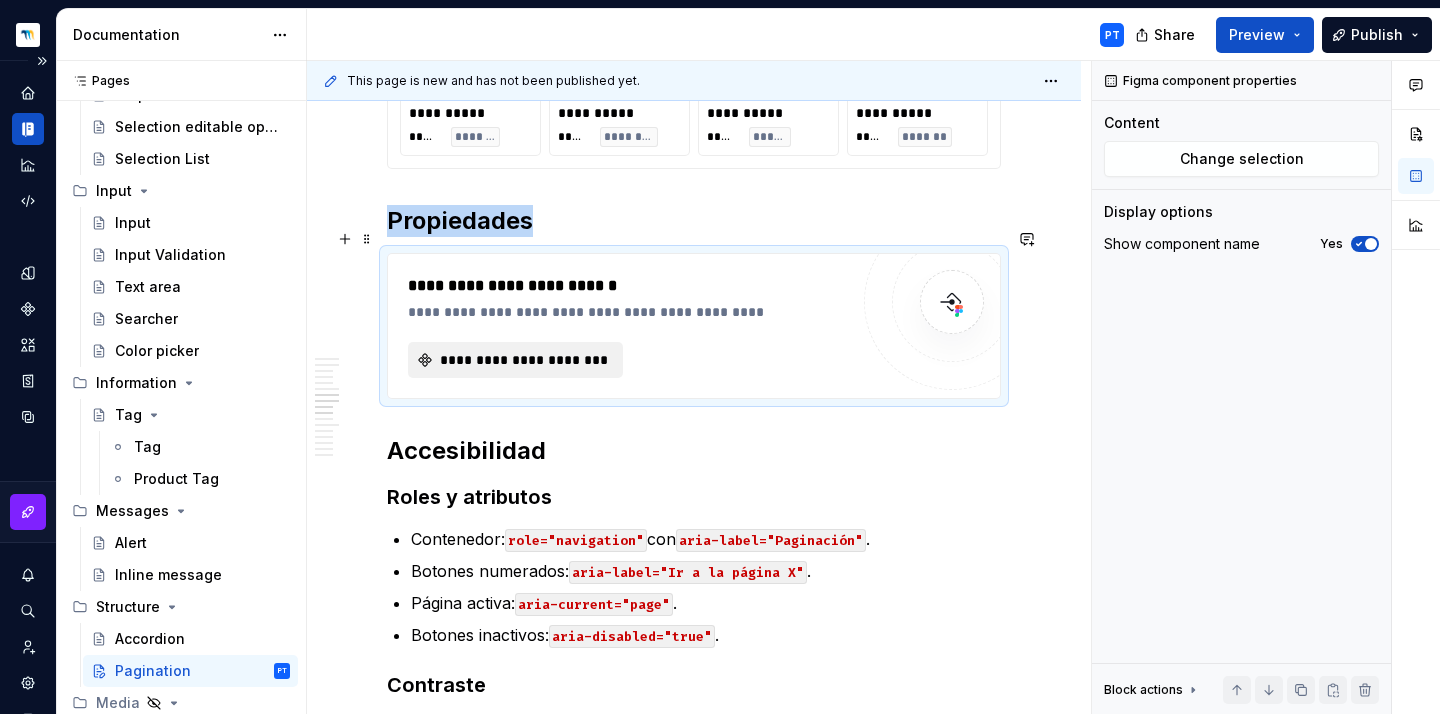 click on "**********" at bounding box center [523, 360] 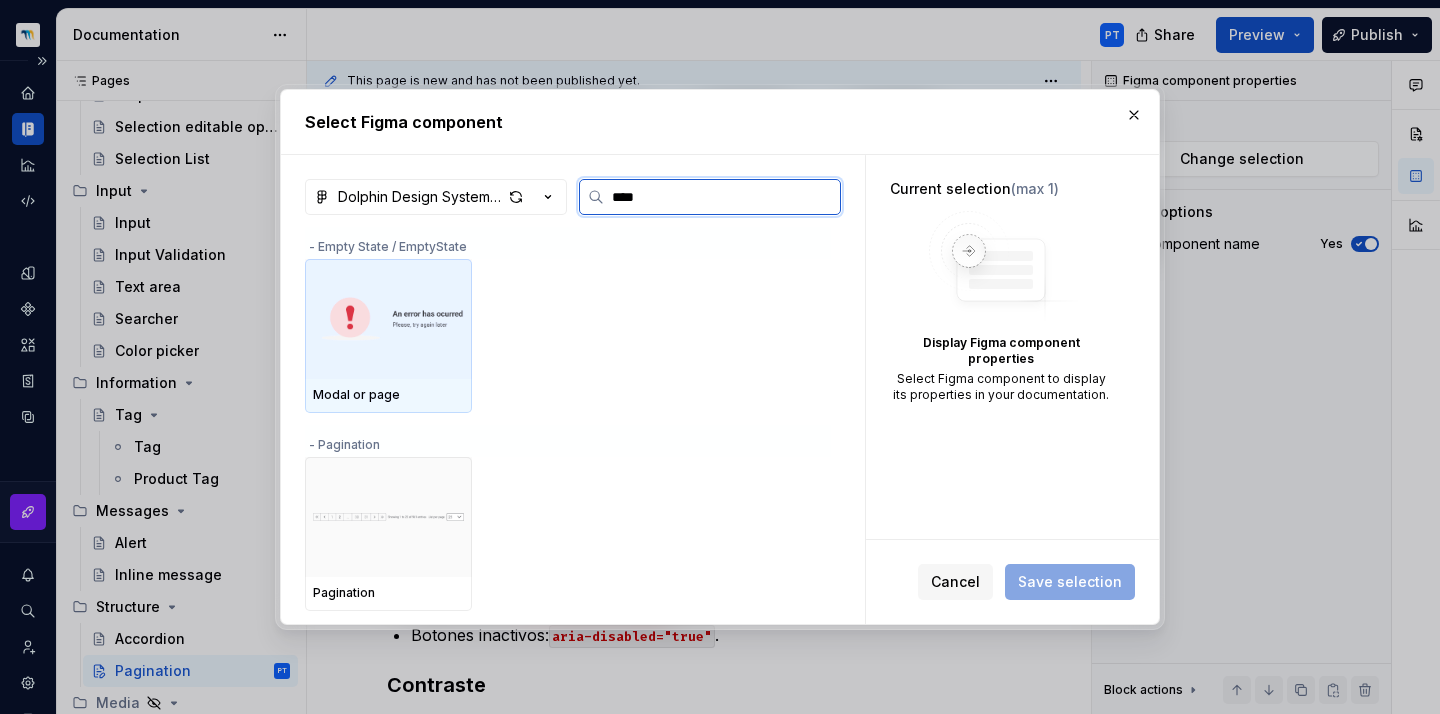 type on "*****" 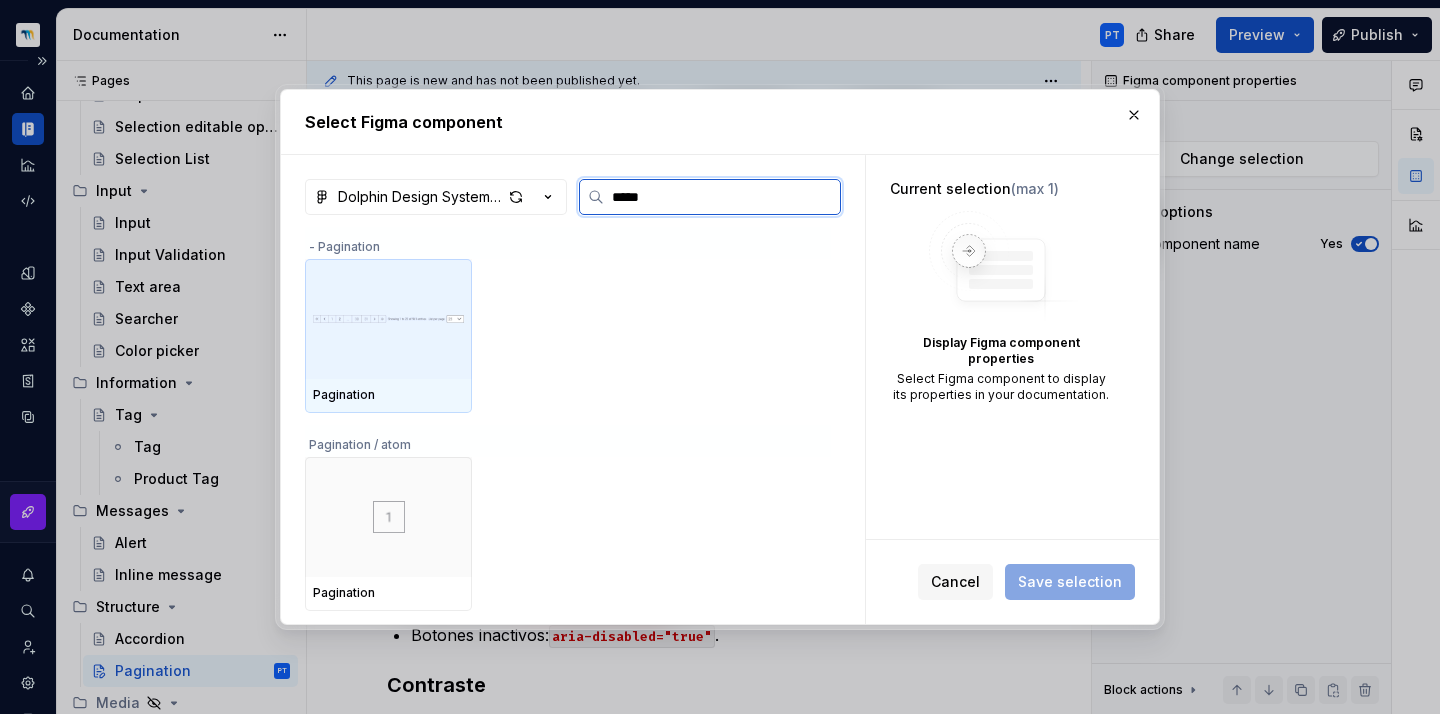 click at bounding box center (388, 319) 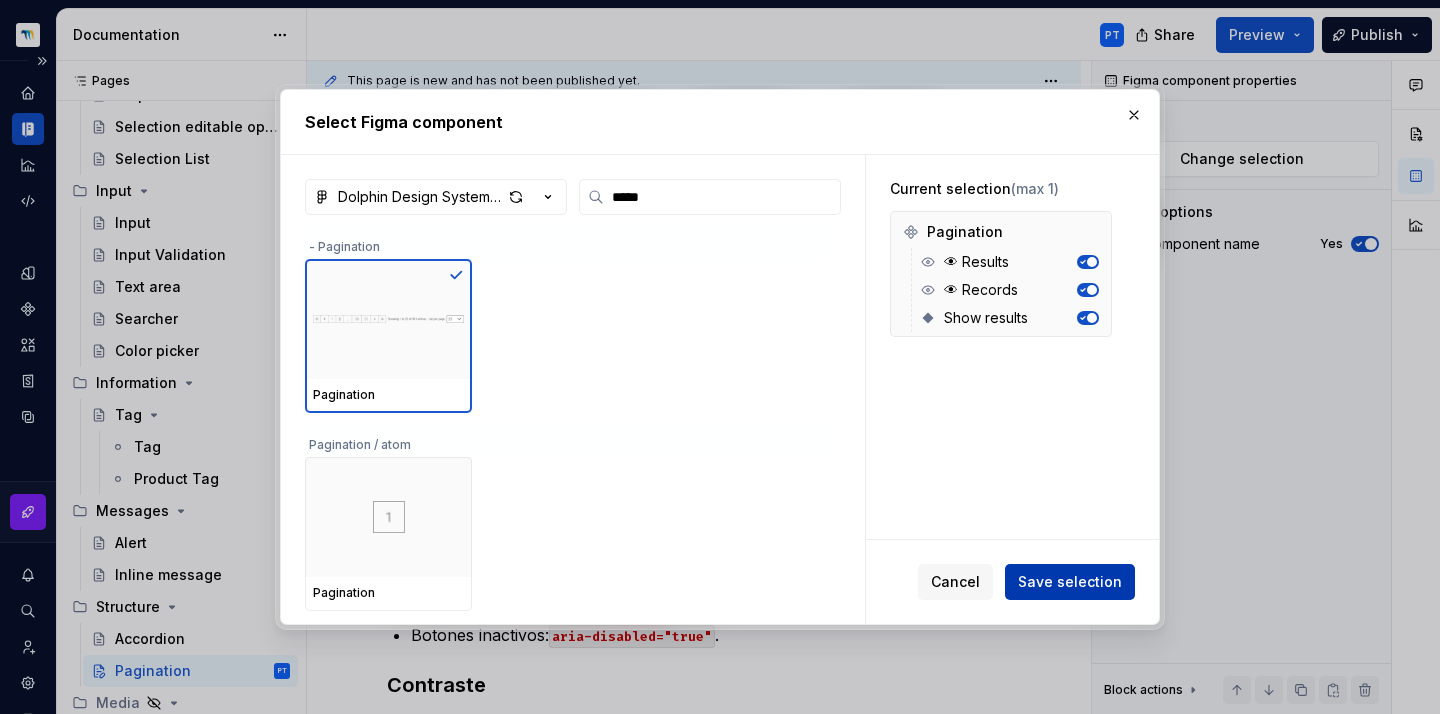 click on "Save selection" at bounding box center [1070, 582] 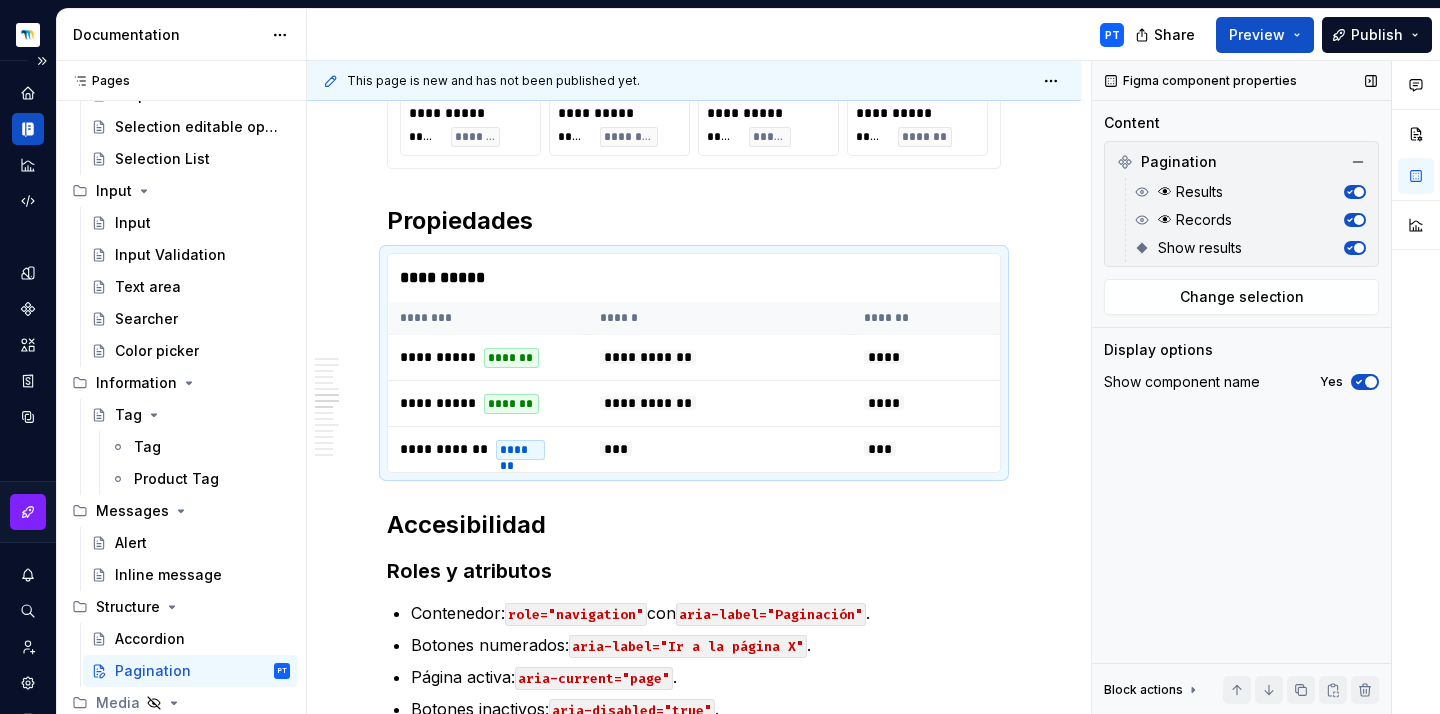 click 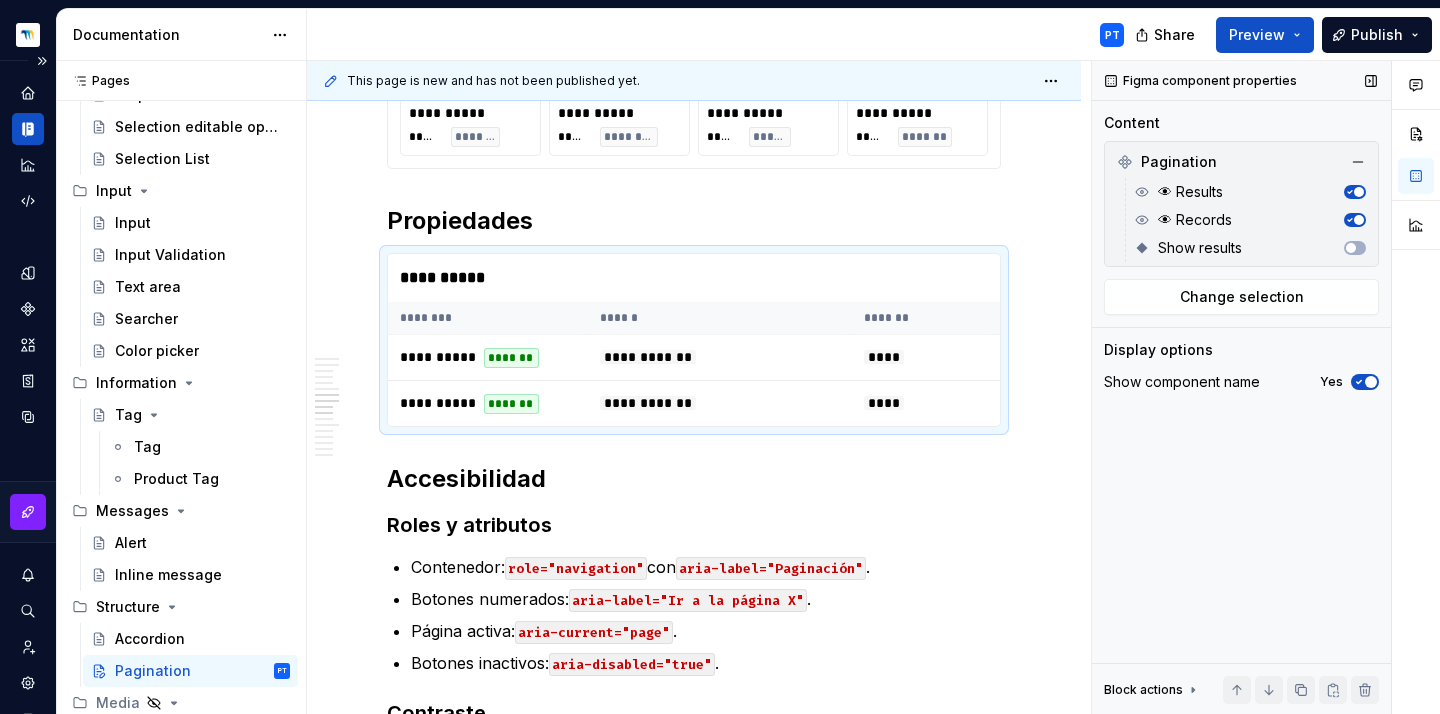 click 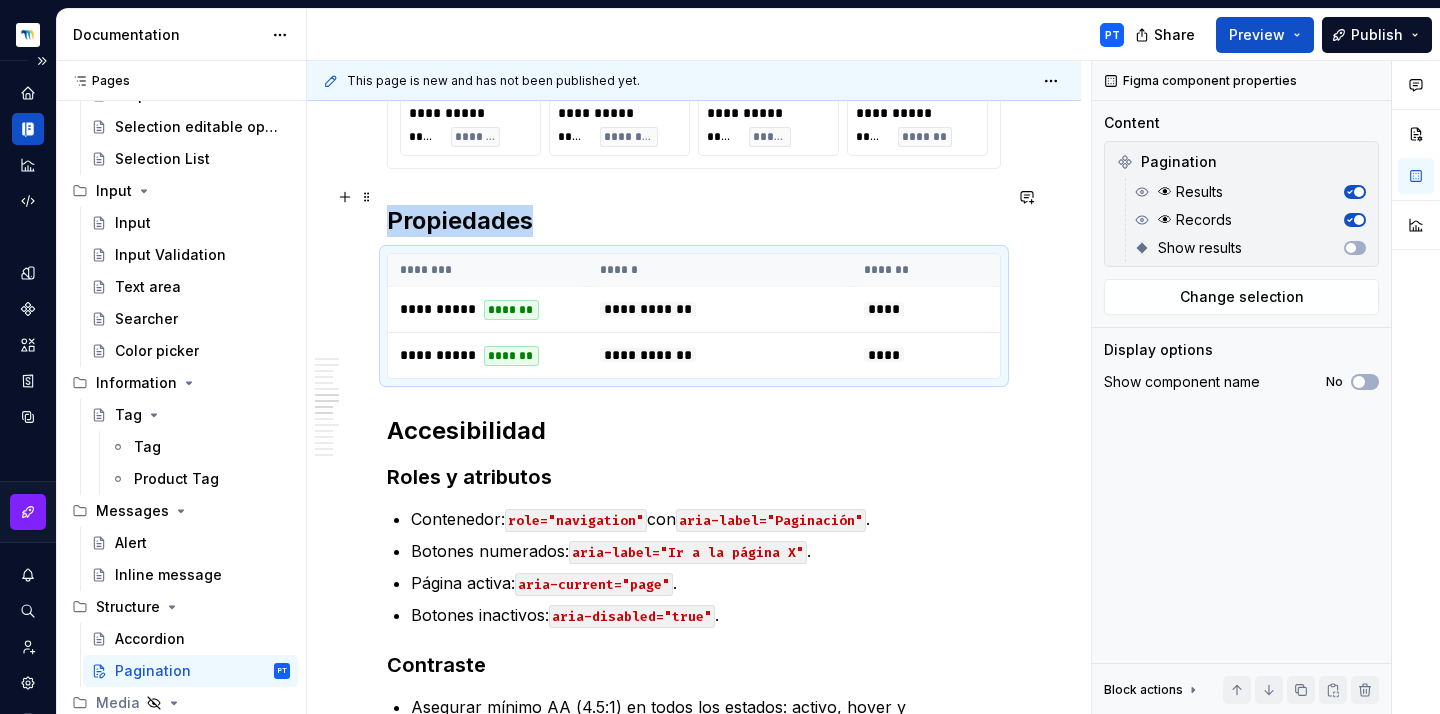 click on "Propiedades" at bounding box center (694, 221) 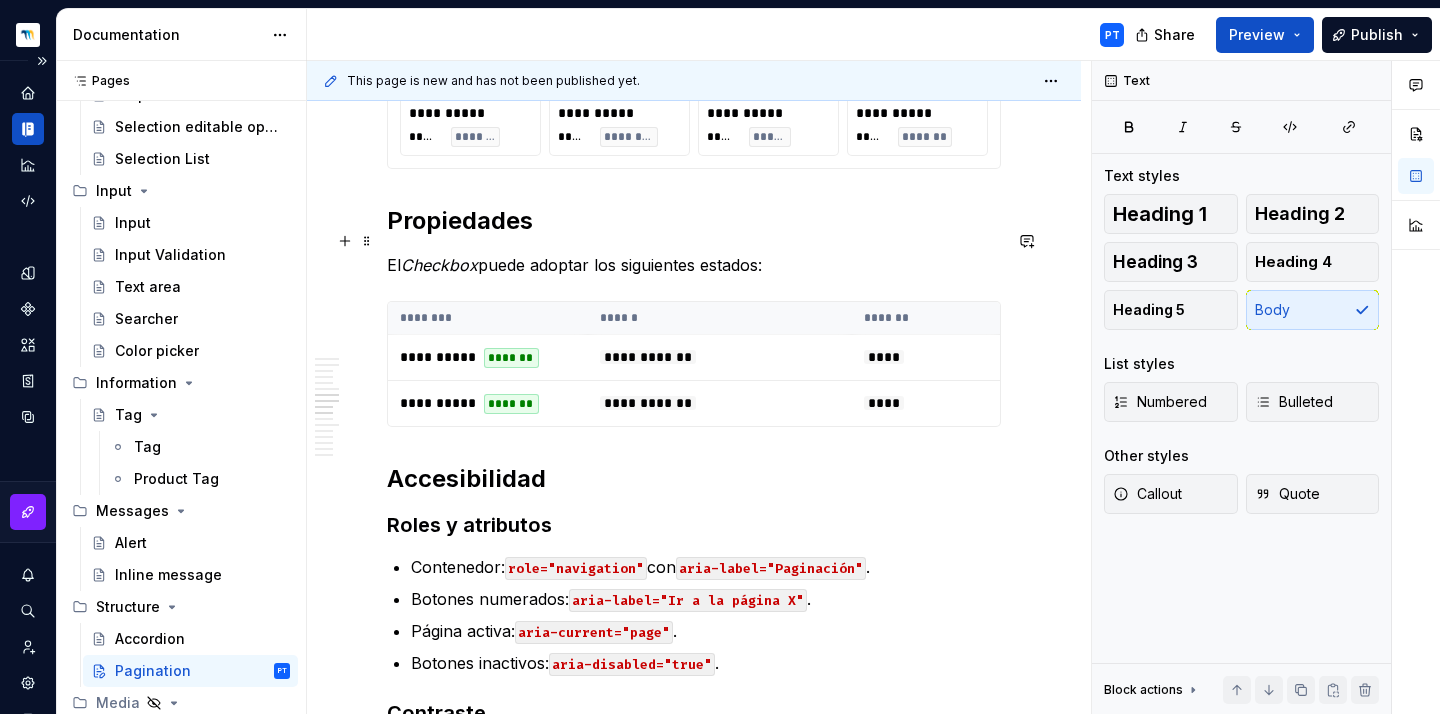 click on "Checkbox" at bounding box center (439, 265) 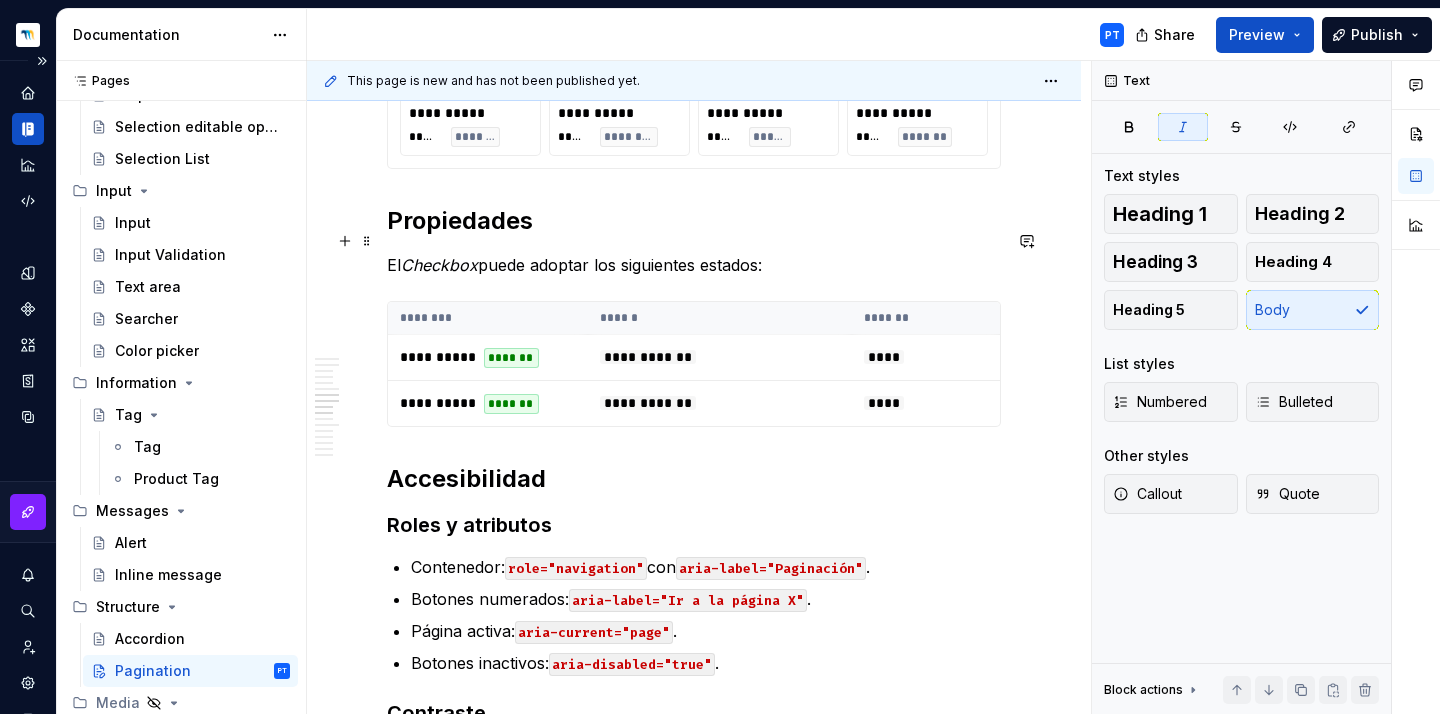 click on "Checkbox" at bounding box center (439, 265) 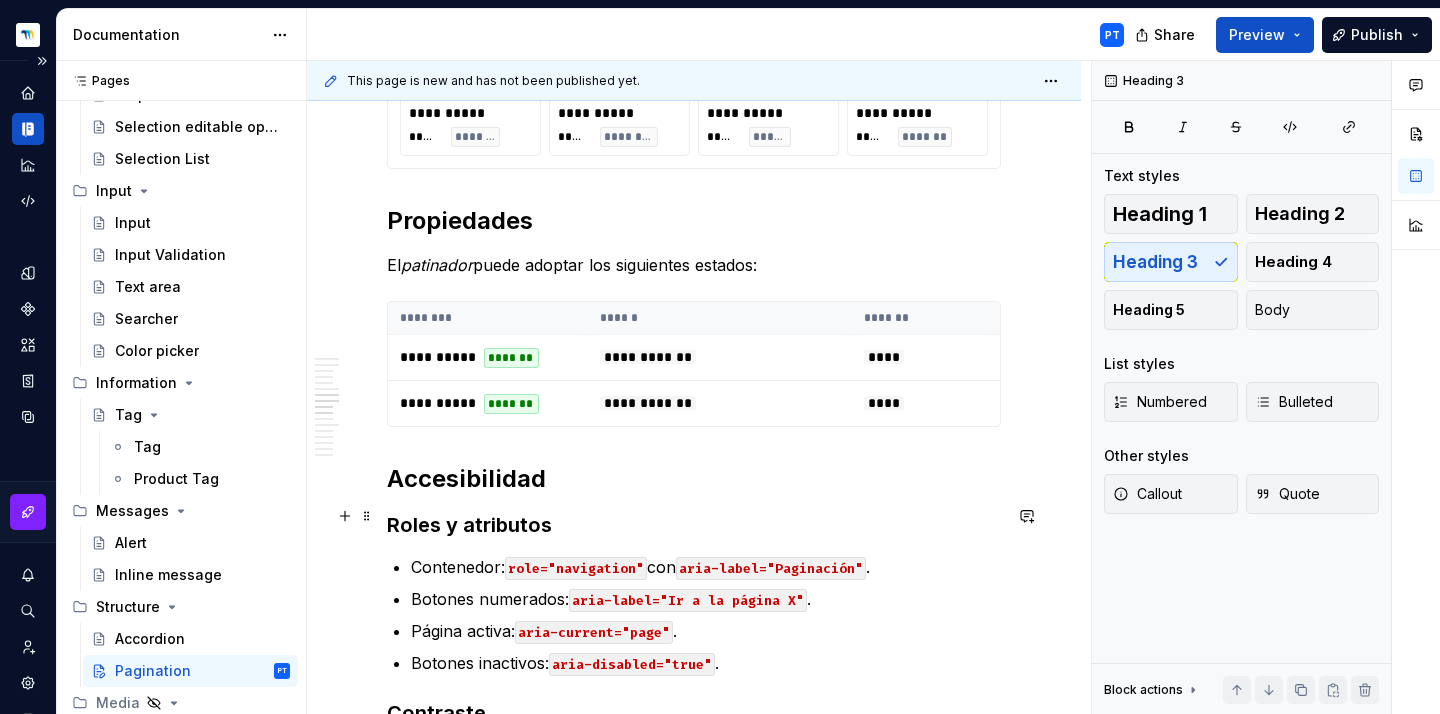 drag, startPoint x: 485, startPoint y: 267, endPoint x: 469, endPoint y: 510, distance: 243.52618 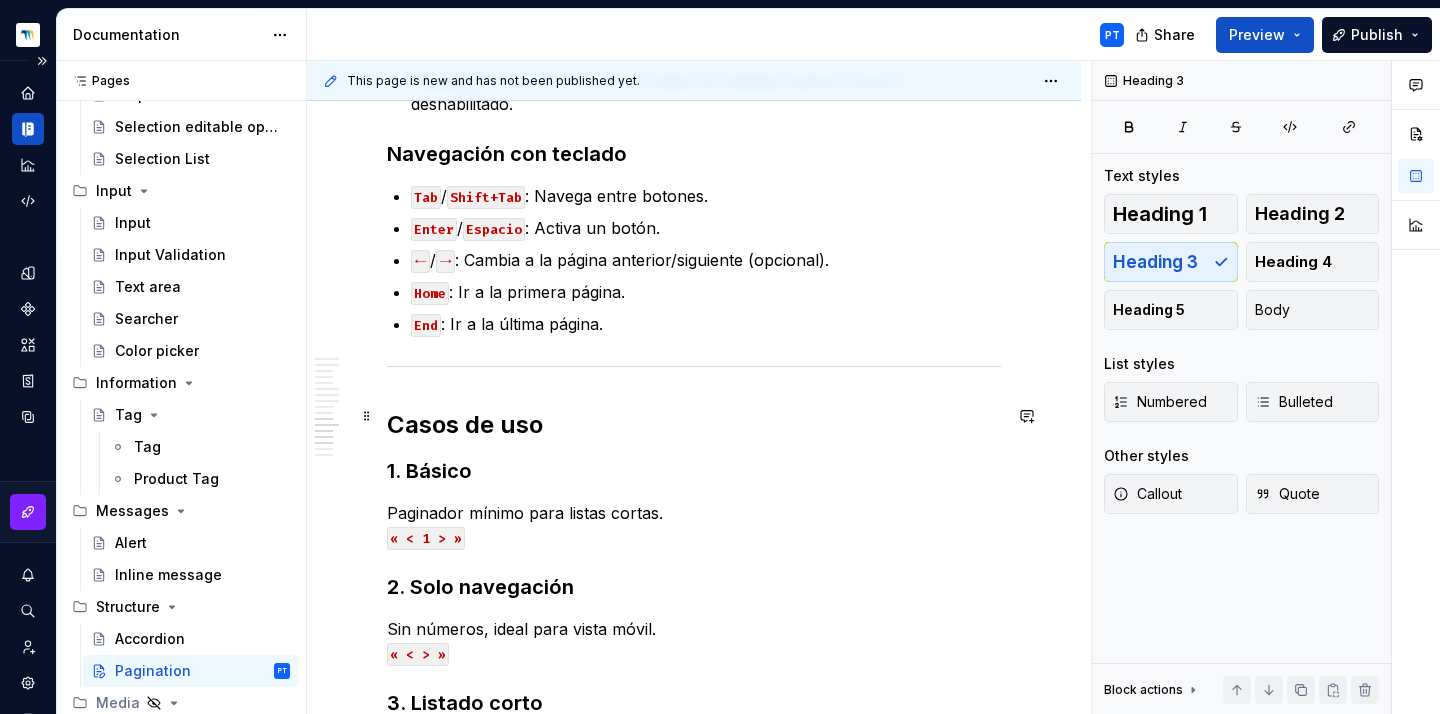 scroll, scrollTop: 2101, scrollLeft: 0, axis: vertical 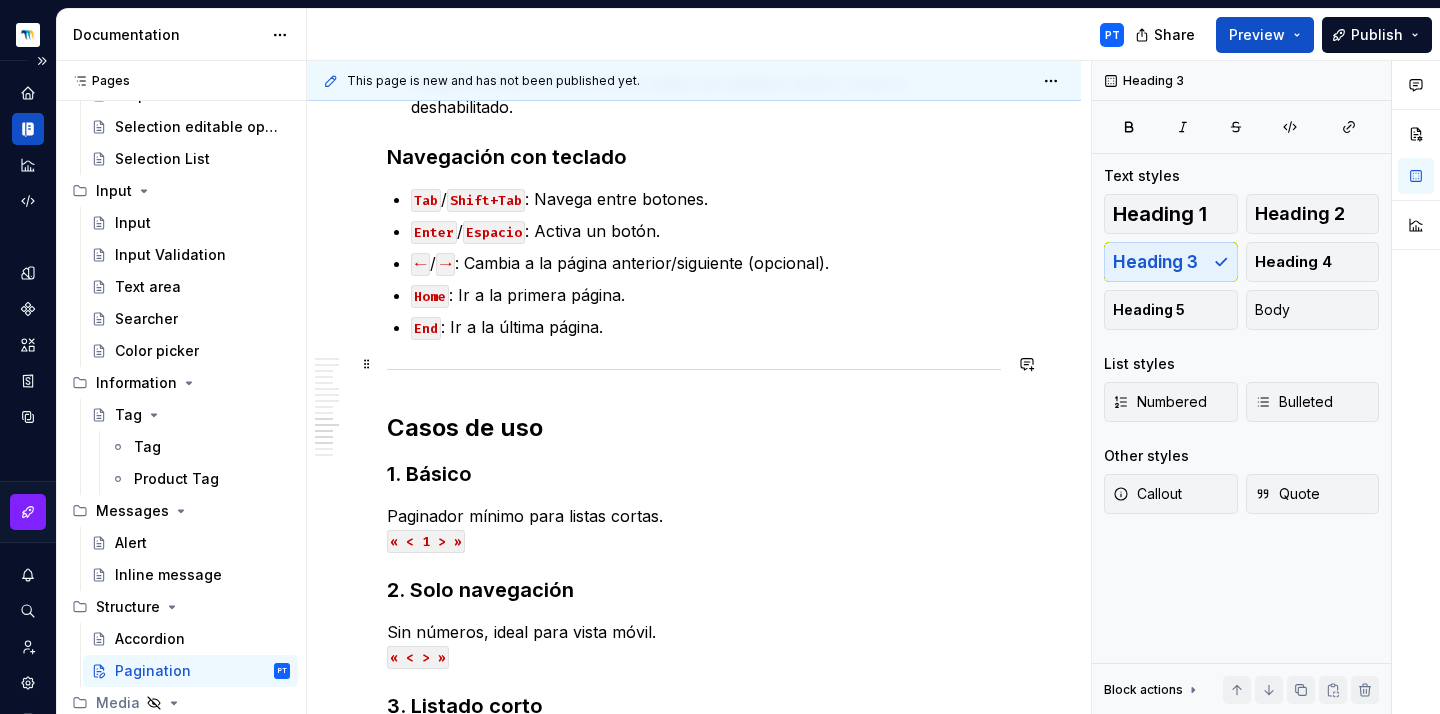 click at bounding box center [694, 369] 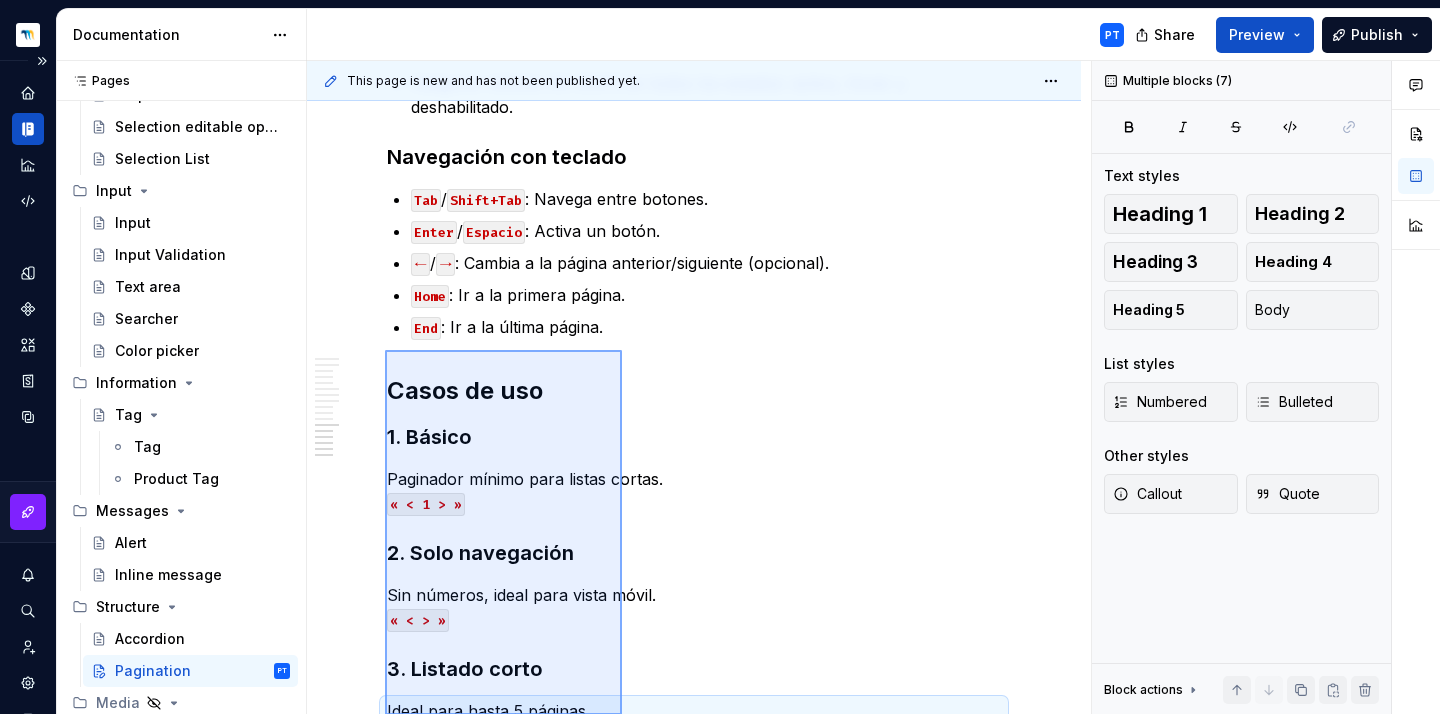scroll, scrollTop: 2703, scrollLeft: 0, axis: vertical 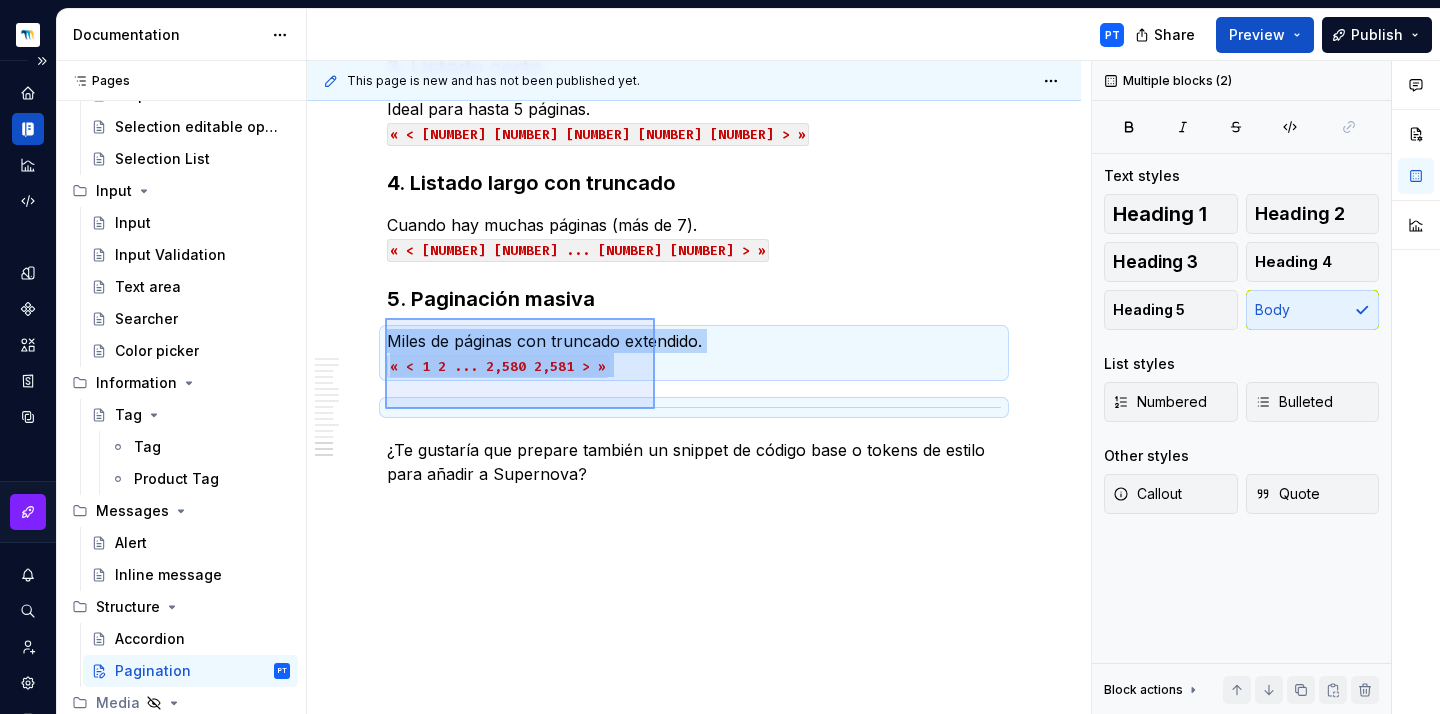 drag, startPoint x: 385, startPoint y: 378, endPoint x: 651, endPoint y: 418, distance: 268.9907 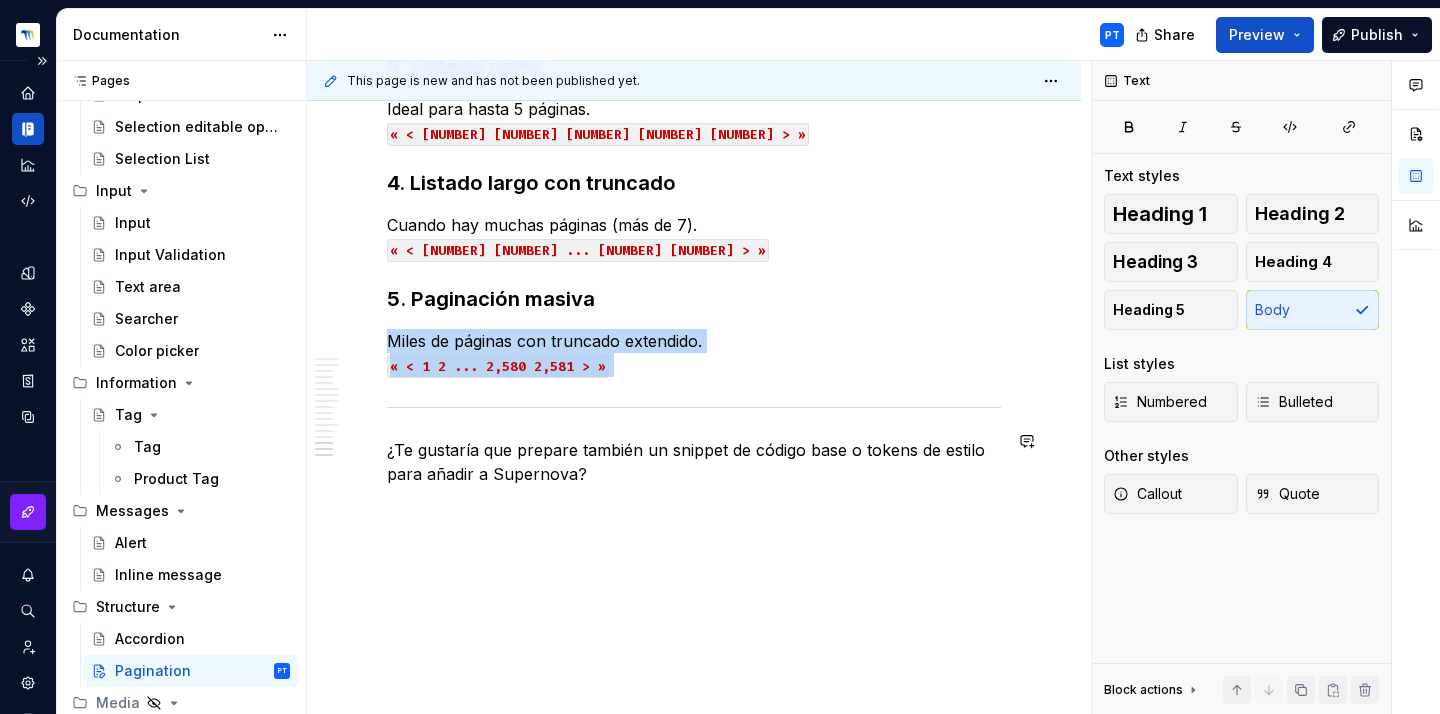 click on "**********" at bounding box center (694, -902) 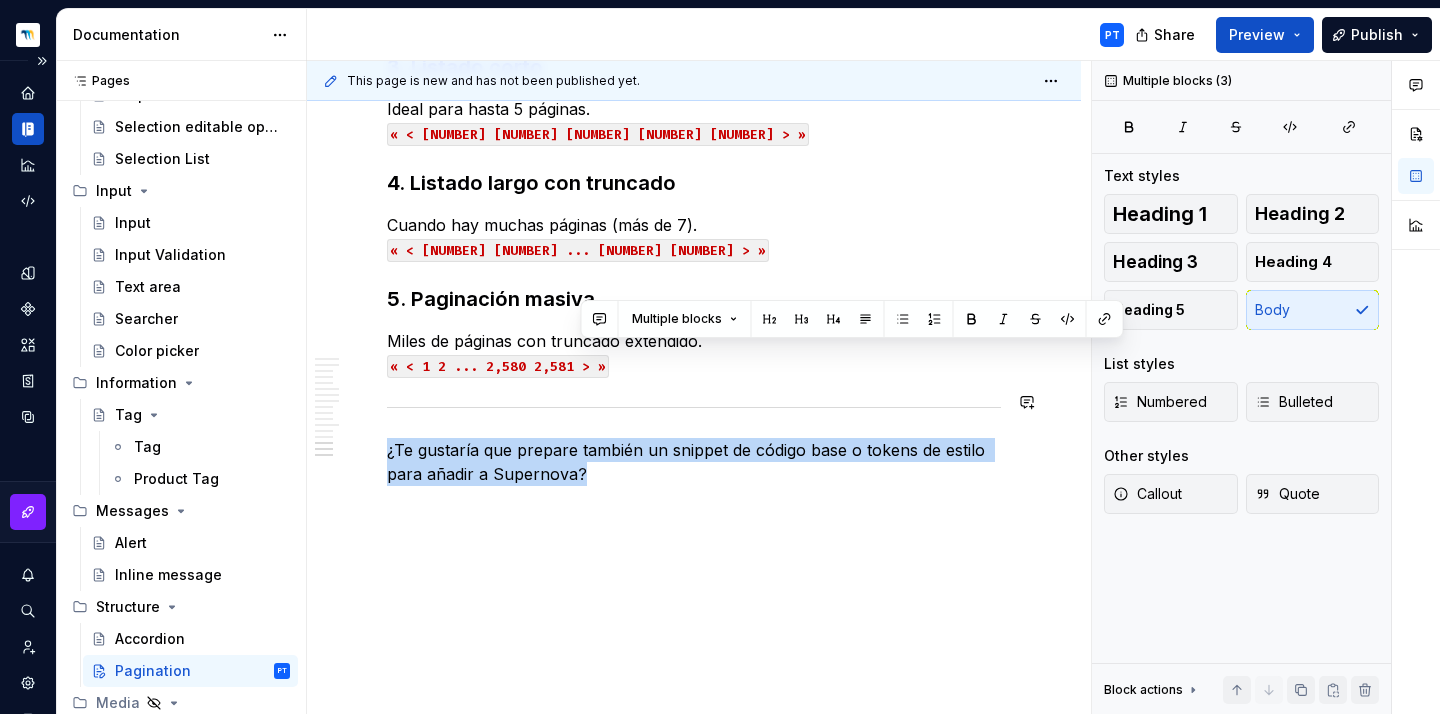 drag, startPoint x: 599, startPoint y: 463, endPoint x: 386, endPoint y: 389, distance: 225.48836 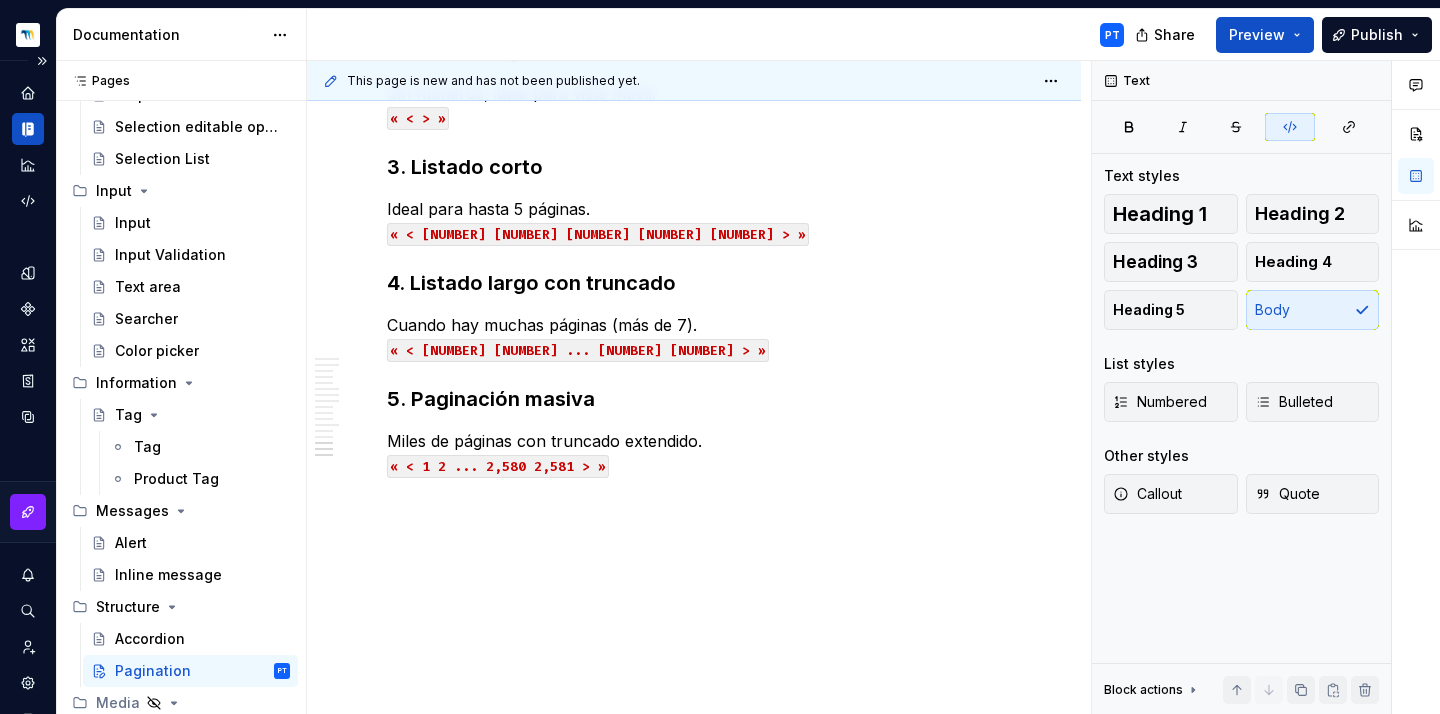 scroll, scrollTop: 2594, scrollLeft: 0, axis: vertical 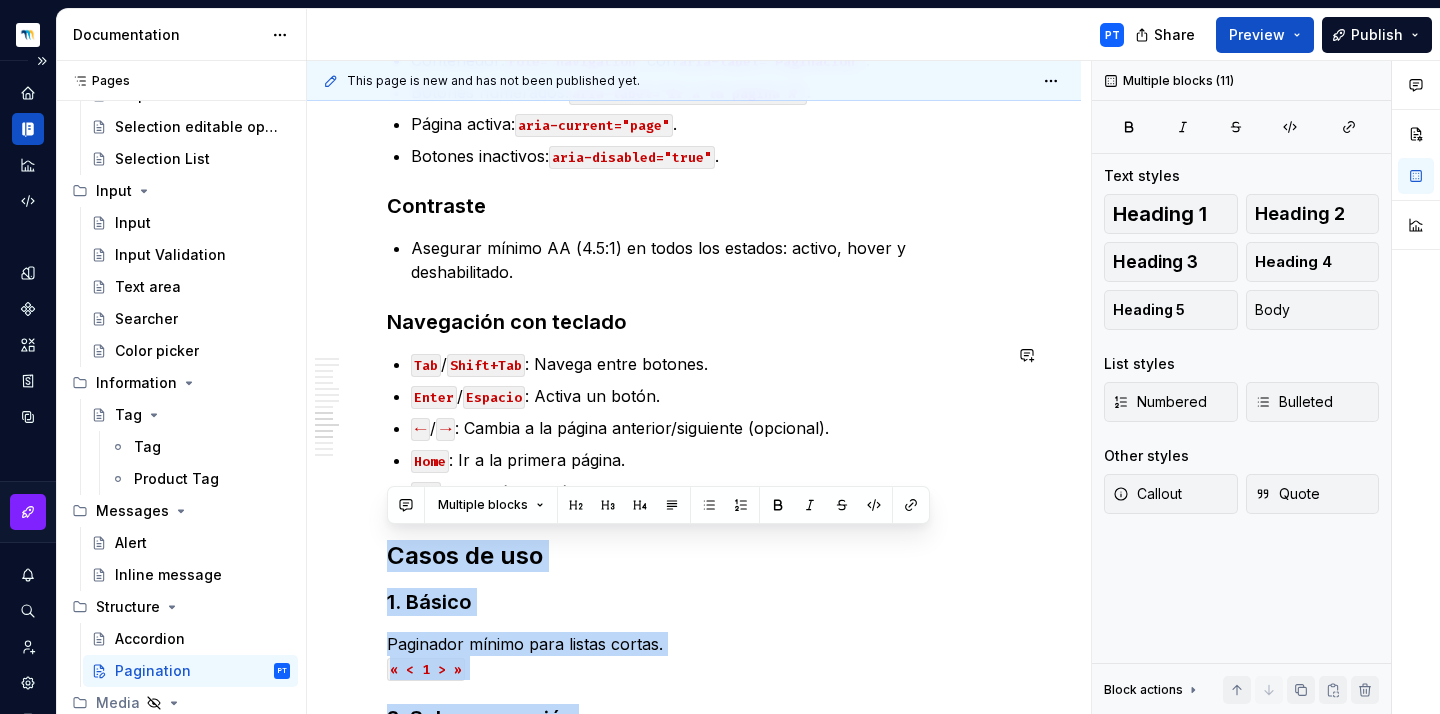 drag, startPoint x: 621, startPoint y: 462, endPoint x: 387, endPoint y: 508, distance: 238.47852 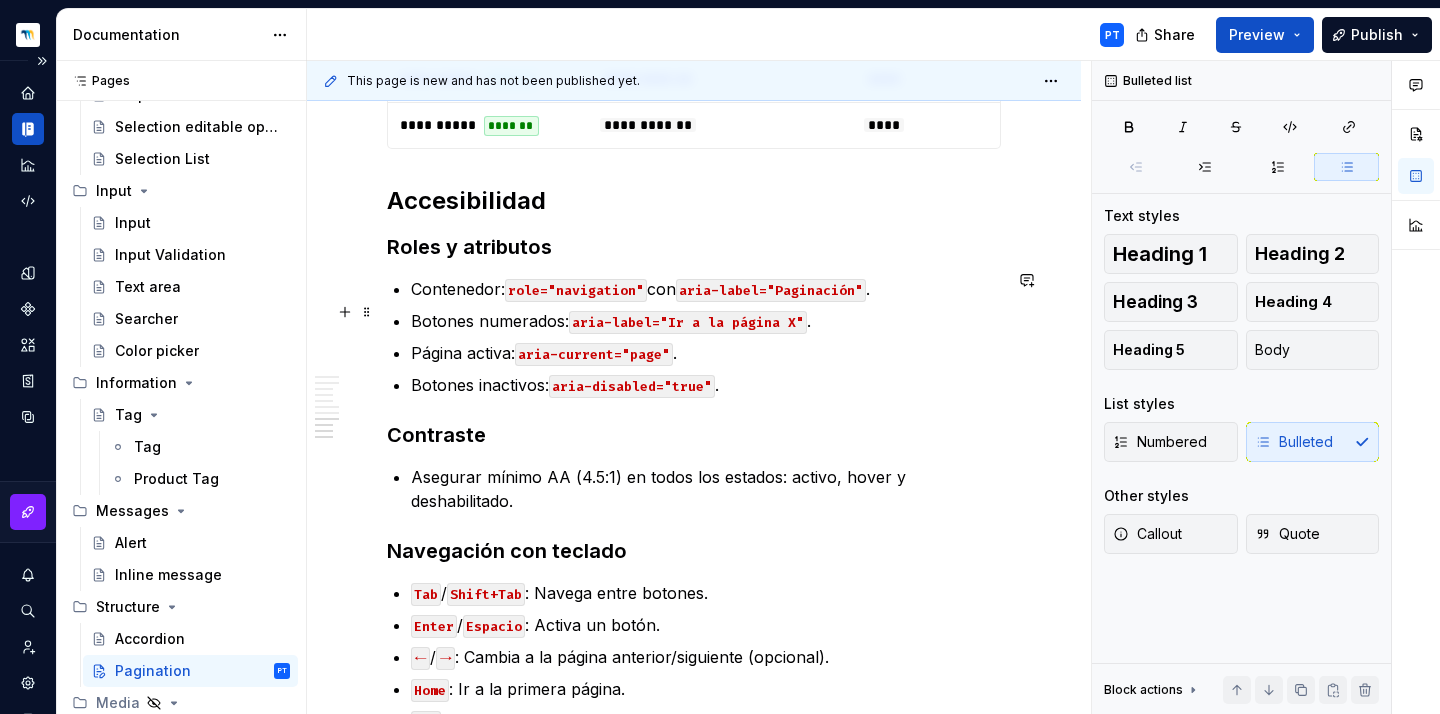 scroll, scrollTop: 1674, scrollLeft: 0, axis: vertical 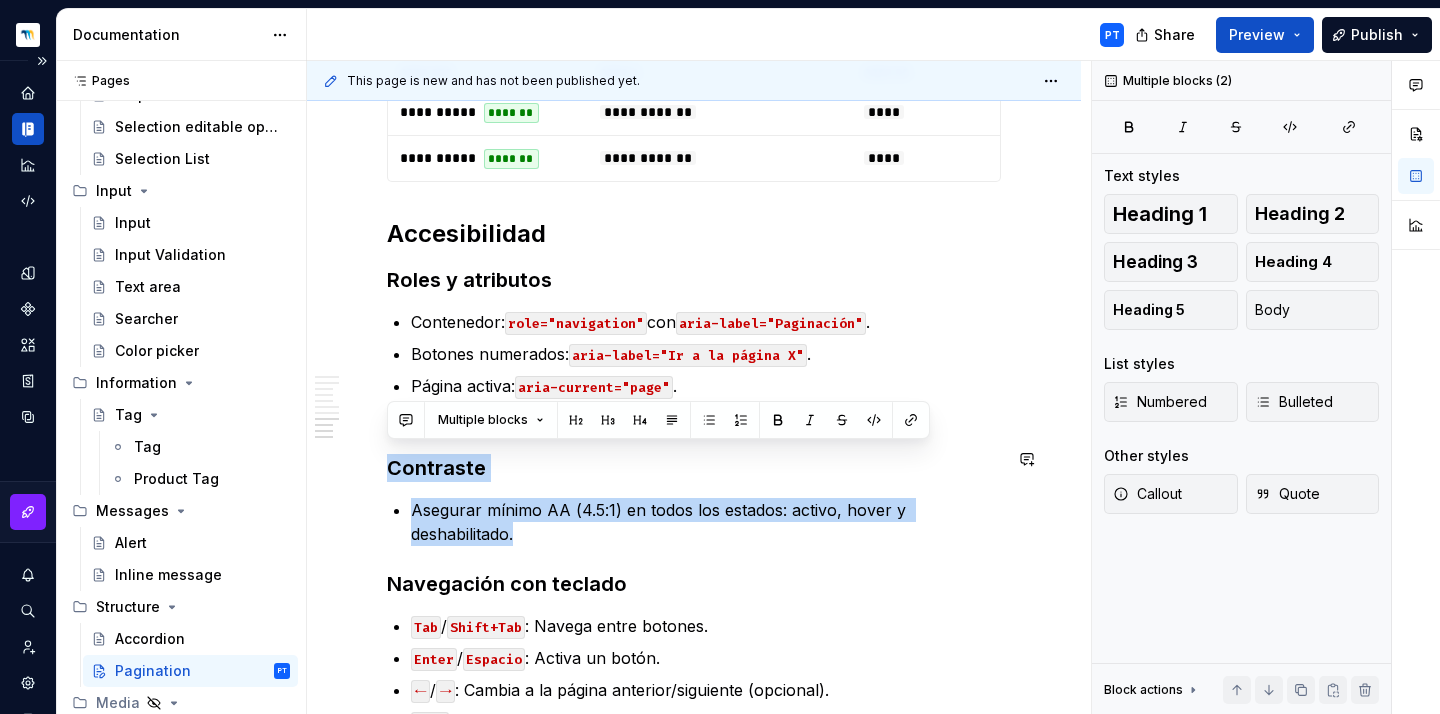 drag, startPoint x: 546, startPoint y: 517, endPoint x: 381, endPoint y: 428, distance: 187.47267 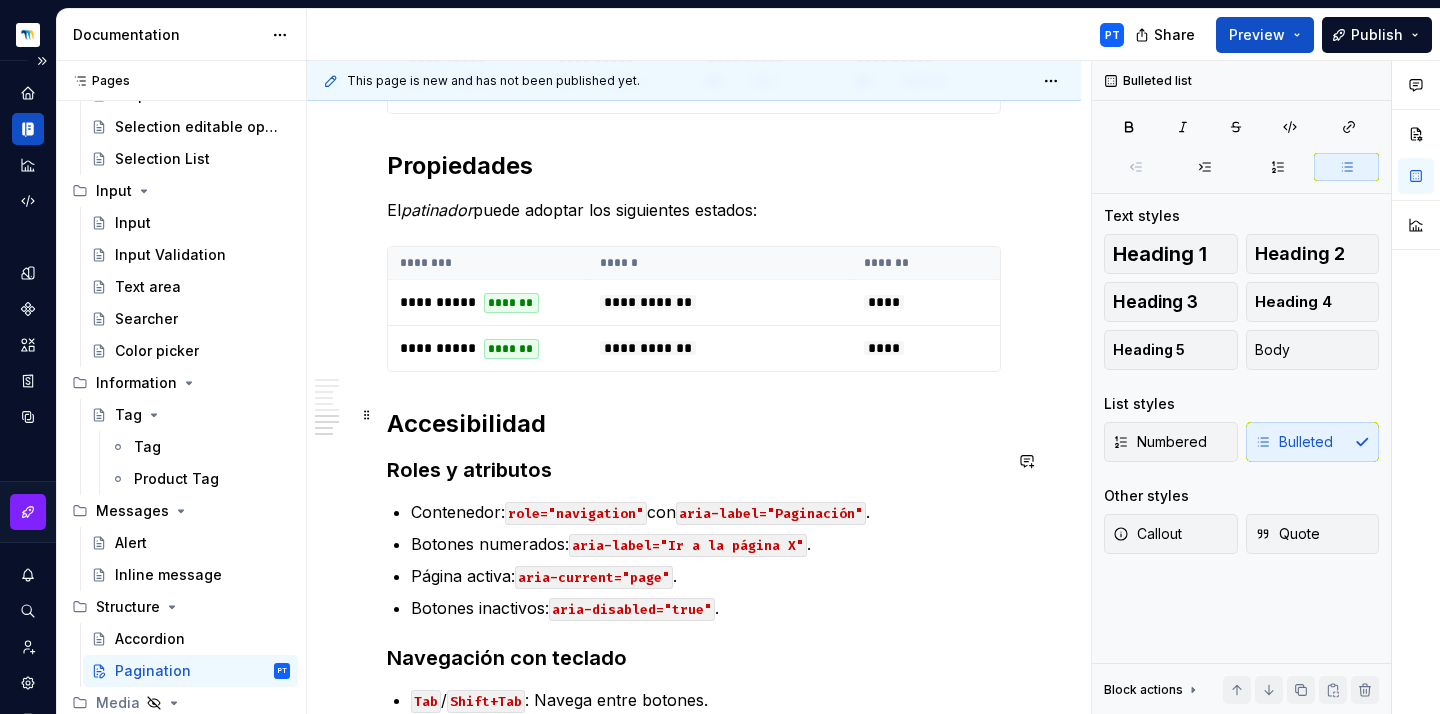 scroll, scrollTop: 1481, scrollLeft: 0, axis: vertical 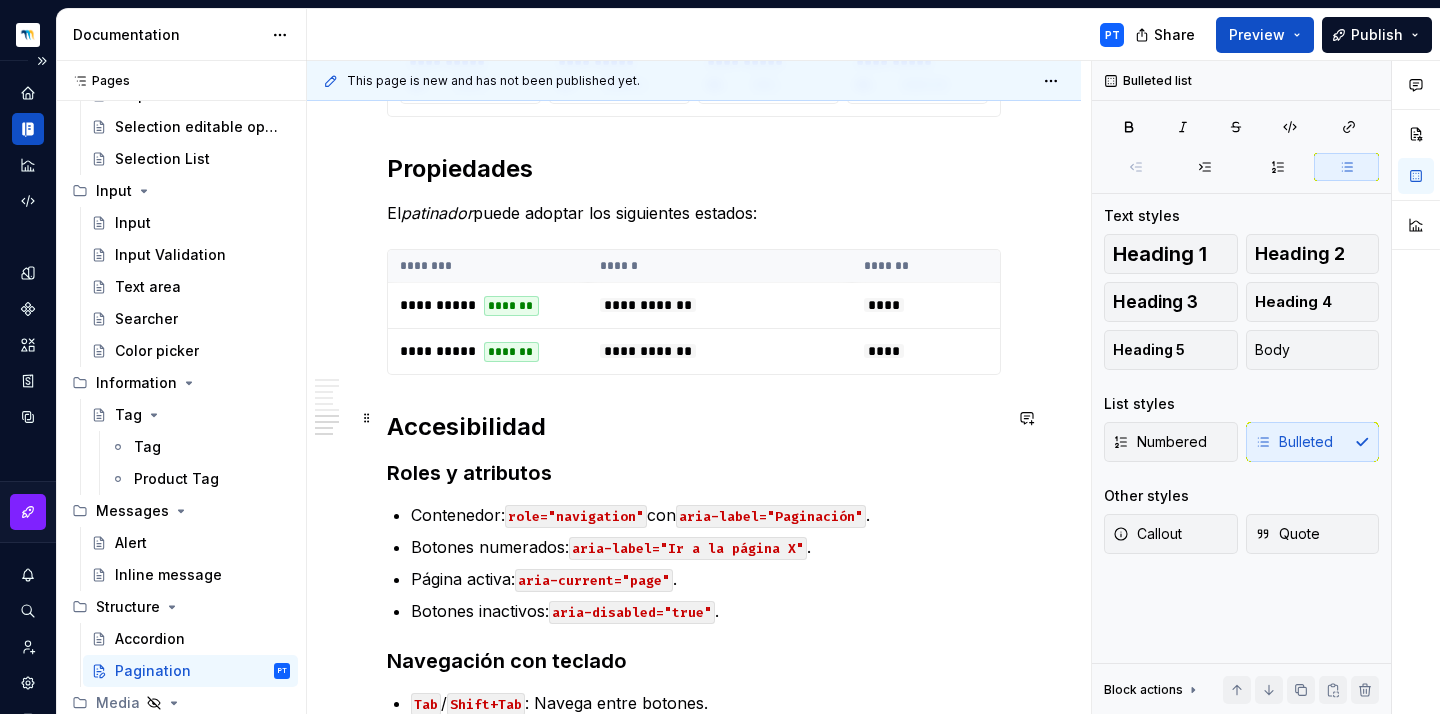 click on "Accesibilidad" at bounding box center (694, 427) 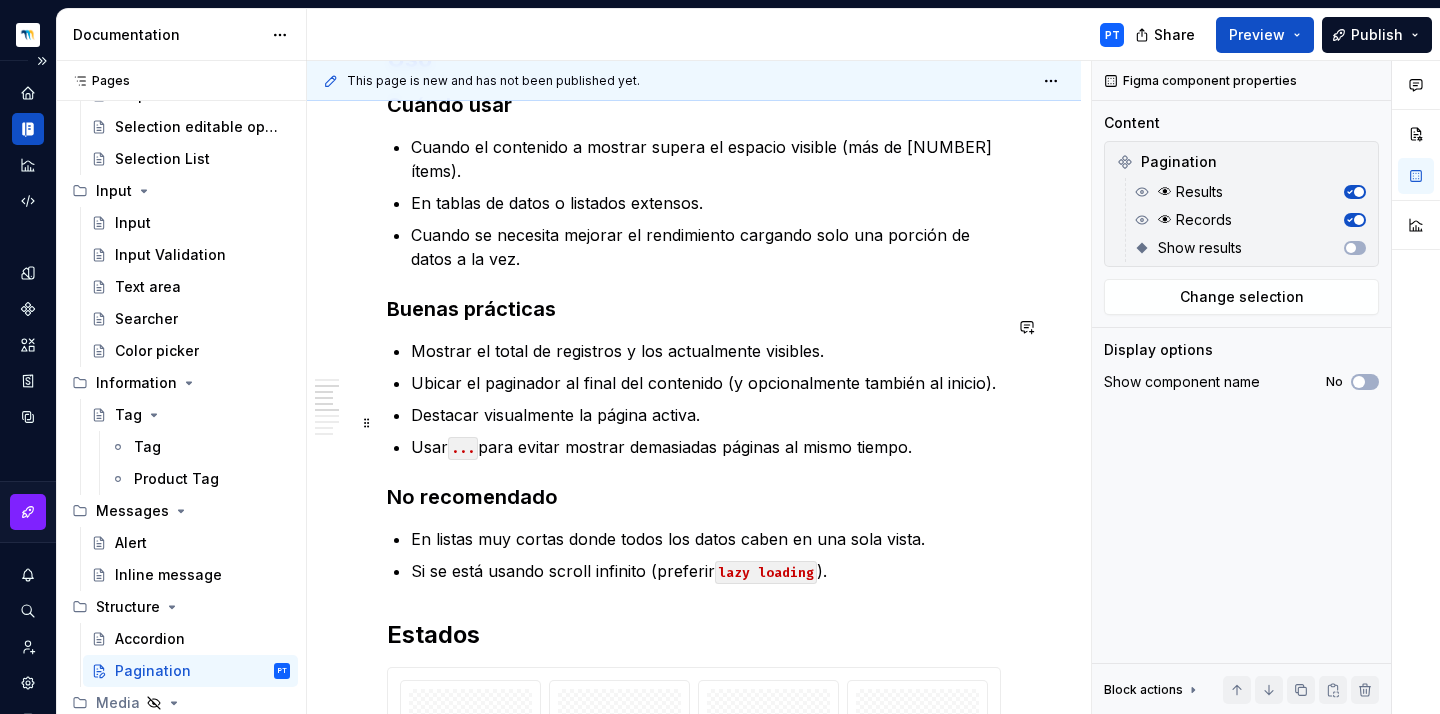 scroll, scrollTop: 722, scrollLeft: 0, axis: vertical 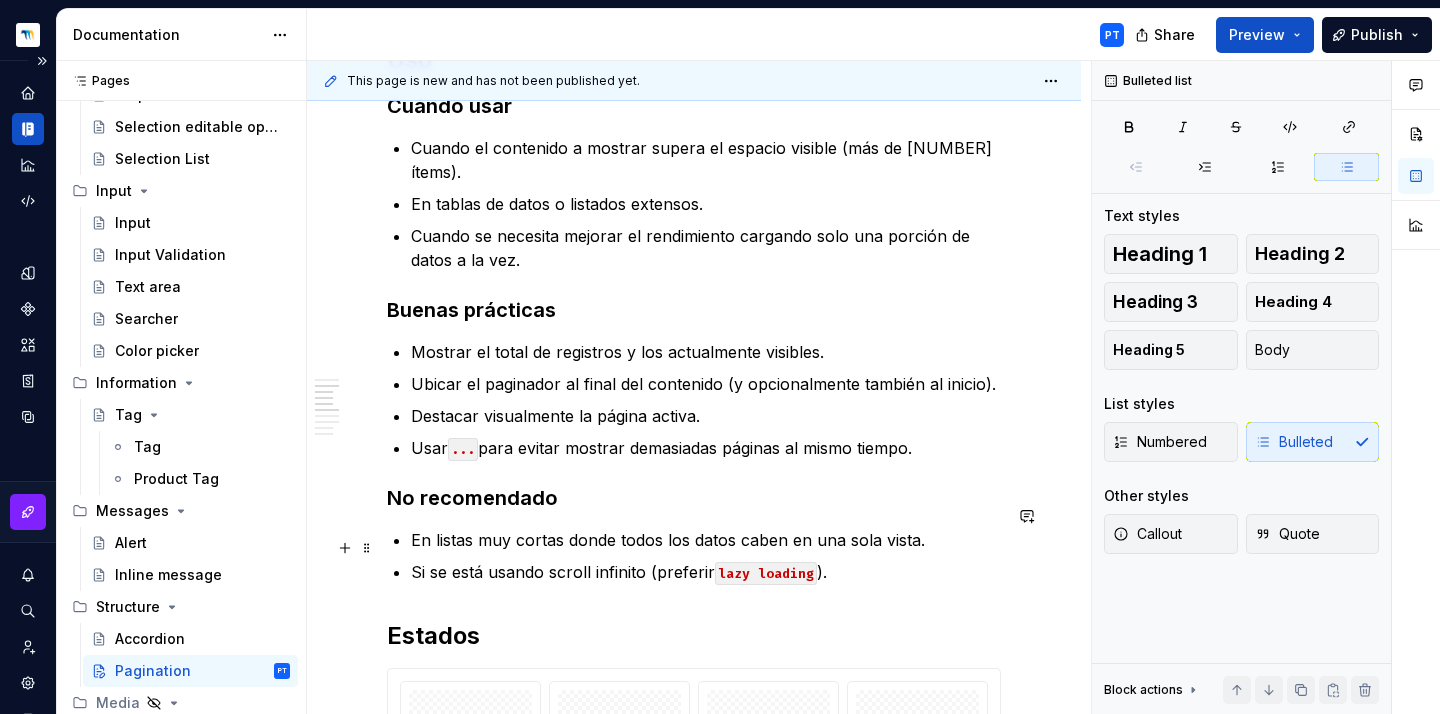 click on "Si se está usando scroll infinito (preferir  lazy loading )." at bounding box center [706, 572] 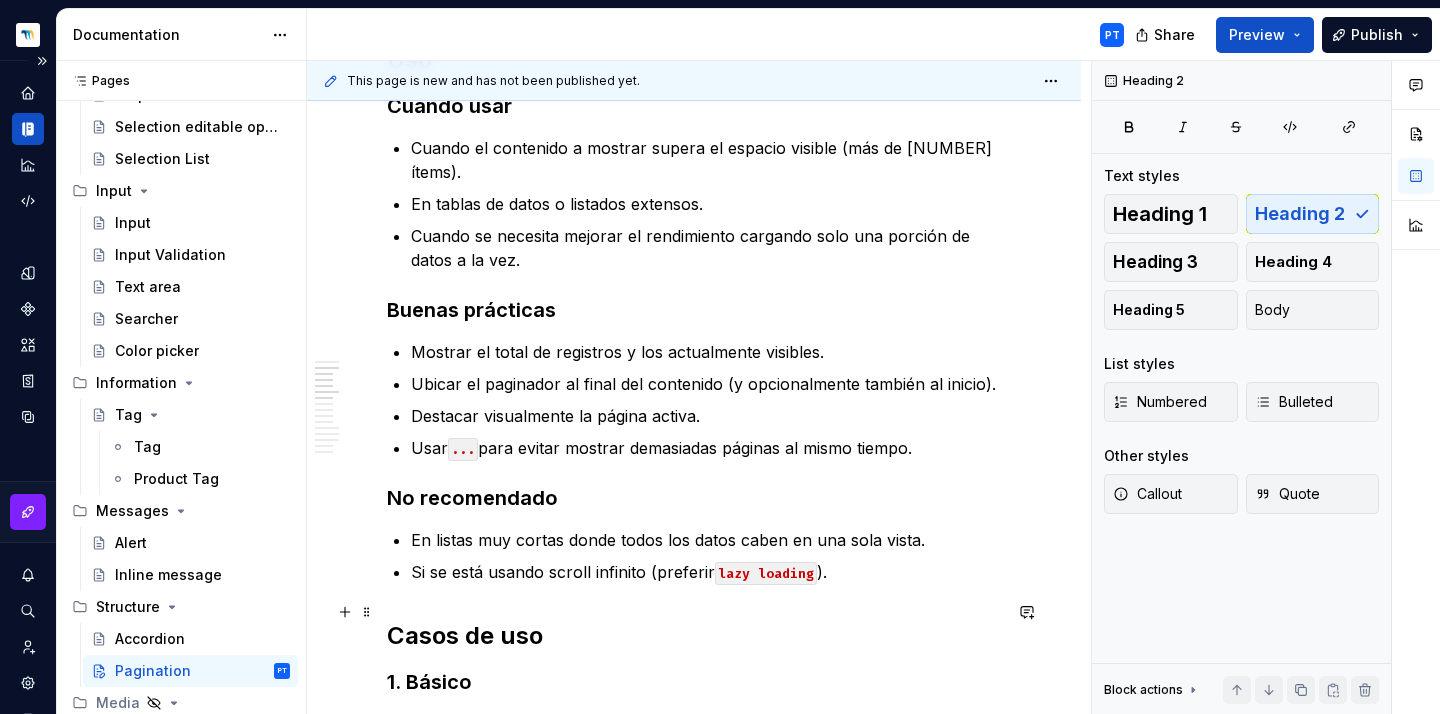 click on "Casos de uso" at bounding box center [694, 636] 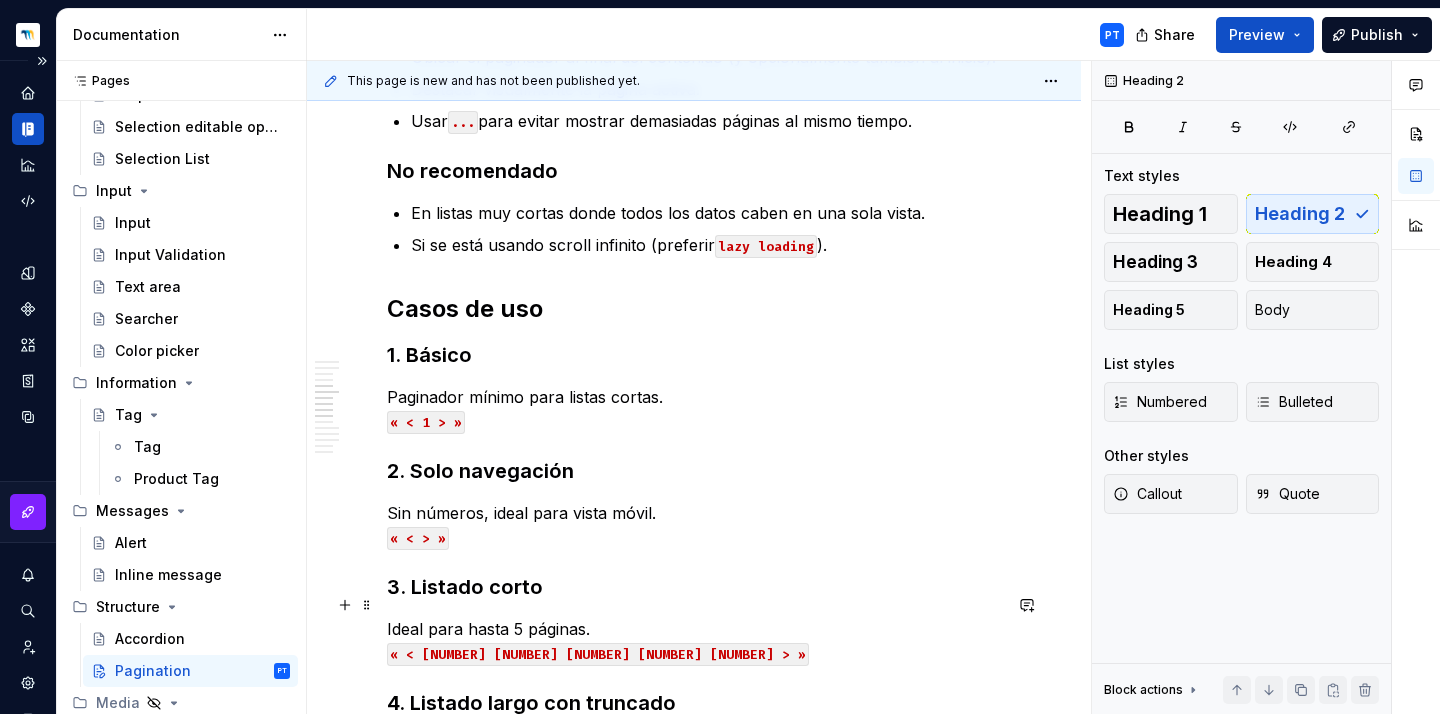 scroll, scrollTop: 1072, scrollLeft: 0, axis: vertical 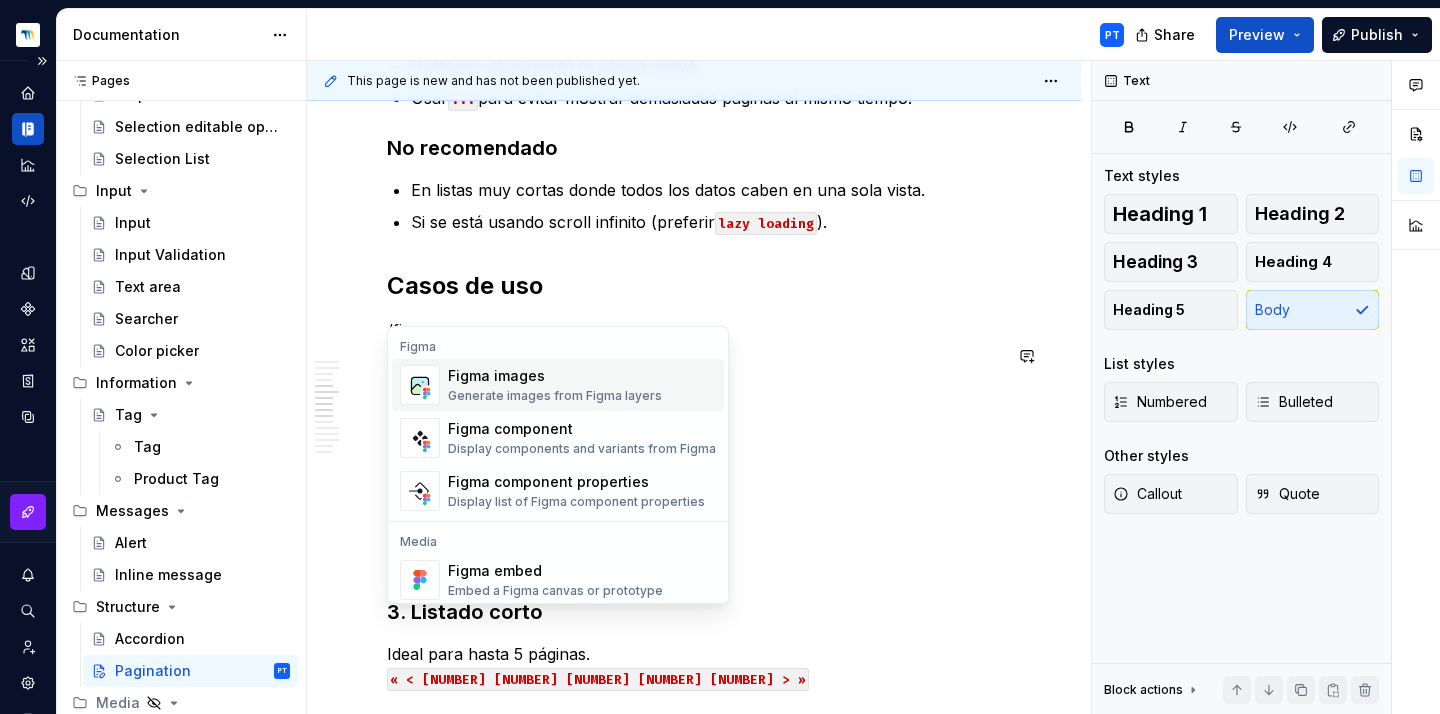 click on "Figma images" at bounding box center [555, 376] 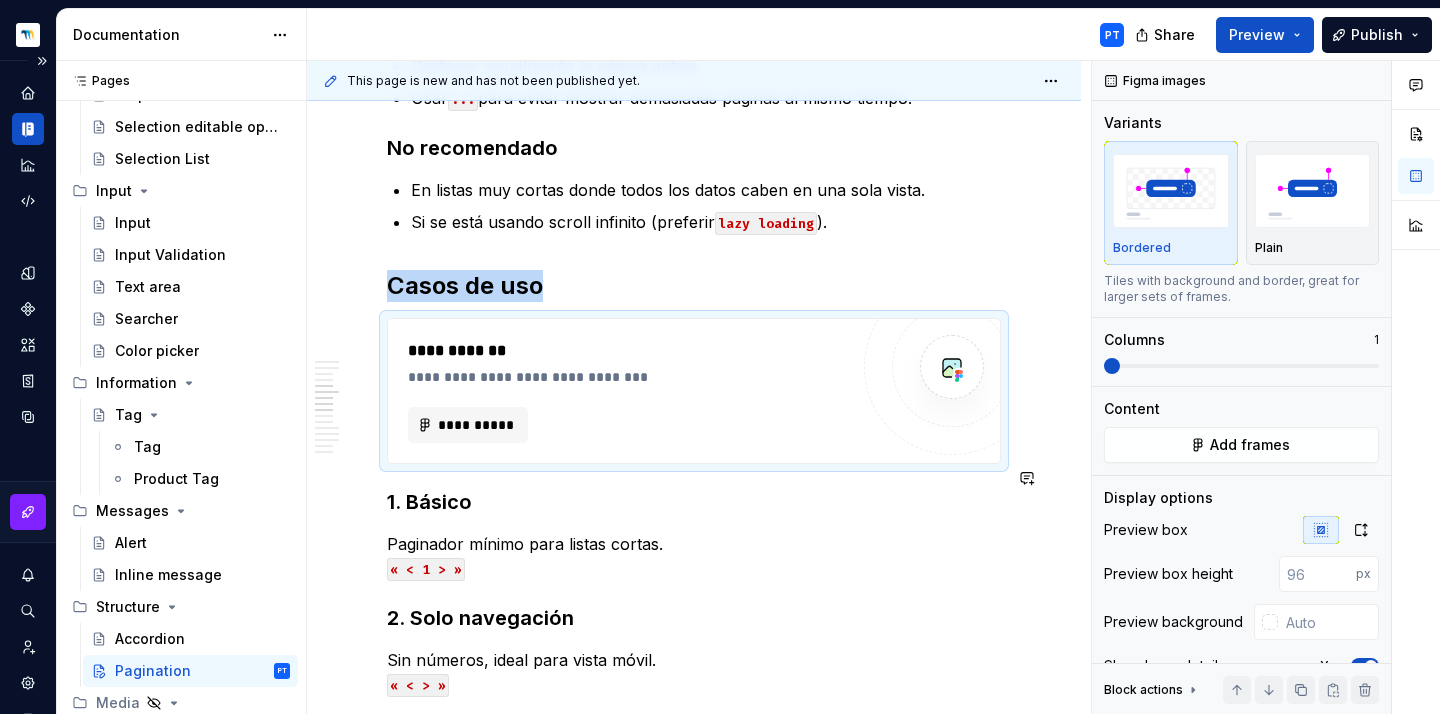 type on "*" 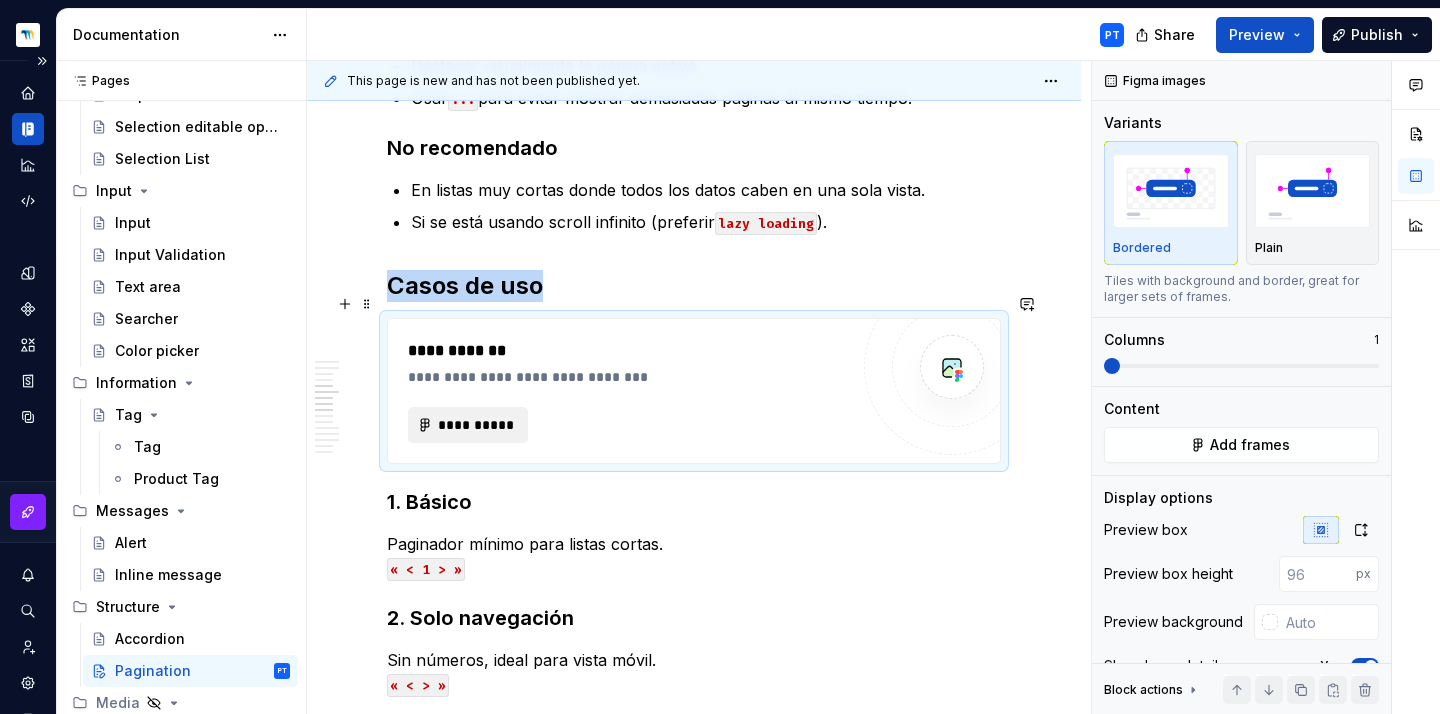 click on "**********" at bounding box center (476, 425) 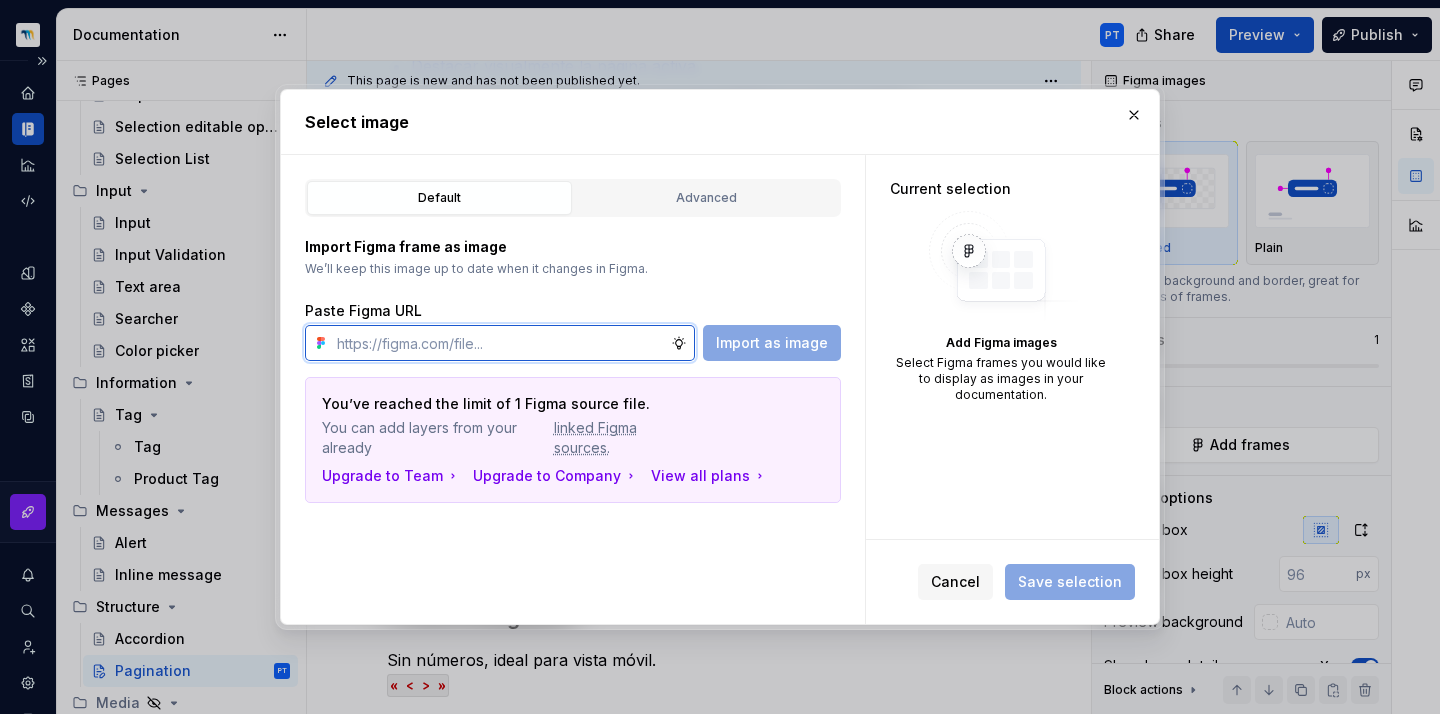paste on "https://www.figma.com/design/L3bWxkziPEXNLxjmGT2Jus/Dolphin-Design-System-Minderest?node-id=3215-11905&t=1xI4FCiMI2kQ9wTh-4" 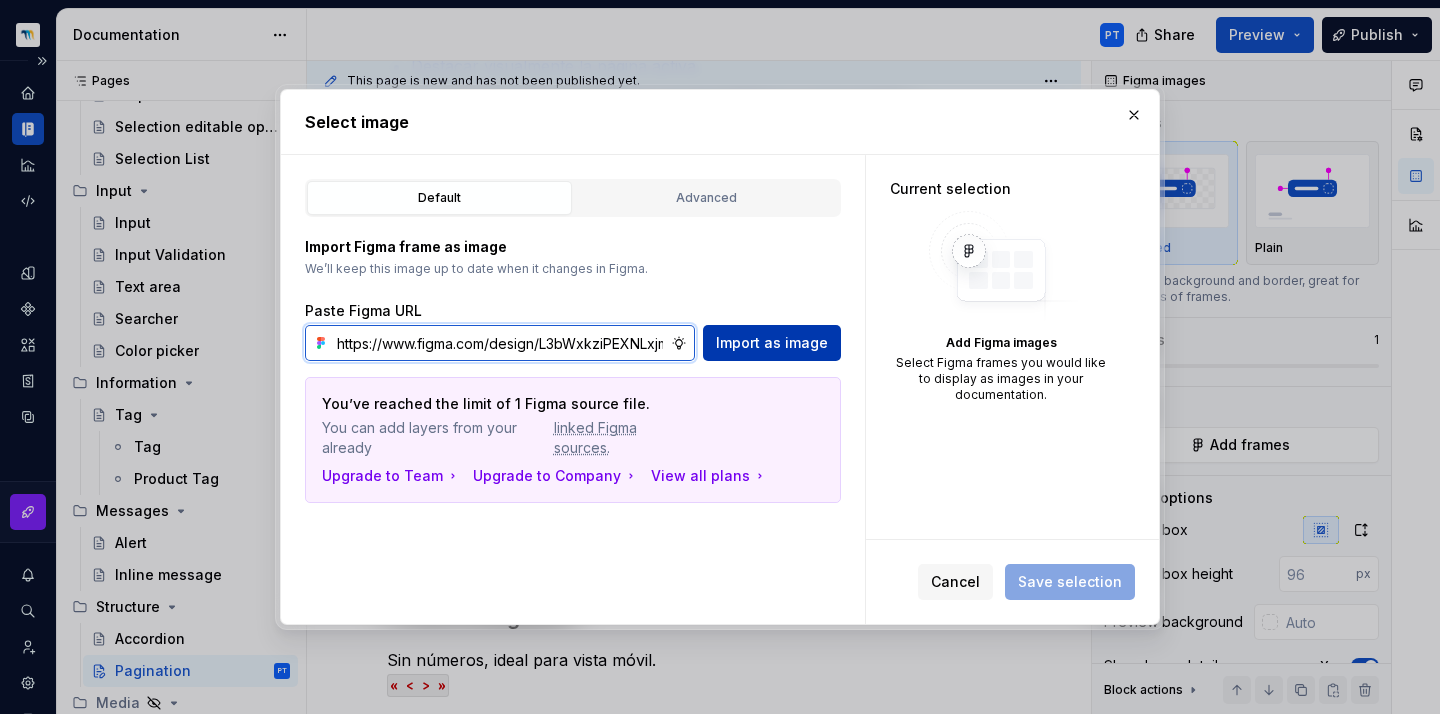 type on "https://www.figma.com/design/L3bWxkziPEXNLxjmGT2Jus/Dolphin-Design-System-Minderest?node-id=3215-11905&t=1xI4FCiMI2kQ9wTh-4" 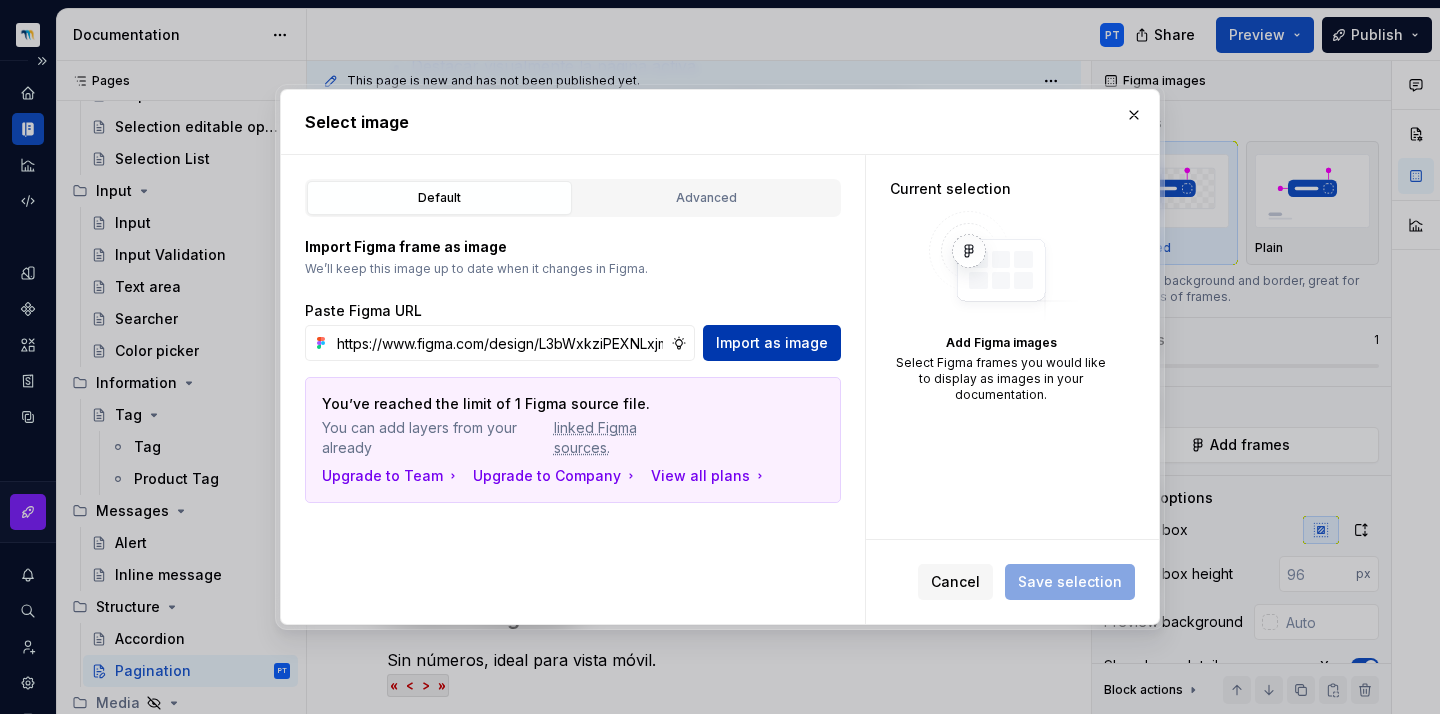 click on "Import as image" at bounding box center [772, 343] 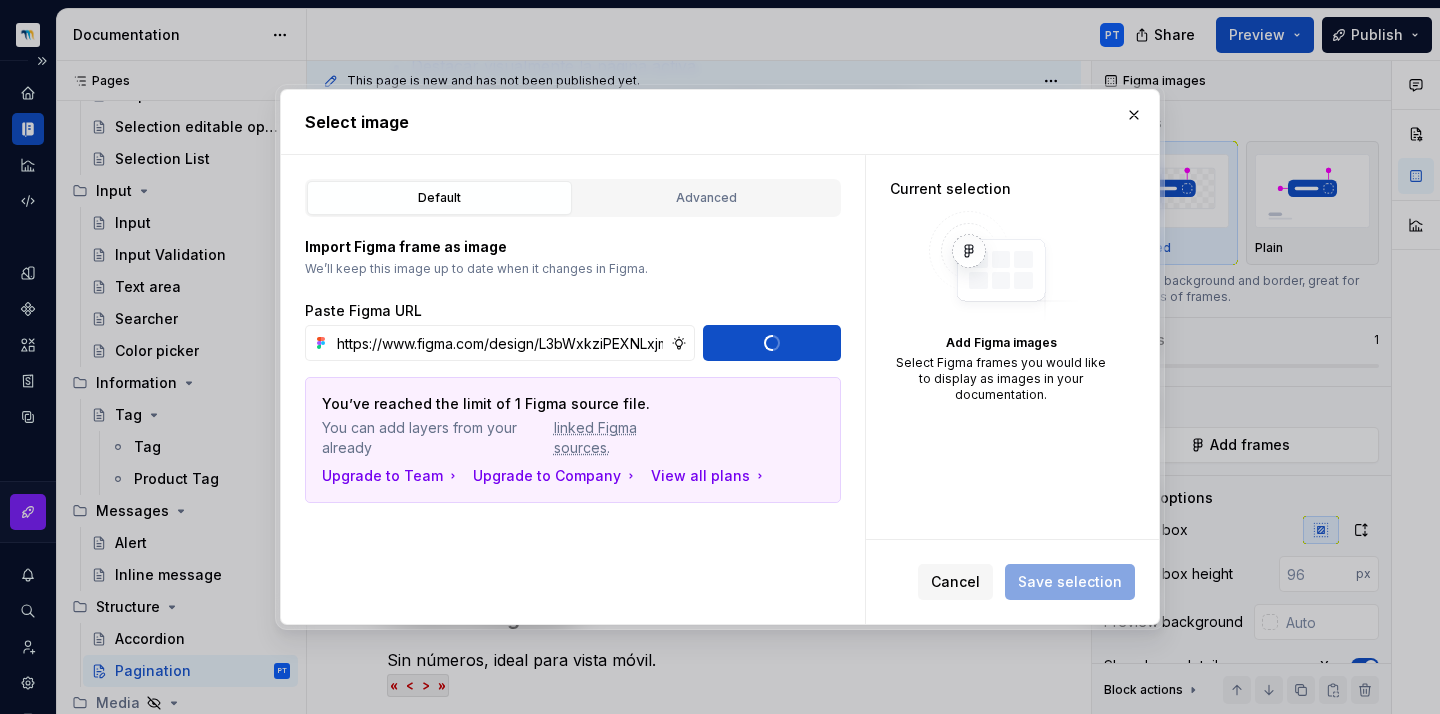 type 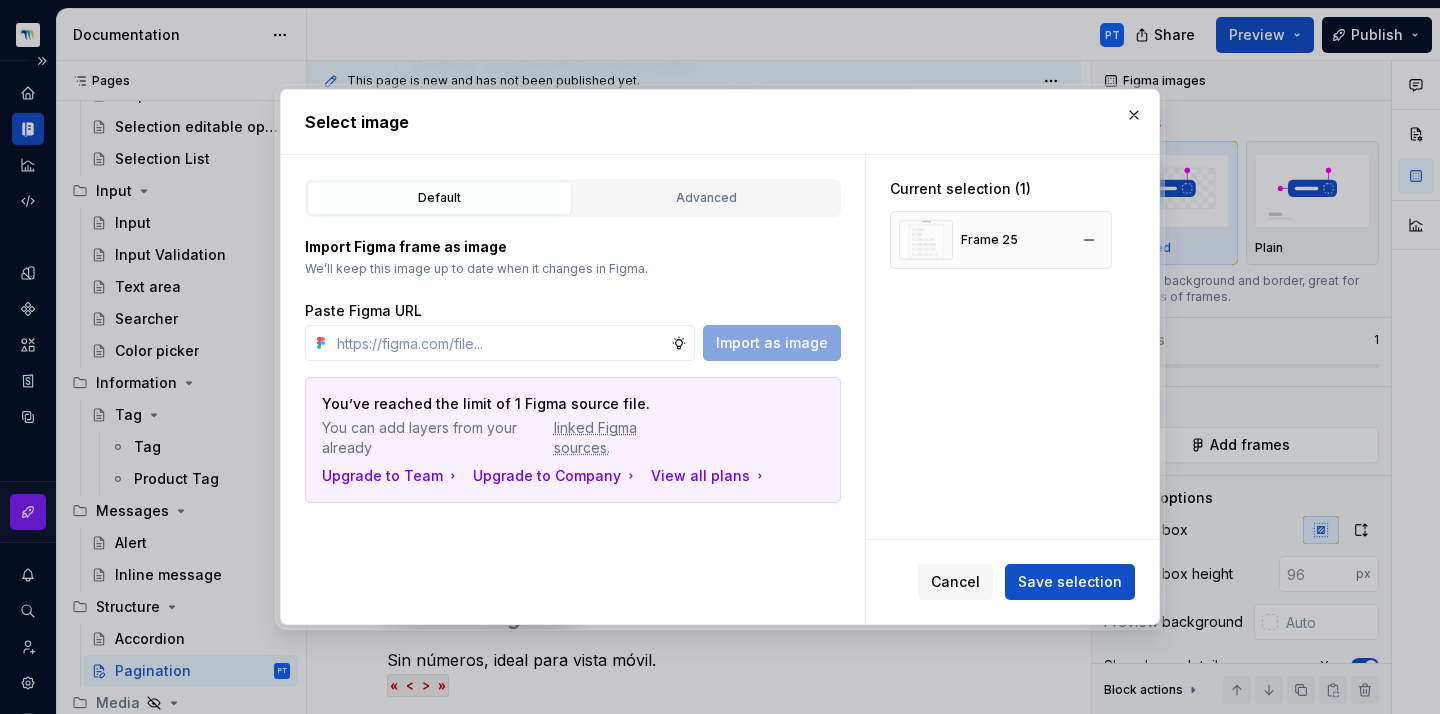 click on "Frame 25" at bounding box center (958, 240) 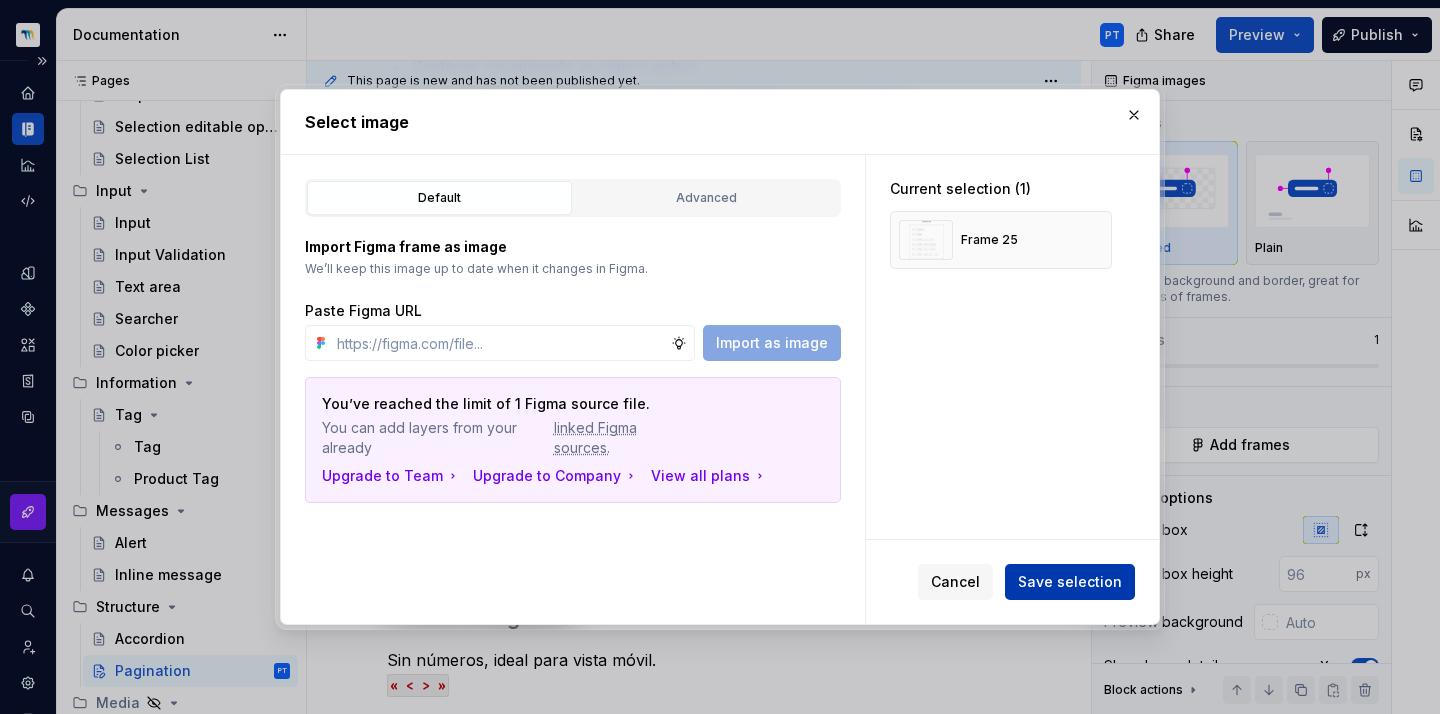 click on "Save selection" at bounding box center [1070, 582] 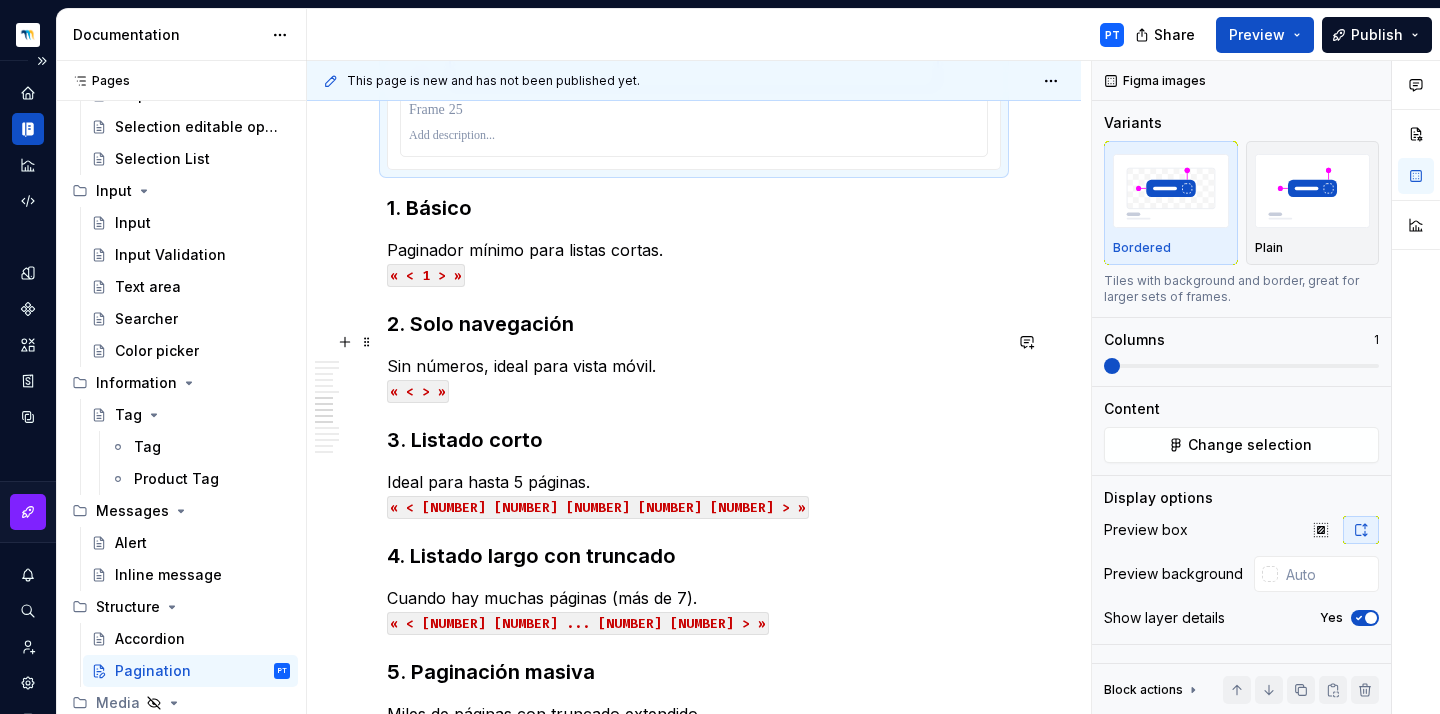 scroll, scrollTop: 1850, scrollLeft: 0, axis: vertical 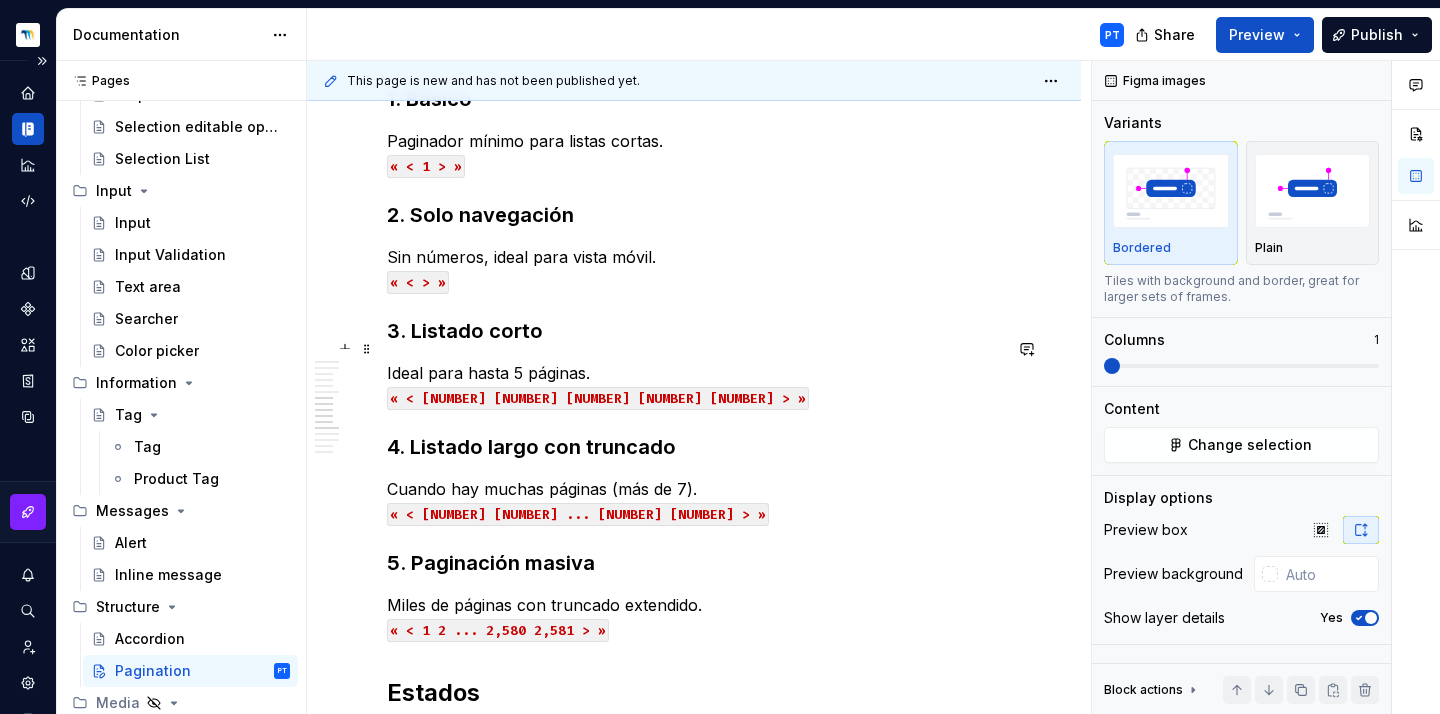 type on "*" 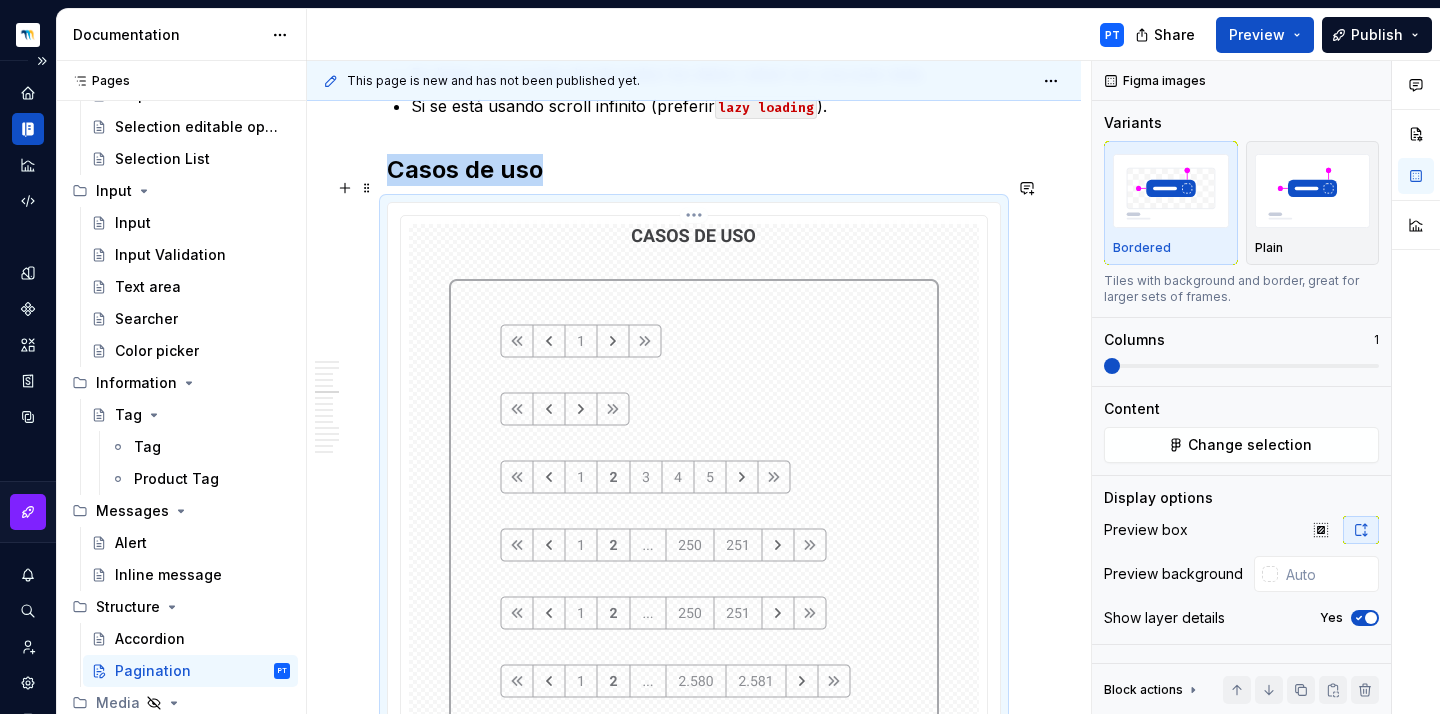 scroll, scrollTop: 1179, scrollLeft: 0, axis: vertical 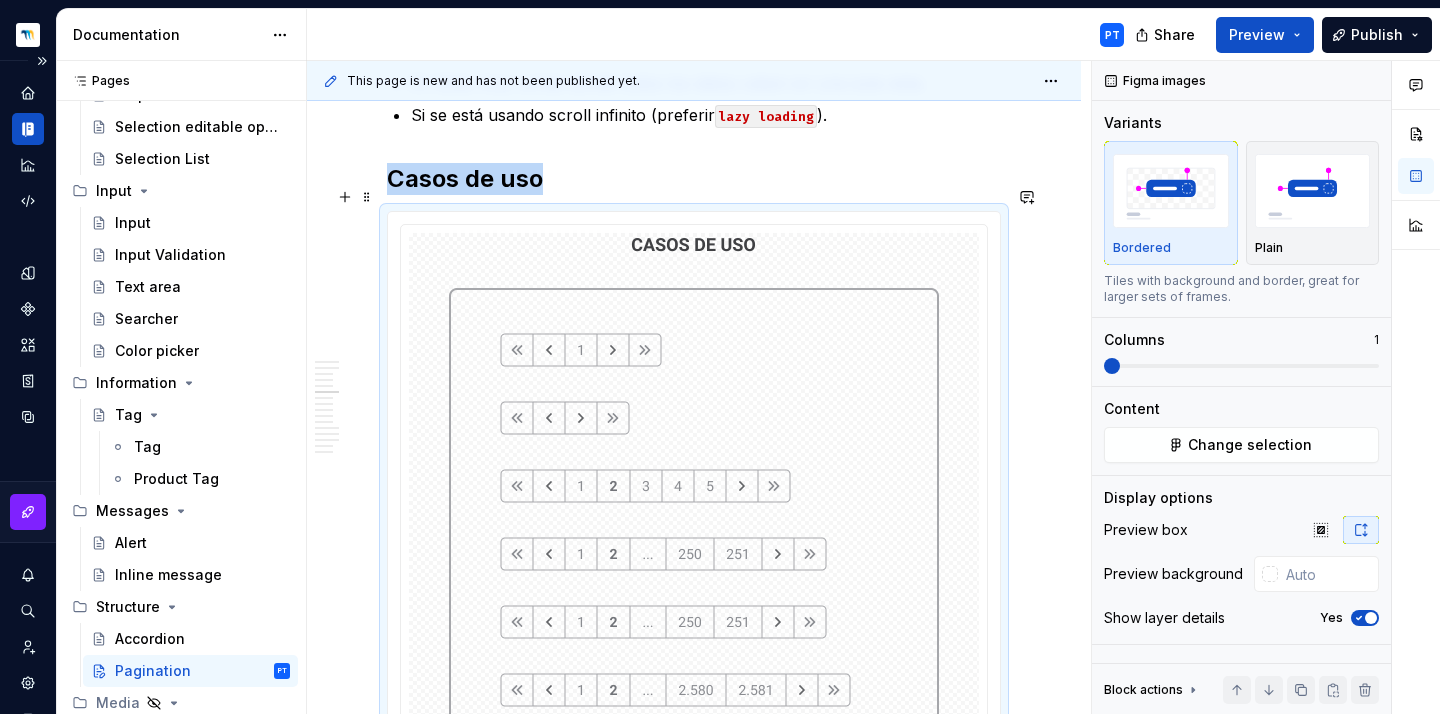 click at bounding box center [694, 524] 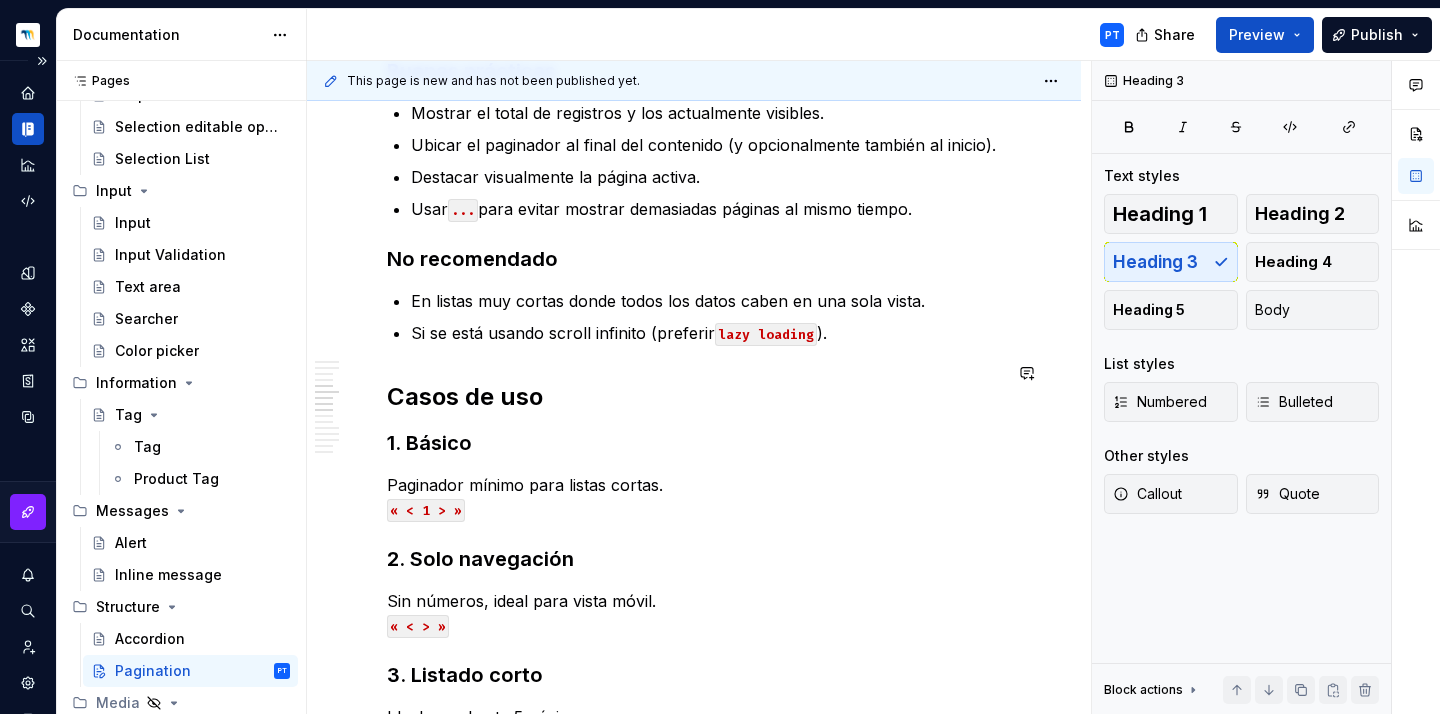 scroll, scrollTop: 959, scrollLeft: 0, axis: vertical 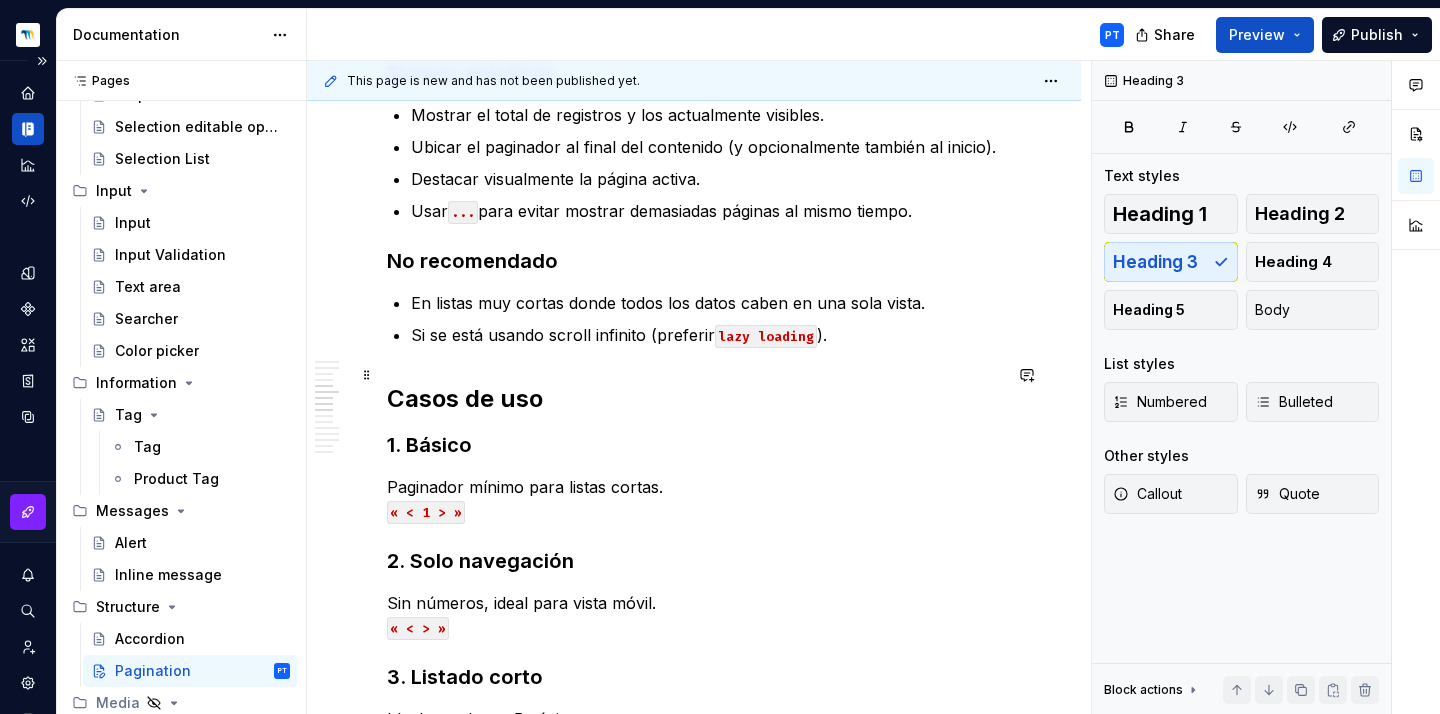 click on "Casos de uso" at bounding box center (694, 399) 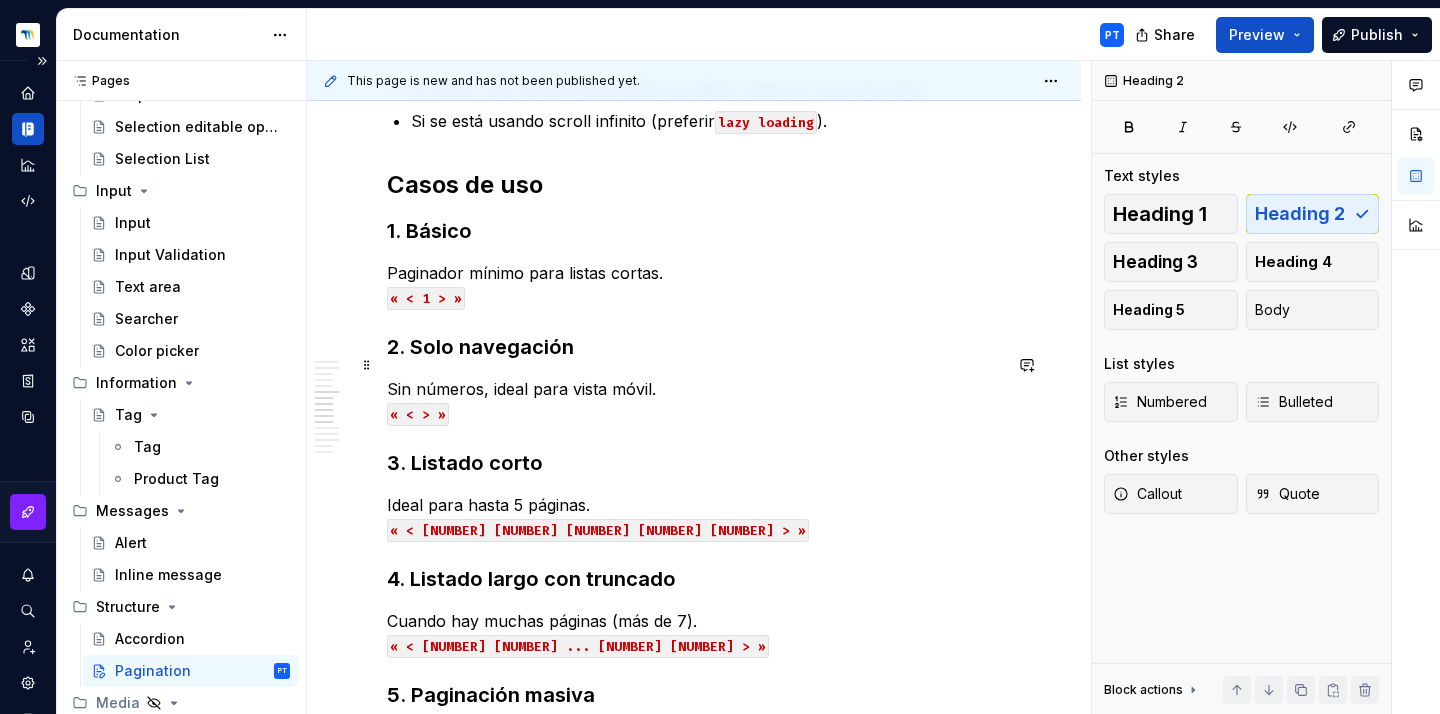 scroll, scrollTop: 1108, scrollLeft: 0, axis: vertical 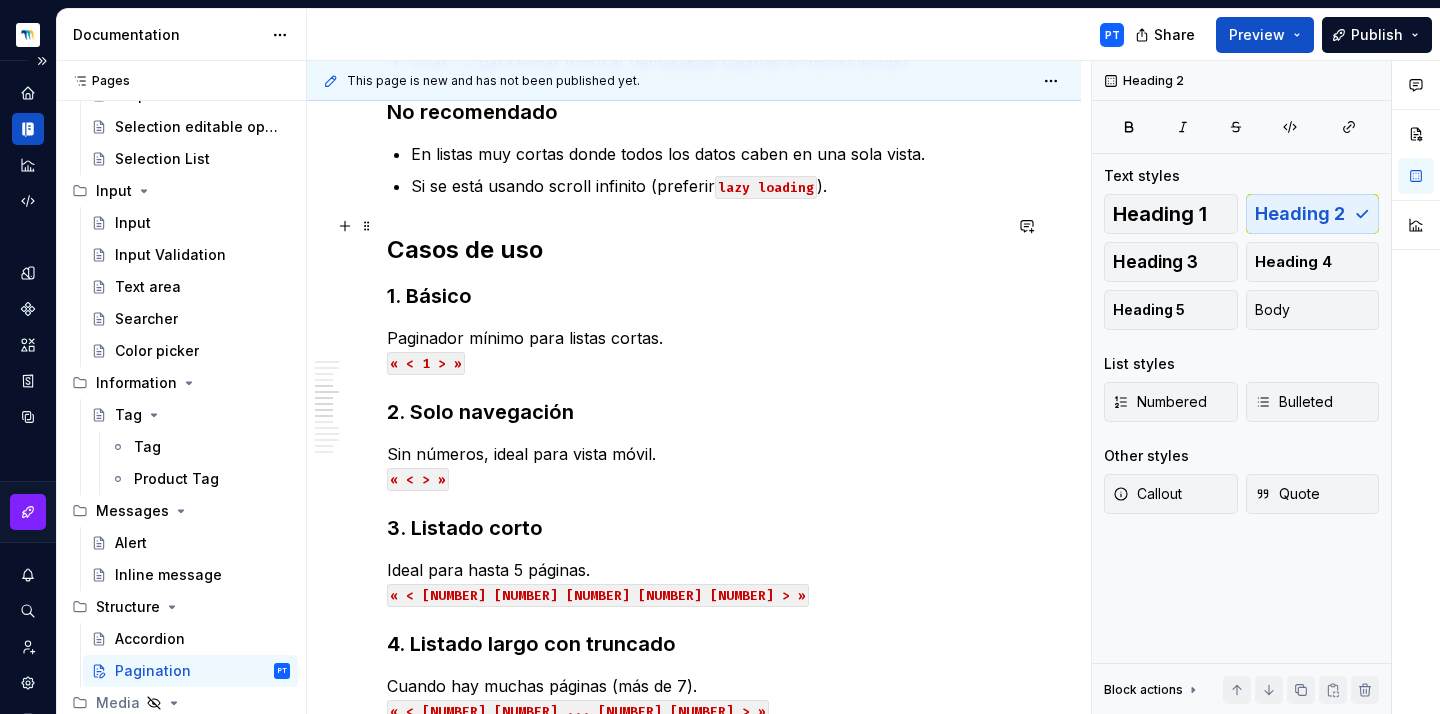 click on "Casos de uso" at bounding box center (694, 250) 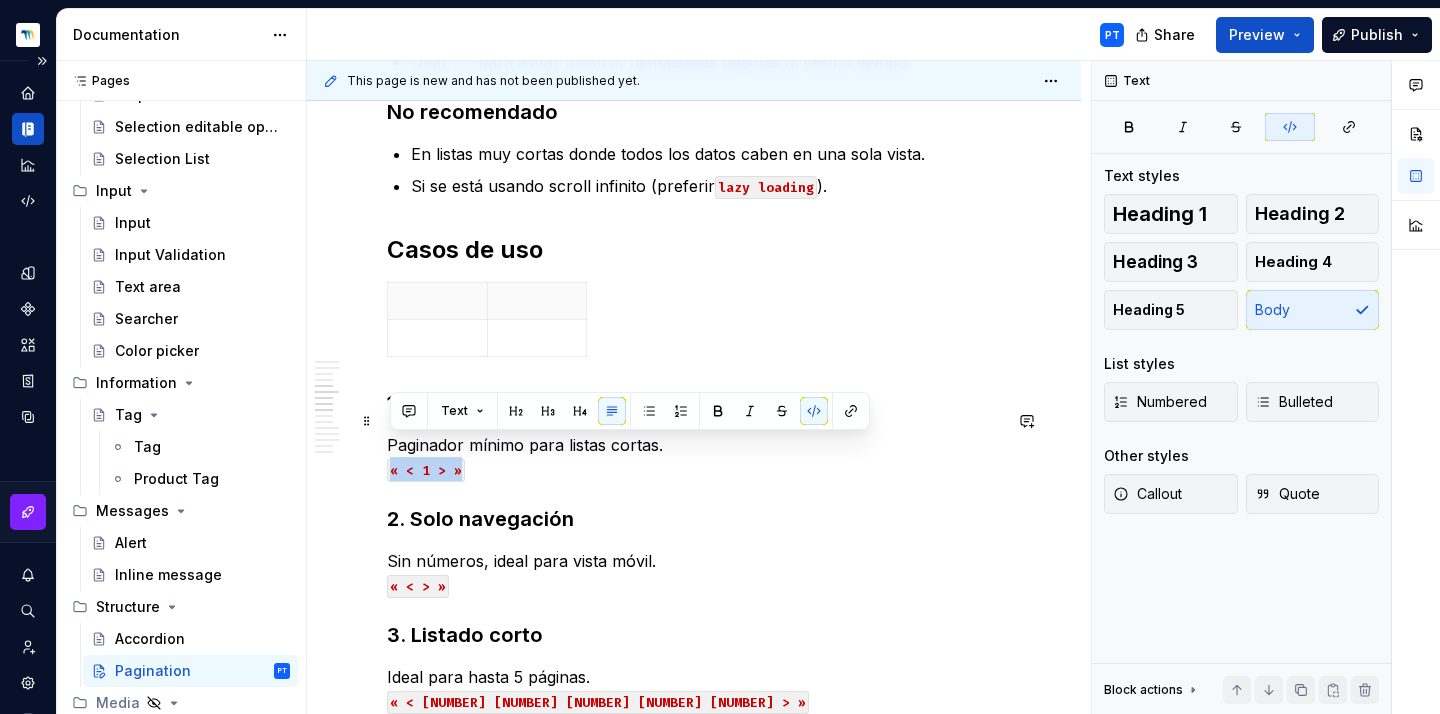 drag, startPoint x: 494, startPoint y: 452, endPoint x: 384, endPoint y: 441, distance: 110.54863 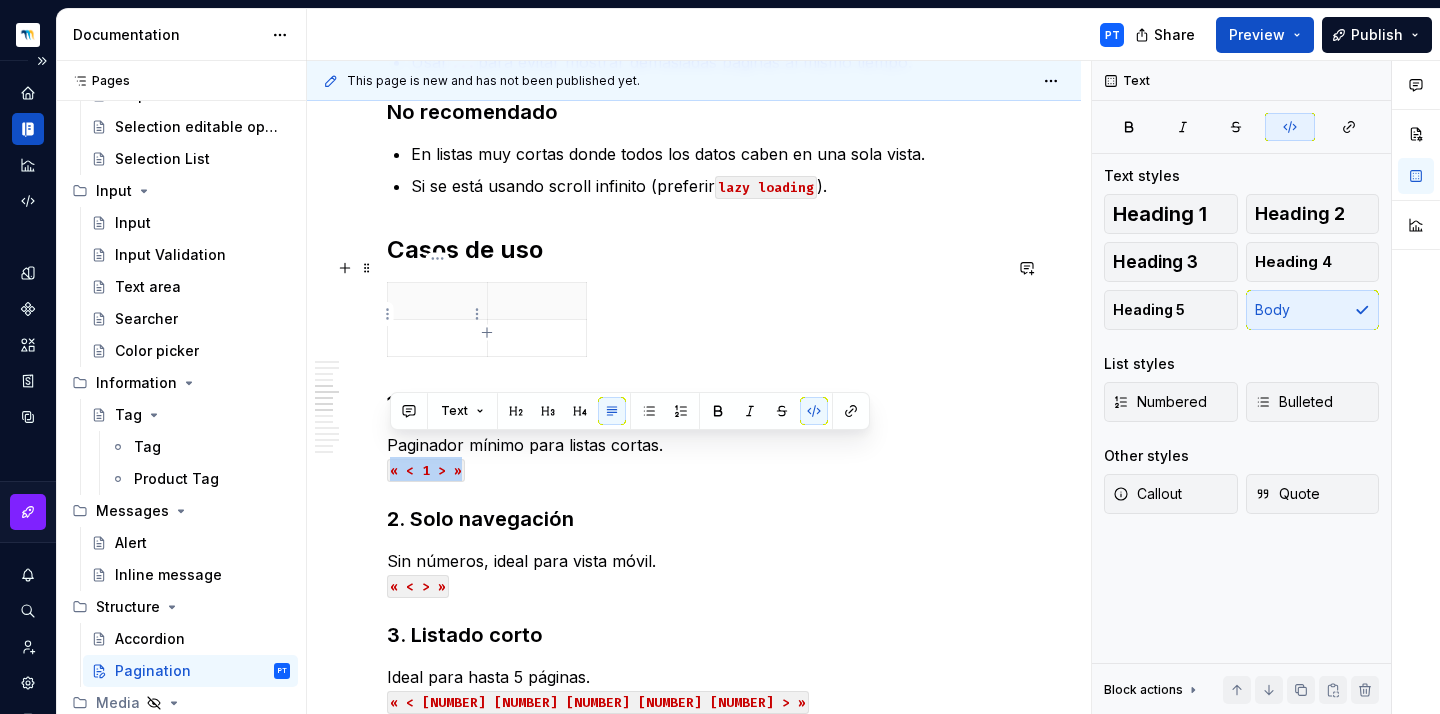click at bounding box center (437, 338) 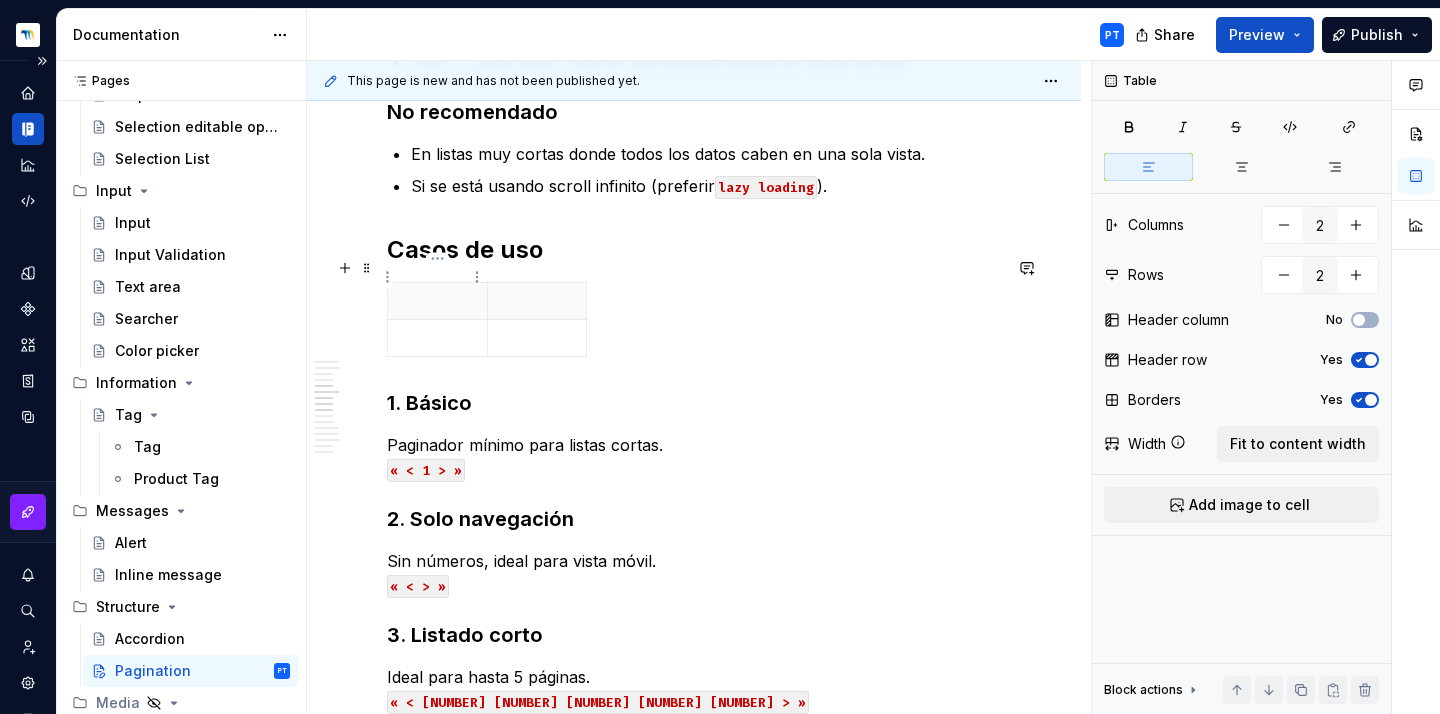 click at bounding box center [437, 301] 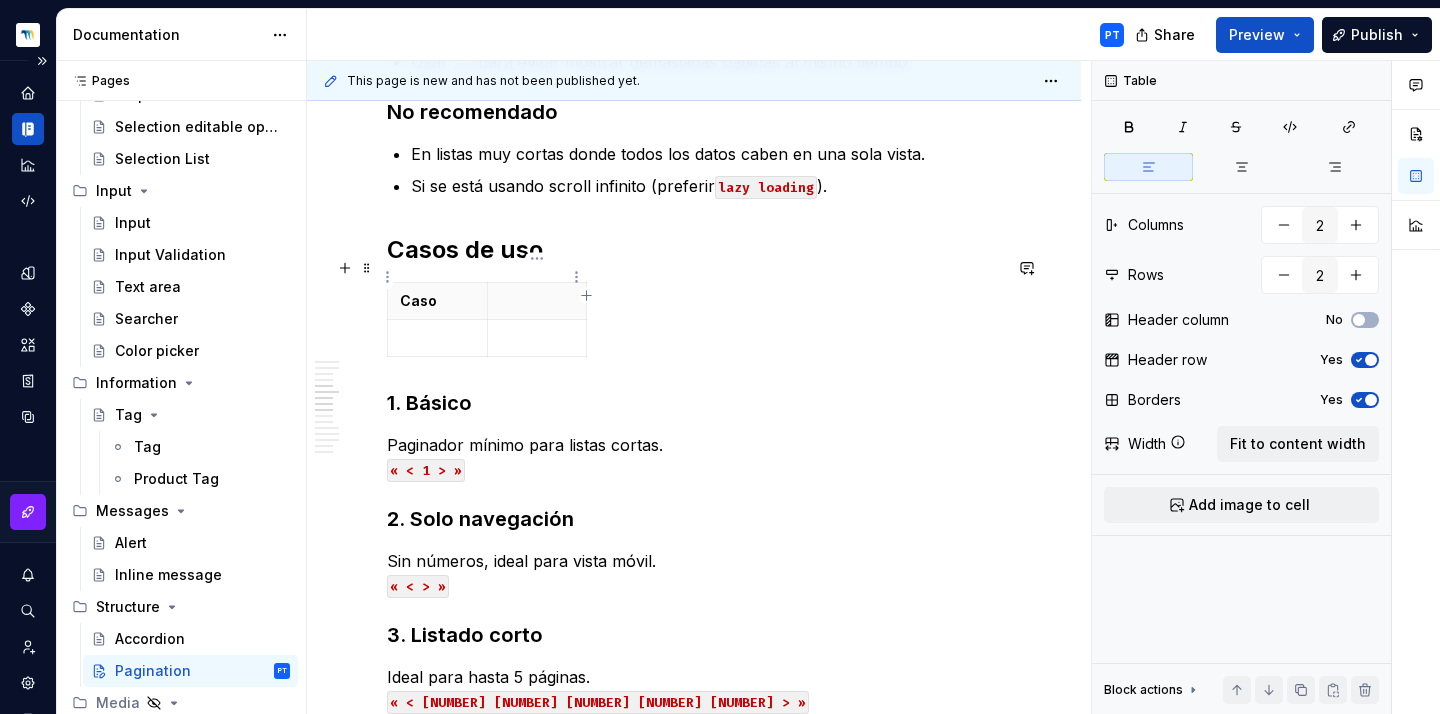 click at bounding box center (537, 301) 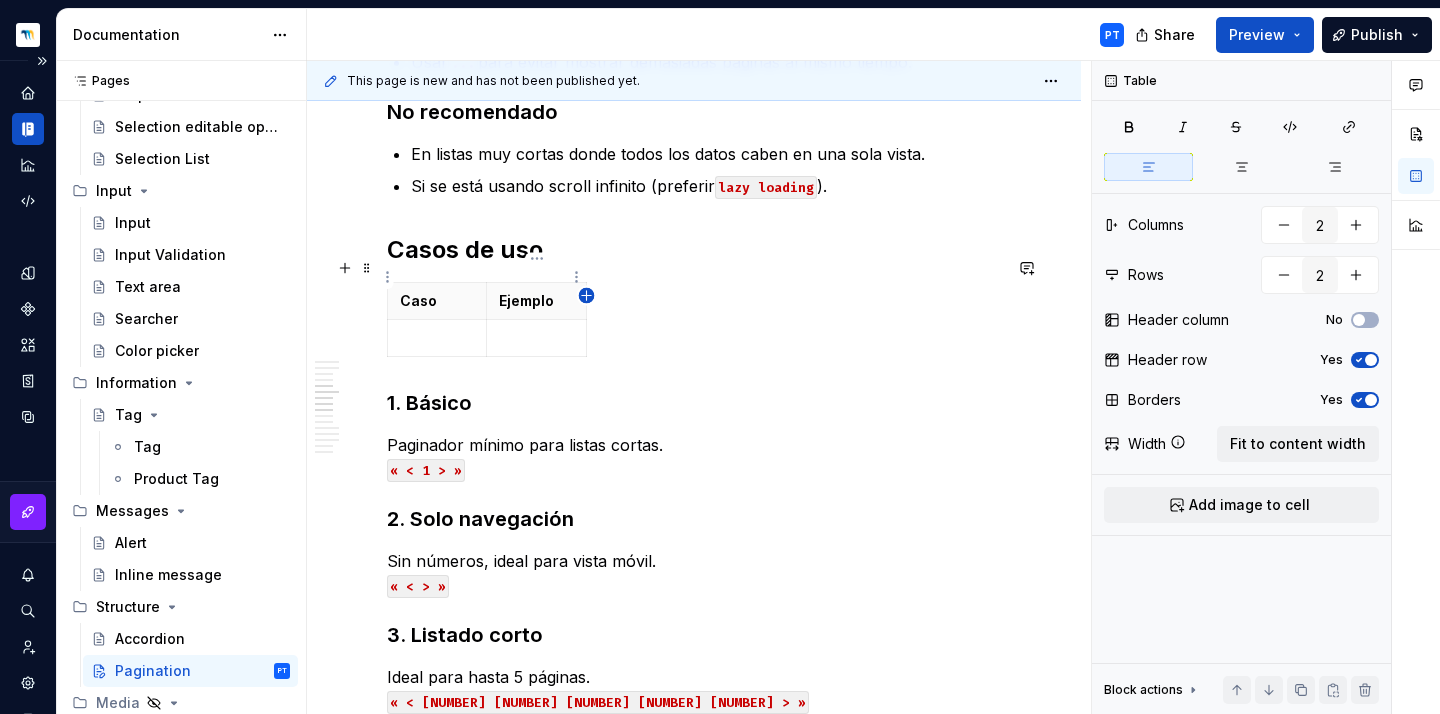 click 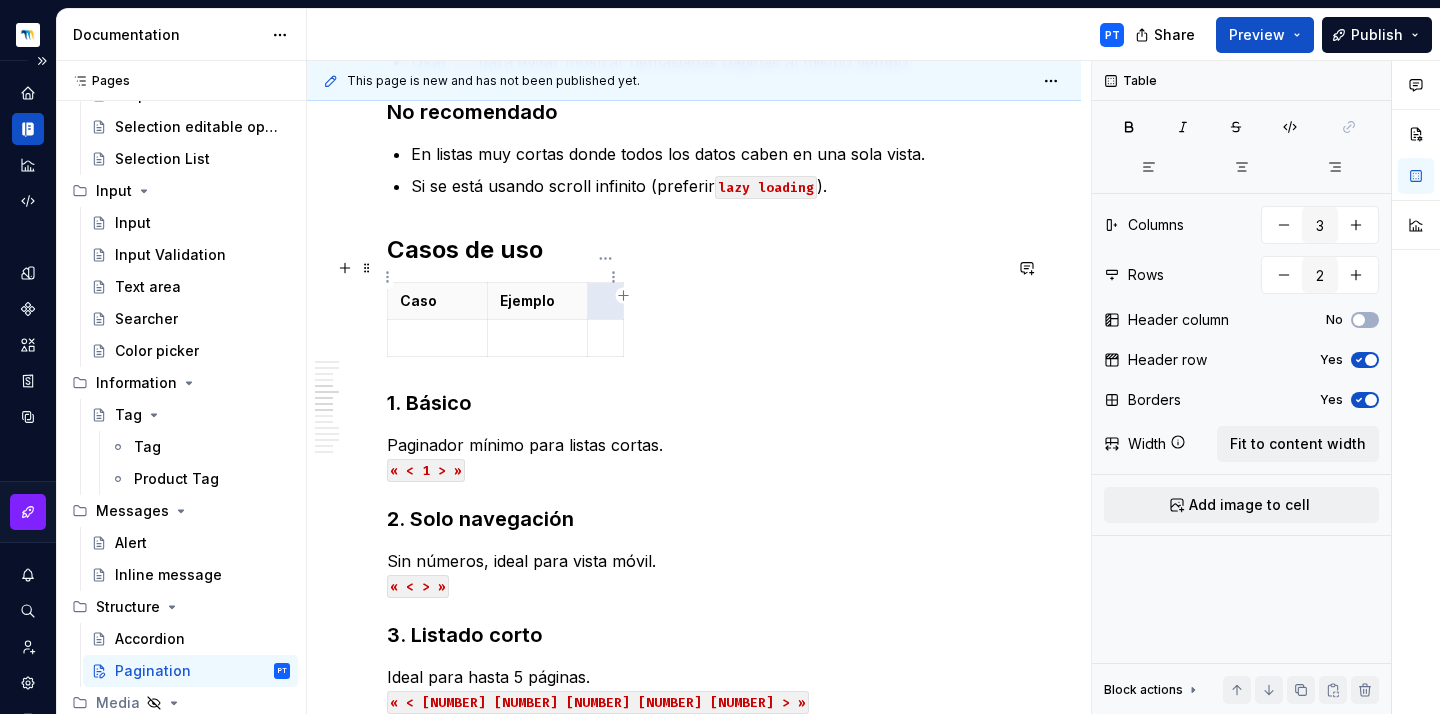 click at bounding box center [606, 301] 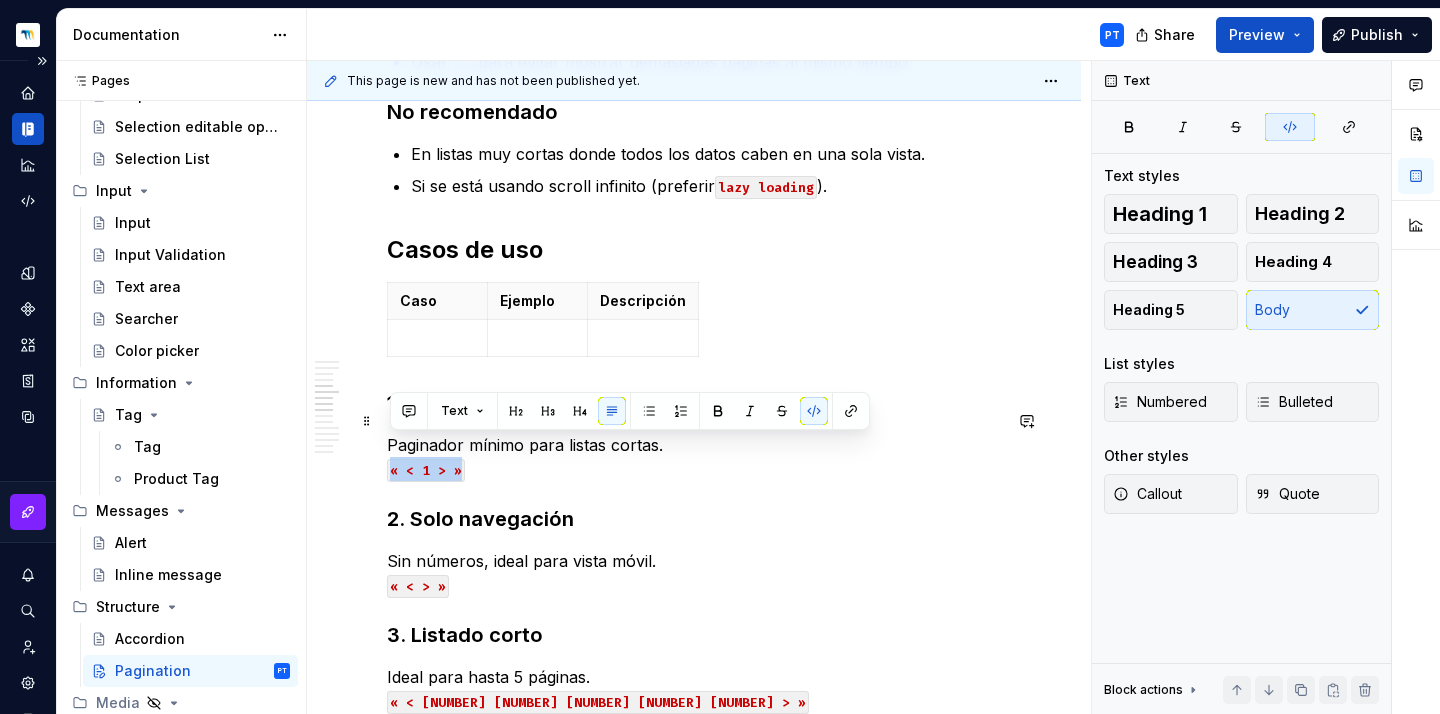 drag, startPoint x: 474, startPoint y: 446, endPoint x: 360, endPoint y: 446, distance: 114 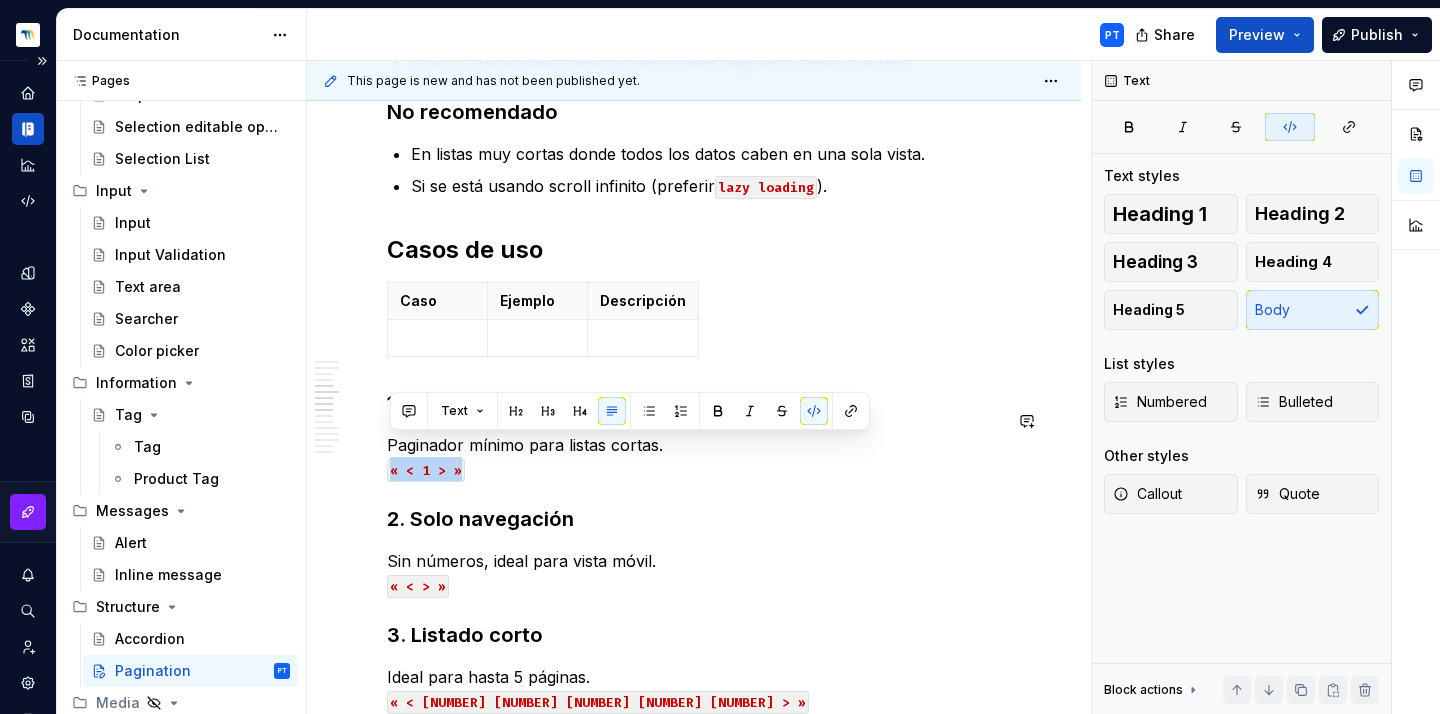 copy on "« < 1 > »" 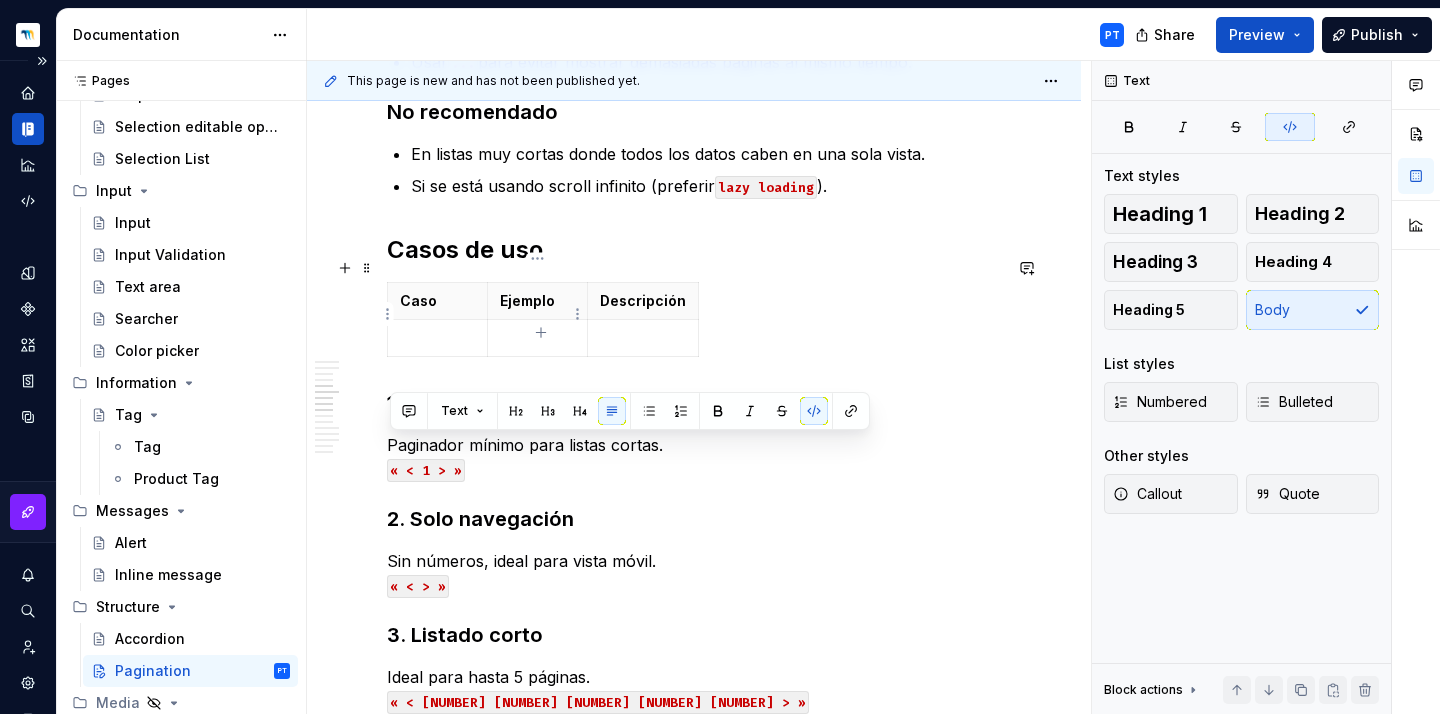 click at bounding box center (537, 338) 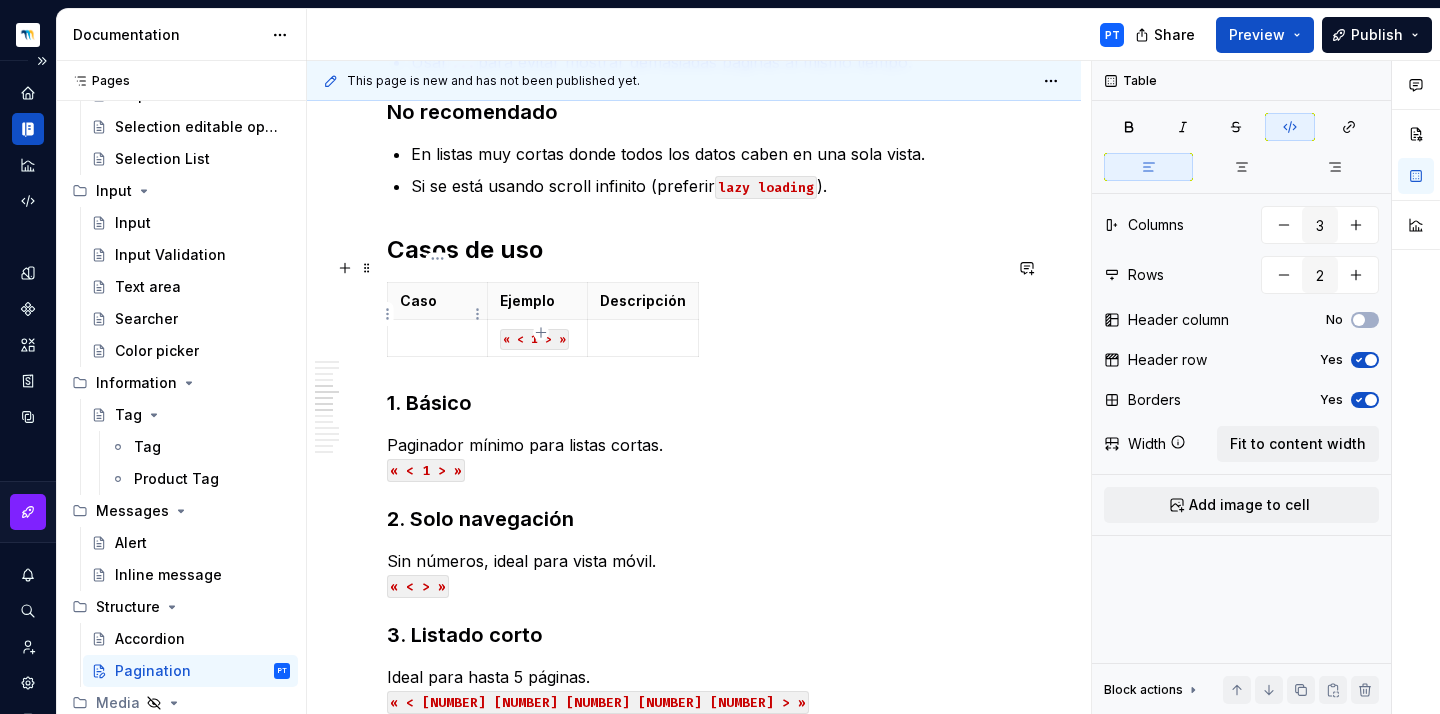 click at bounding box center [437, 338] 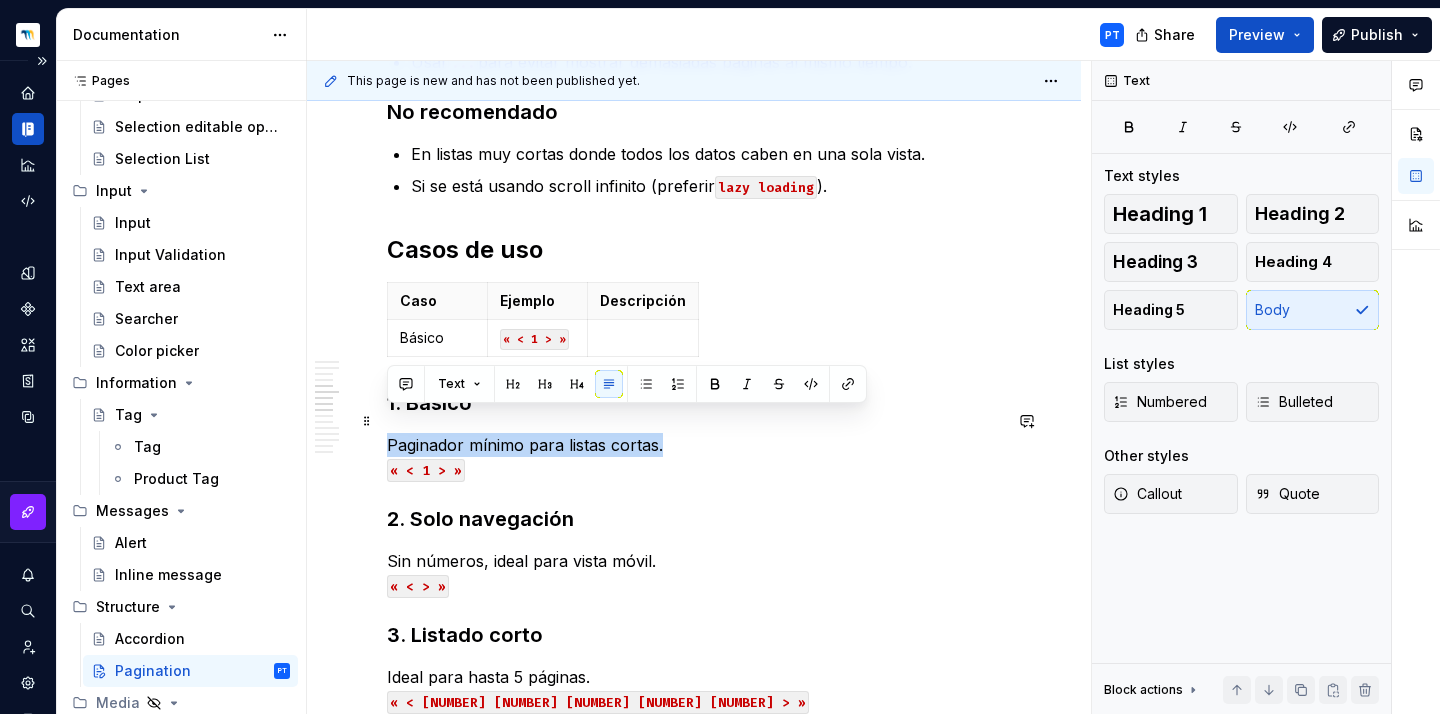 drag, startPoint x: 698, startPoint y: 419, endPoint x: 383, endPoint y: 416, distance: 315.01428 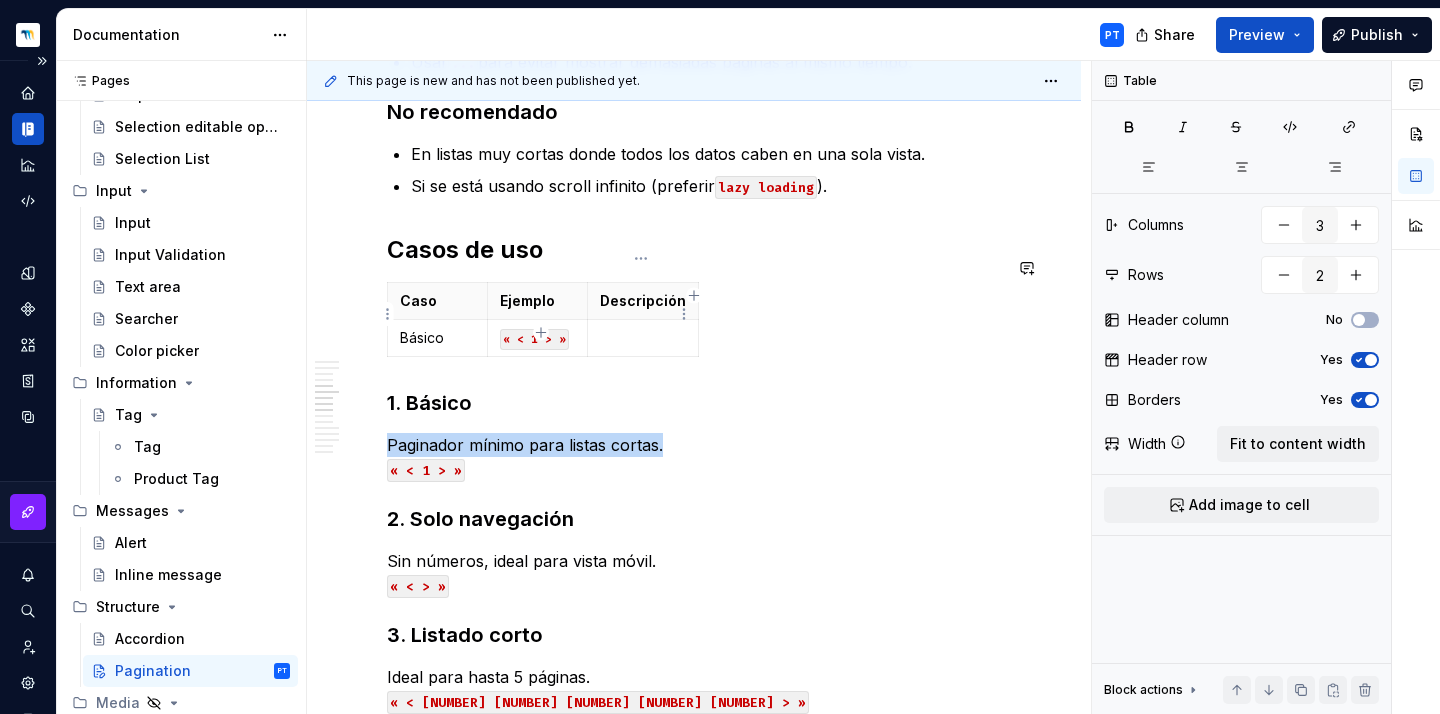 click at bounding box center [643, 338] 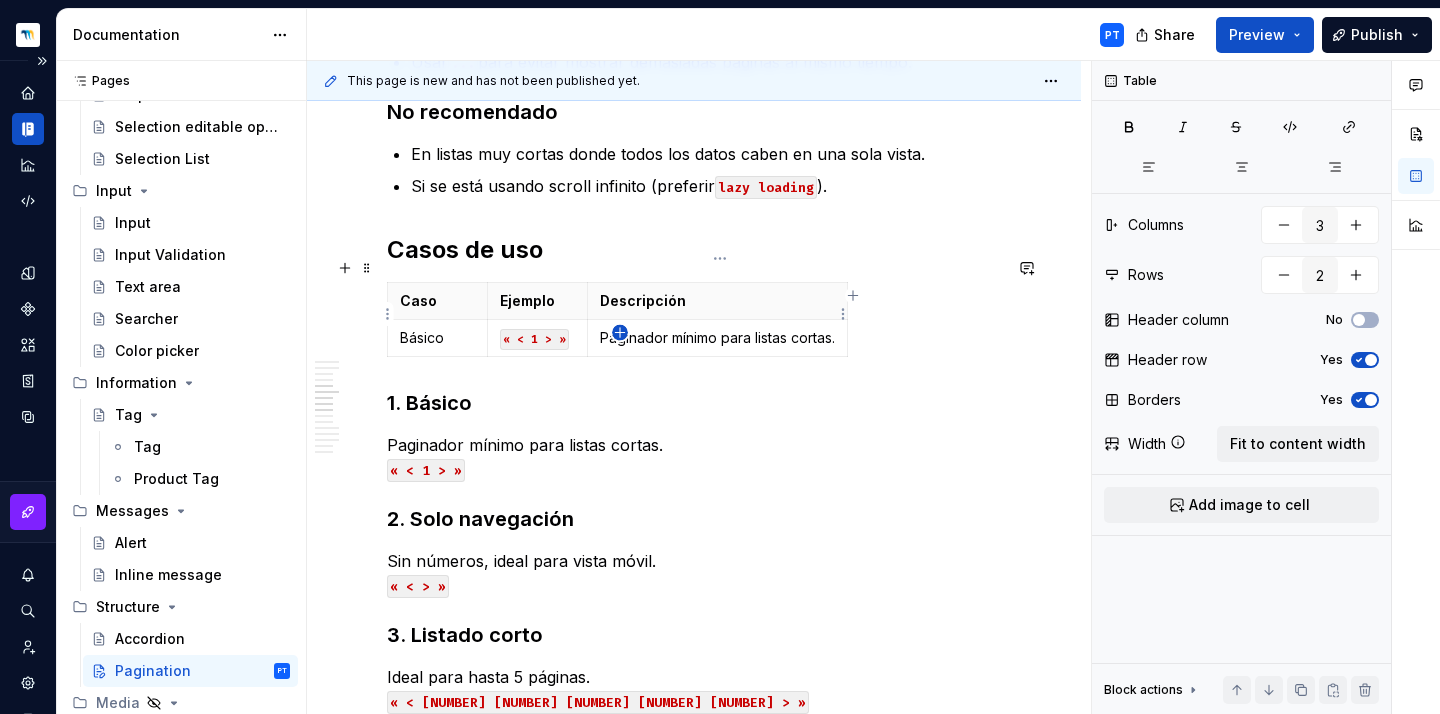 click 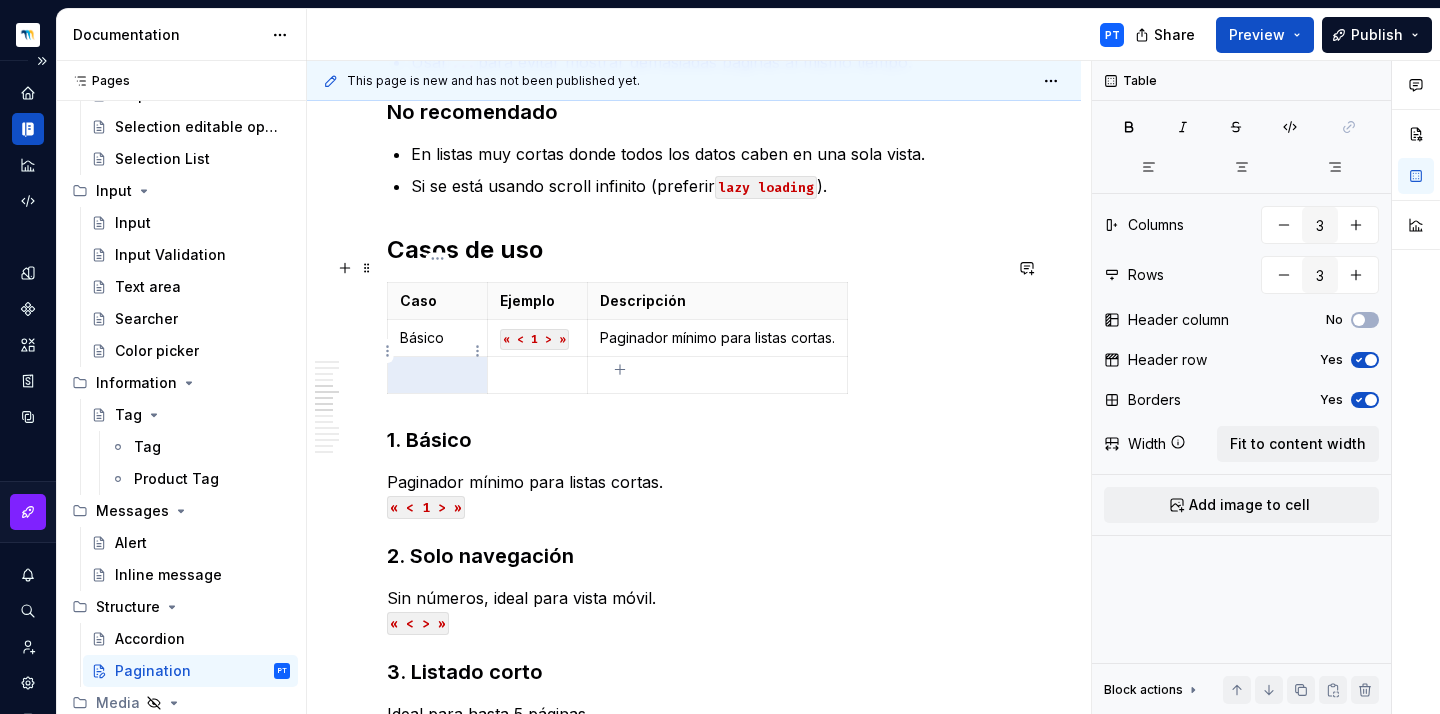 click at bounding box center (437, 375) 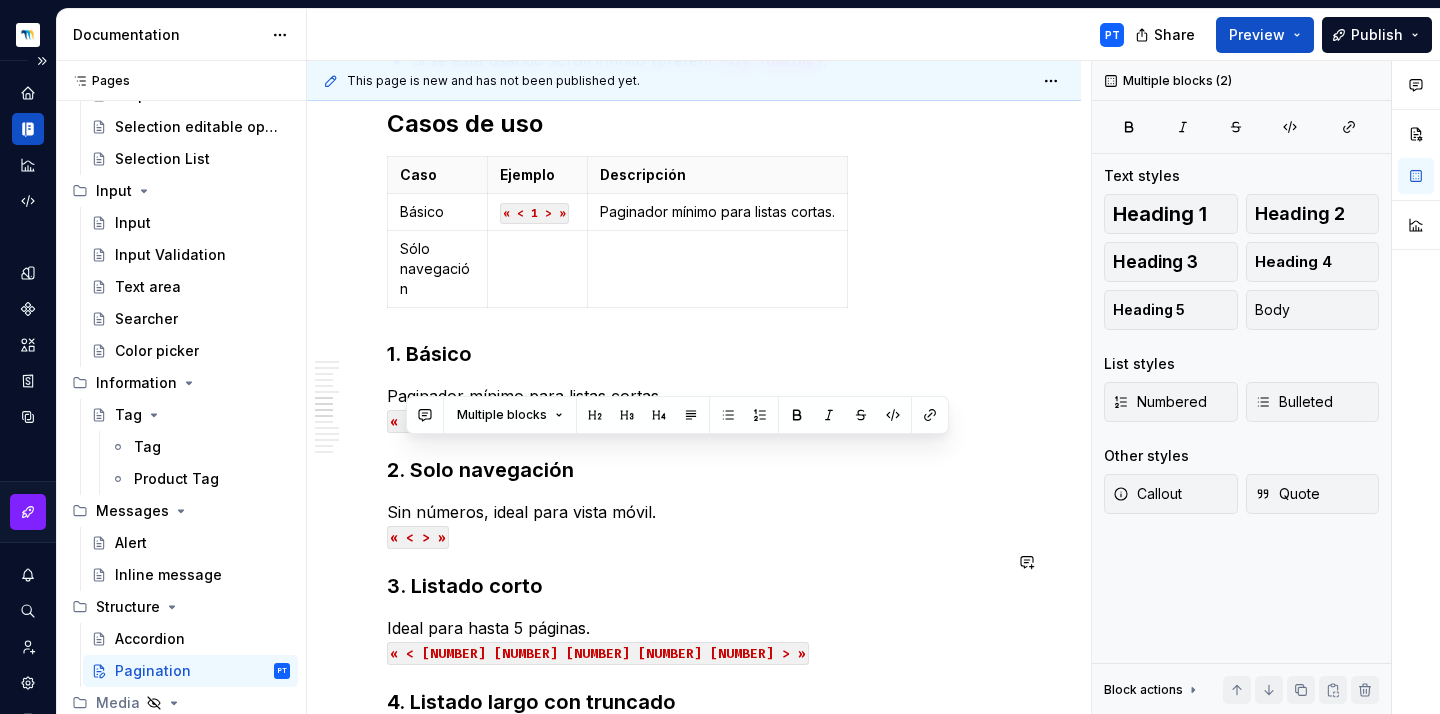 scroll, scrollTop: 1294, scrollLeft: 0, axis: vertical 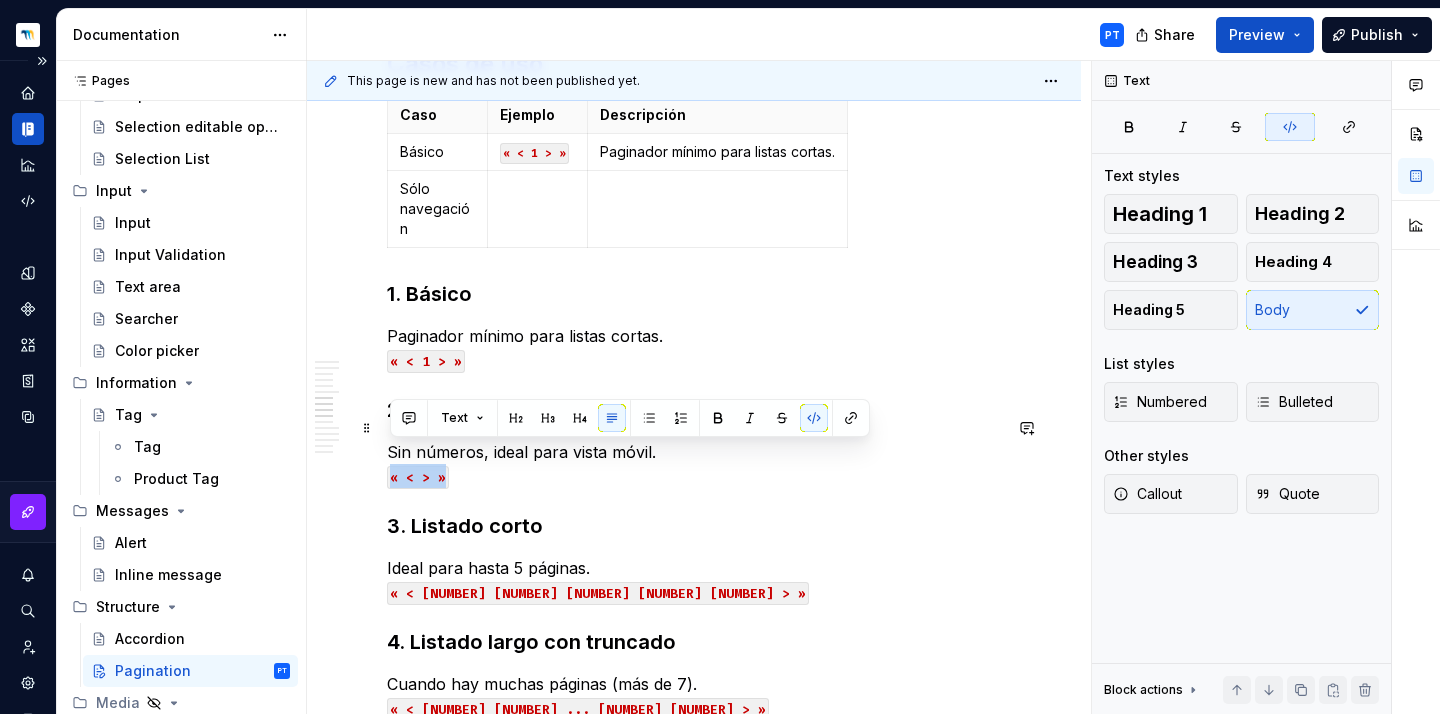 drag, startPoint x: 470, startPoint y: 635, endPoint x: 387, endPoint y: 444, distance: 208.25465 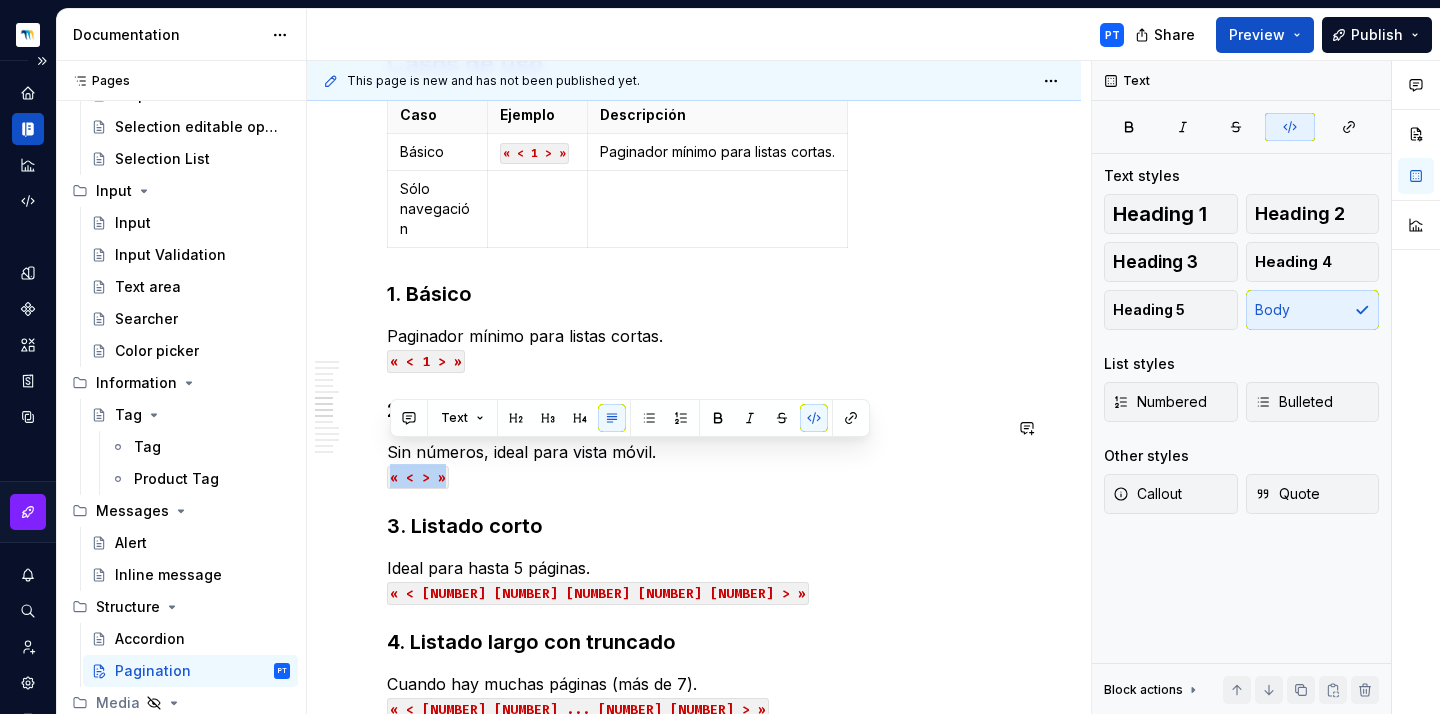 copy on "« < > »" 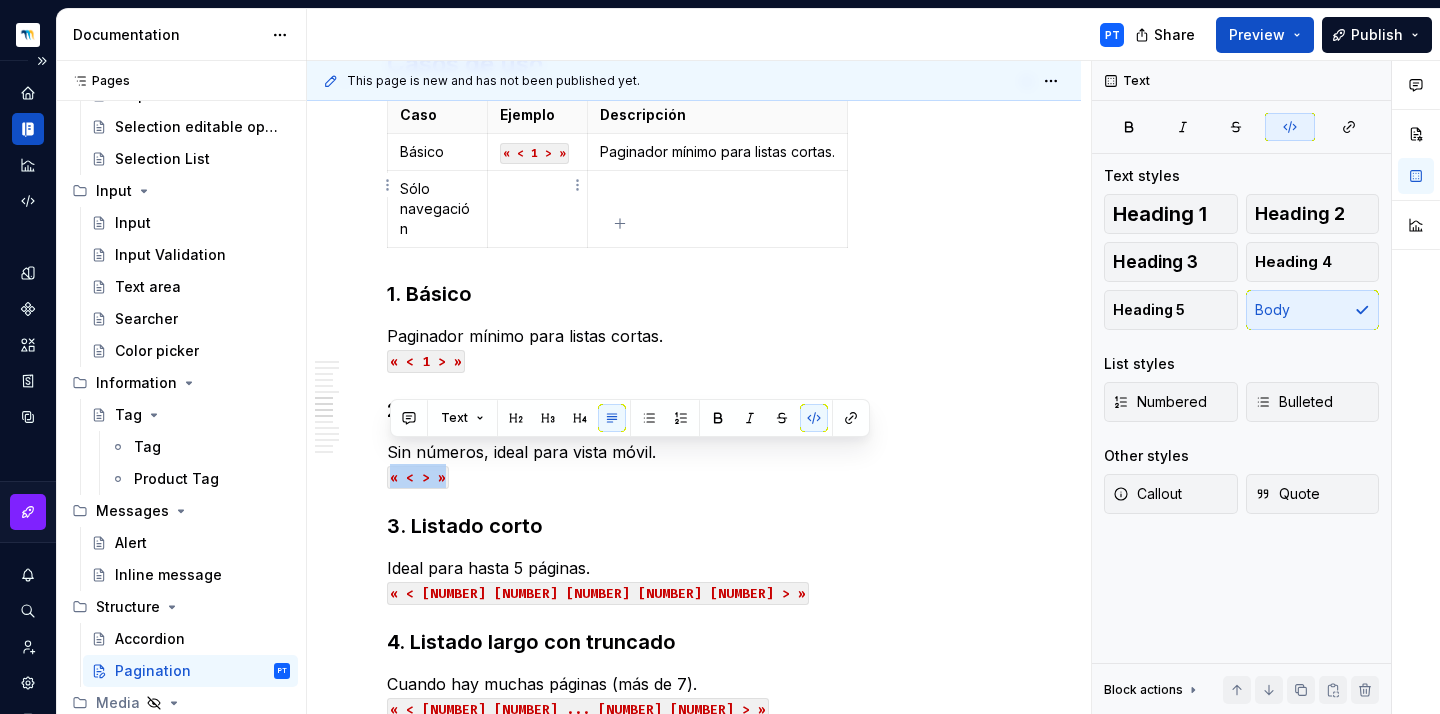 click at bounding box center [538, 209] 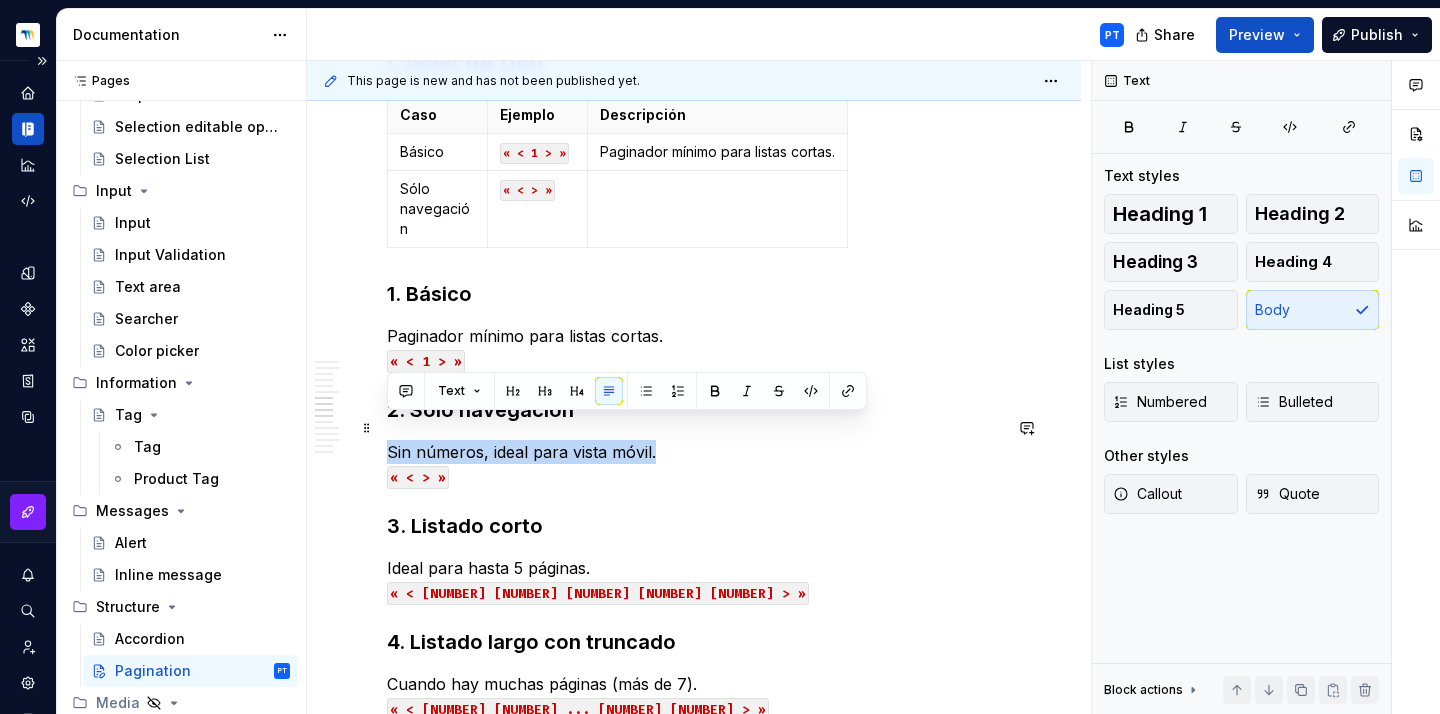 drag, startPoint x: 658, startPoint y: 429, endPoint x: 381, endPoint y: 426, distance: 277.01624 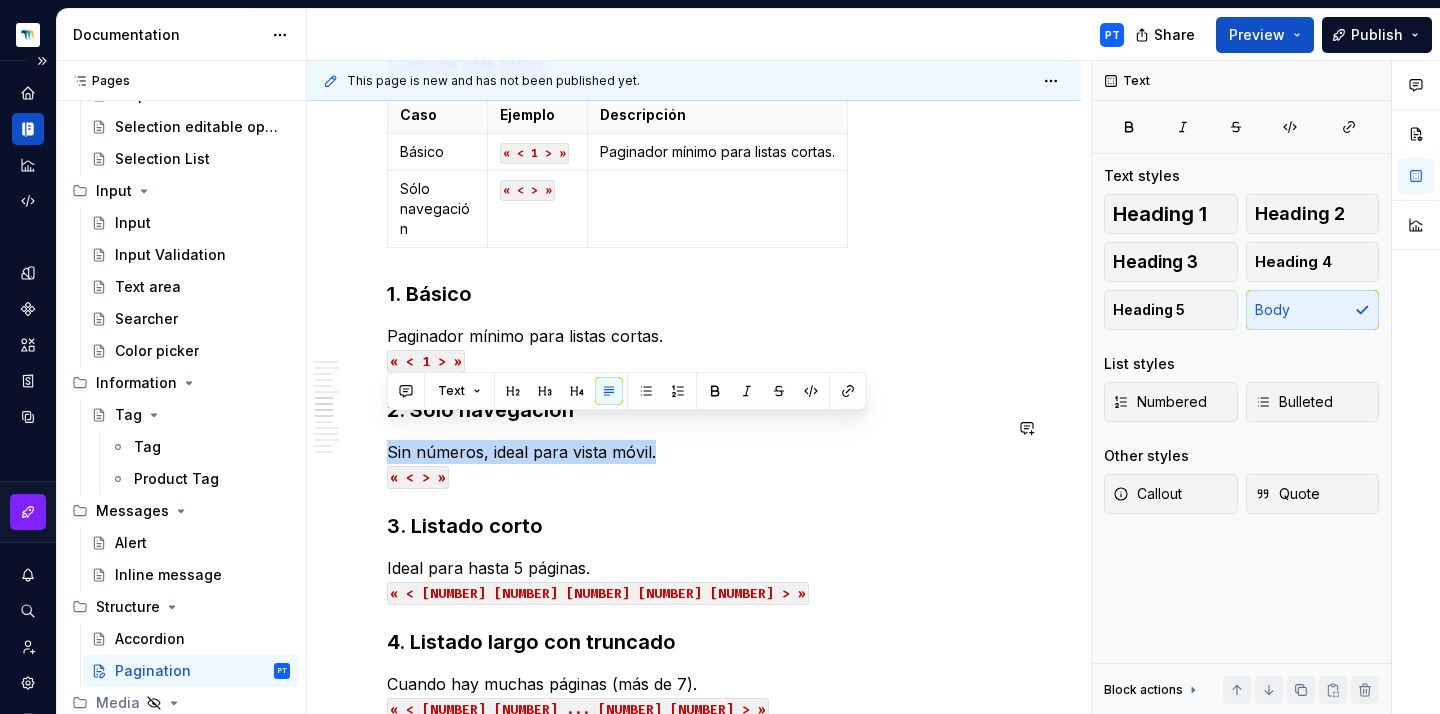 copy on "Sin números, ideal para vista móvil." 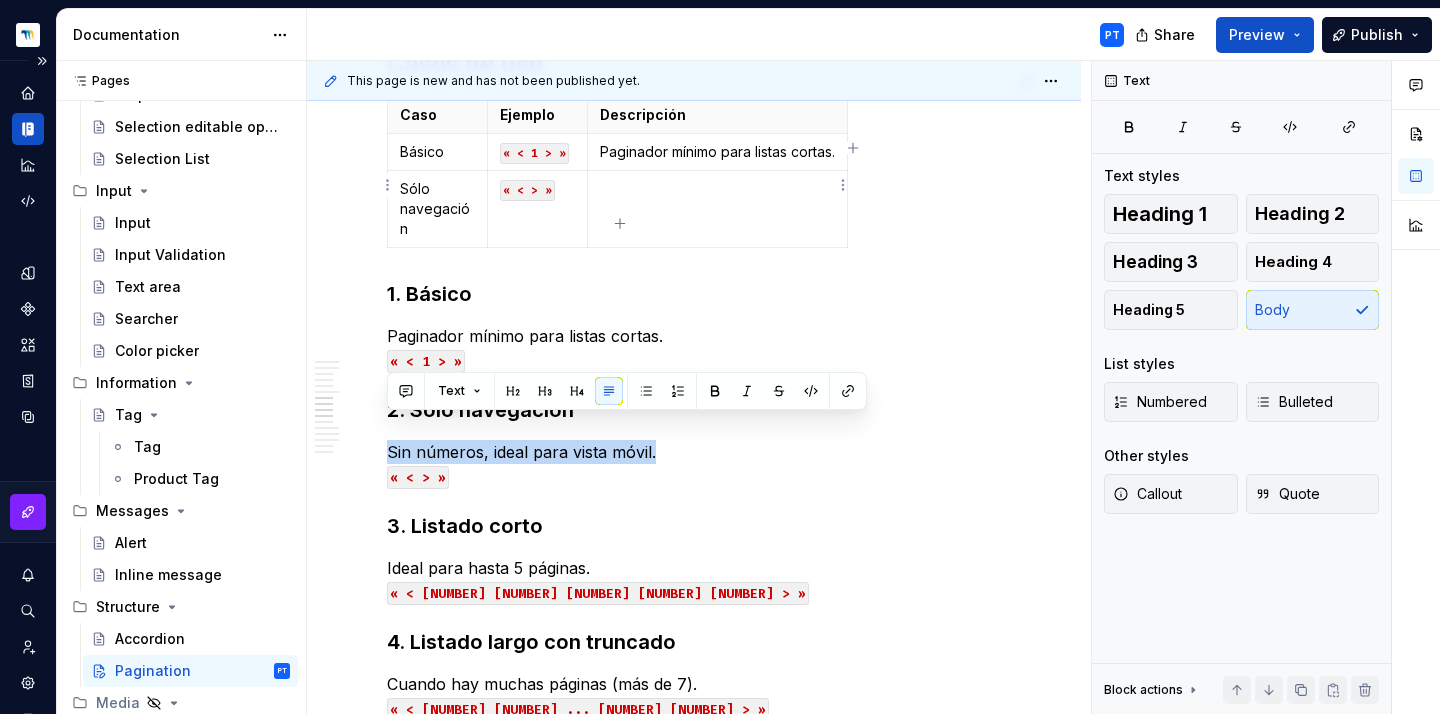 click at bounding box center (717, 189) 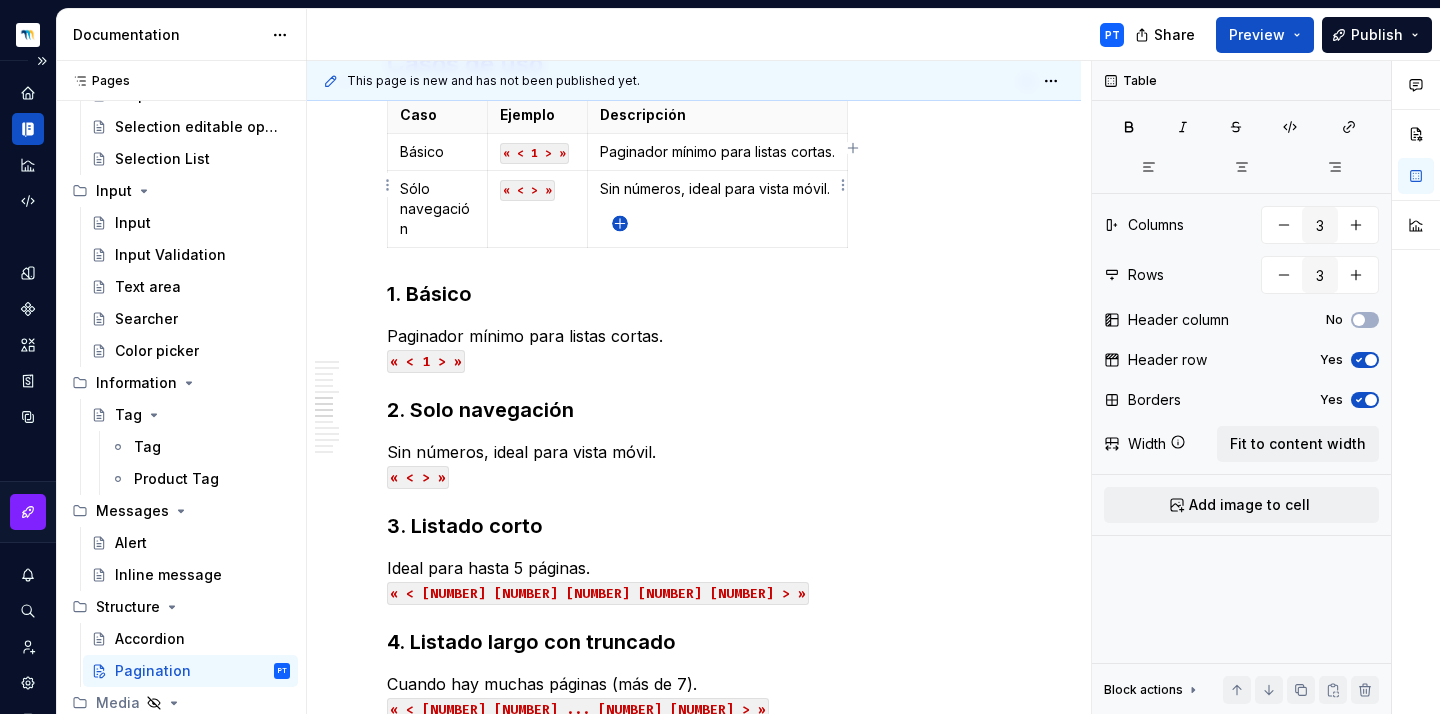 click 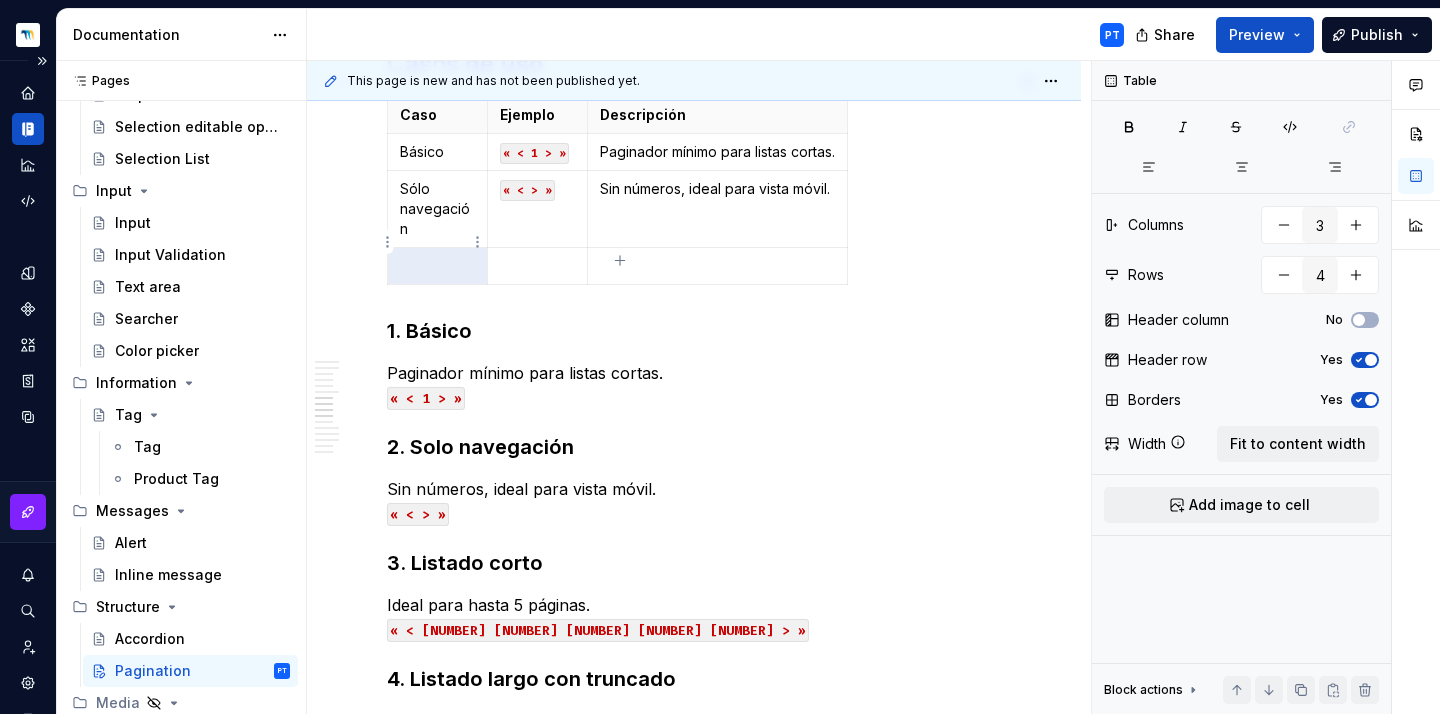 click at bounding box center [437, 266] 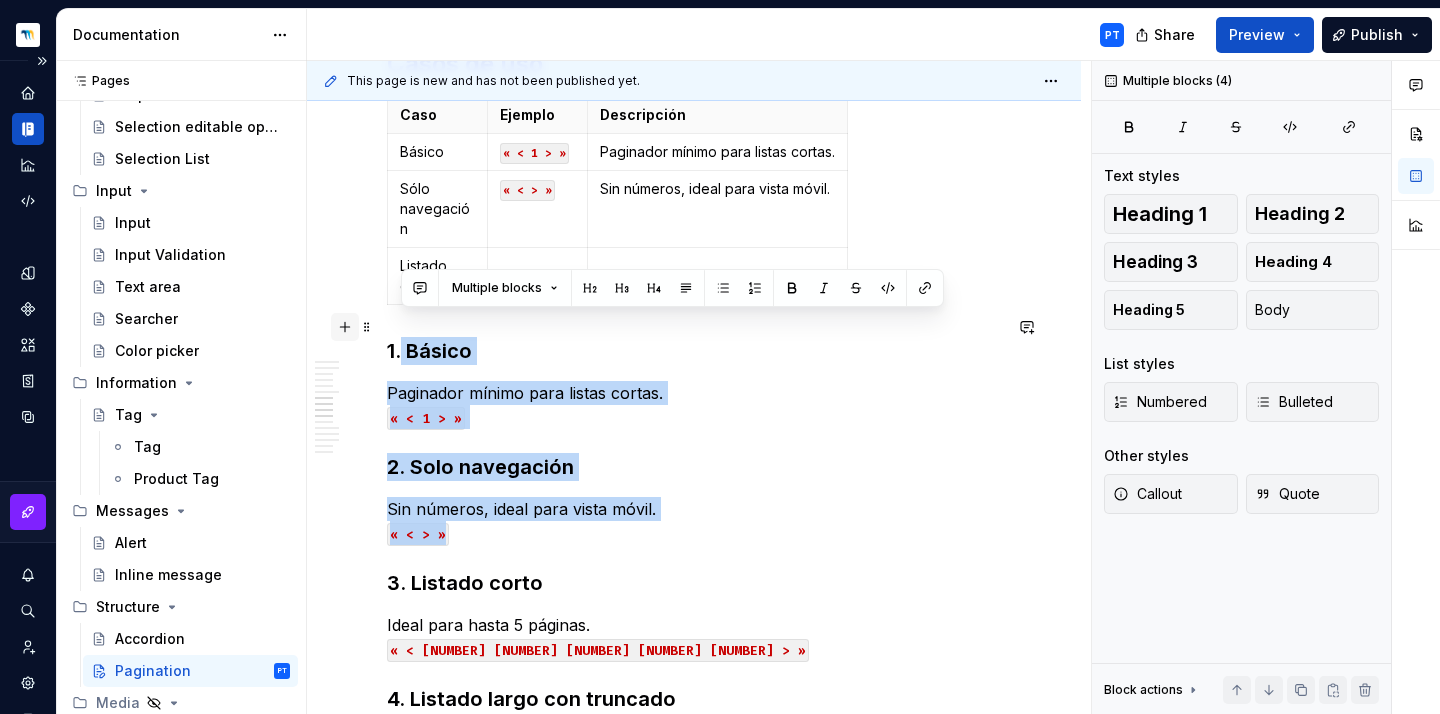 drag, startPoint x: 479, startPoint y: 513, endPoint x: 355, endPoint y: 320, distance: 229.4014 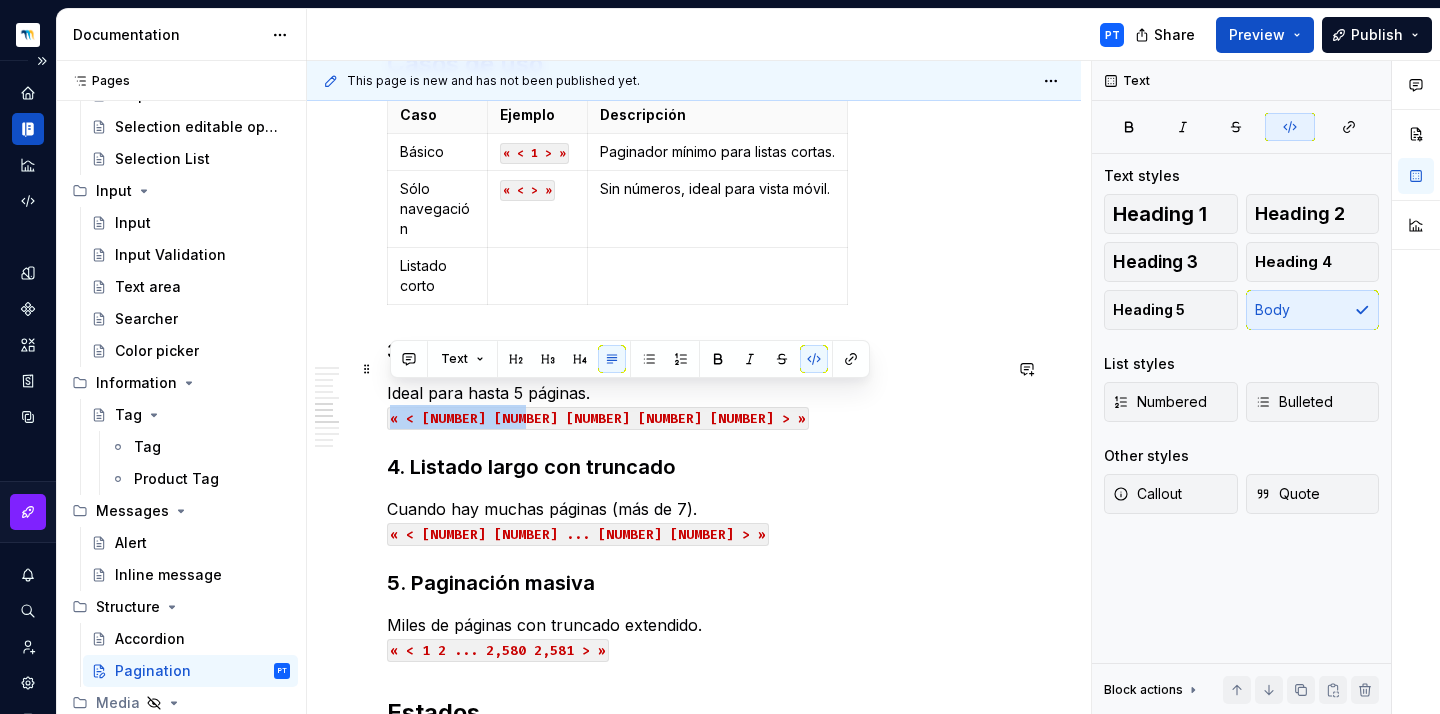 drag, startPoint x: 566, startPoint y: 400, endPoint x: 362, endPoint y: 395, distance: 204.06126 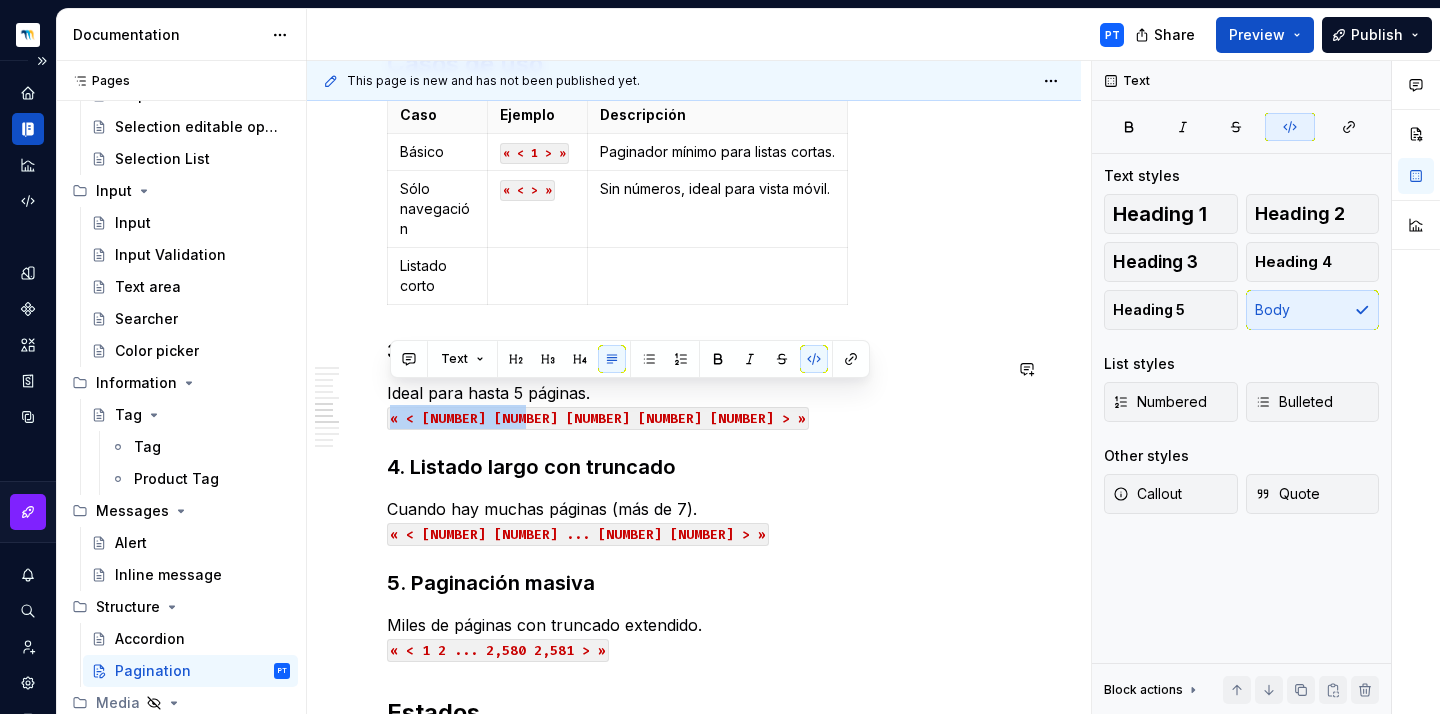 copy on "« < [NUMBER] [NUMBER] [NUMBER] [NUMBER] [NUMBER] > »" 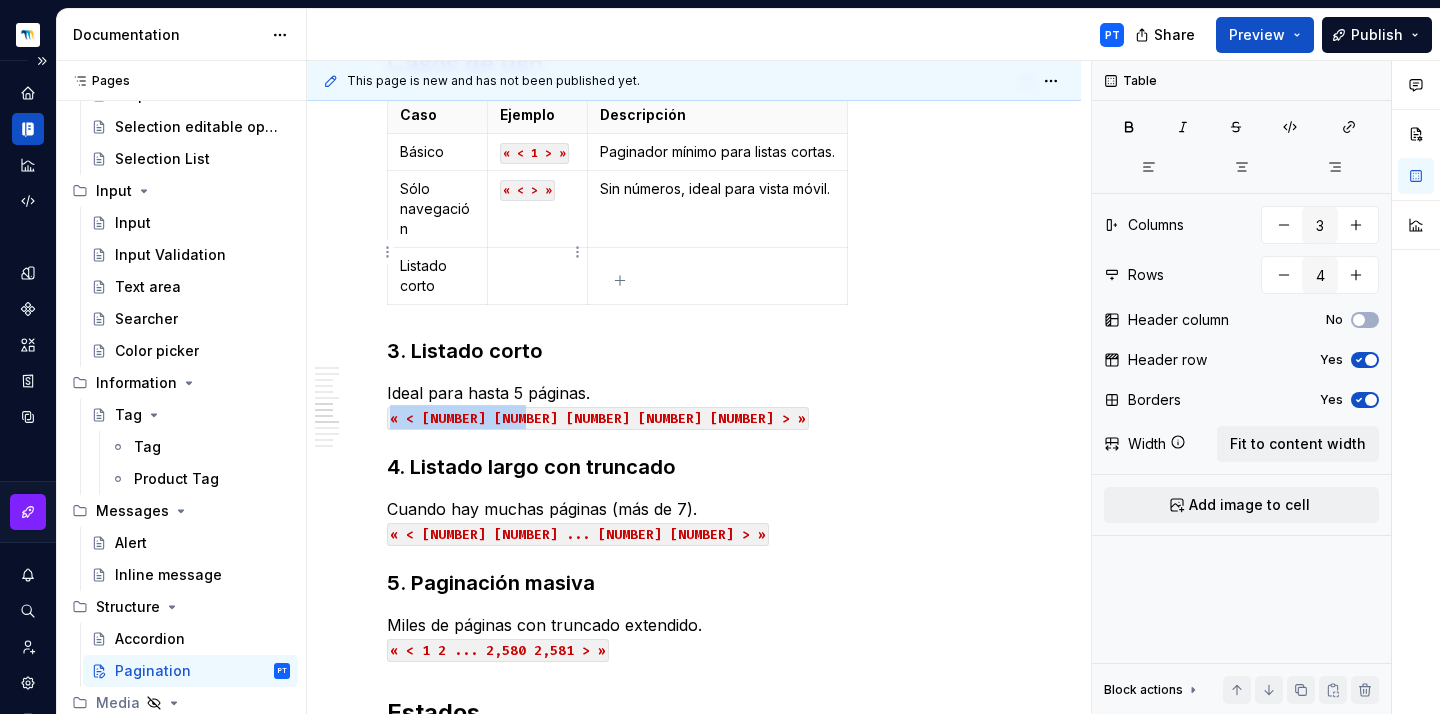 click at bounding box center [537, 266] 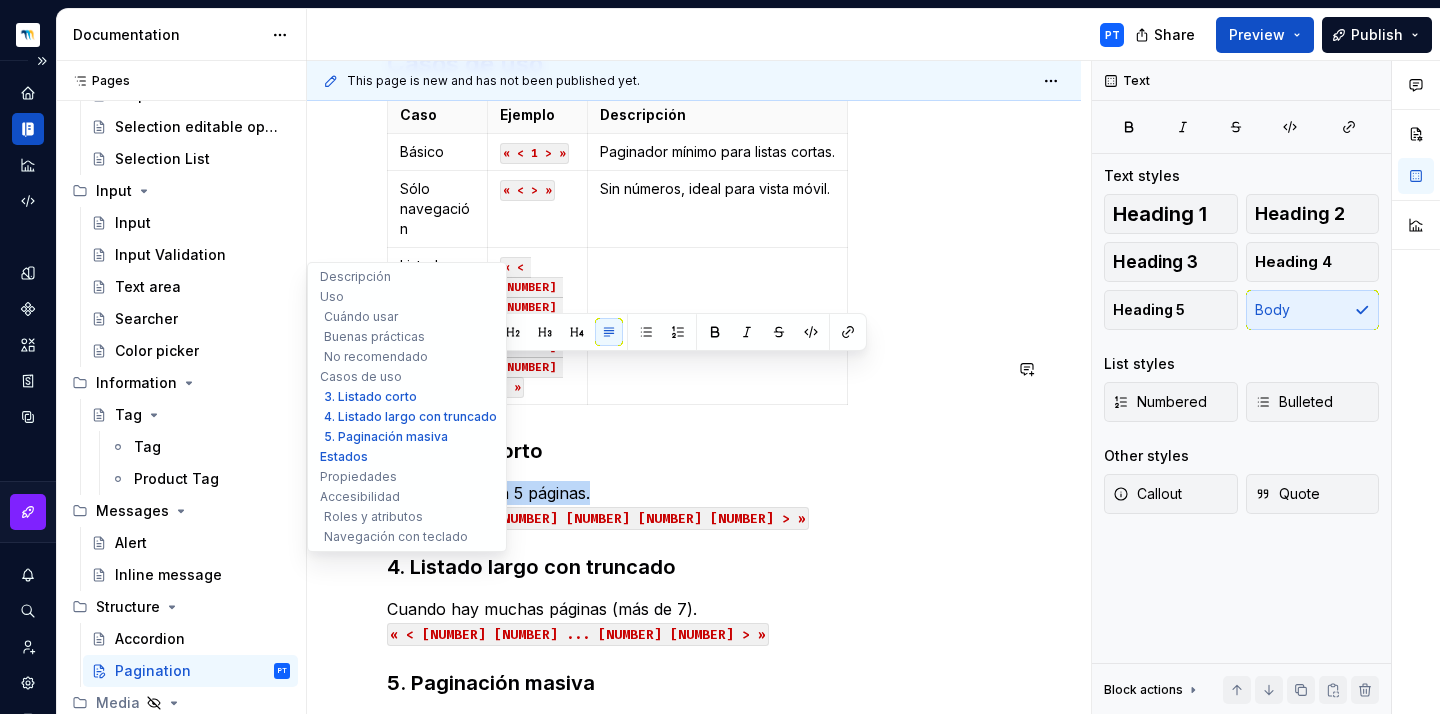 drag, startPoint x: 610, startPoint y: 372, endPoint x: 352, endPoint y: 363, distance: 258.15692 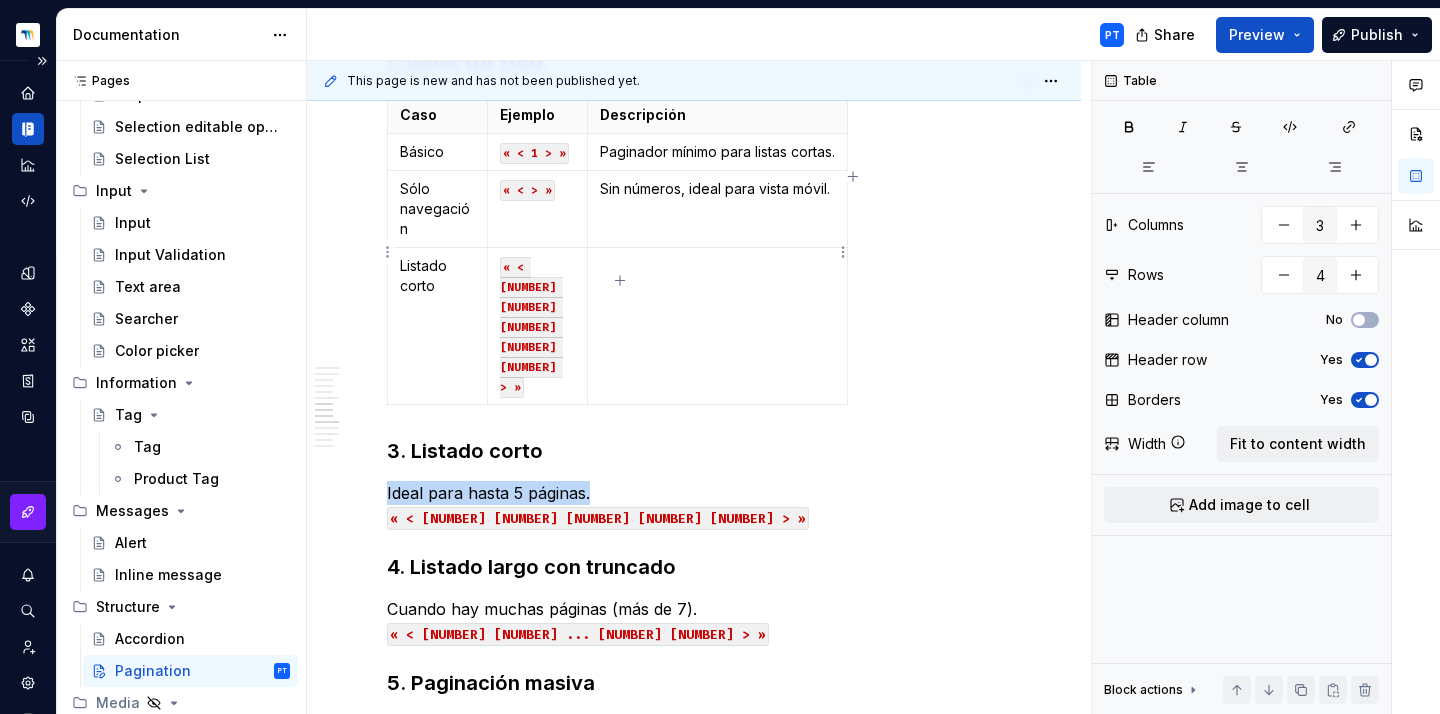 click at bounding box center (718, 326) 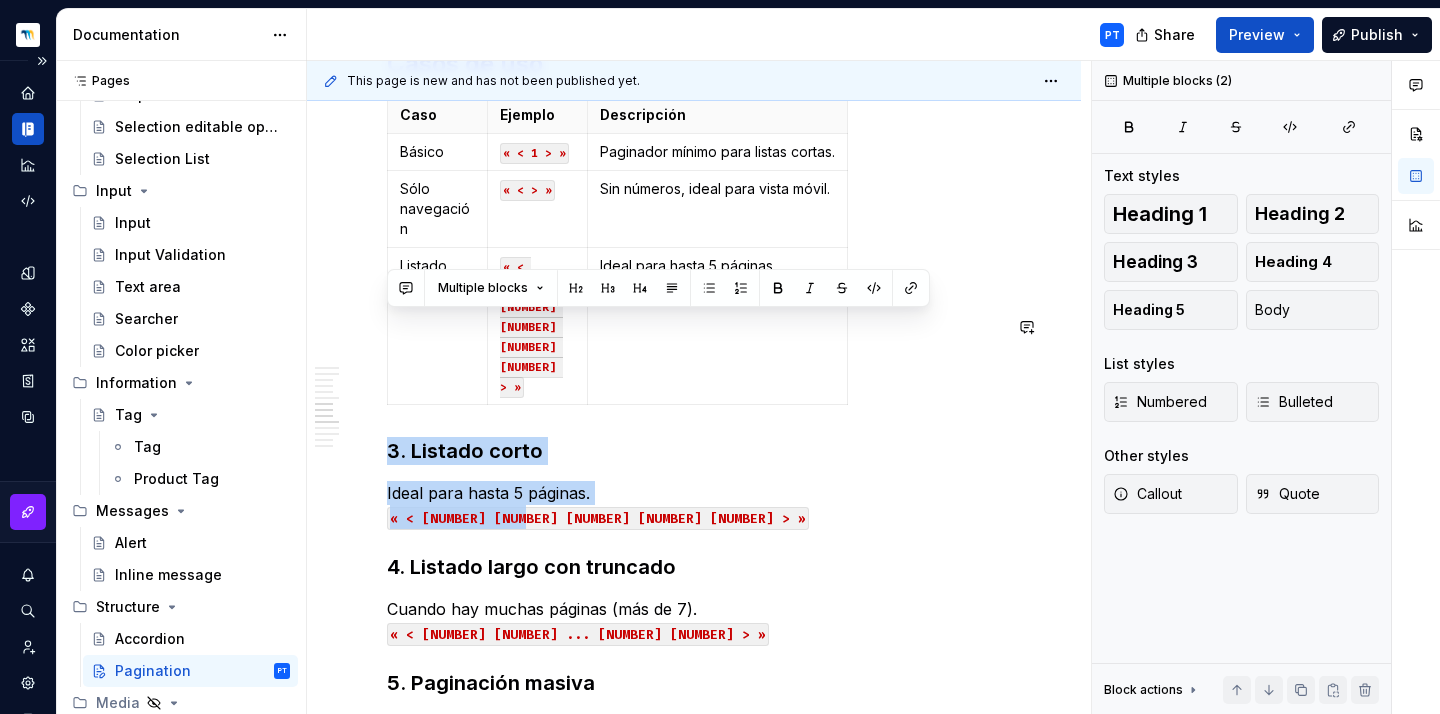 drag, startPoint x: 578, startPoint y: 400, endPoint x: 354, endPoint y: 306, distance: 242.92386 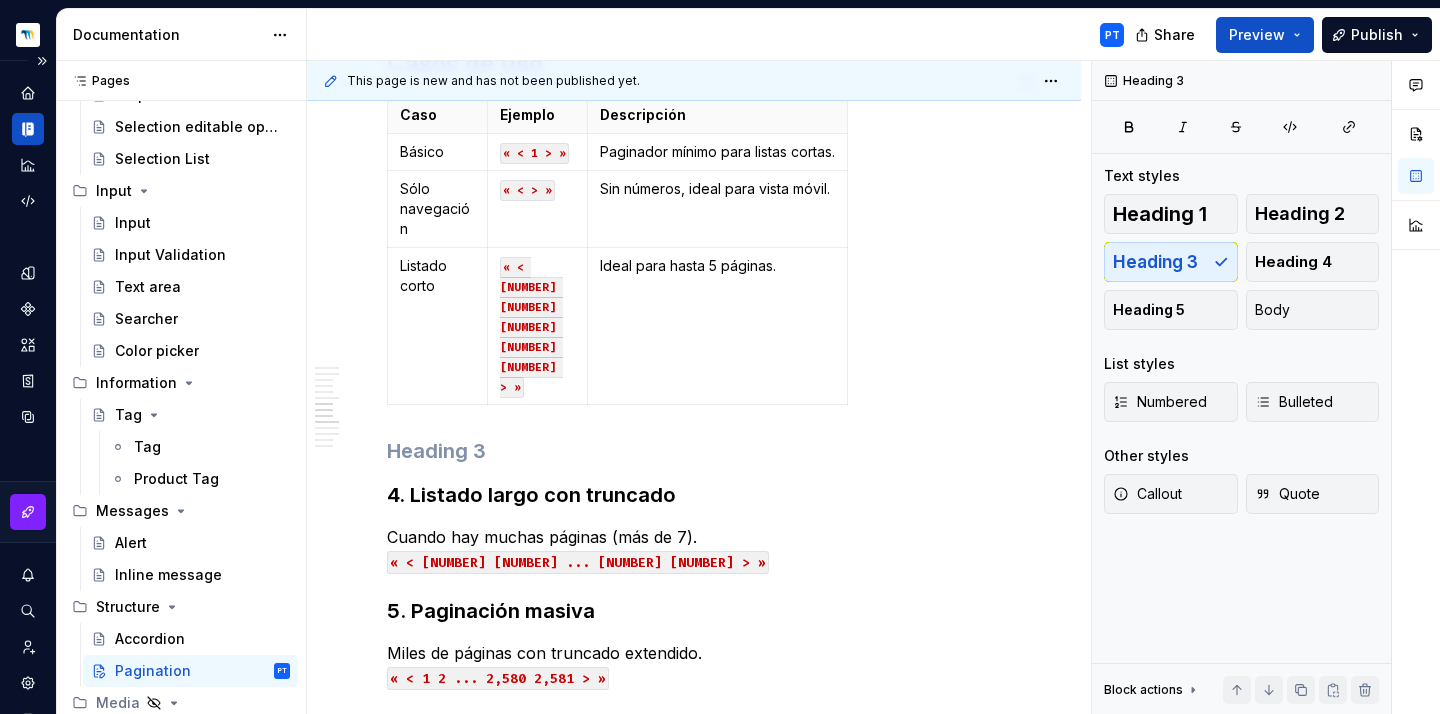 click on "Caso Ejemplo Descripción Básico « < 1 > » Paginador mínimo para listas cortas. Sólo navegación « < > » Sin números, ideal para vista móvil. Listado corto « < 1 2 3 4 5 > » Ideal para hasta 5 páginas." at bounding box center [694, 254] 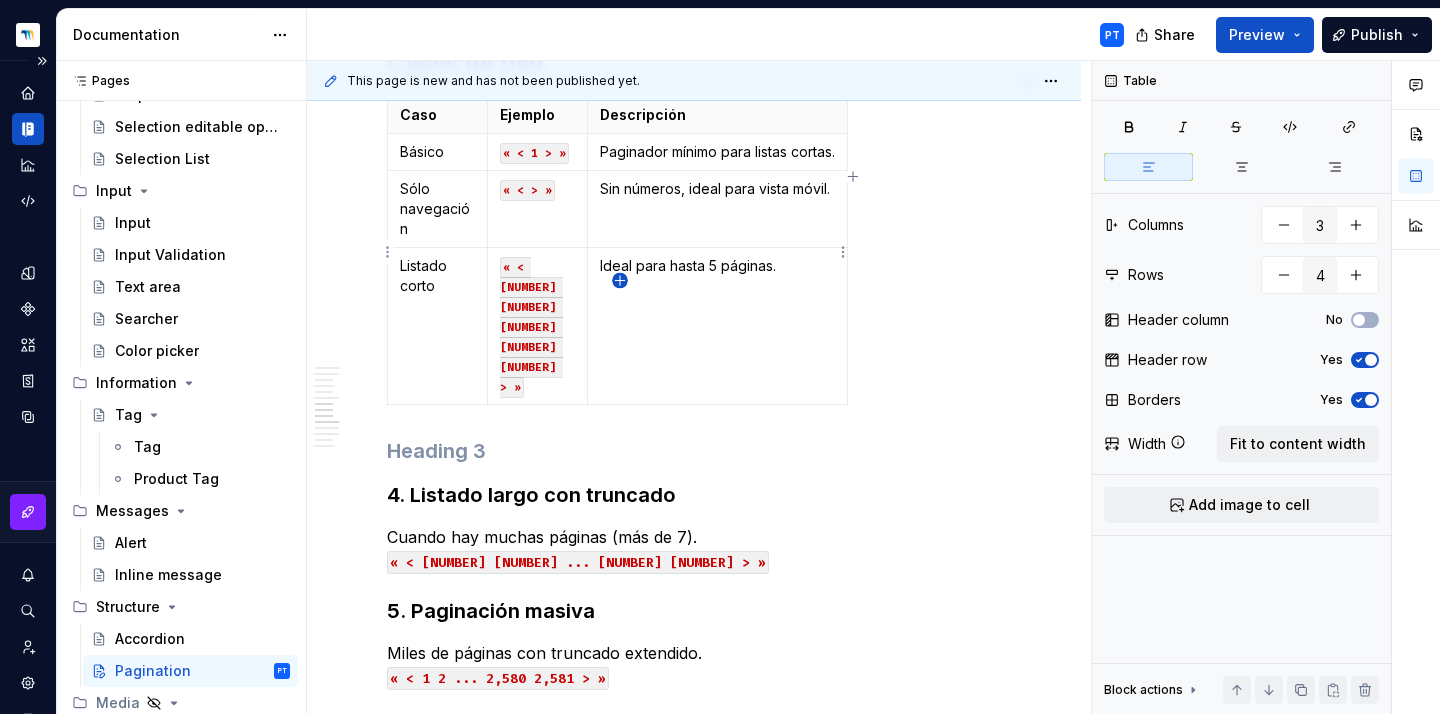click 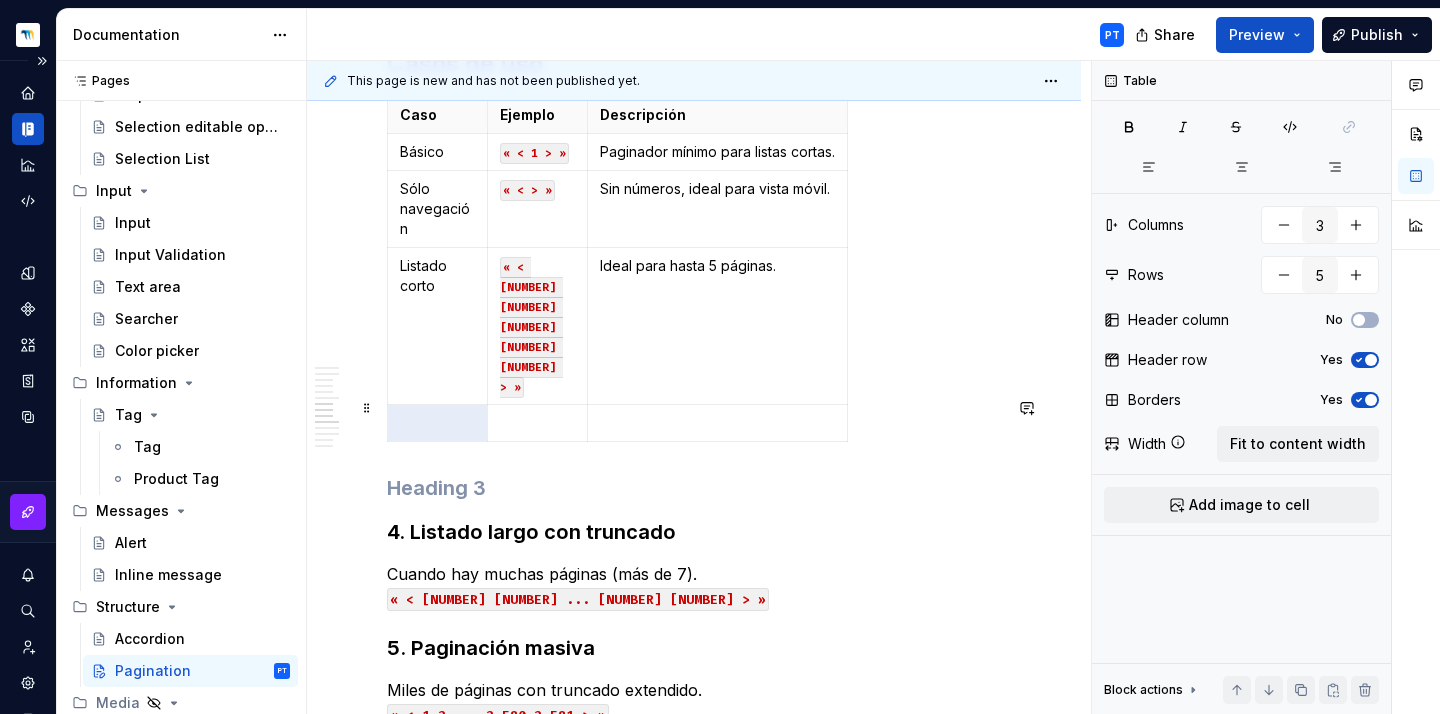 click on "4. Listado largo con truncado" at bounding box center (694, 532) 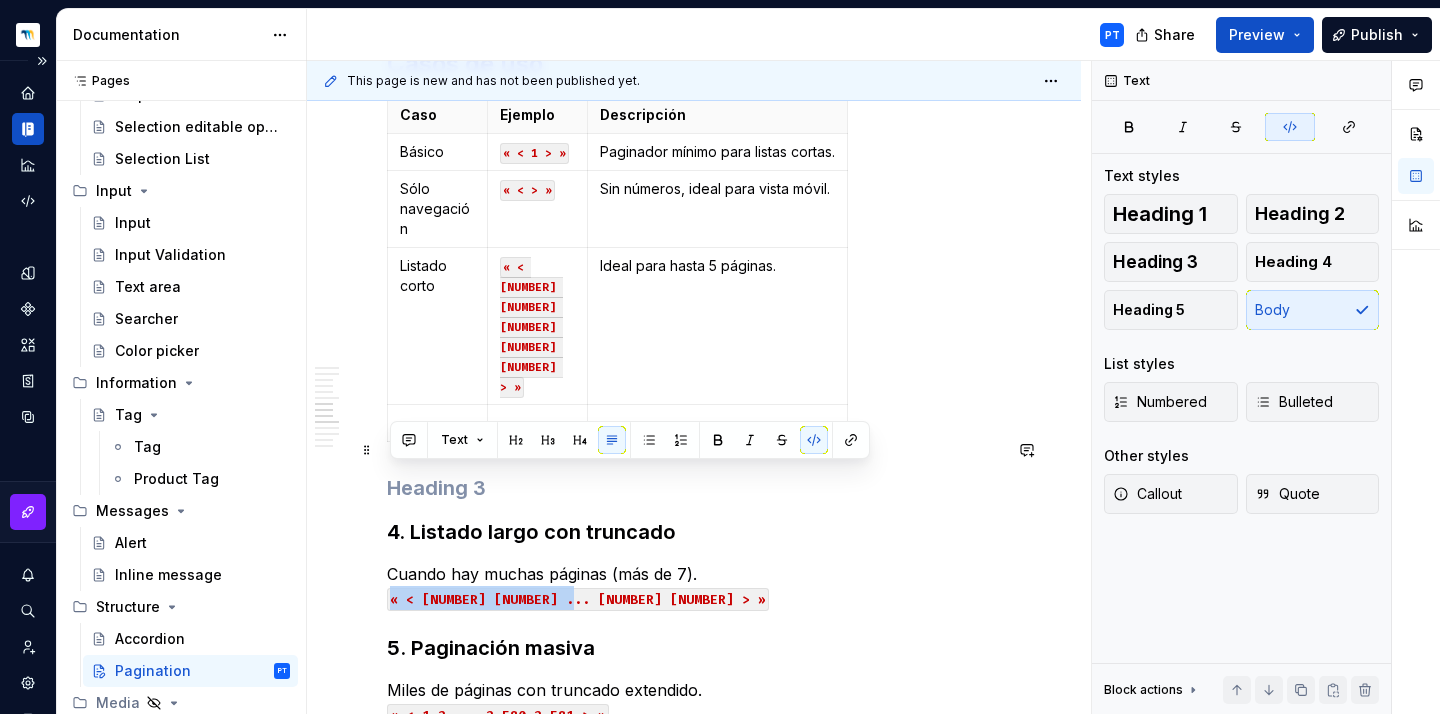 drag, startPoint x: 625, startPoint y: 477, endPoint x: 339, endPoint y: 473, distance: 286.02798 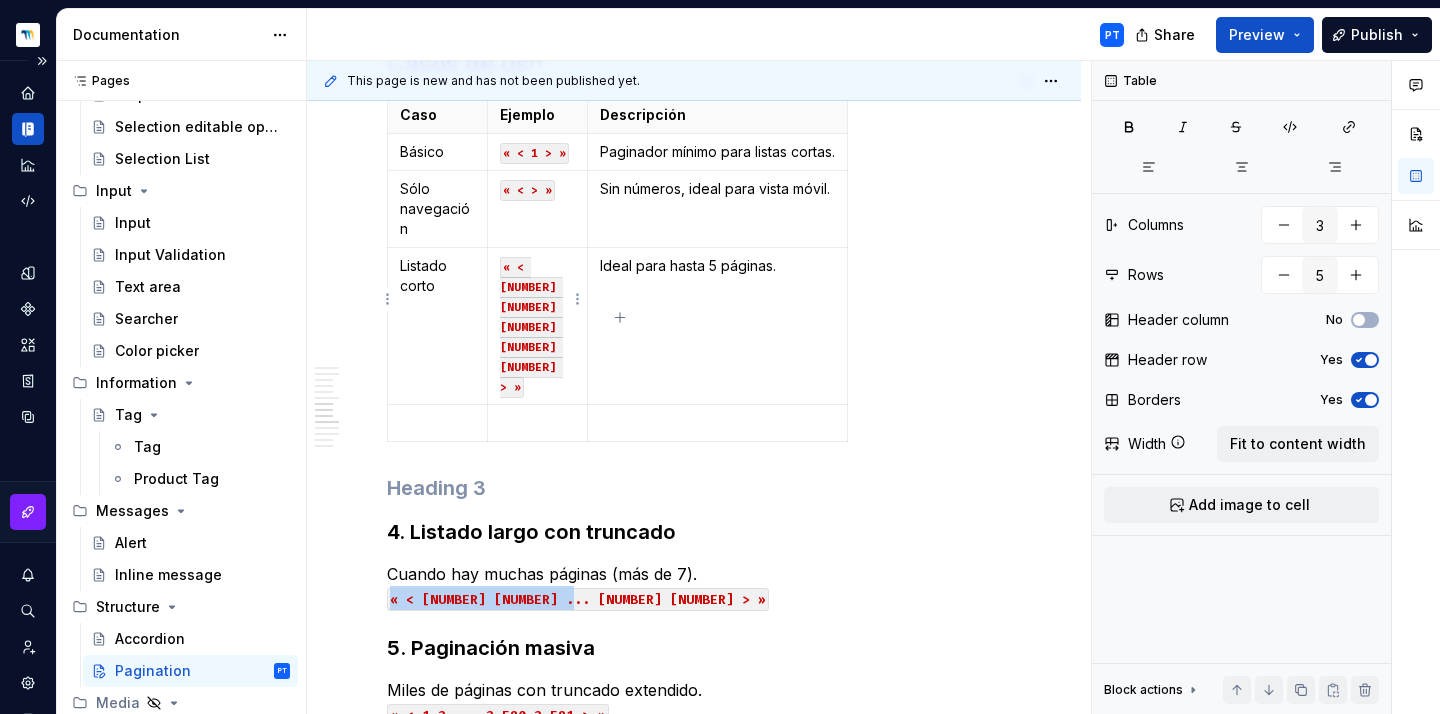 click at bounding box center [537, 423] 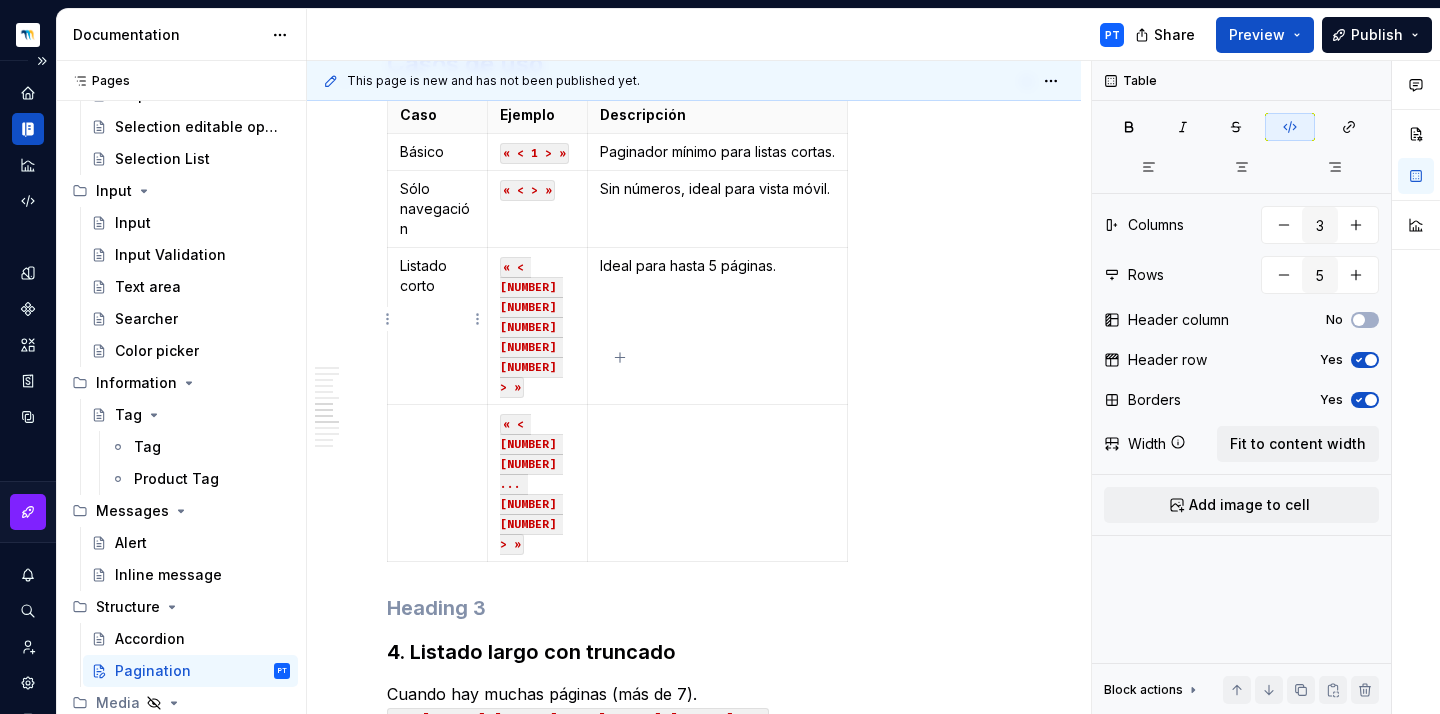 click at bounding box center (438, 483) 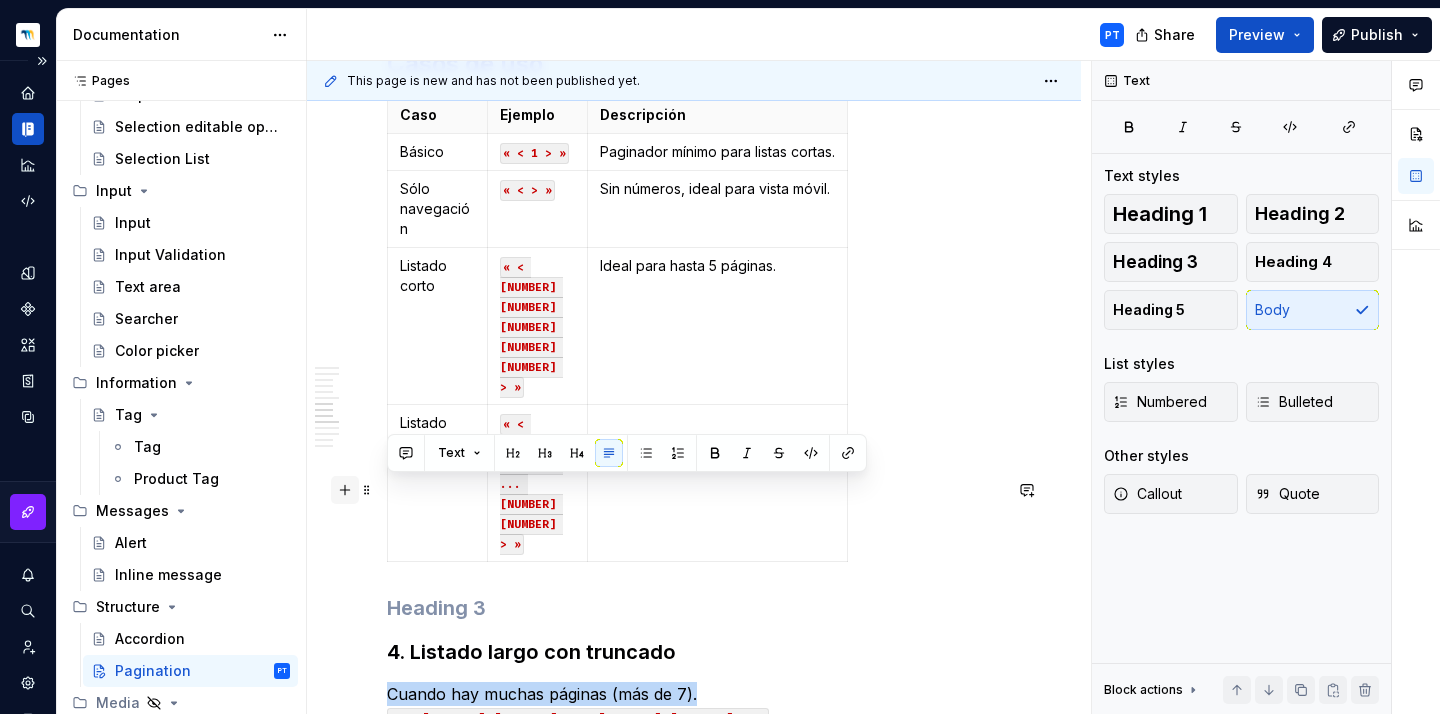 drag, startPoint x: 738, startPoint y: 488, endPoint x: 348, endPoint y: 481, distance: 390.0628 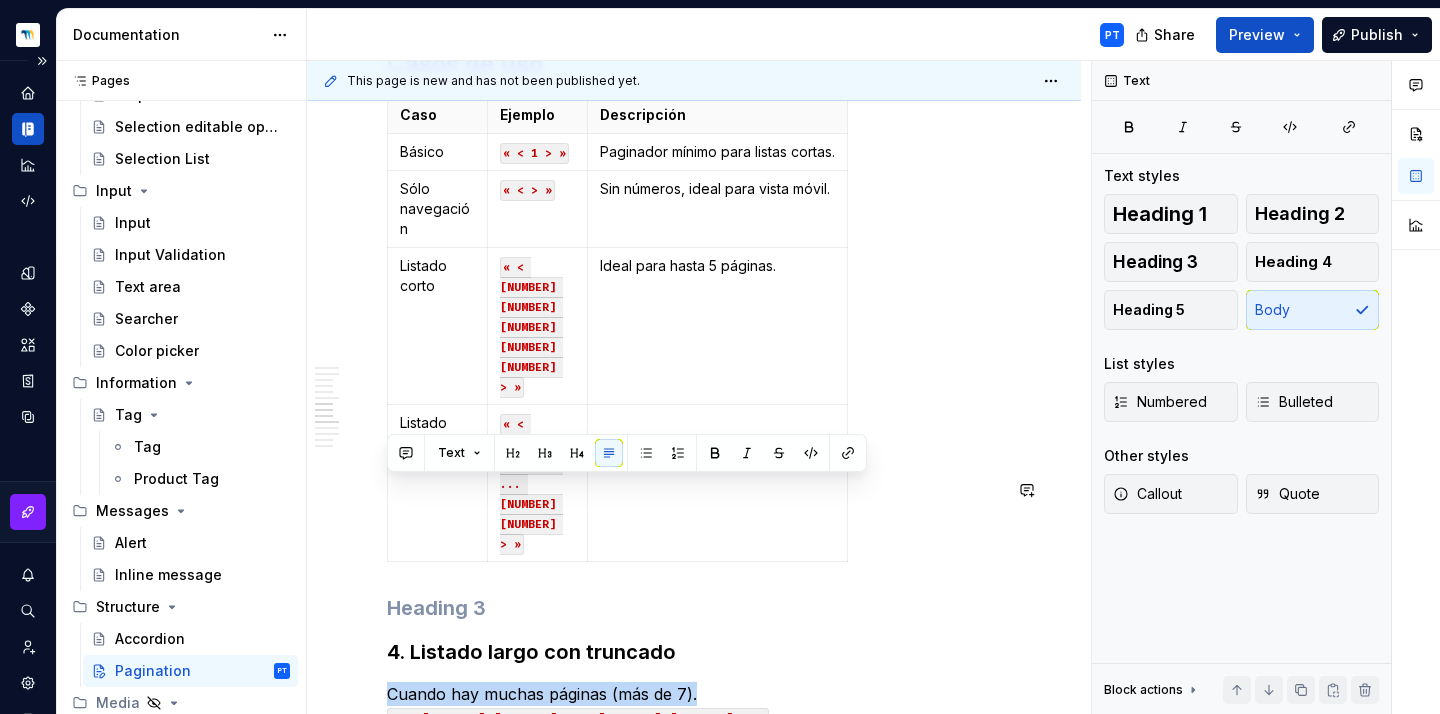 copy on "Cuando hay muchas páginas (más de 7)." 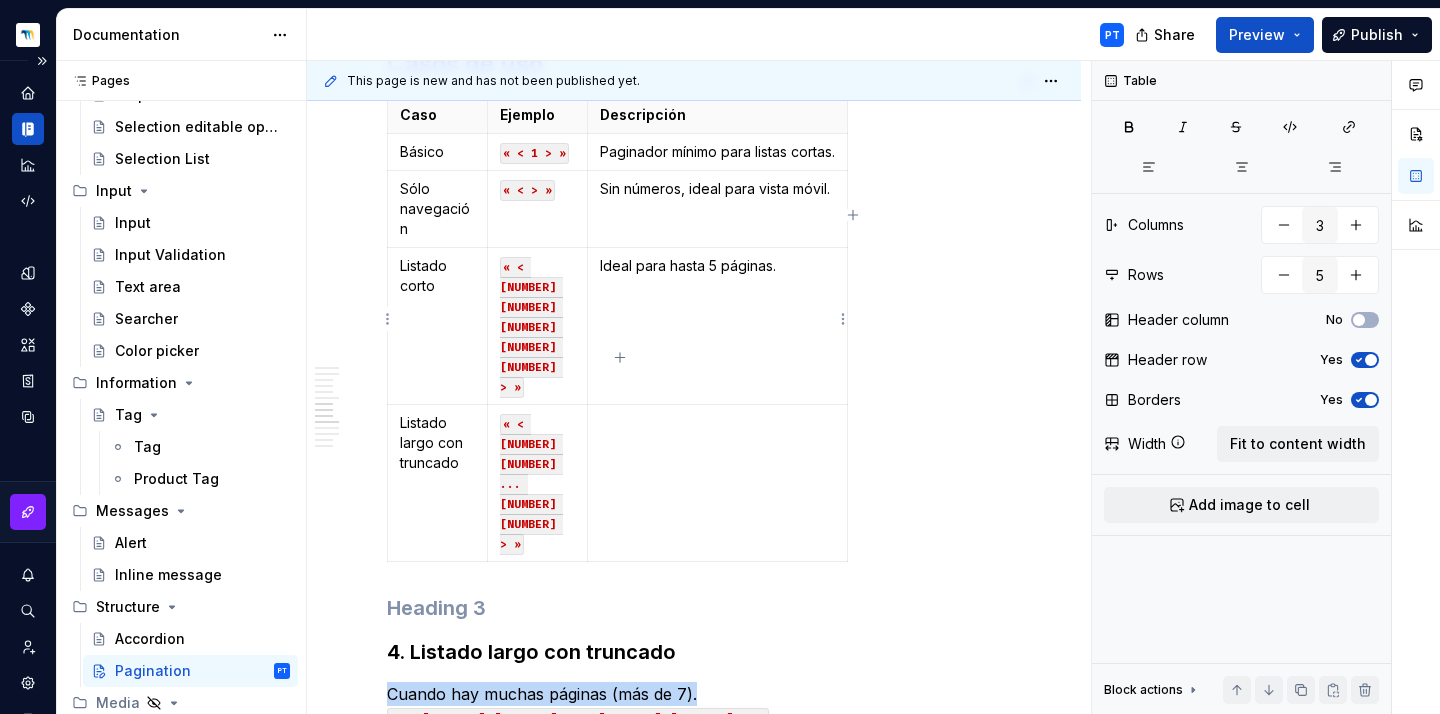 click at bounding box center (717, 423) 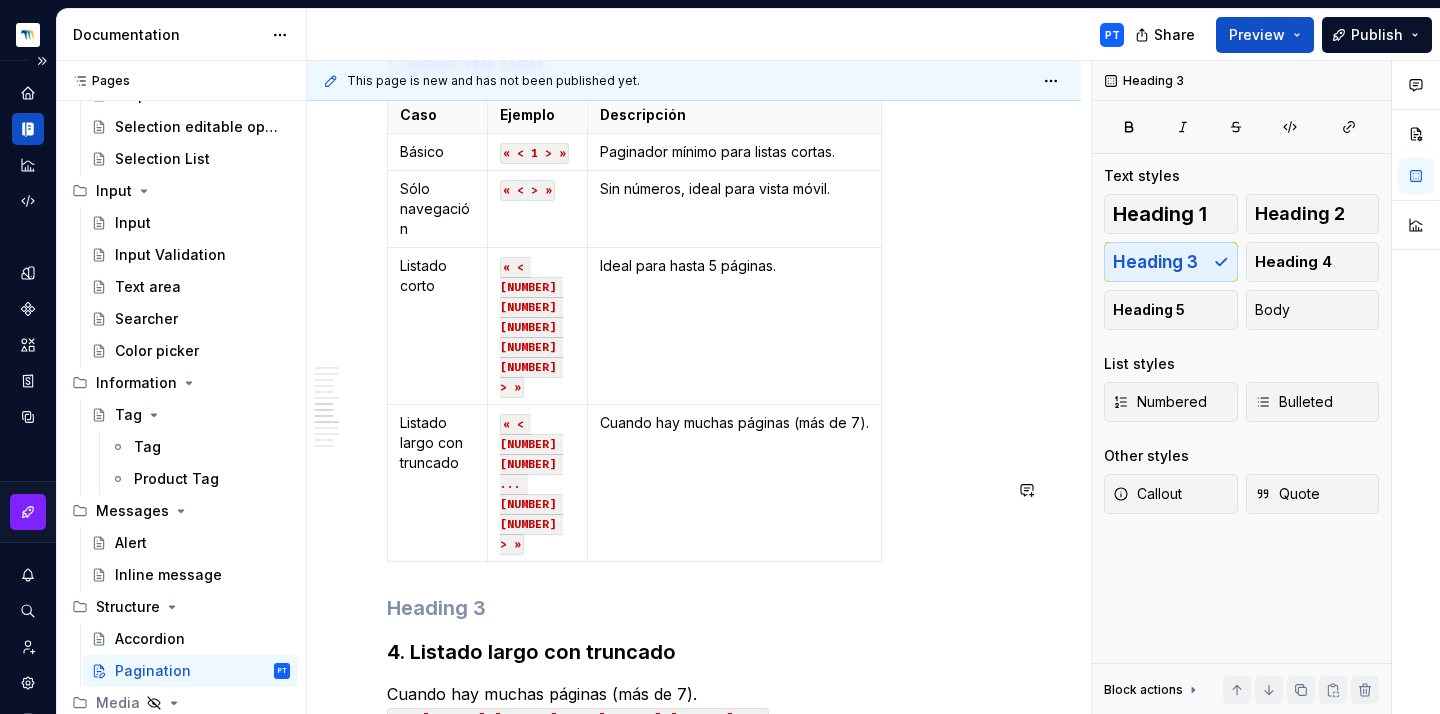 click on "**********" at bounding box center [694, 480] 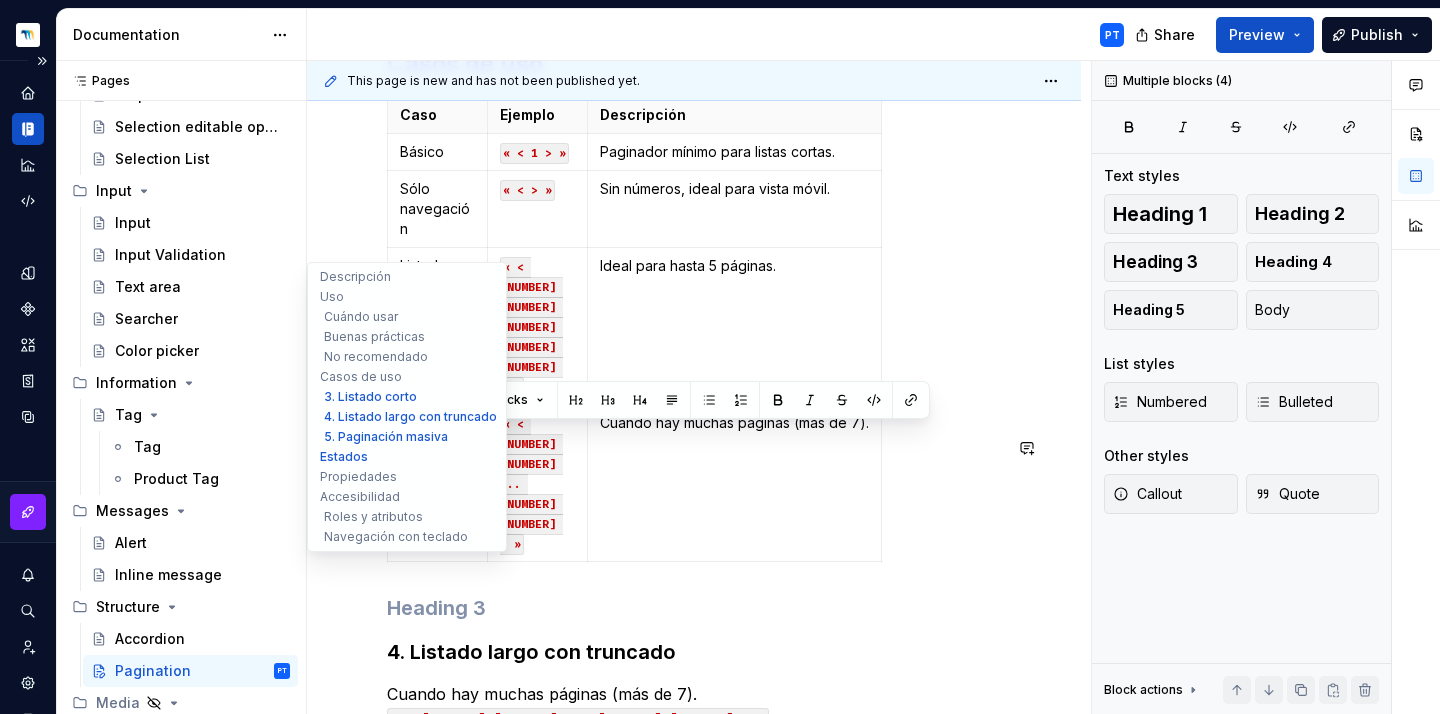 scroll, scrollTop: 1303, scrollLeft: 0, axis: vertical 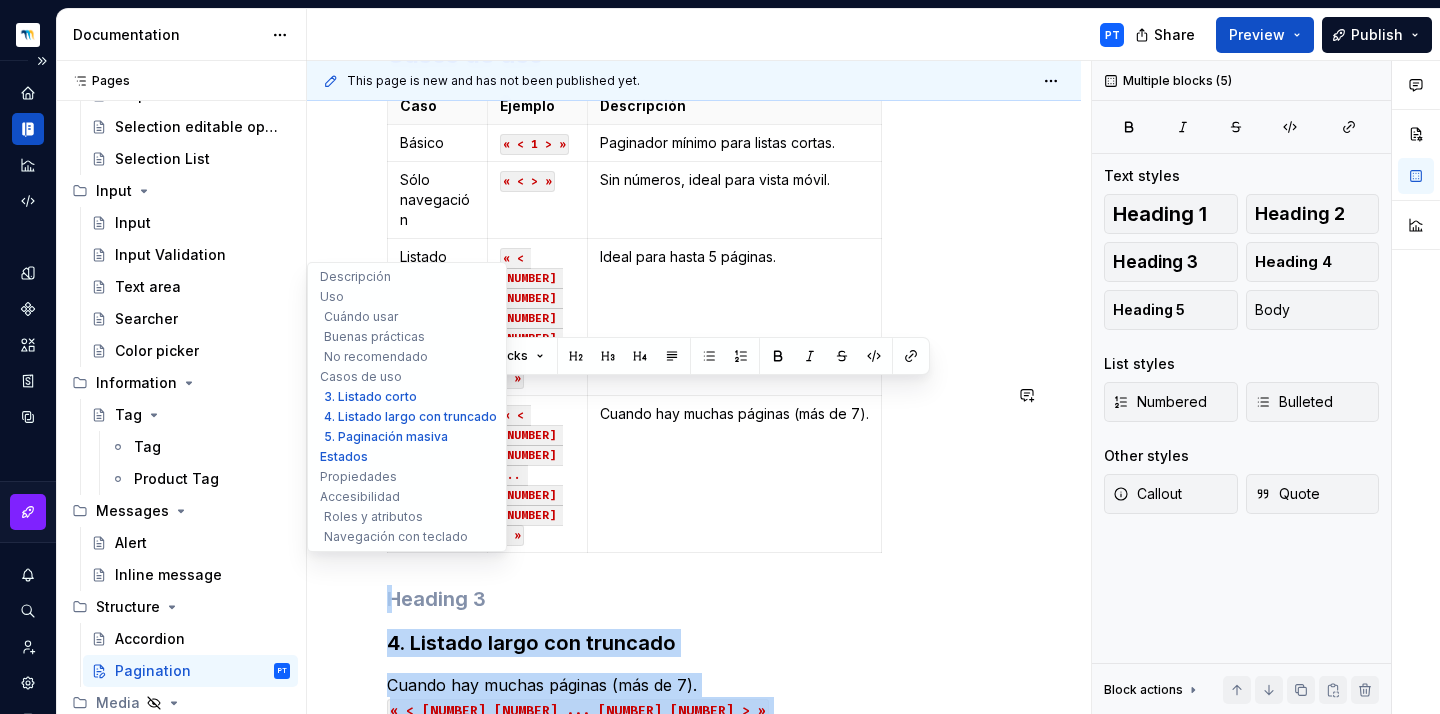 drag, startPoint x: 648, startPoint y: 638, endPoint x: 337, endPoint y: 381, distance: 403.44763 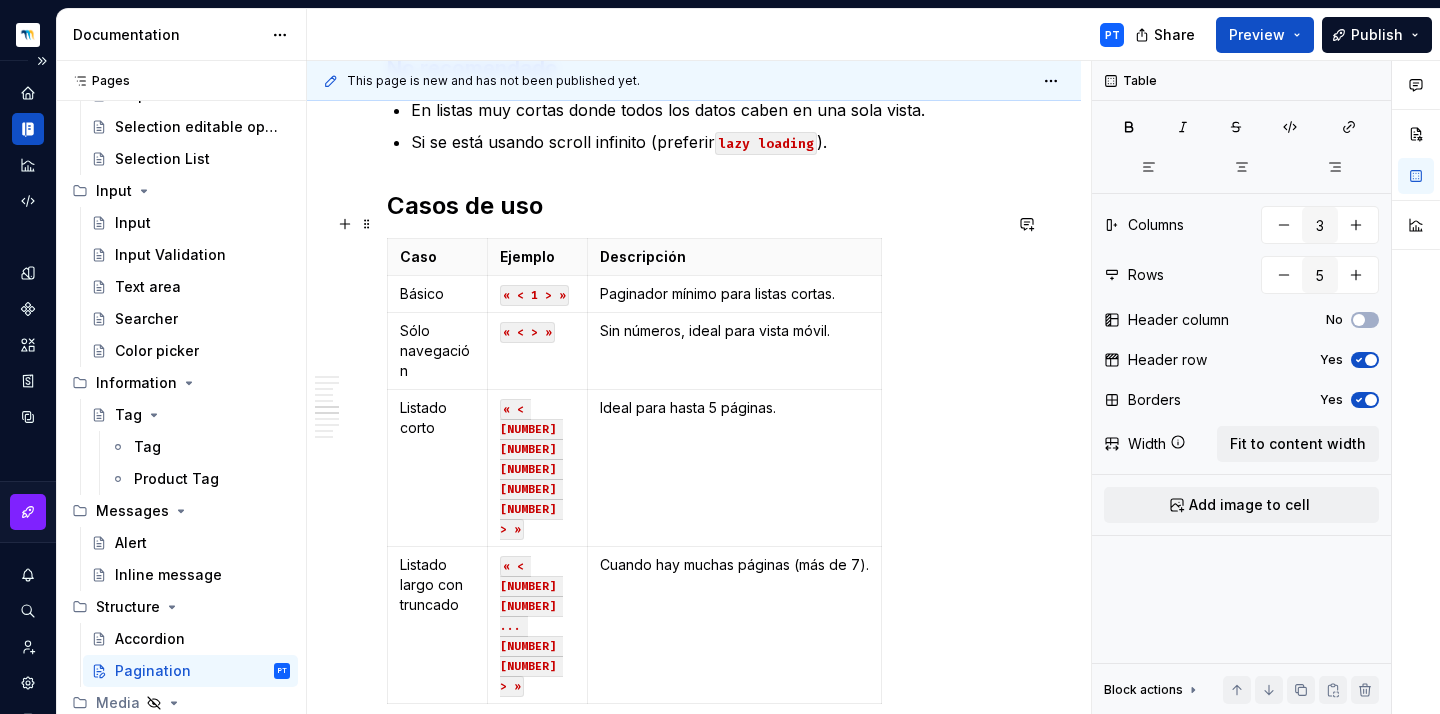 scroll, scrollTop: 1140, scrollLeft: 0, axis: vertical 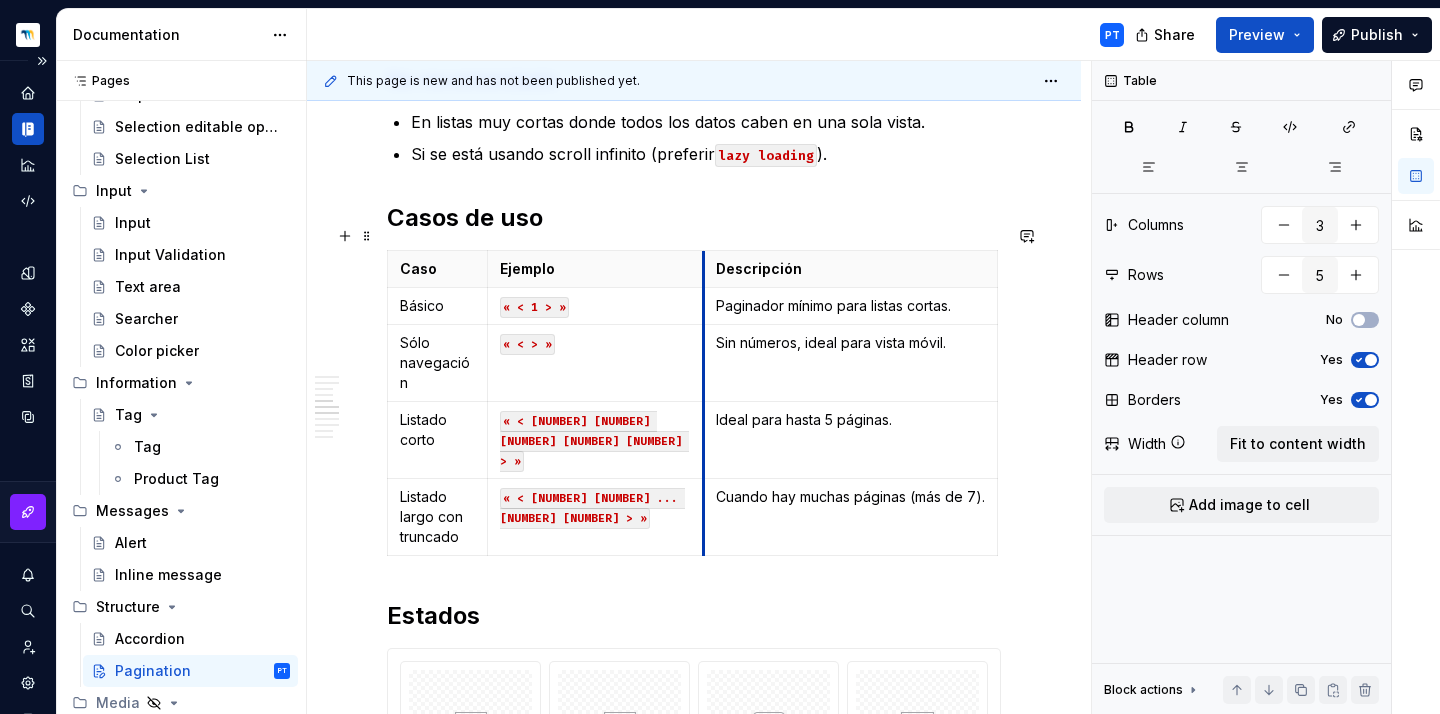 drag, startPoint x: 589, startPoint y: 244, endPoint x: 705, endPoint y: 246, distance: 116.01724 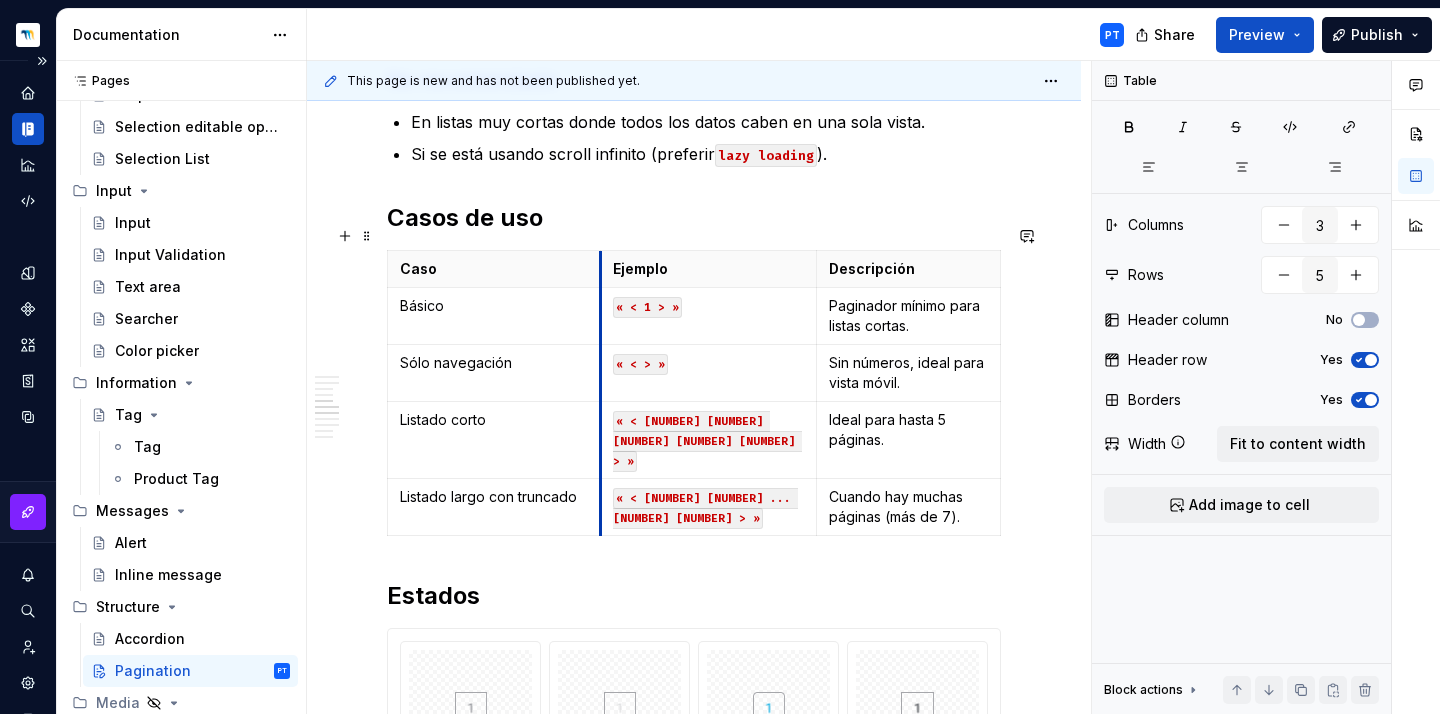 drag, startPoint x: 489, startPoint y: 240, endPoint x: 602, endPoint y: 238, distance: 113.0177 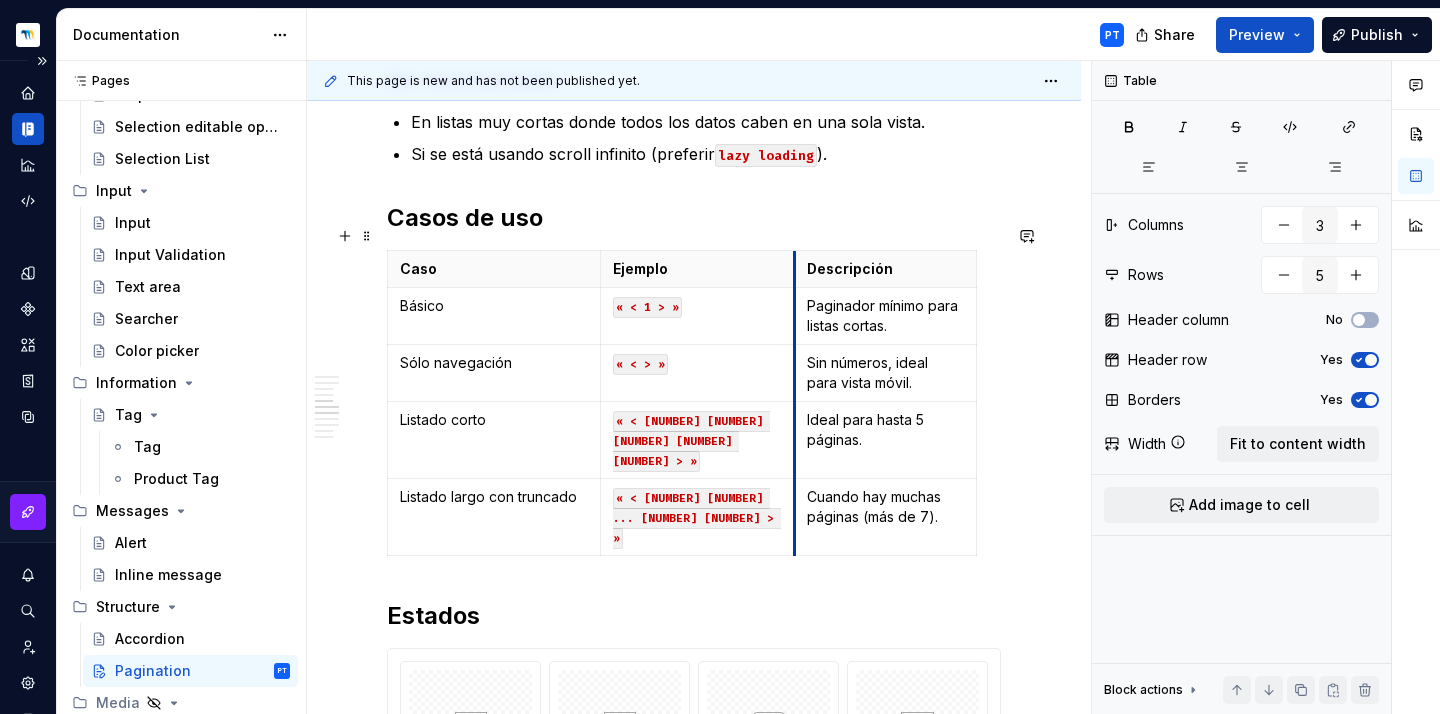 drag, startPoint x: 813, startPoint y: 244, endPoint x: 792, endPoint y: 245, distance: 21.023796 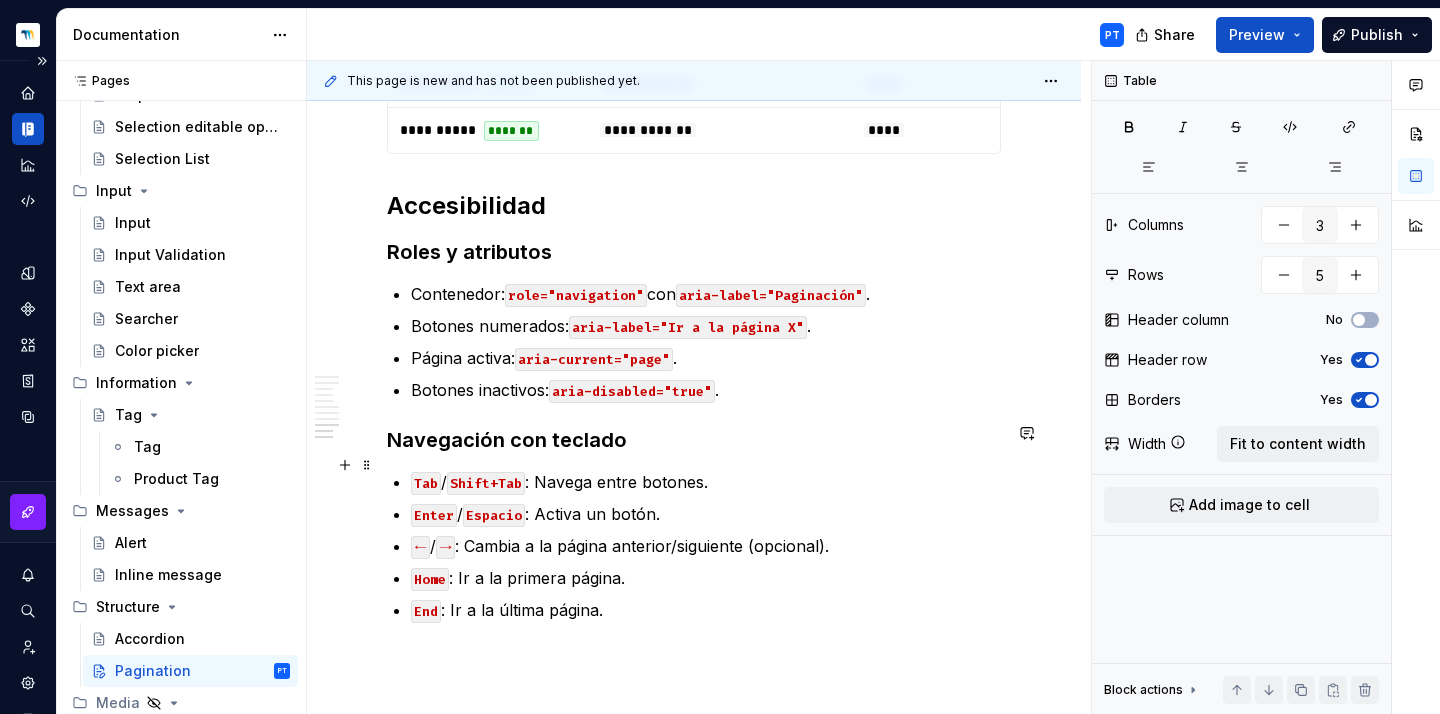 scroll, scrollTop: 2098, scrollLeft: 0, axis: vertical 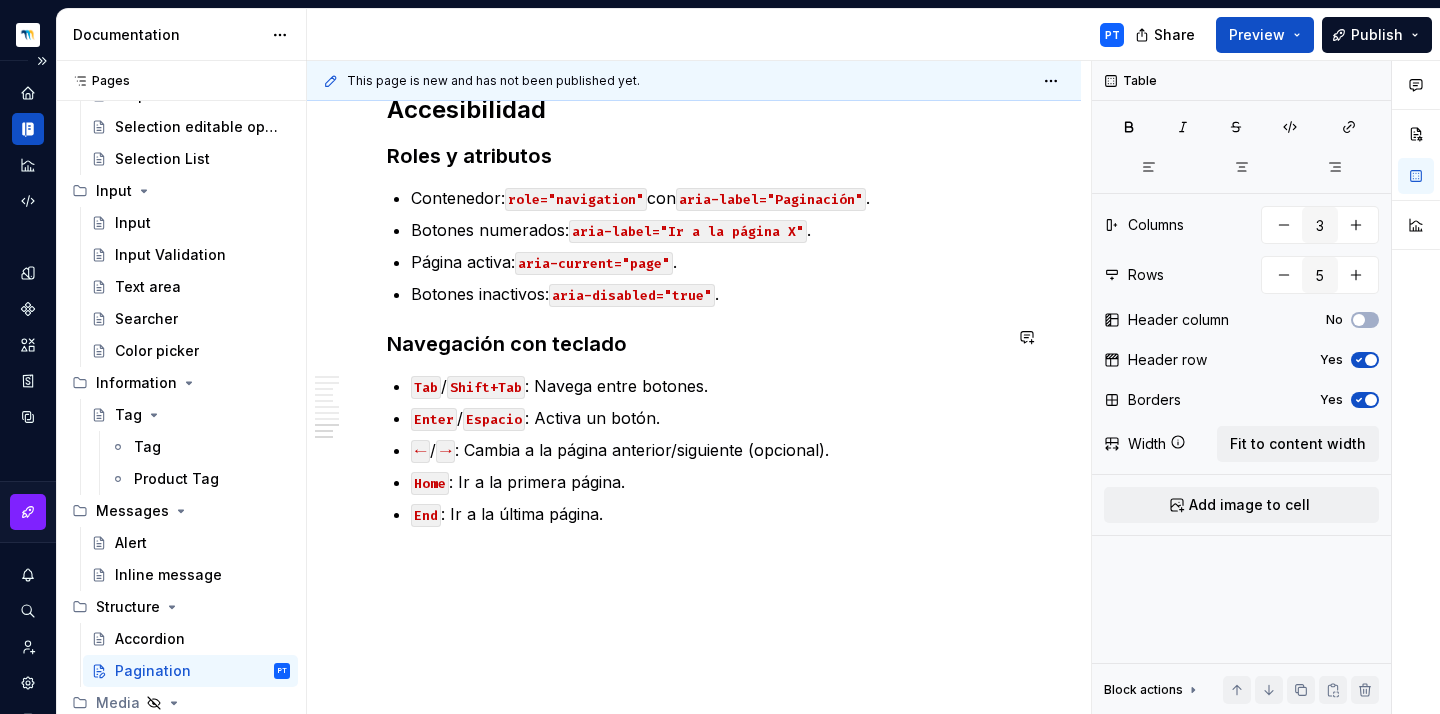 click on "**********" at bounding box center (699, 388) 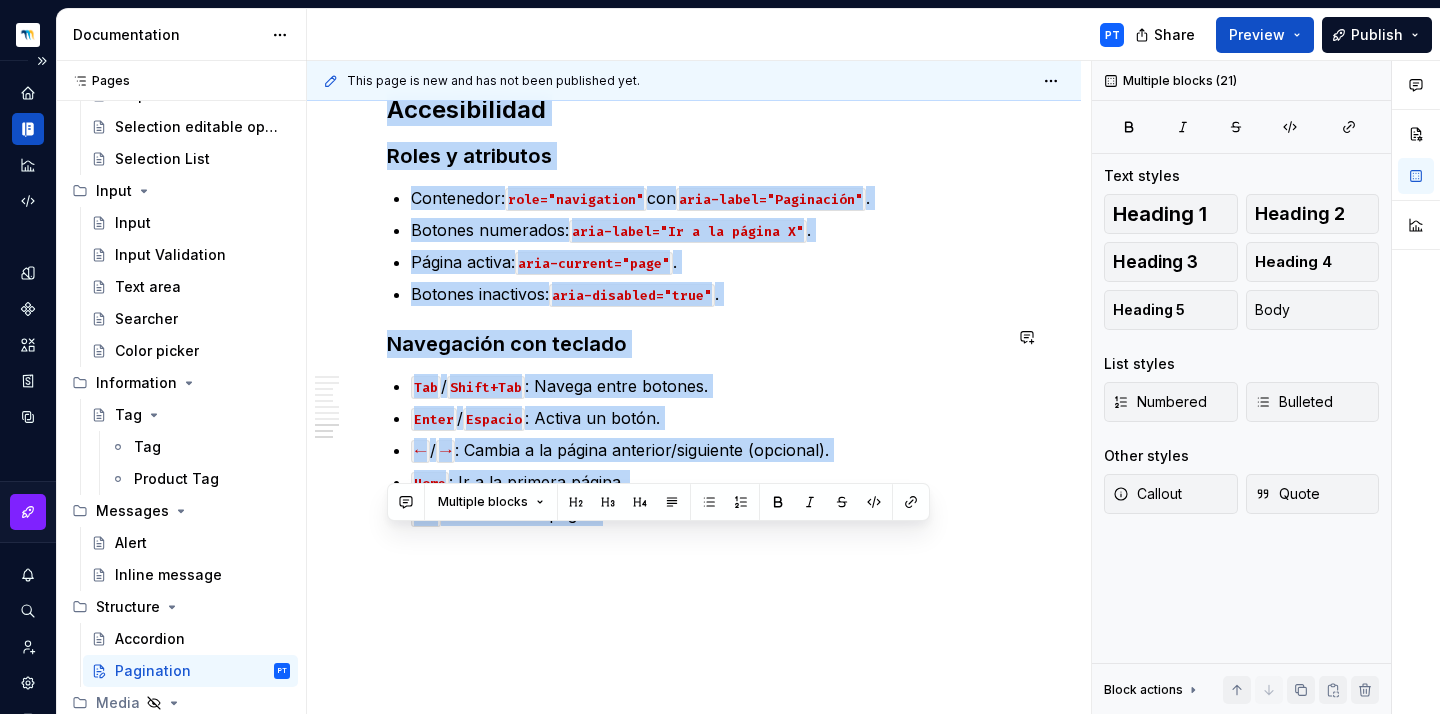click on "**********" at bounding box center [694, -545] 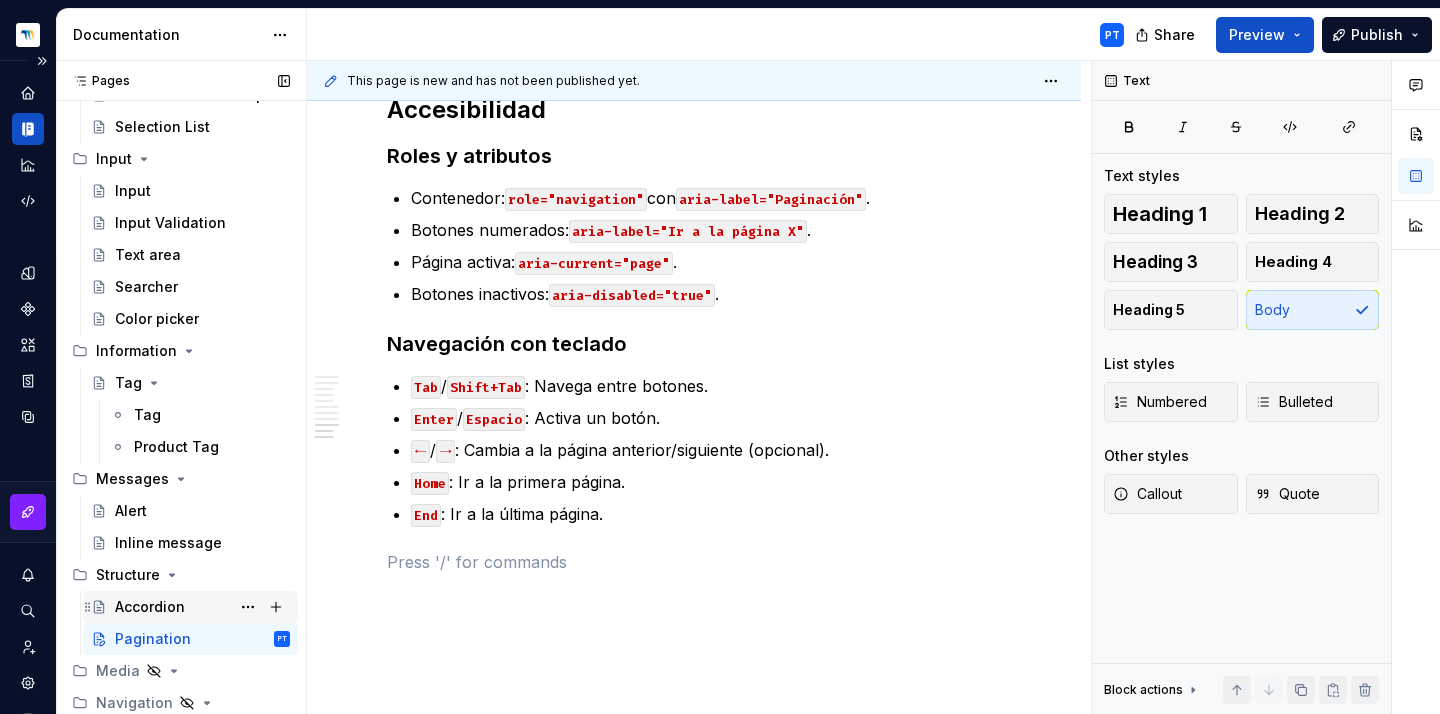 scroll, scrollTop: 898, scrollLeft: 0, axis: vertical 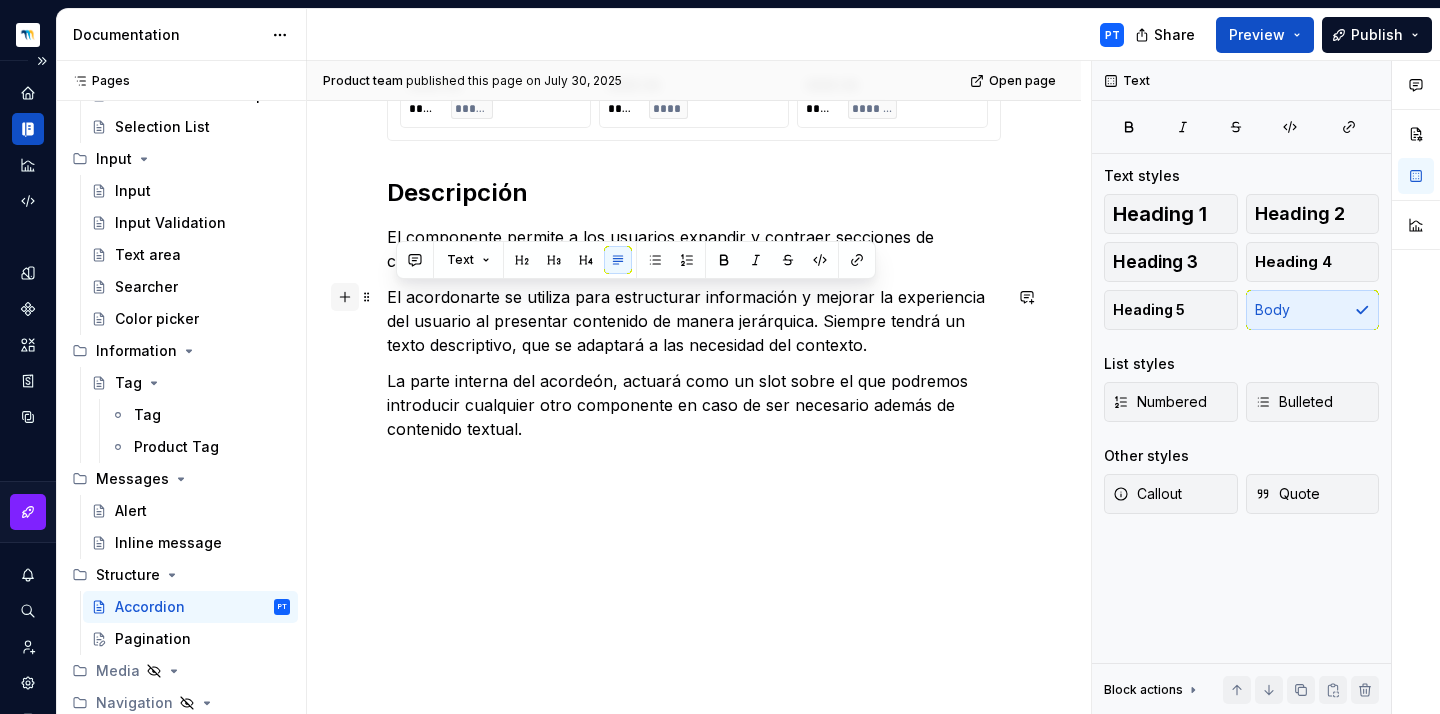 drag, startPoint x: 901, startPoint y: 341, endPoint x: 350, endPoint y: 290, distance: 553.3552 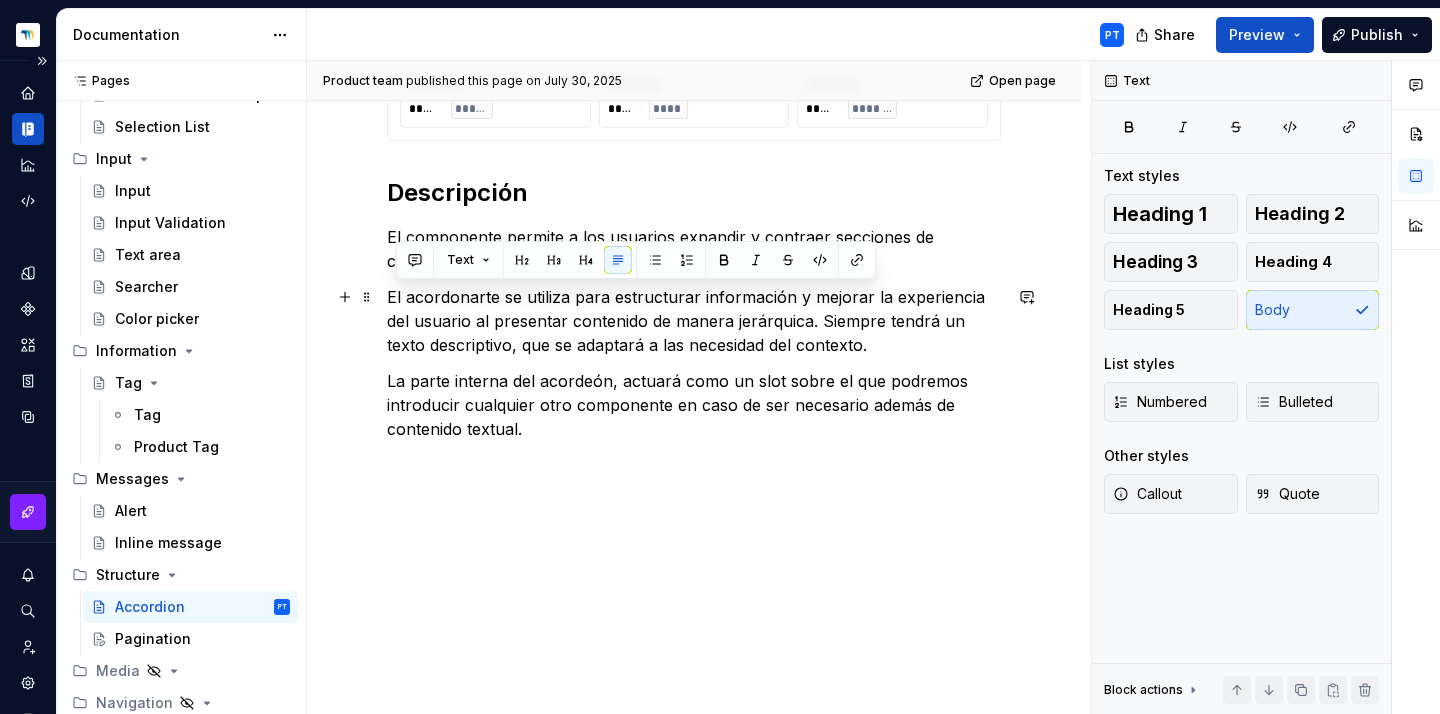click on "El acordonarte se utiliza para estructurar información y mejorar la experiencia del usuario al presentar contenido de manera jerárquica. Siempre tendrá un texto descriptivo, que se adaptará a las necesidad del contexto." at bounding box center (694, 321) 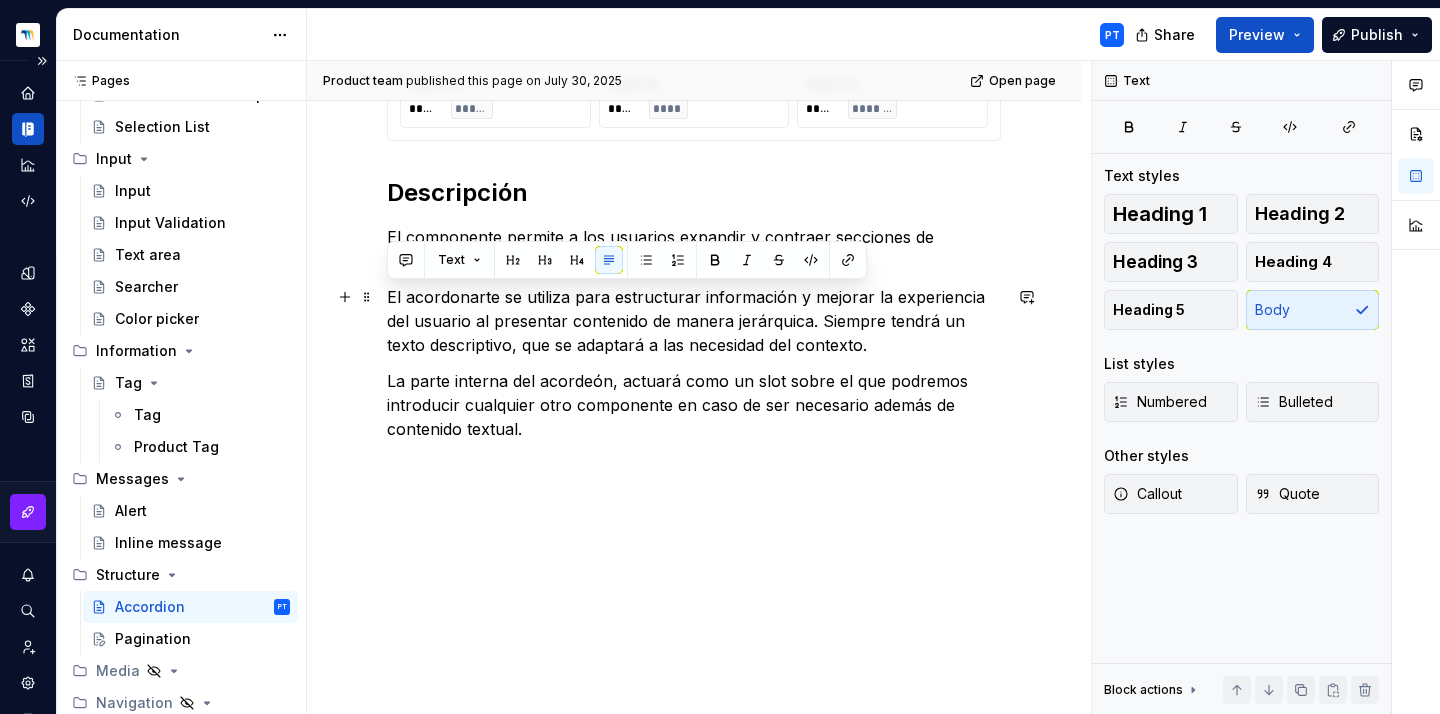 drag, startPoint x: 884, startPoint y: 352, endPoint x: 380, endPoint y: 285, distance: 508.43387 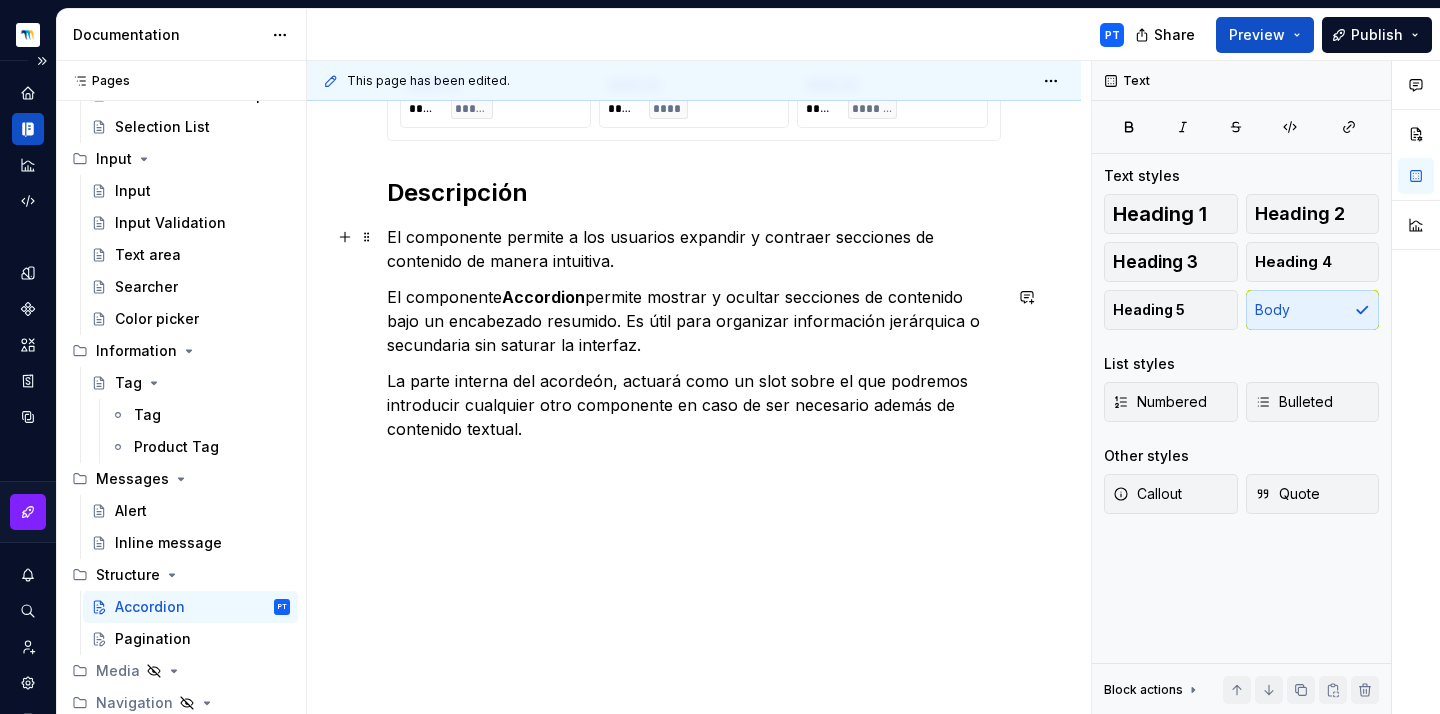 scroll, scrollTop: 417, scrollLeft: 0, axis: vertical 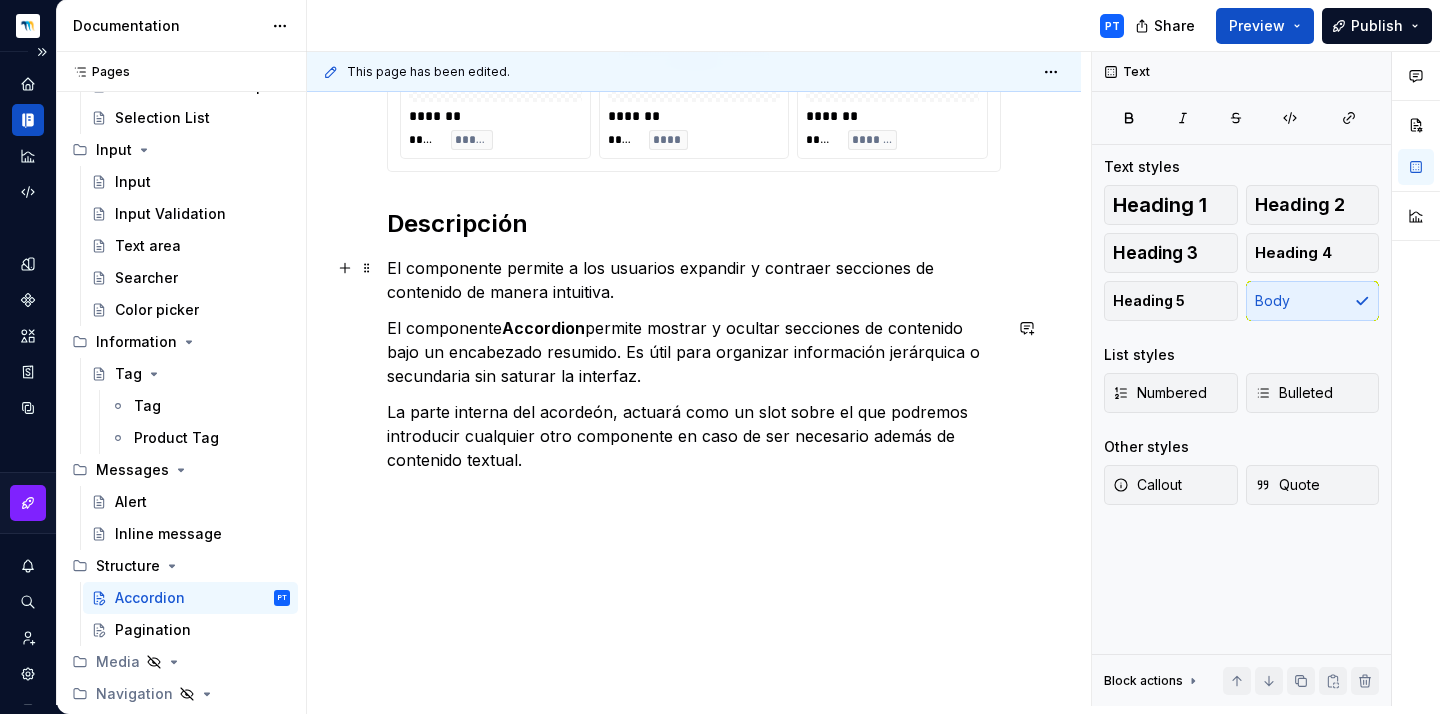 type on "*" 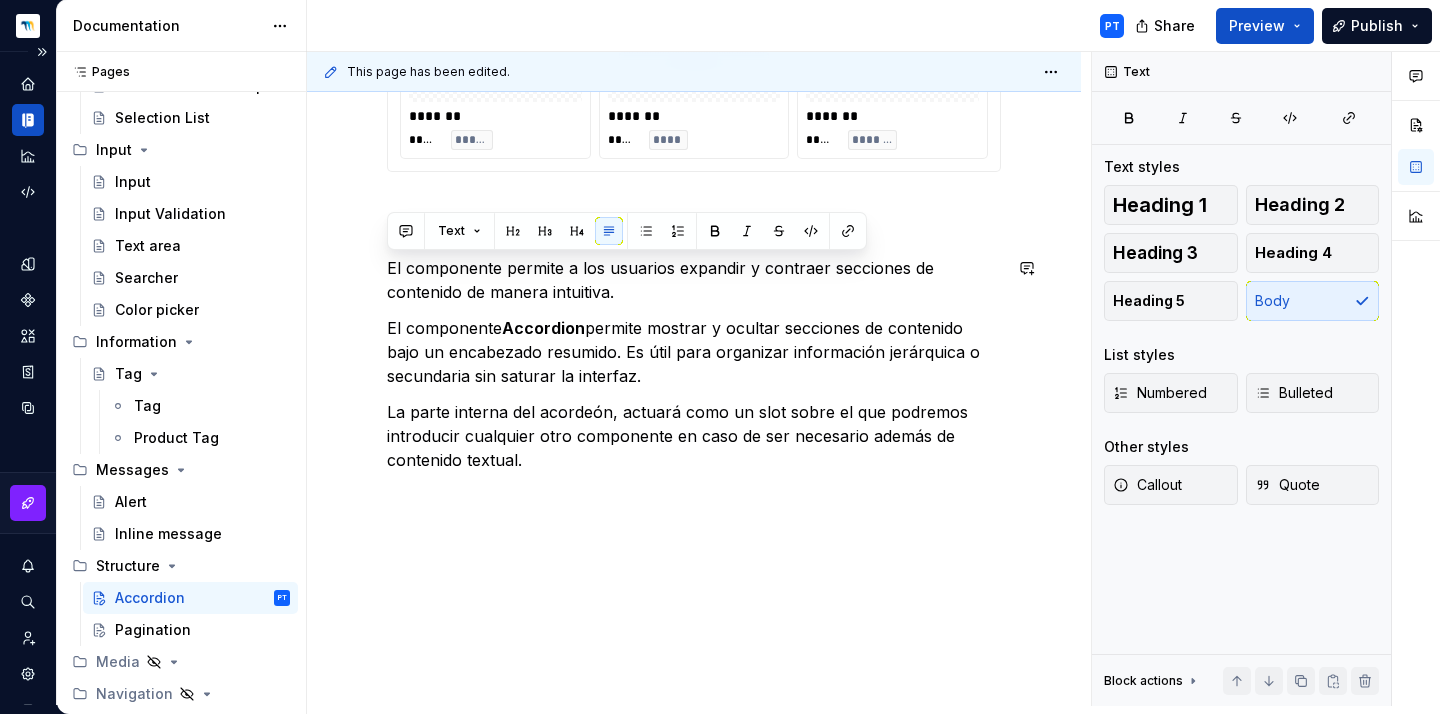 drag, startPoint x: 627, startPoint y: 296, endPoint x: 332, endPoint y: 250, distance: 298.5649 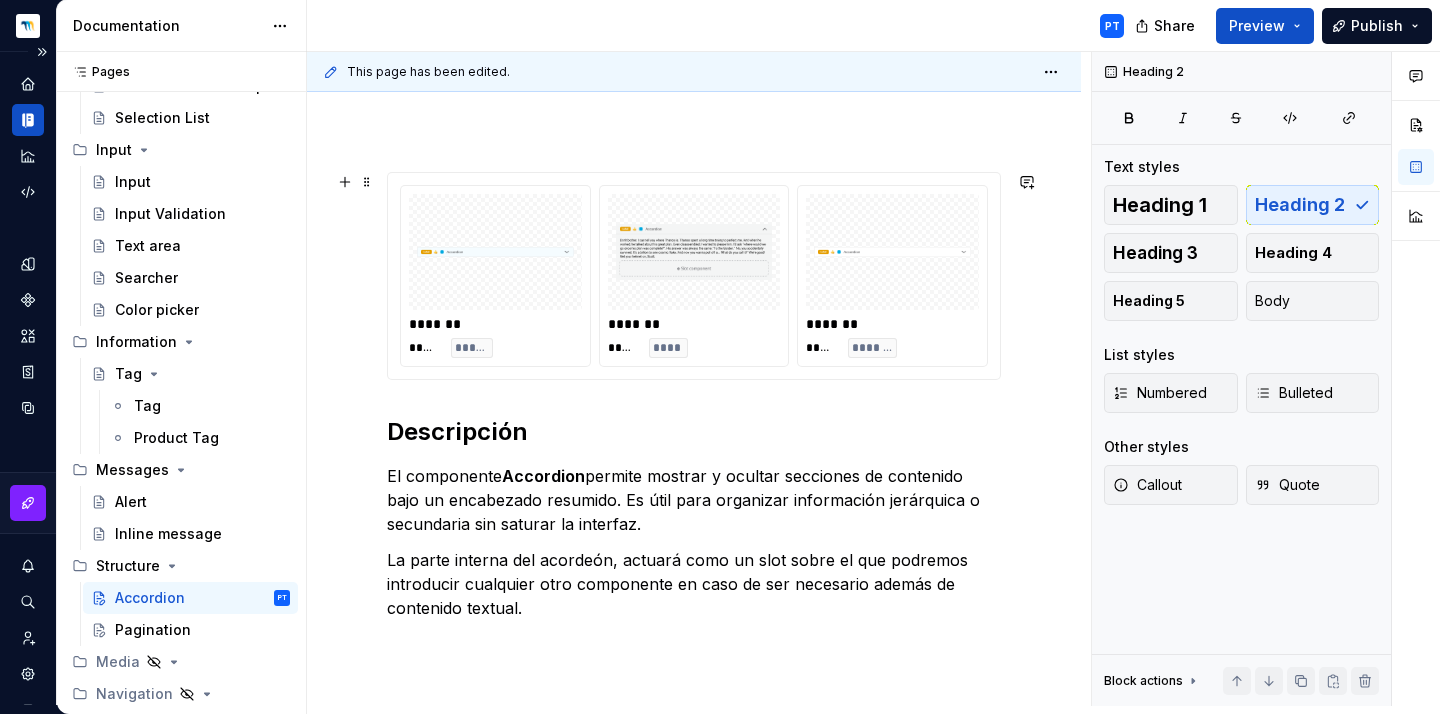 scroll, scrollTop: 397, scrollLeft: 0, axis: vertical 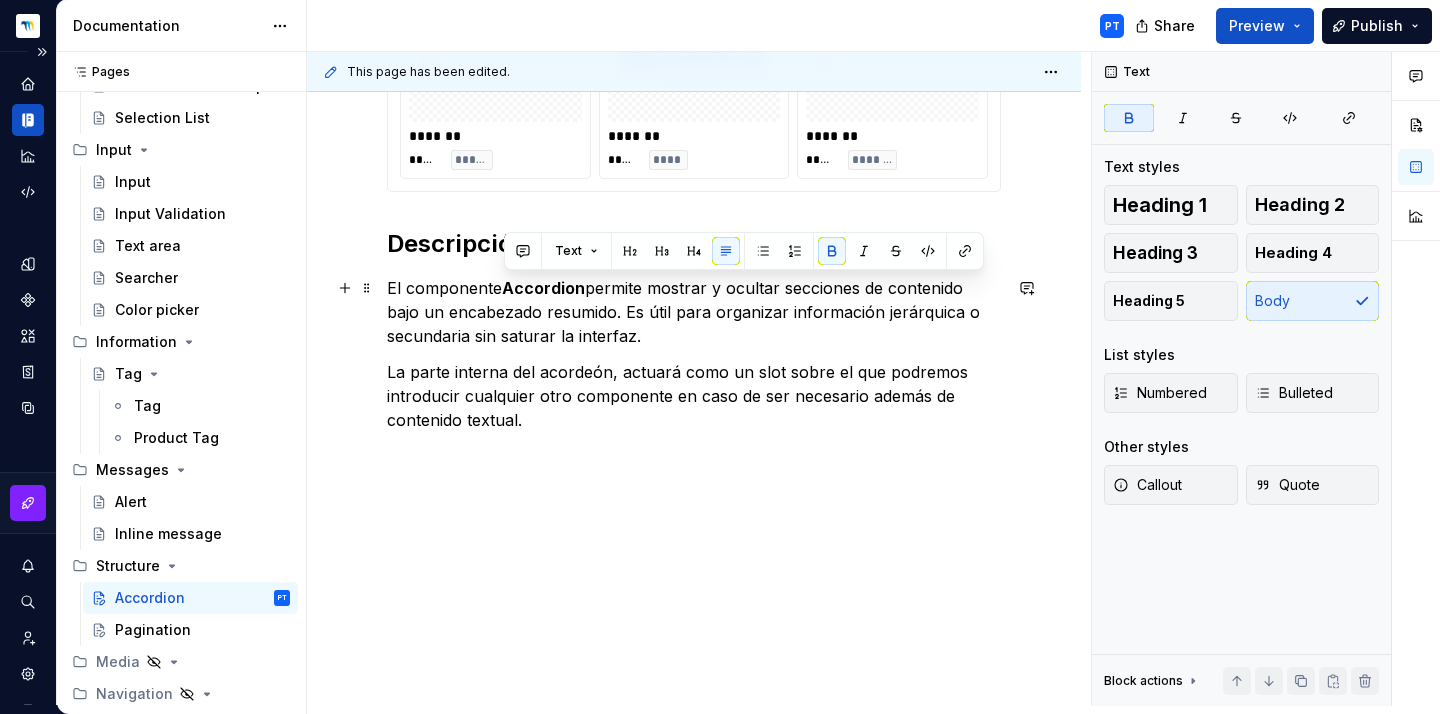 drag, startPoint x: 584, startPoint y: 288, endPoint x: 509, endPoint y: 285, distance: 75.059975 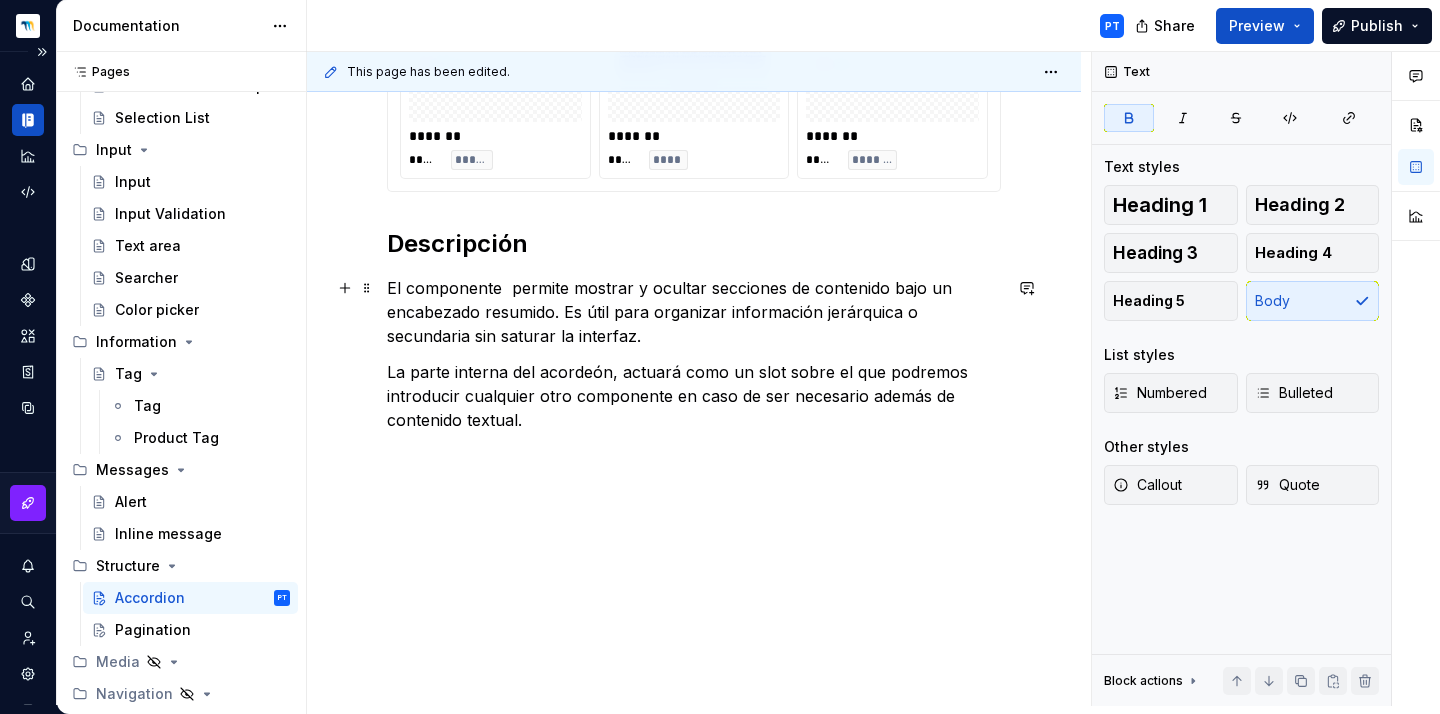 type 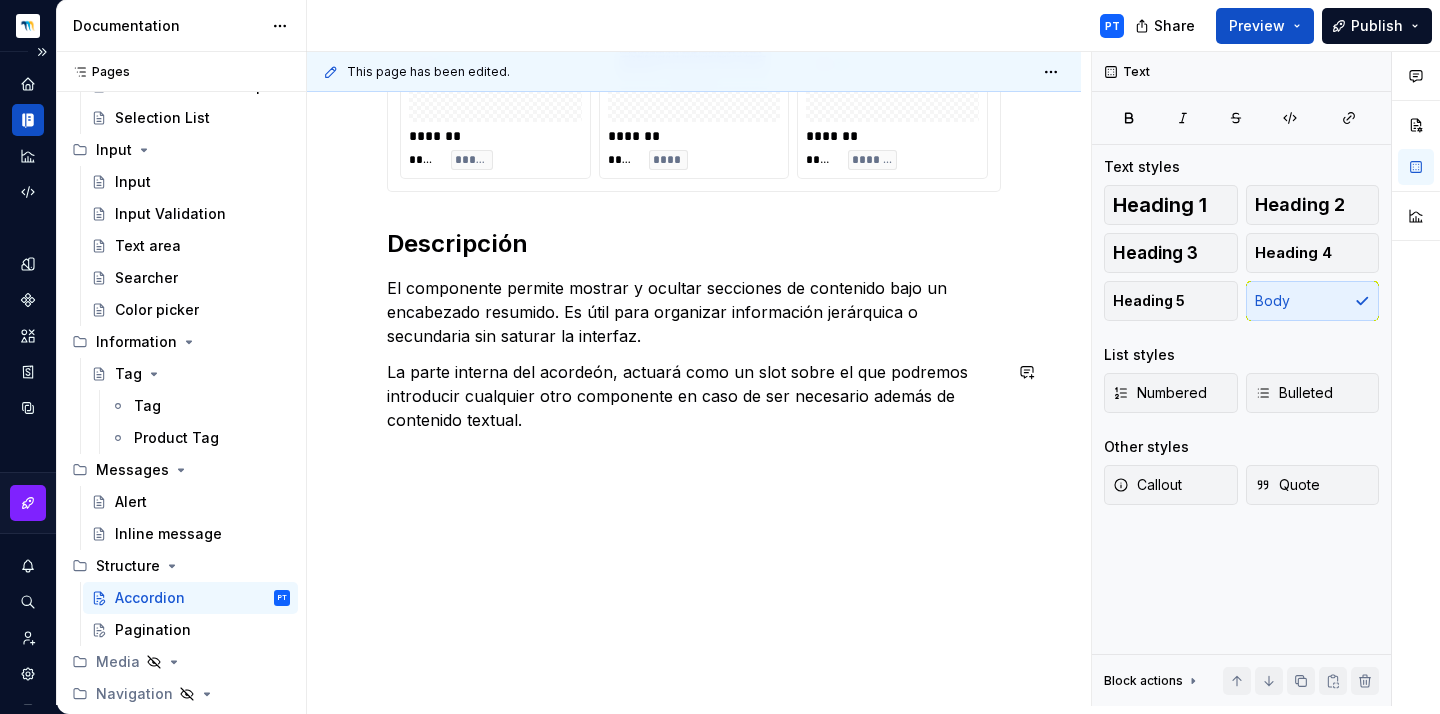 click at bounding box center (694, 456) 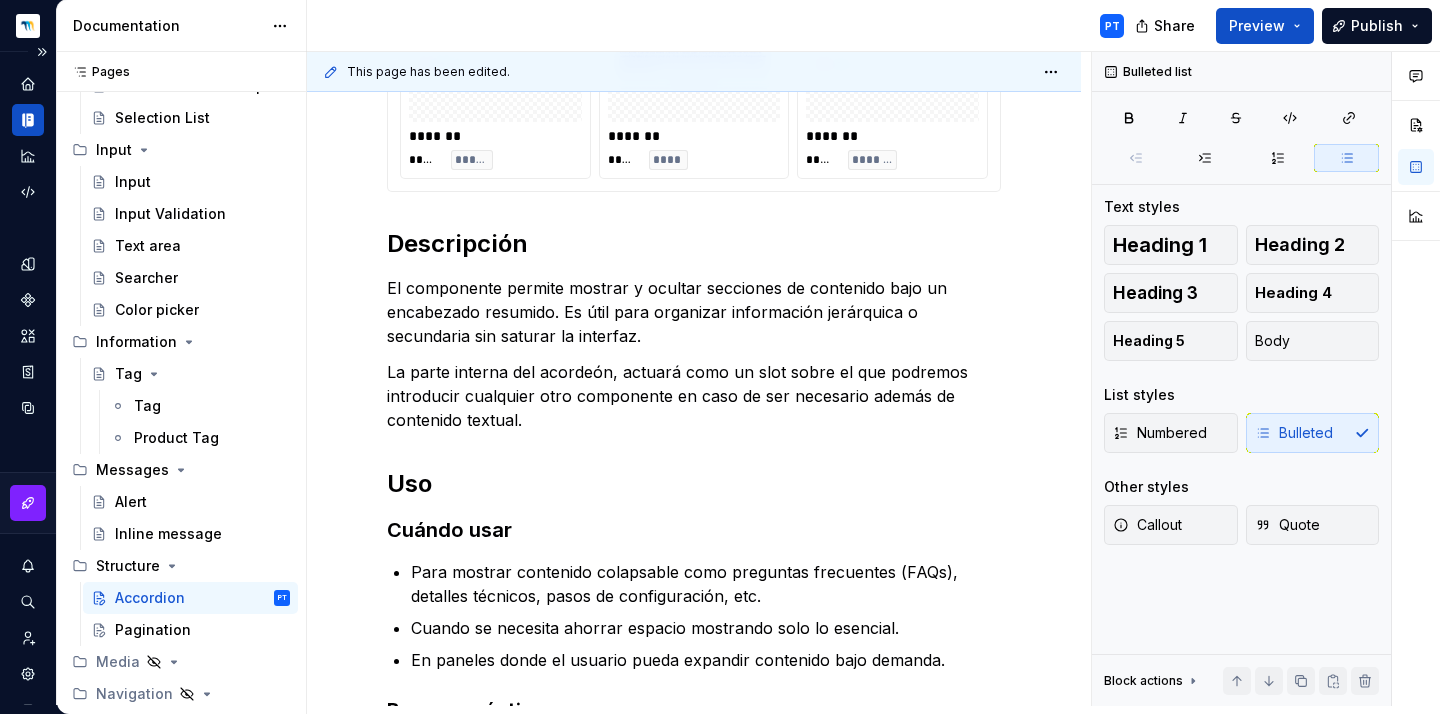 scroll, scrollTop: 433, scrollLeft: 0, axis: vertical 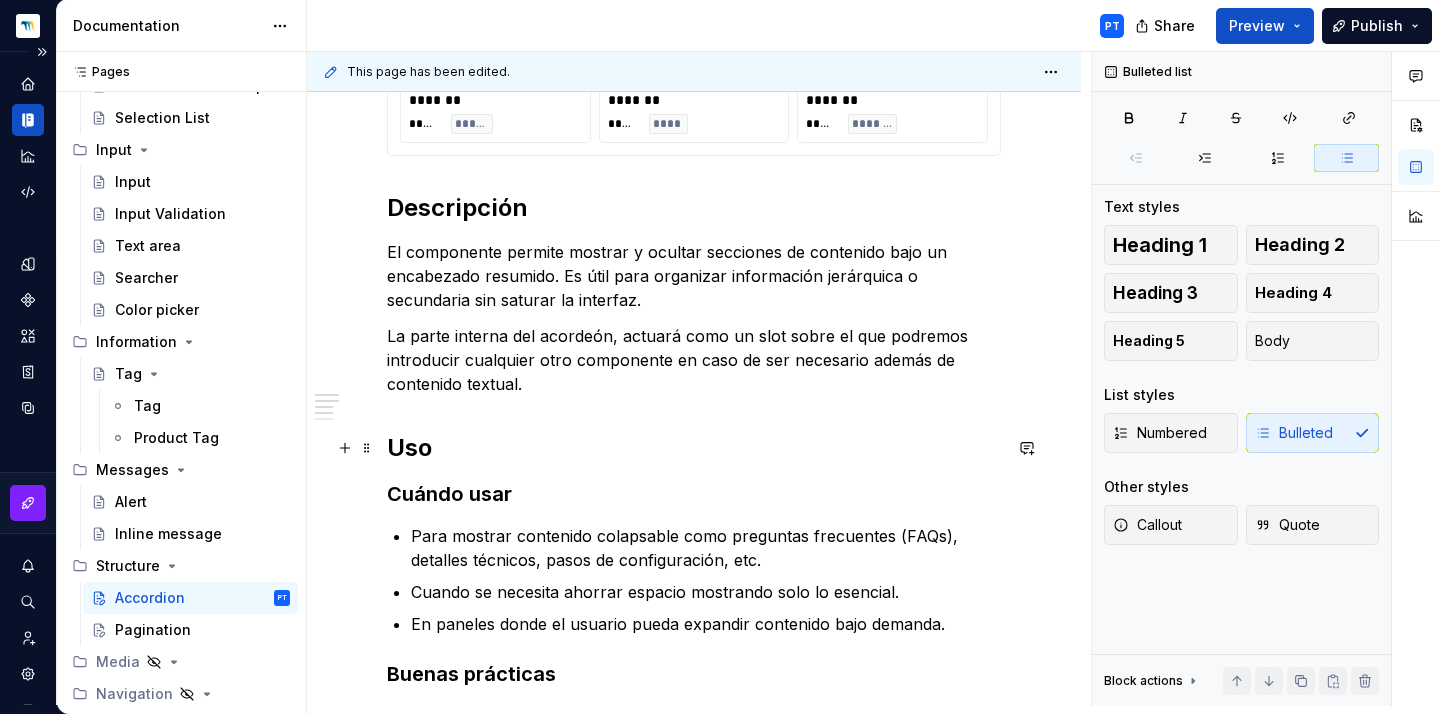 click on "Uso" at bounding box center (694, 448) 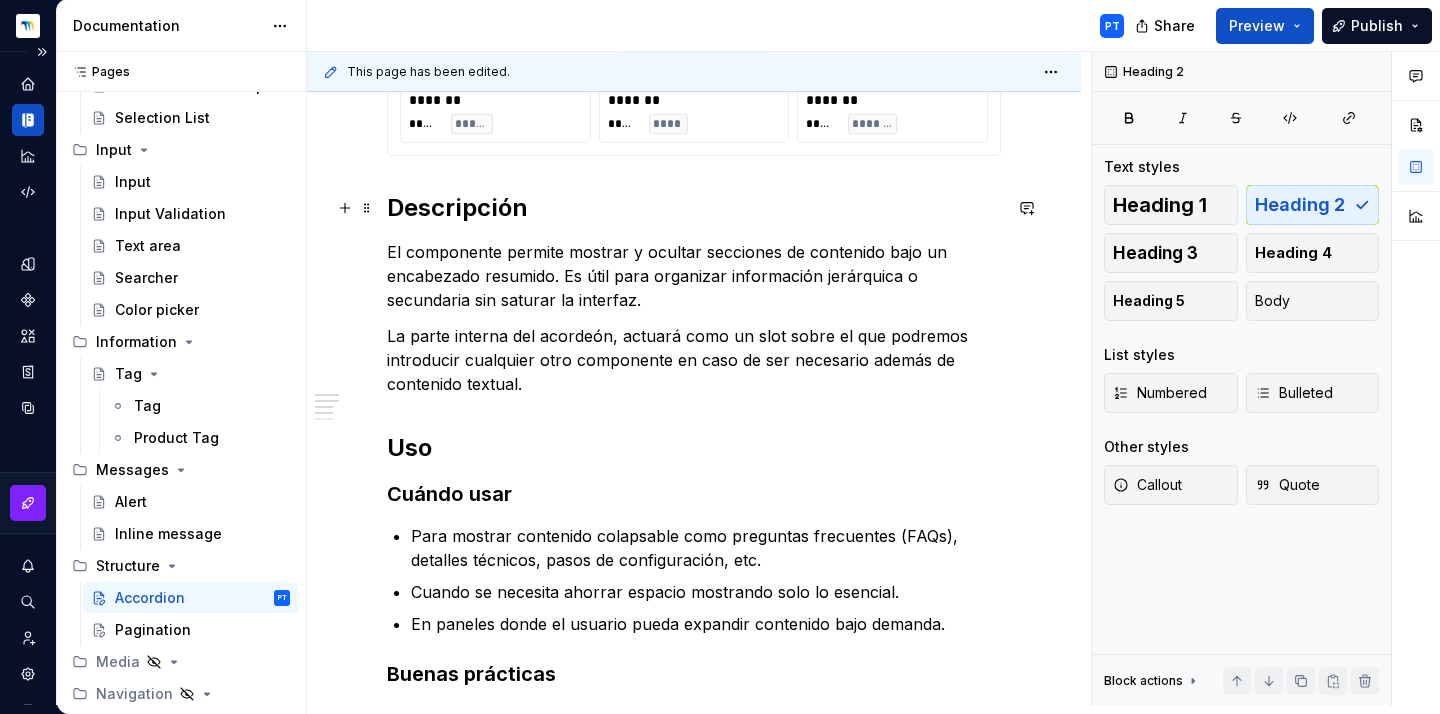 click on "Descripción" at bounding box center (694, 208) 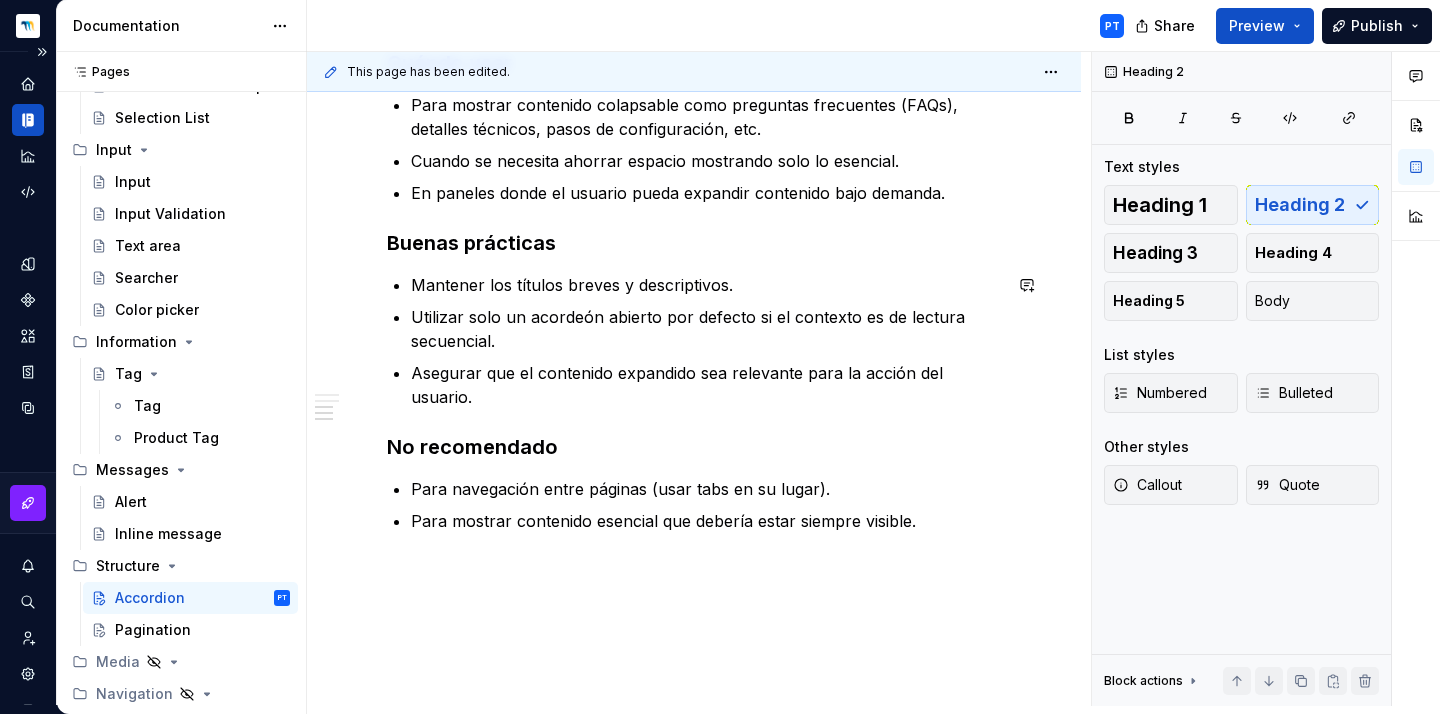 scroll, scrollTop: 929, scrollLeft: 0, axis: vertical 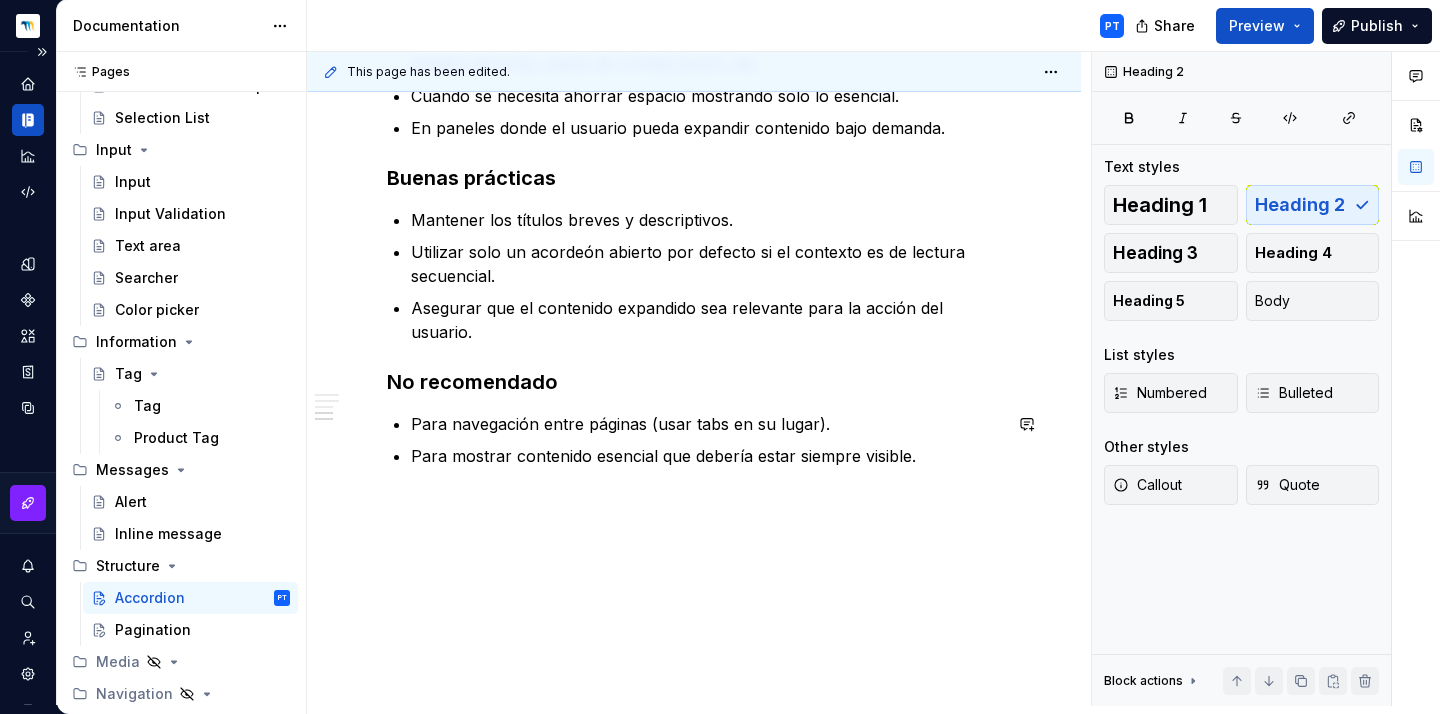 click on "******* ***** ***** ******* ***** **** ******* ***** ******* Descripción El componente permite mostrar y ocultar secciones de contenido bajo un encabezado resumido. Es útil para organizar información jerárquica o secundaria sin saturar la interfaz. La parte interna del acordeón, actuará como un slot sobre el que podremos introducir cualquier otro componente en caso de ser necesario además de contenido textual.  Uso Cuándo usar Para mostrar contenido colapsable como preguntas frecuentes (FAQs), detalles técnicos, pasos de configuración, etc. Cuando se necesita ahorrar espacio mostrando solo lo esencial. En paneles donde el usuario pueda expandir contenido bajo demanda. Buenas prácticas Mantener los títulos breves y descriptivos. Utilizar solo un acordeón abierto por defecto si el contexto es de lectura secuencial. Asegurar que el contenido expandido sea relevante para la acción del usuario. No recomendado Para navegación entre páginas (usar tabs en su lugar)." at bounding box center (694, 55) 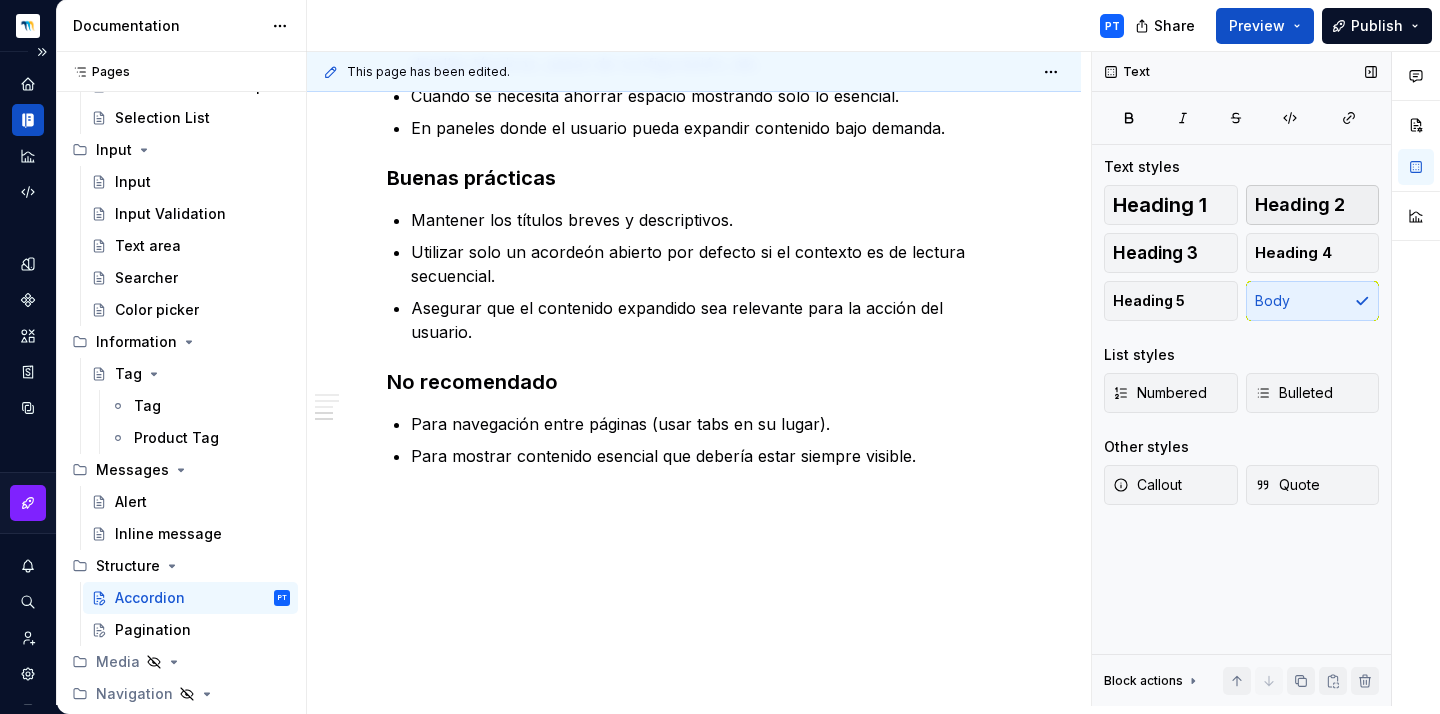 click on "Heading 2" at bounding box center (1300, 205) 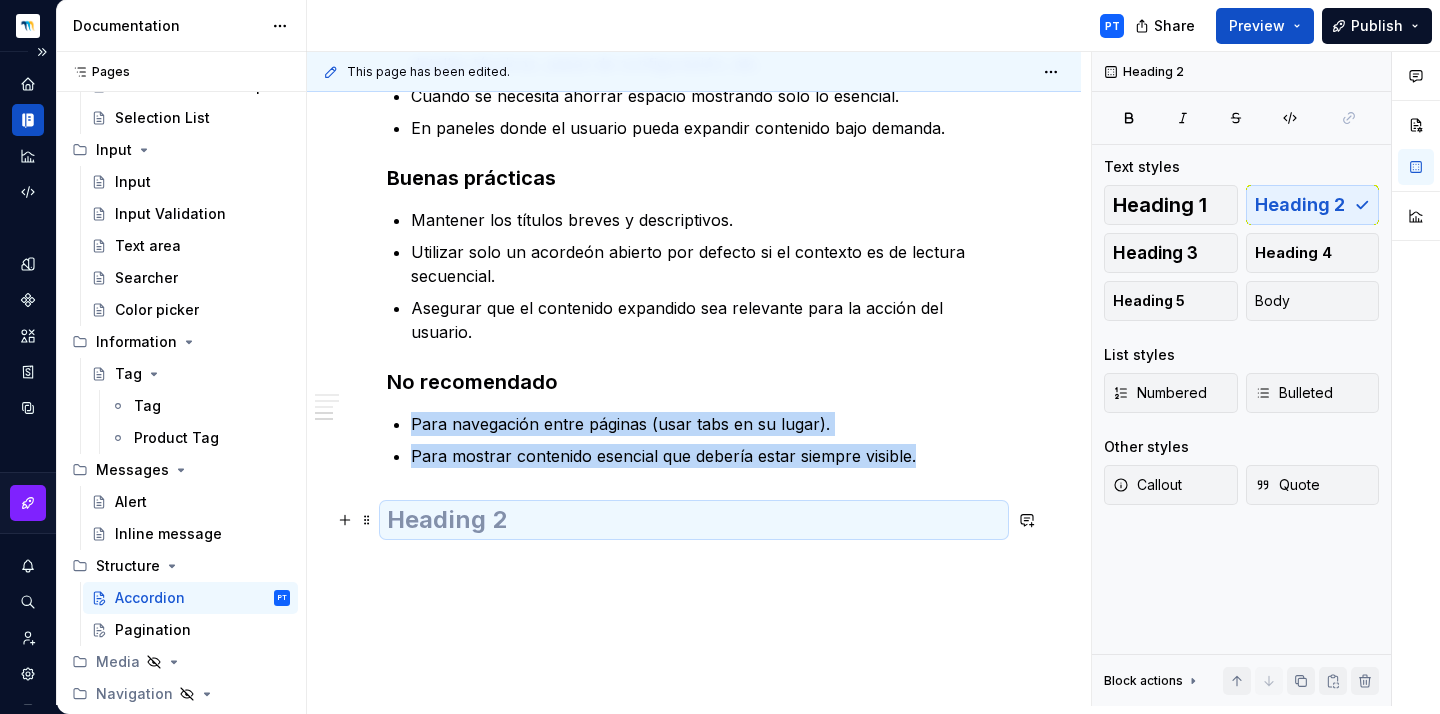 click at bounding box center [694, 520] 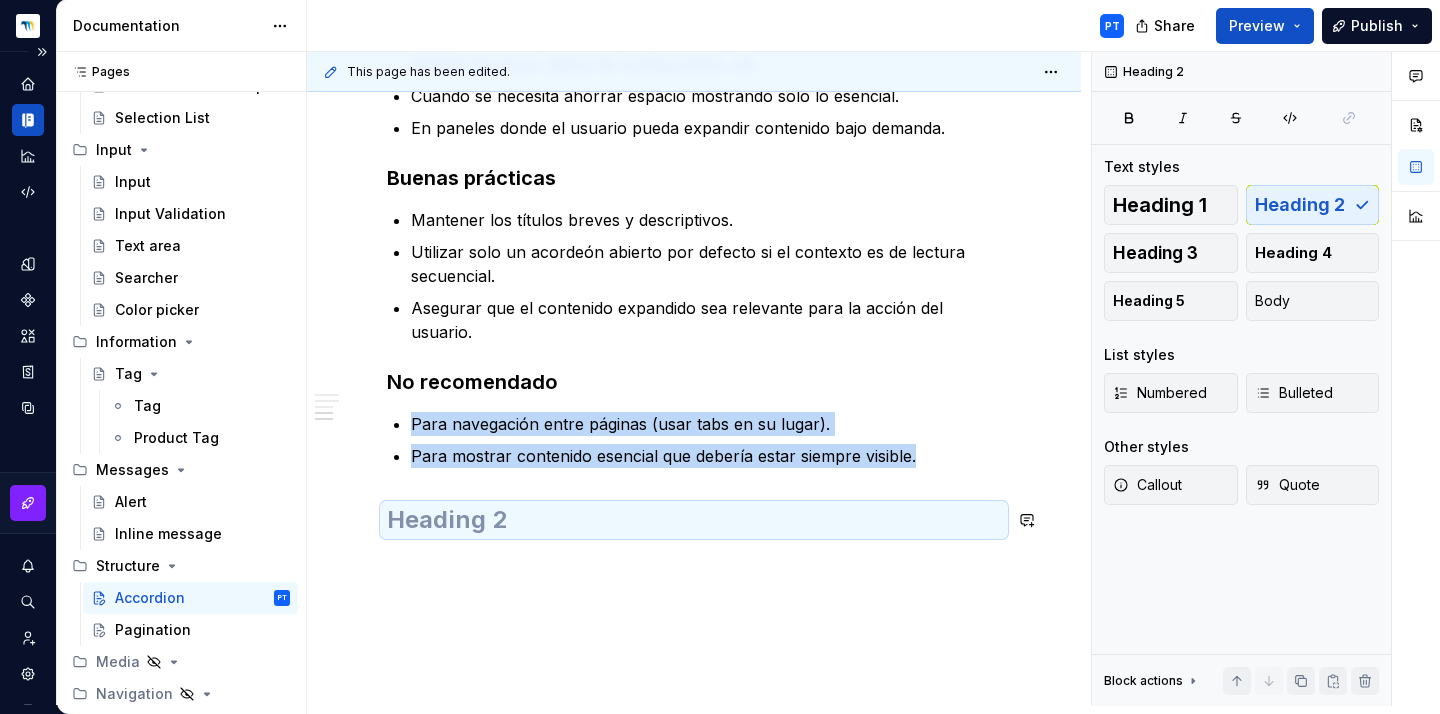 click on "******* ***** ***** ******* ***** **** ******* ***** ******* Descripción El componente permite mostrar y ocultar secciones de contenido bajo un encabezado resumido. Es útil para organizar información jerárquica o secundaria sin saturar la interfaz. La parte interna del acordeón, actuará como un slot sobre el que podremos introducir cualquier otro componente en caso de ser necesario además de contenido textual.  Uso Cuándo usar Para mostrar contenido colapsable como preguntas frecuentes (FAQs), detalles técnicos, pasos de configuración, etc. Cuando se necesita ahorrar espacio mostrando solo lo esencial. En paneles donde el usuario pueda expandir contenido bajo demanda. Buenas prácticas Mantener los títulos breves y descriptivos. Utilizar solo un acordeón abierto por defecto si el contexto es de lectura secuencial. Asegurar que el contenido expandido sea relevante para la acción del usuario. No recomendado Para navegación entre páginas (usar tabs en su lugar)." at bounding box center [694, 6] 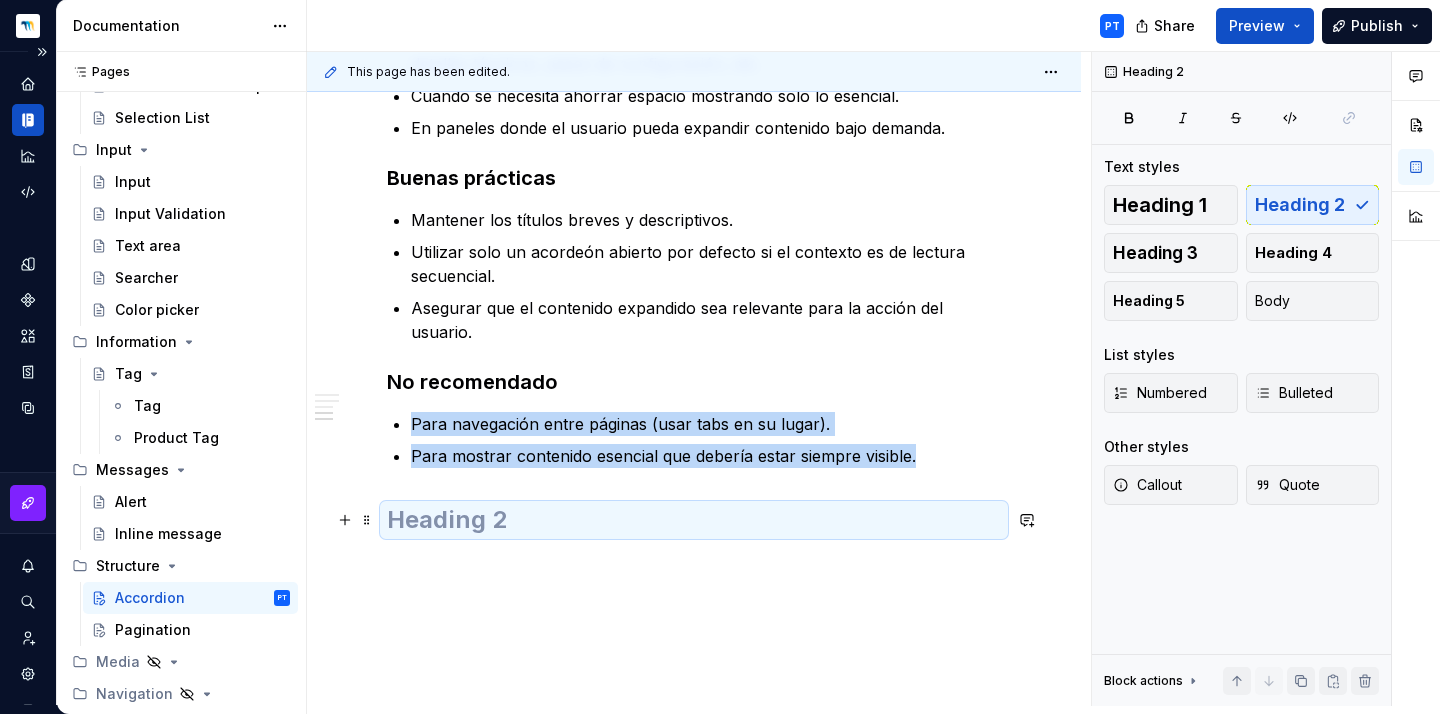 click at bounding box center (694, 520) 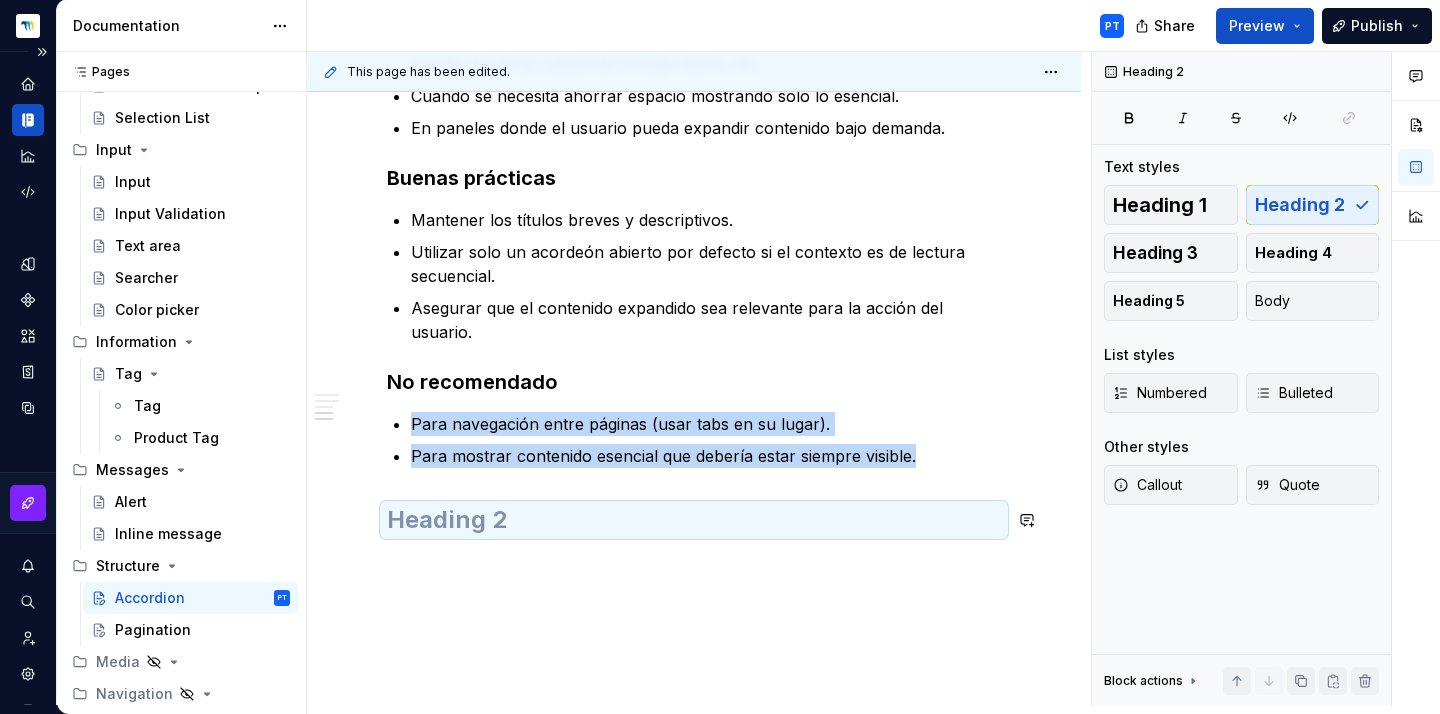 click on "******* ***** ***** ******* ***** **** ******* ***** ******* Descripción El componente permite mostrar y ocultar secciones de contenido bajo un encabezado resumido. Es útil para organizar información jerárquica o secundaria sin saturar la interfaz. La parte interna del acordeón, actuará como un slot sobre el que podremos introducir cualquier otro componente en caso de ser necesario además de contenido textual.  Uso Cuándo usar Para mostrar contenido colapsable como preguntas frecuentes (FAQs), detalles técnicos, pasos de configuración, etc. Cuando se necesita ahorrar espacio mostrando solo lo esencial. En paneles donde el usuario pueda expandir contenido bajo demanda. Buenas prácticas Mantener los títulos breves y descriptivos. Utilizar solo un acordeón abierto por defecto si el contexto es de lectura secuencial. Asegurar que el contenido expandido sea relevante para la acción del usuario. No recomendado Para navegación entre páginas (usar tabs en su lugar)." at bounding box center [694, 89] 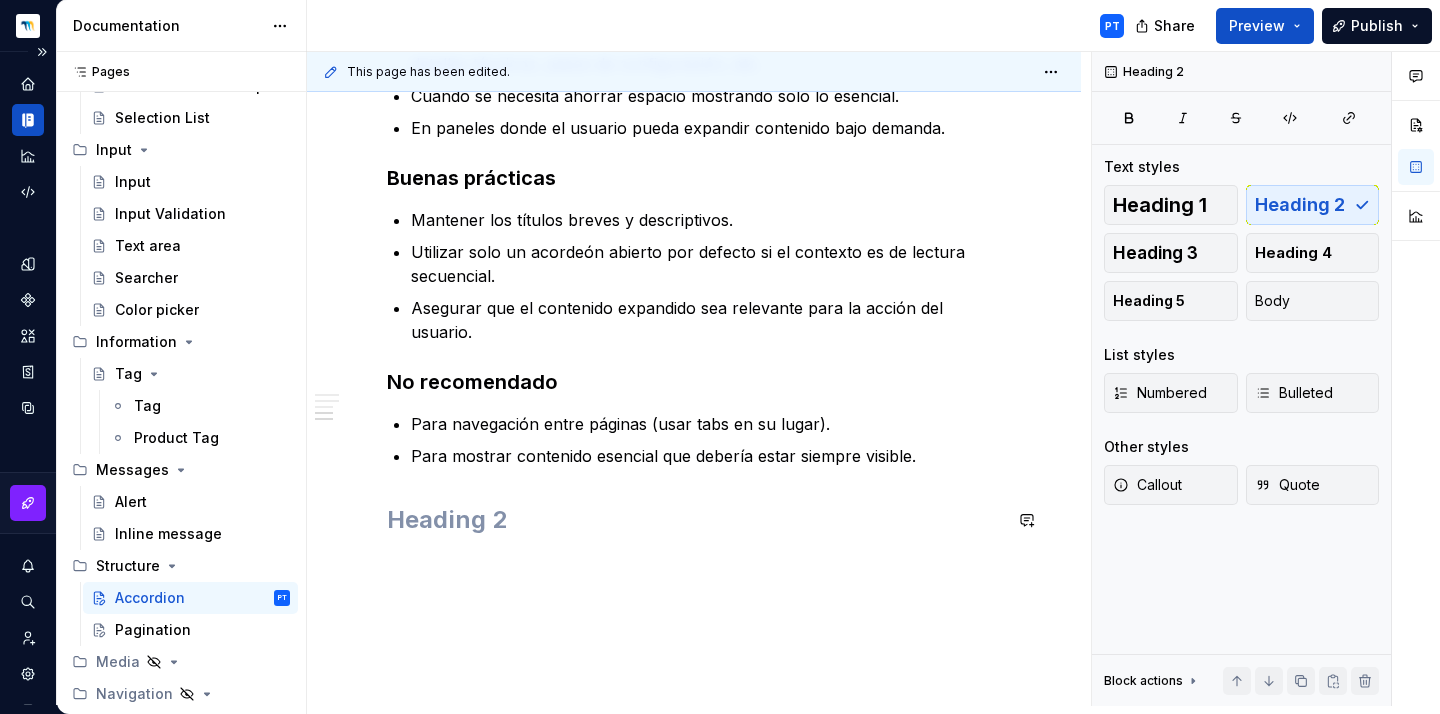 click on "******* ***** ***** ******* ***** **** ******* ***** ******* Descripción El componente permite mostrar y ocultar secciones de contenido bajo un encabezado resumido. Es útil para organizar información jerárquica o secundaria sin saturar la interfaz. La parte interna del acordeón, actuará como un slot sobre el que podremos introducir cualquier otro componente en caso de ser necesario además de contenido textual.  Uso Cuándo usar Para mostrar contenido colapsable como preguntas frecuentes (FAQs), detalles técnicos, pasos de configuración, etc. Cuando se necesita ahorrar espacio mostrando solo lo esencial. En paneles donde el usuario pueda expandir contenido bajo demanda. Buenas prácticas Mantener los títulos breves y descriptivos. Utilizar solo un acordeón abierto por defecto si el contexto es de lectura secuencial. Asegurar que el contenido expandido sea relevante para la acción del usuario. No recomendado Para navegación entre páginas (usar tabs en su lugar)." at bounding box center [694, 14] 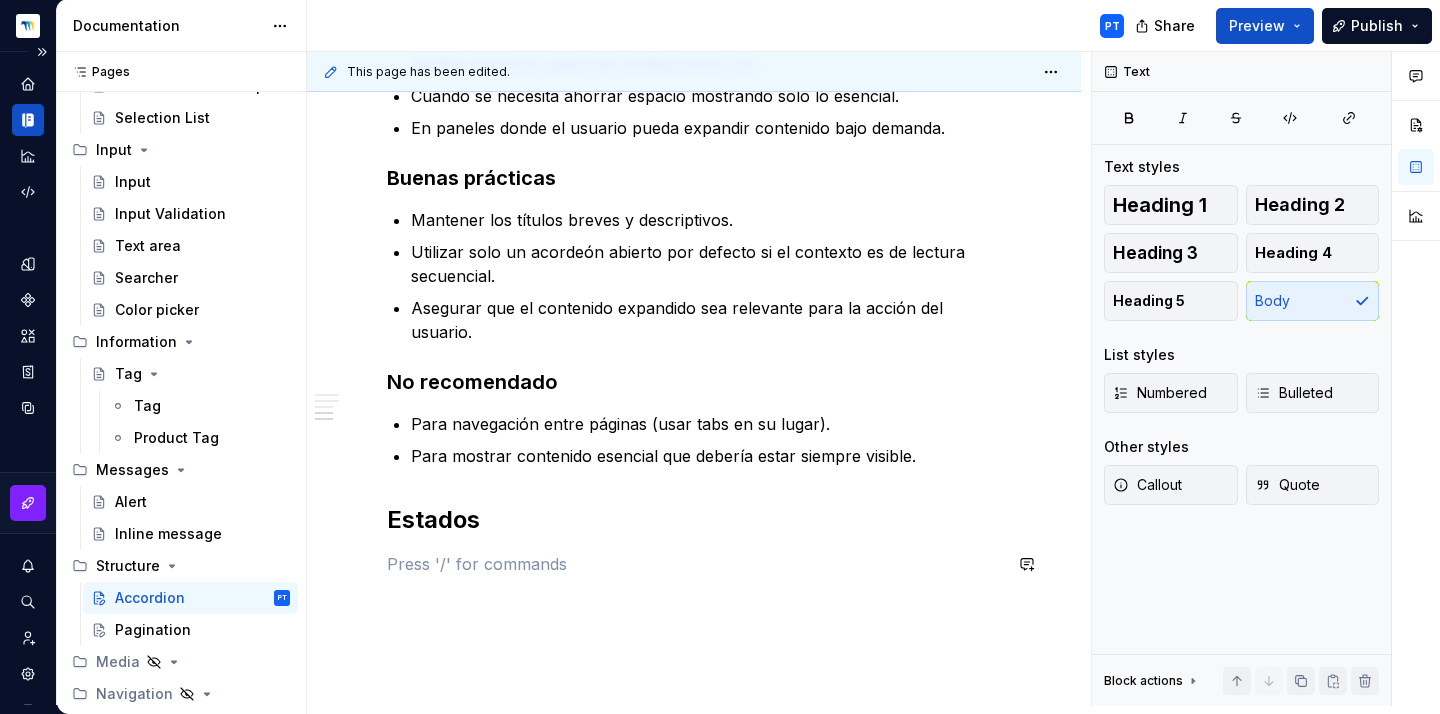 click on "******* ***** ***** ******* ***** **** ******* ***** ******* Descripción El componente permite mostrar y ocultar secciones de contenido bajo un encabezado resumido. Es útil para organizar información jerárquica o secundaria sin saturar la interfaz. La parte interna del acordeón, actuará como un slot sobre el que podremos introducir cualquier otro componente en caso de ser necesario además de contenido textual. Uso Cuándo usar Para mostrar contenido colapsable como preguntas frecuentes (FAQs), detalles técnicos, pasos de configuración, etc. Cuando se necesita ahorrar espacio mostrando solo lo esencial. En paneles donde el usuario pueda expandir contenido bajo demanda. Buenas prácticas Mantener los títulos breves y descriptivos. Utilizar solo un acordeón abierto por defecto si el contexto es de lectura secuencial. Asegurar que el contenido expandido sea relevante para la acción del usuario. No recomendado Para navegación entre páginas (usar tabs en su lugar). Estados" at bounding box center [694, 26] 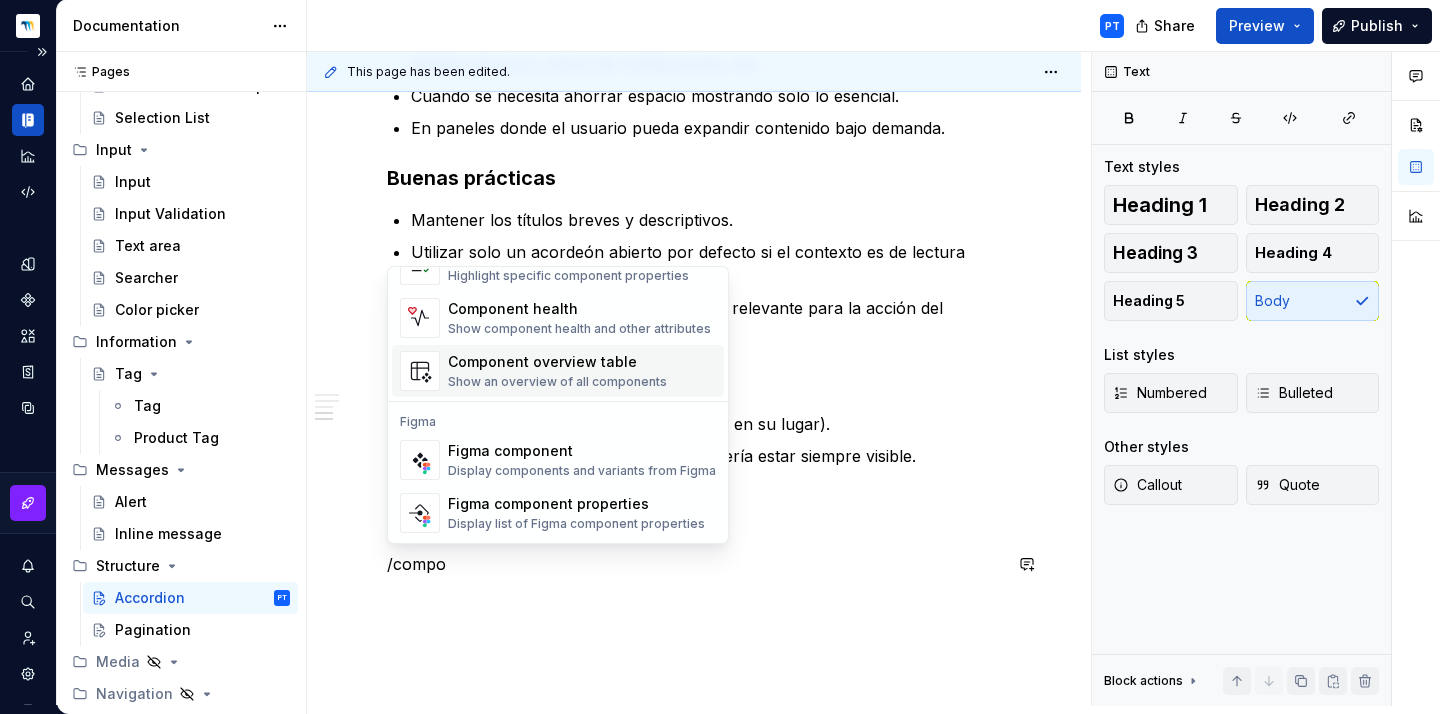 scroll, scrollTop: 60, scrollLeft: 0, axis: vertical 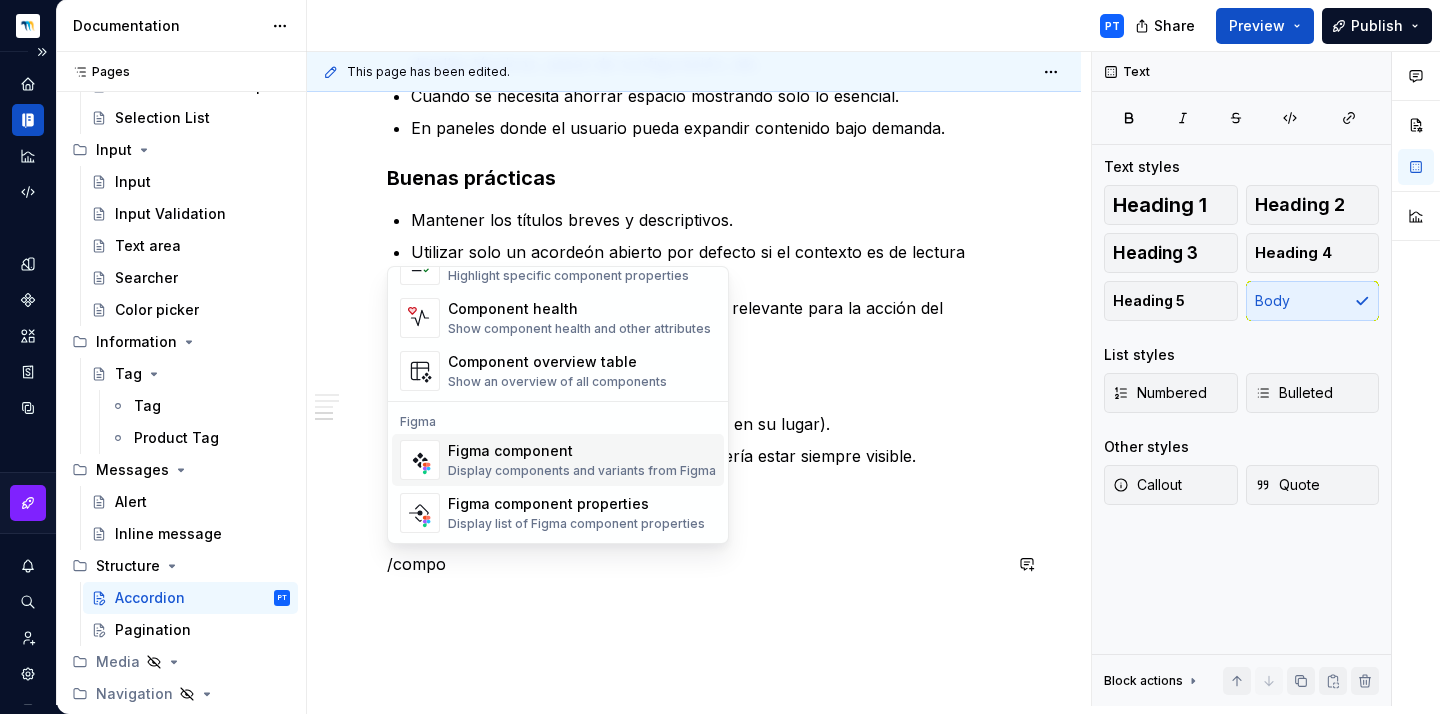 click on "Display components and variants from Figma" at bounding box center (582, 471) 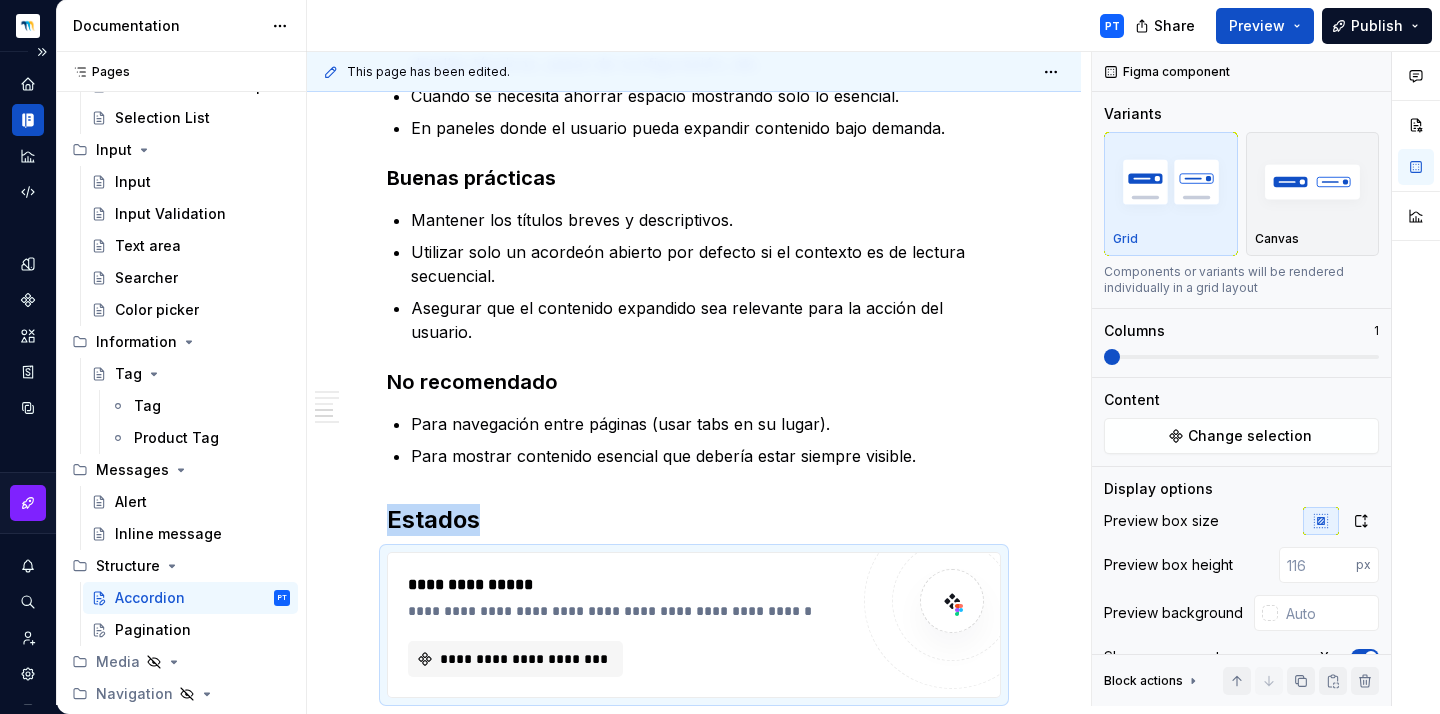 type on "*" 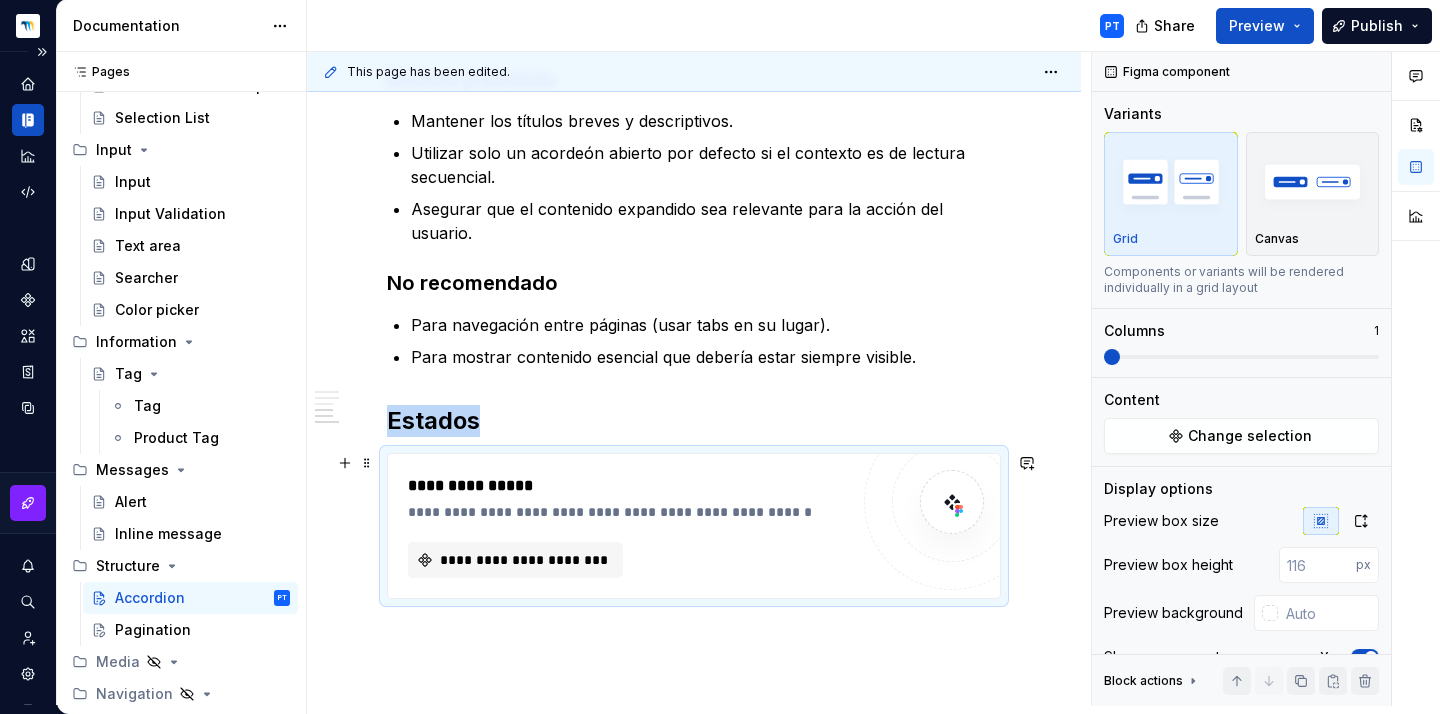 scroll, scrollTop: 1032, scrollLeft: 0, axis: vertical 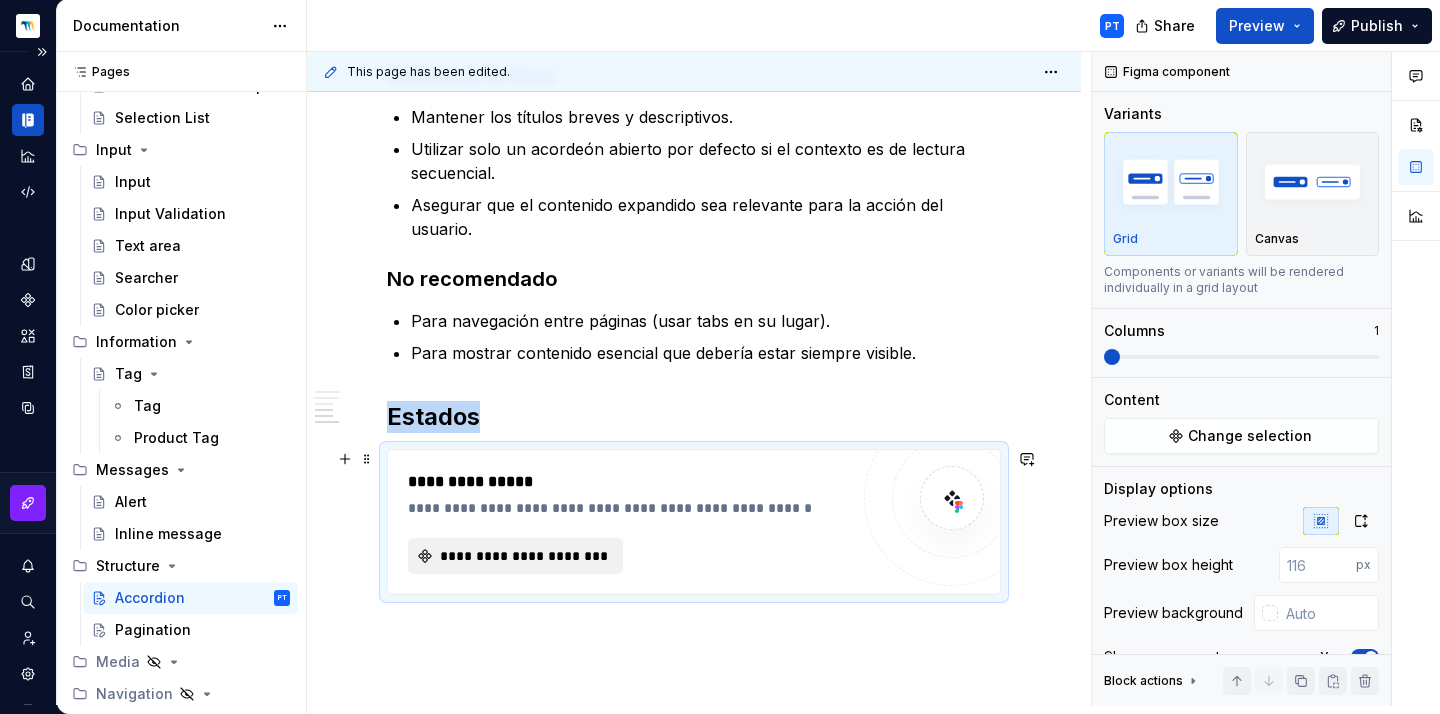 click on "**********" at bounding box center (523, 556) 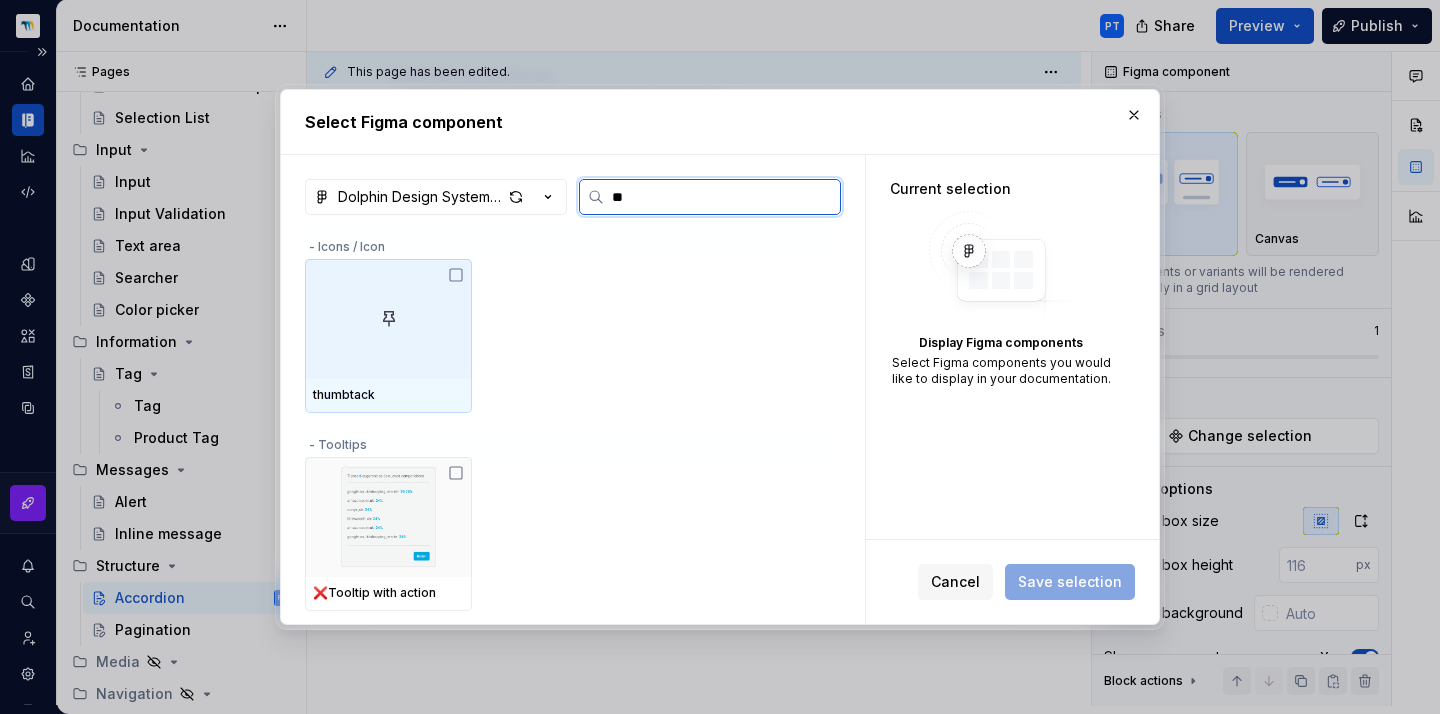 type on "***" 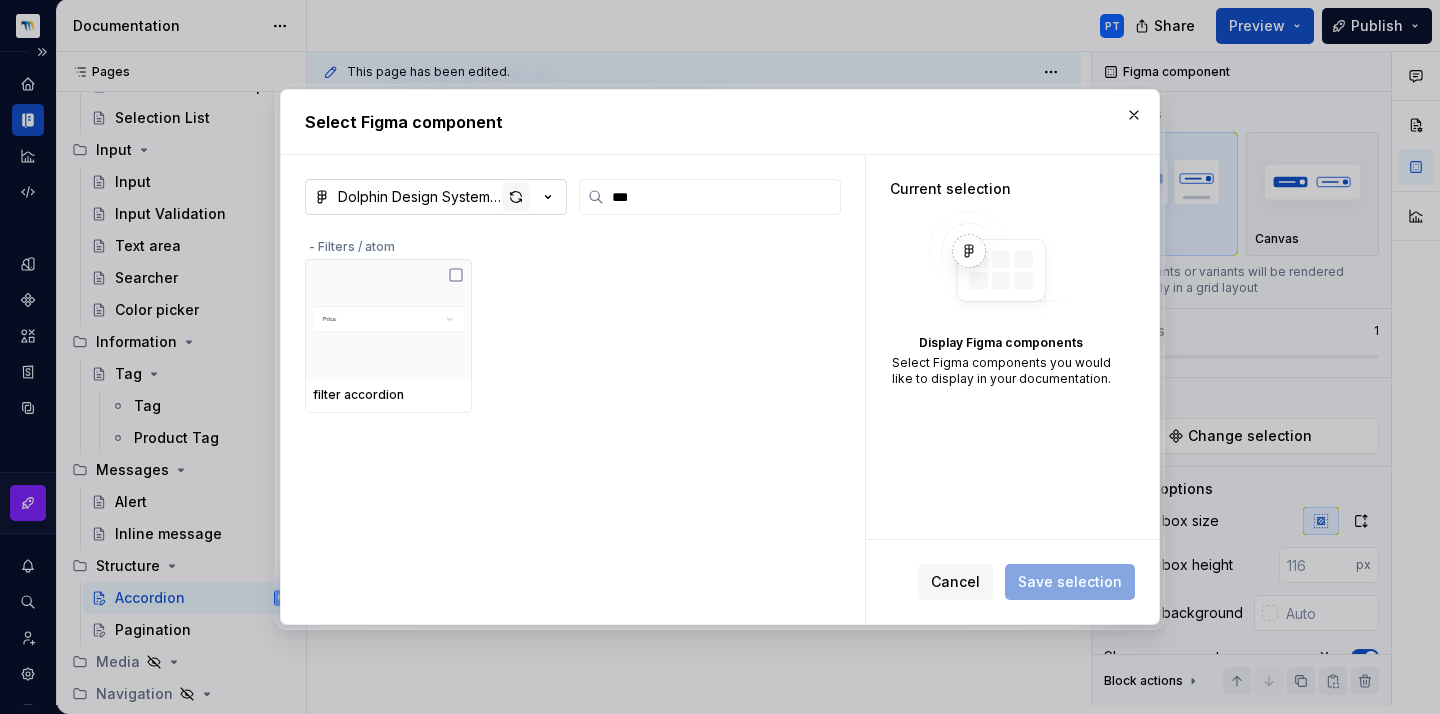 click at bounding box center [516, 197] 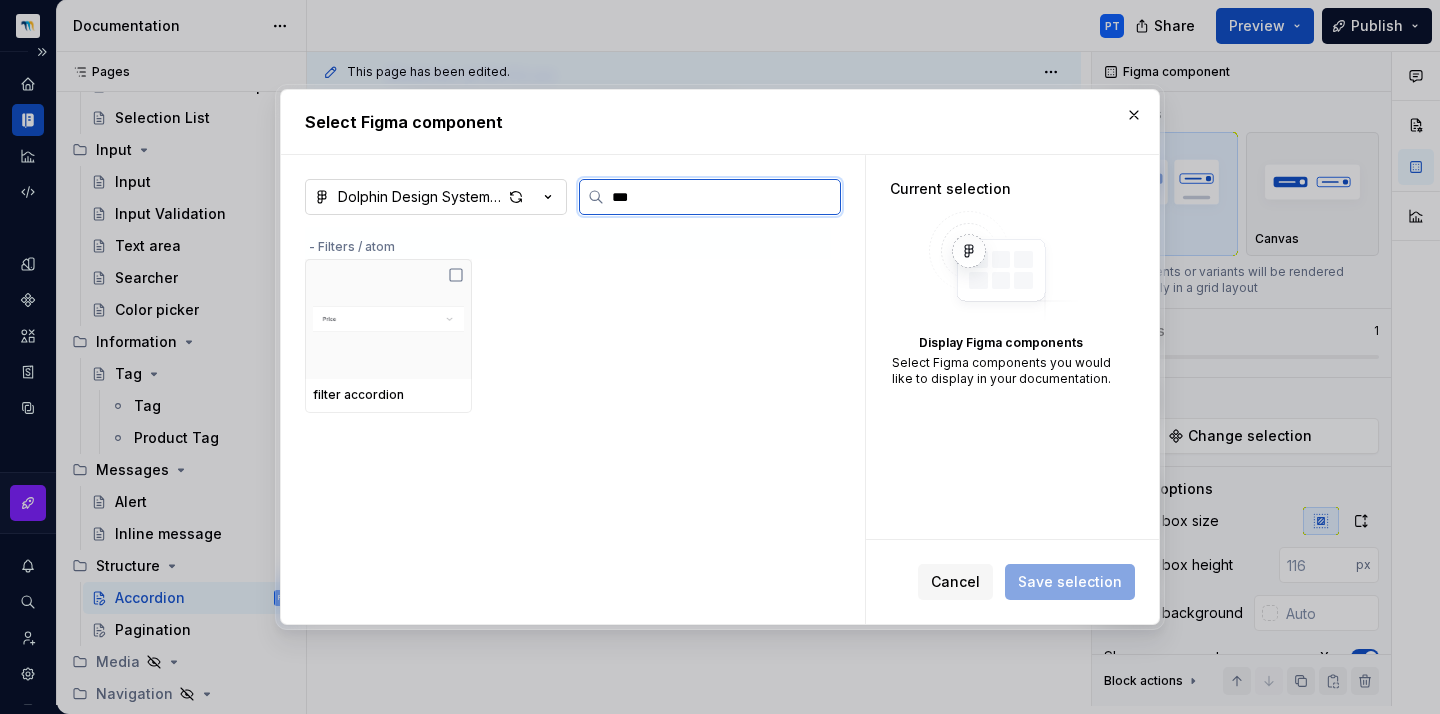 click on "***" at bounding box center [722, 197] 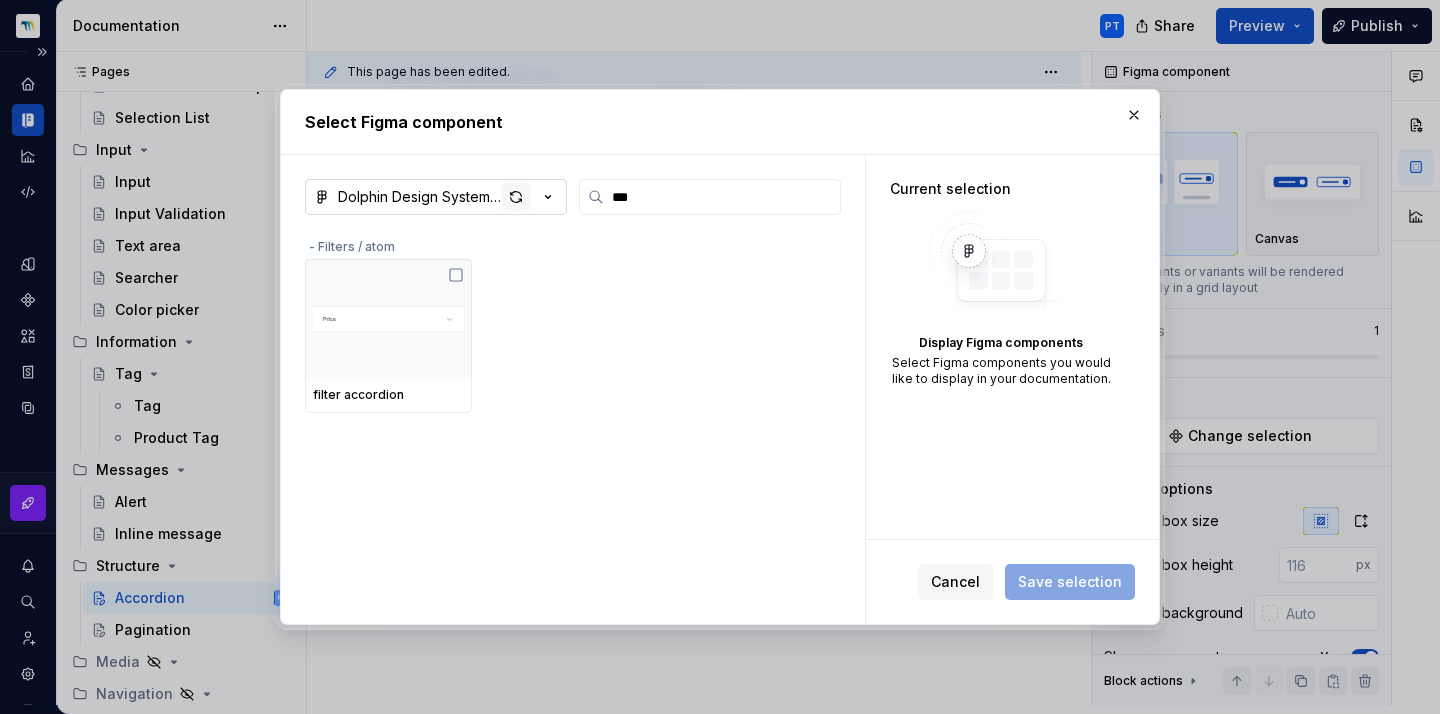 click at bounding box center [516, 197] 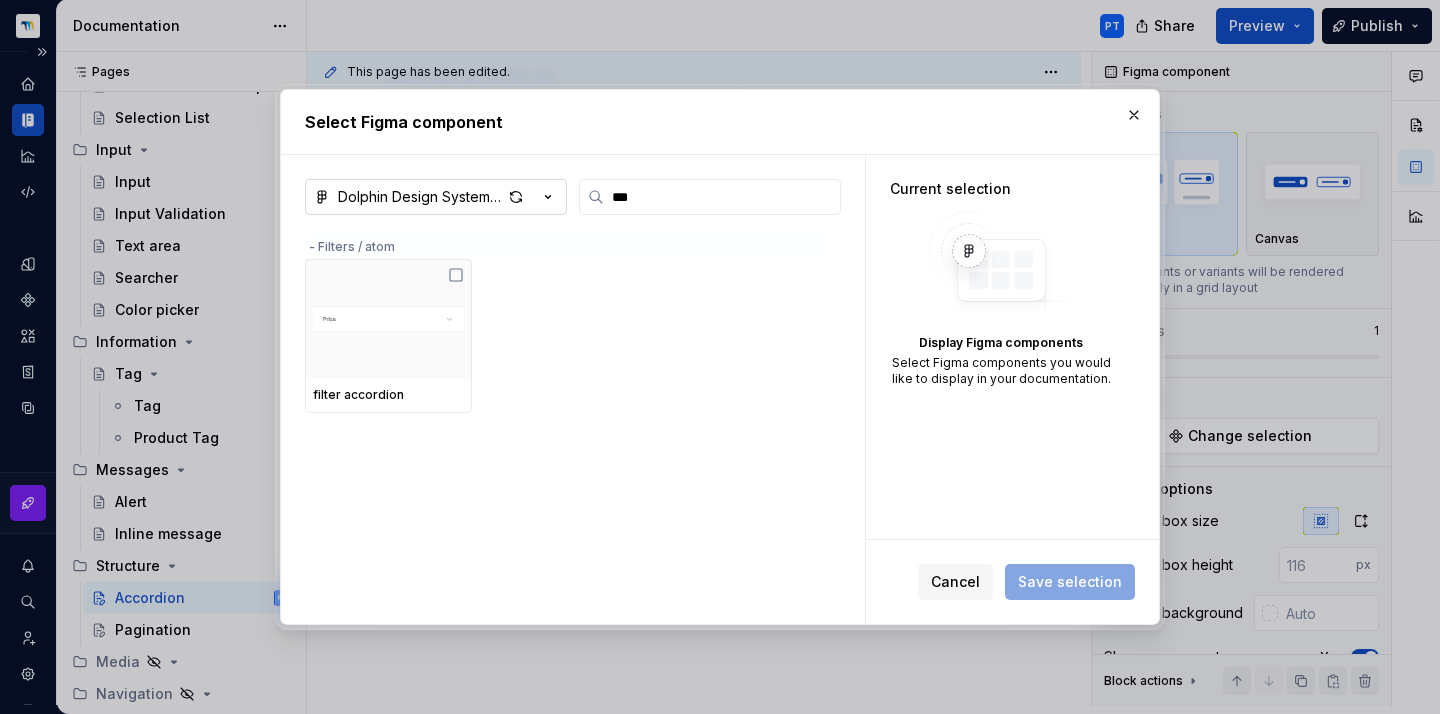 type on "*" 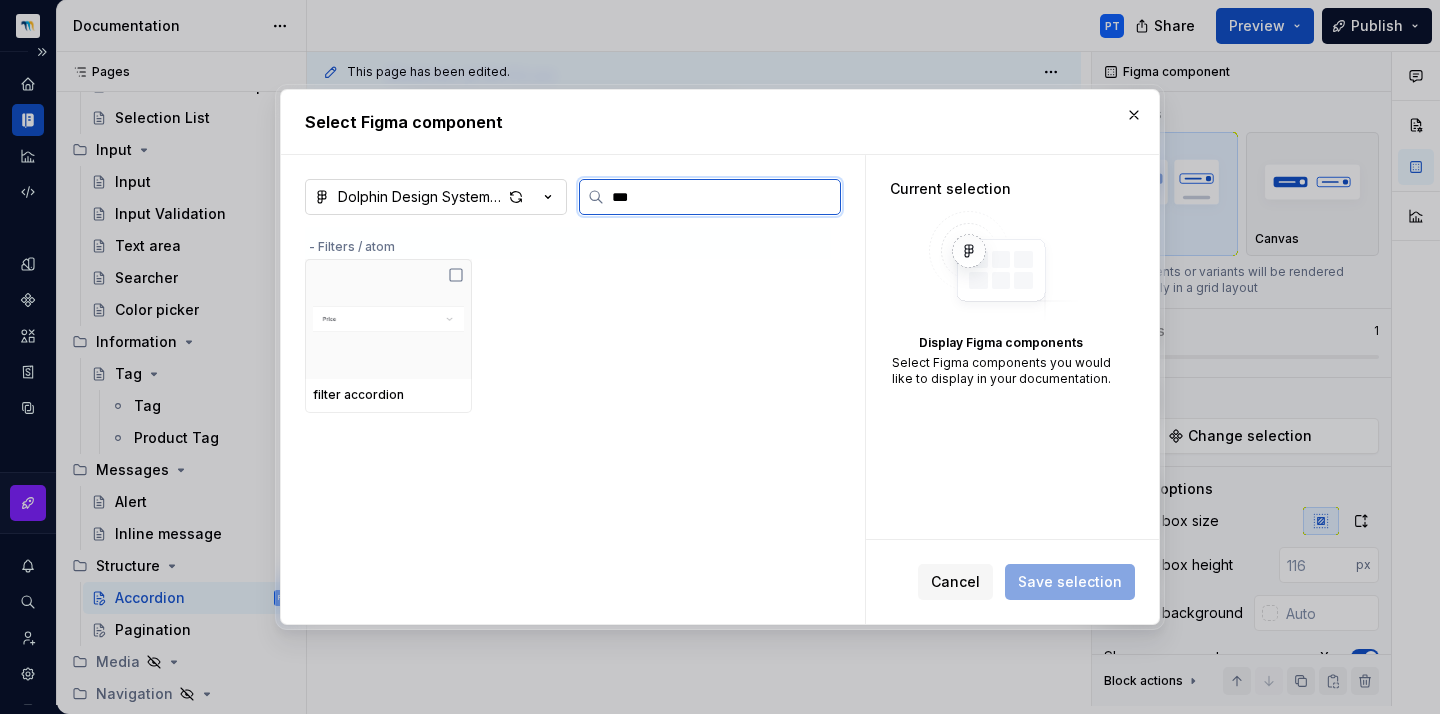 click on "***" at bounding box center (722, 197) 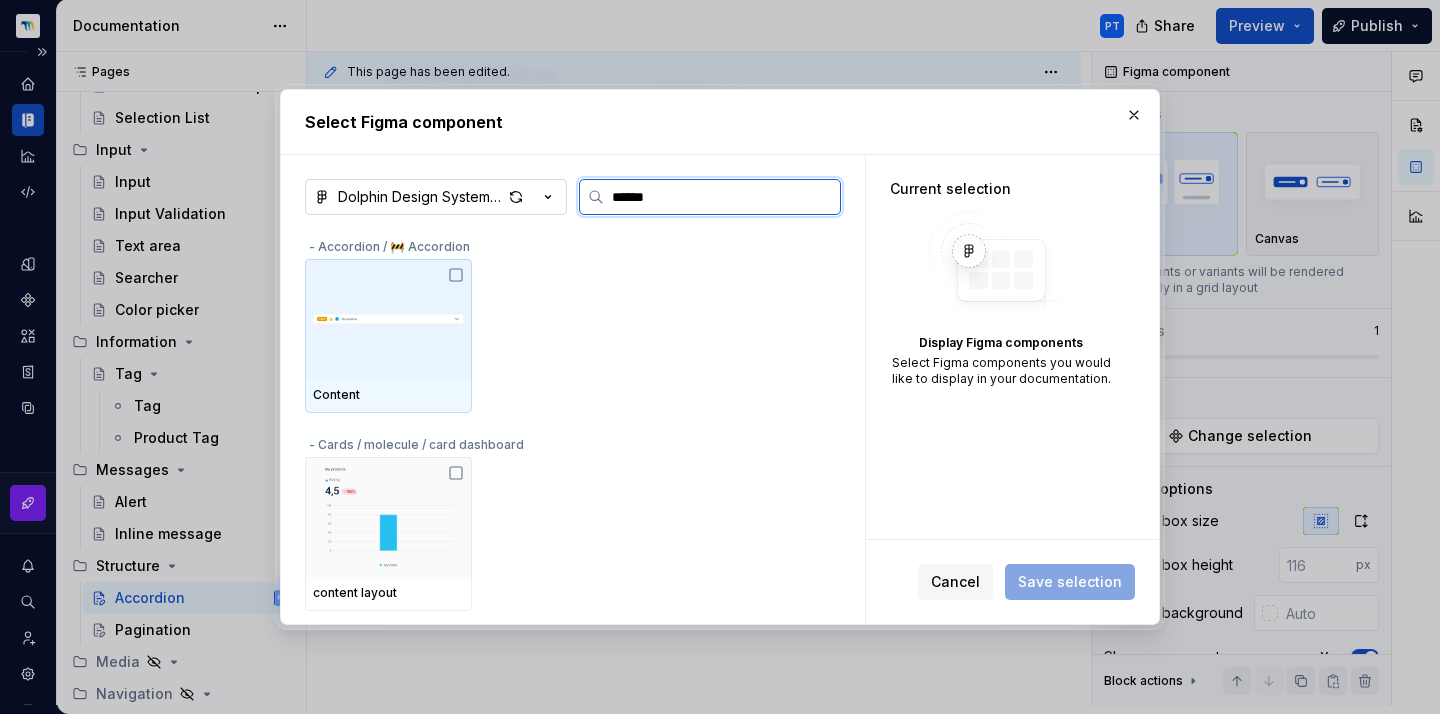 type on "*******" 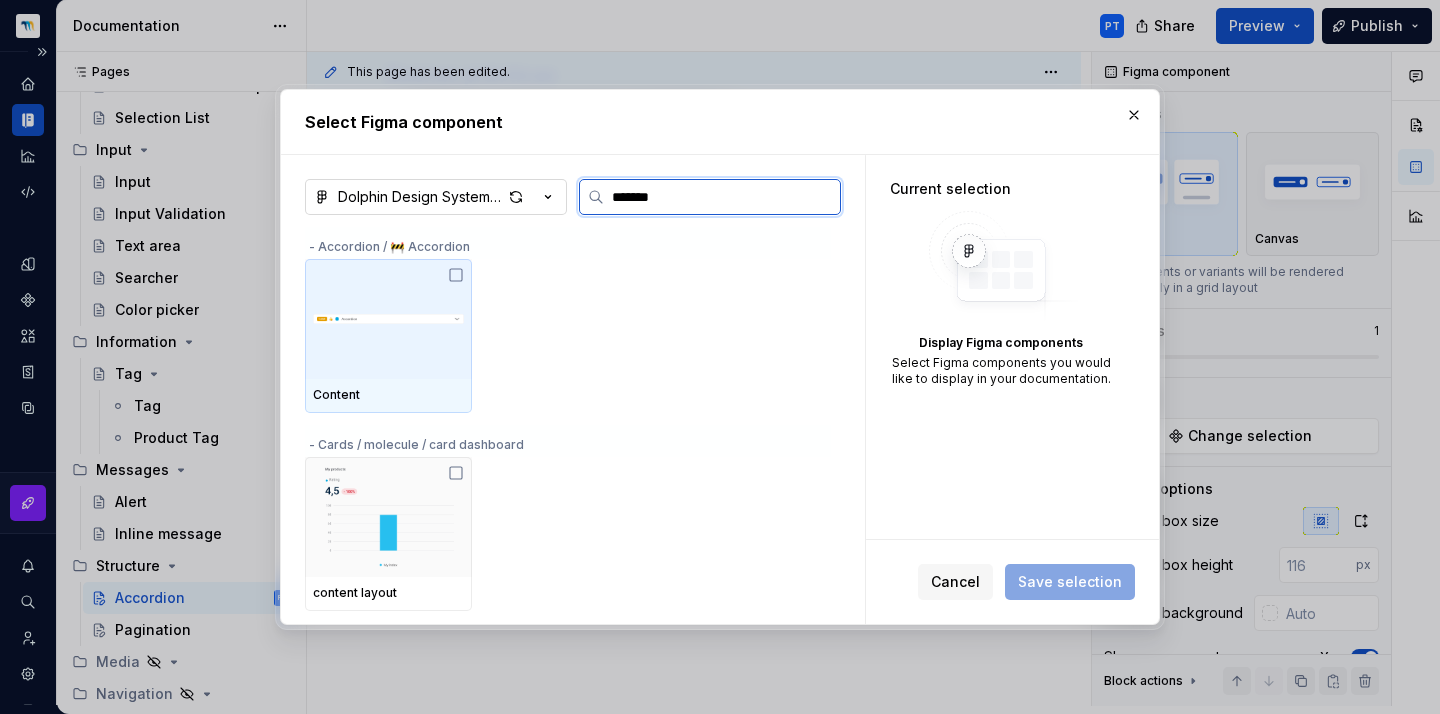 click at bounding box center [388, 319] 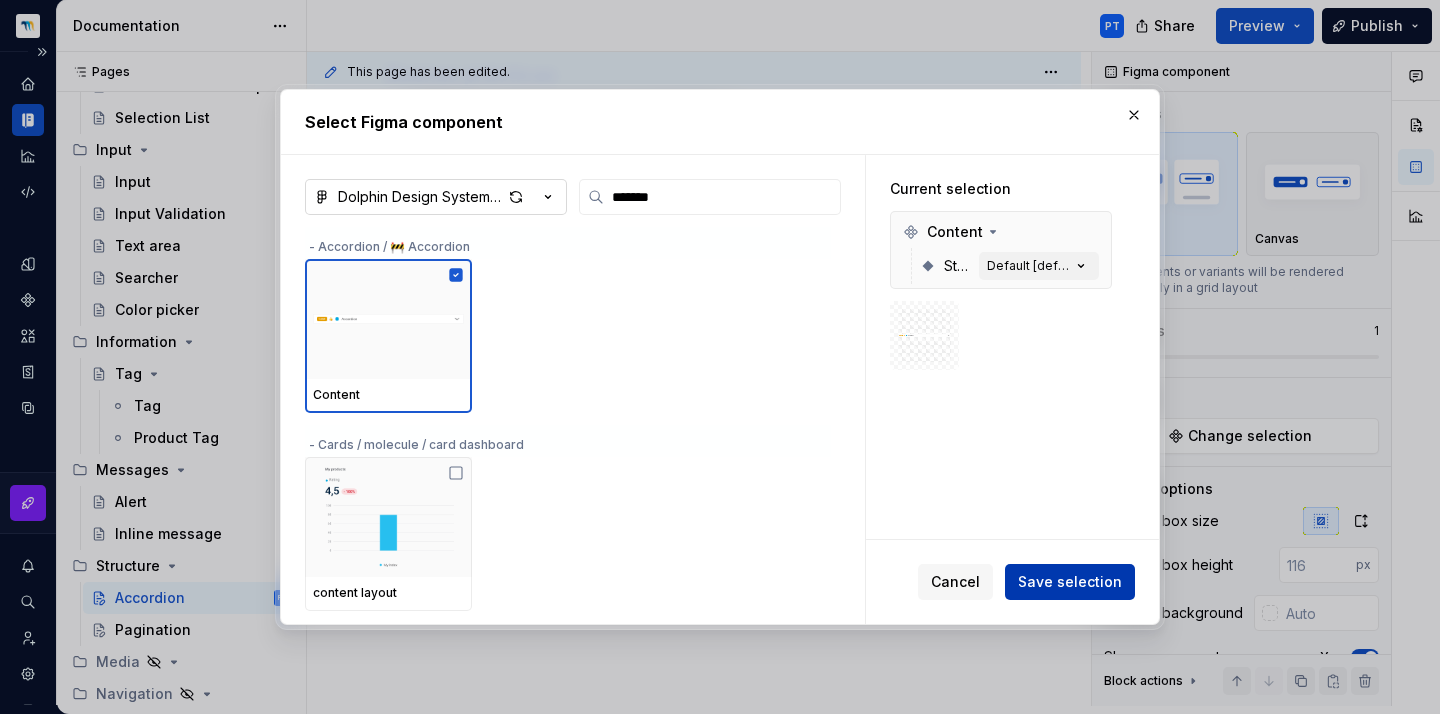 click on "Save selection" at bounding box center [1070, 582] 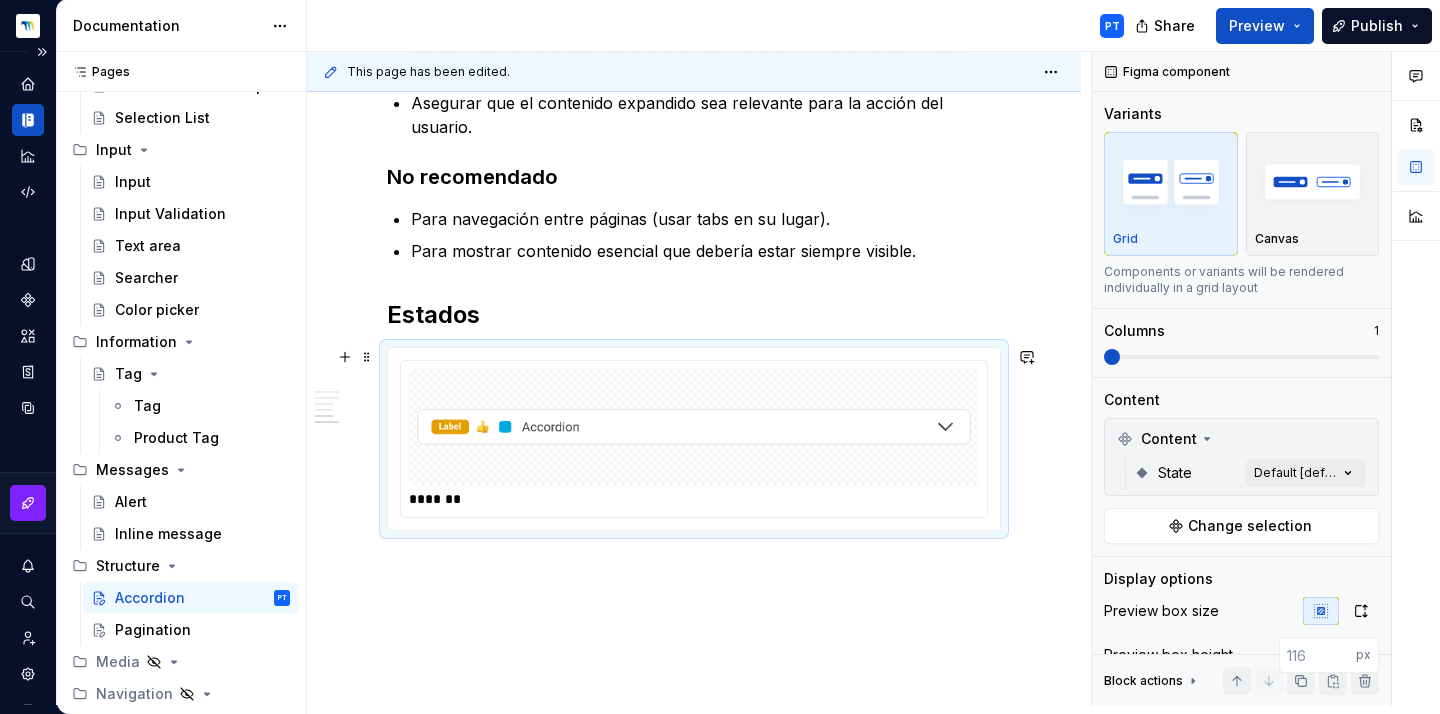 scroll, scrollTop: 1161, scrollLeft: 0, axis: vertical 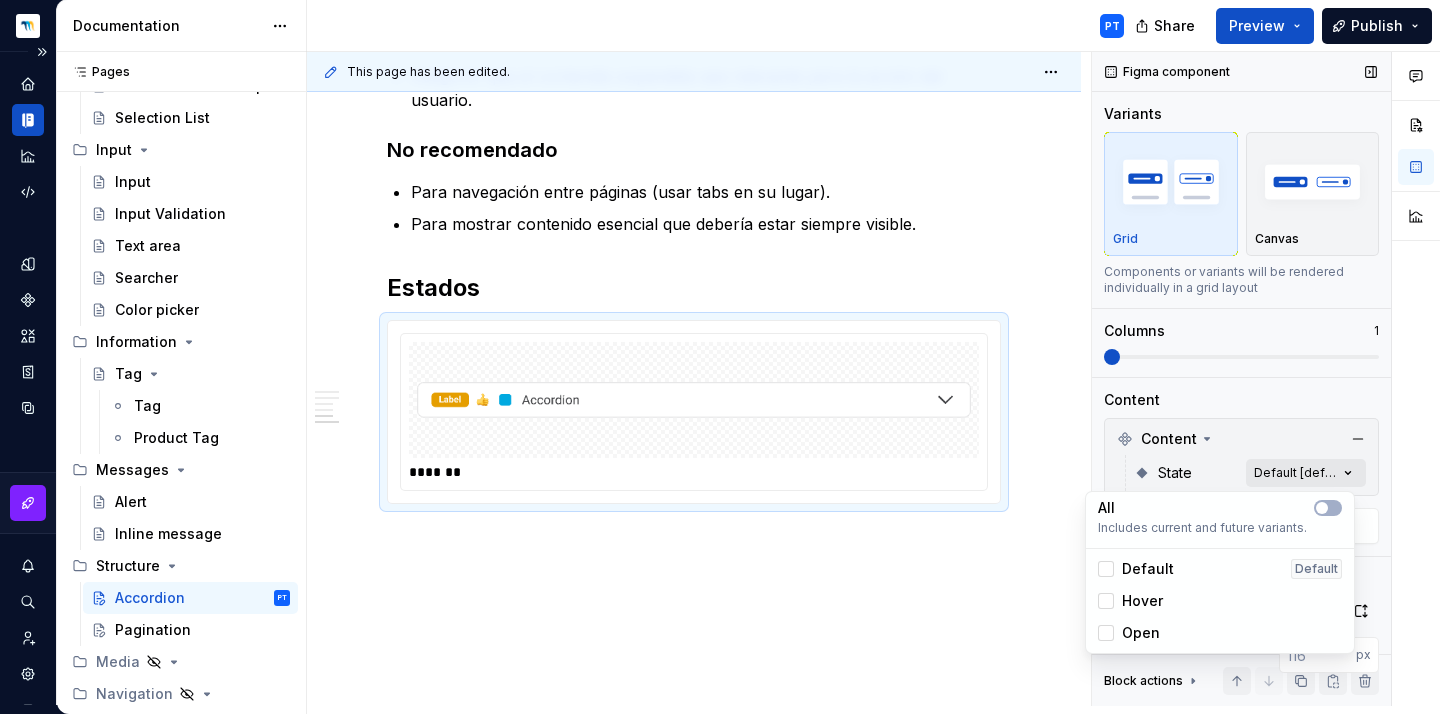 click on "Comments Open comments No comments yet Select ‘Comment’ from the block context menu to add one. Figma component Variants Grid Canvas Components or variants will be rendered individually in a grid layout Columns [NUMBER] Content Content State Default [default] Change selection Display options Preview box size Preview box height px Preview background Show component name Yes Show properties details Yes Show variant description Yes Block actions Move up Move down Duplicate Copy (⌘C) Cut (⌘X) Delete" at bounding box center [1266, 379] 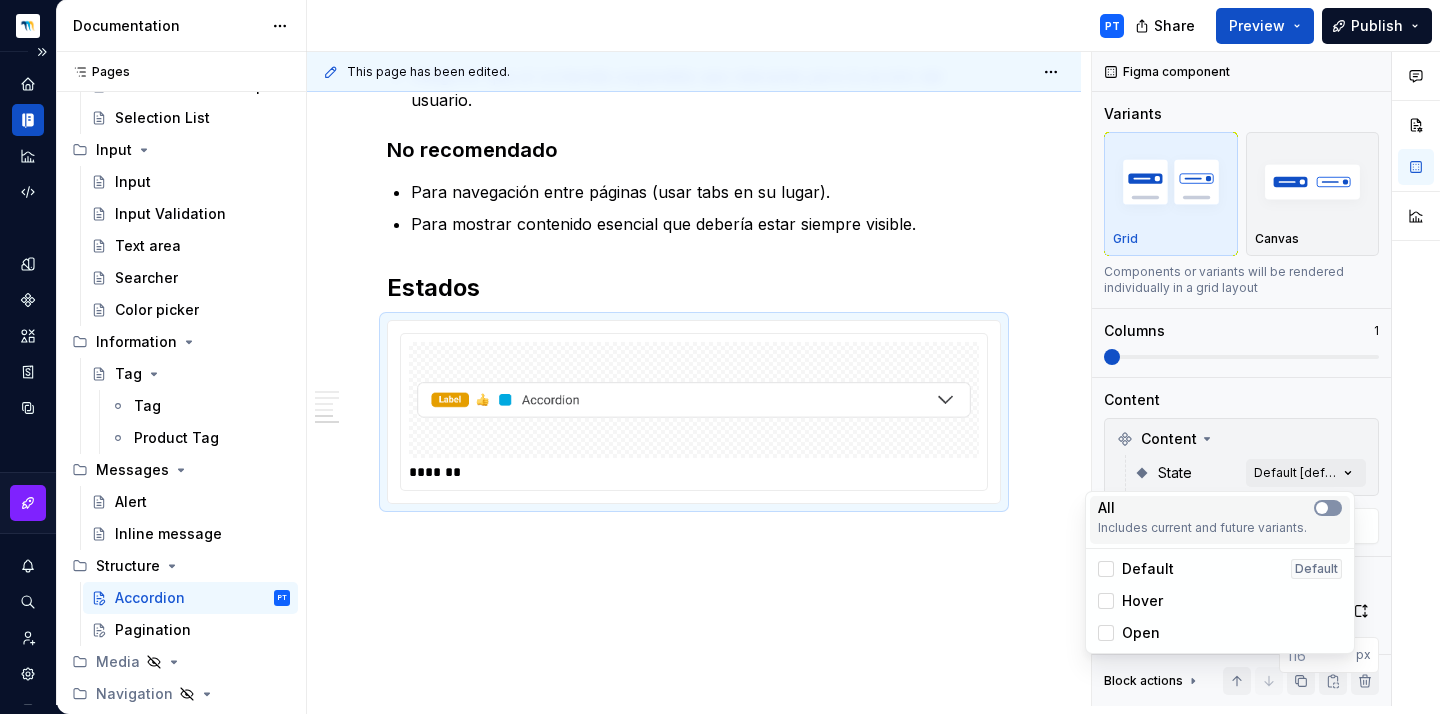 click at bounding box center [1328, 508] 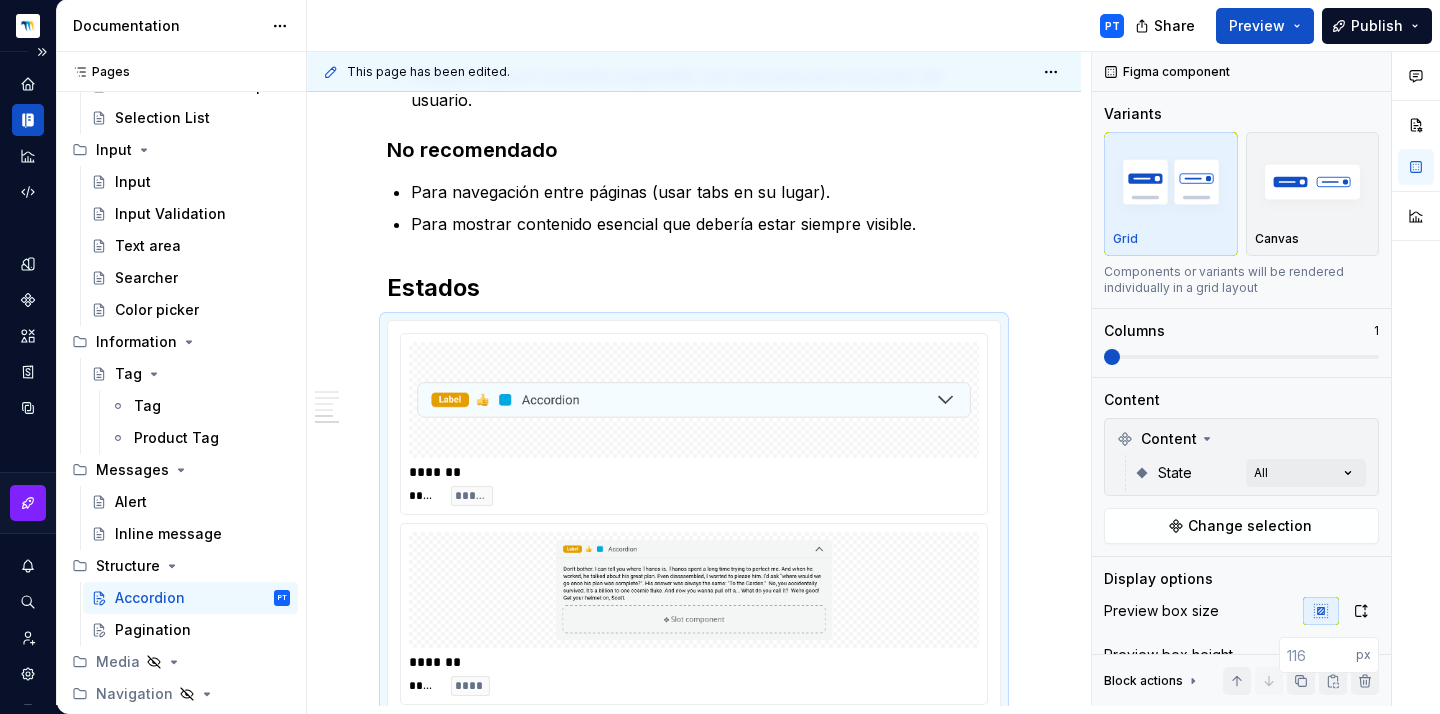 click on "Comments Open comments No comments yet Select ‘Comment’ from the block context menu to add one. Figma component Variants Grid Canvas Components or variants will be rendered individually in a grid layout Columns [NUMBER] Content Content State All Change selection Display options Preview box size Preview box height px Preview background Show component name Yes Show properties details Yes Show variant description Yes Block actions Move up Move down Duplicate Copy (⌘C) Cut (⌘X) Delete" at bounding box center (1266, 379) 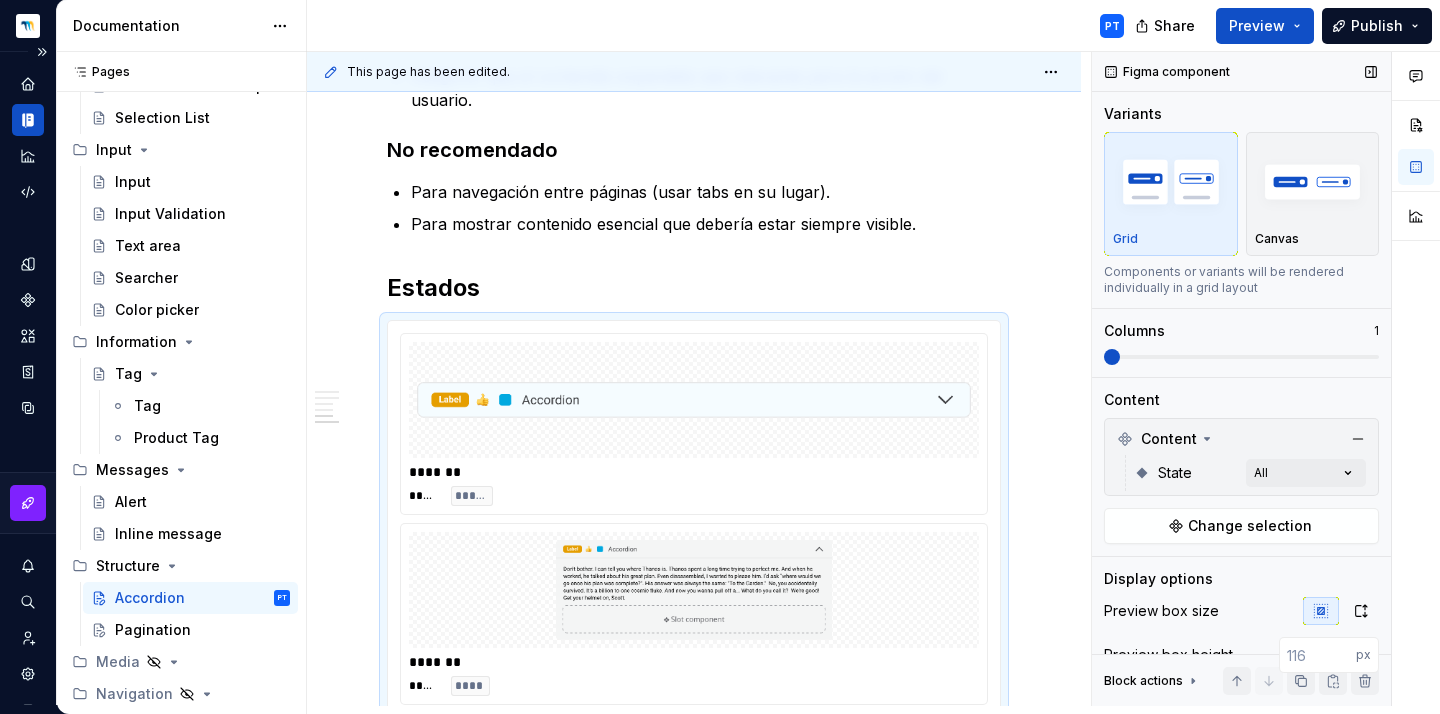 click at bounding box center (1241, 357) 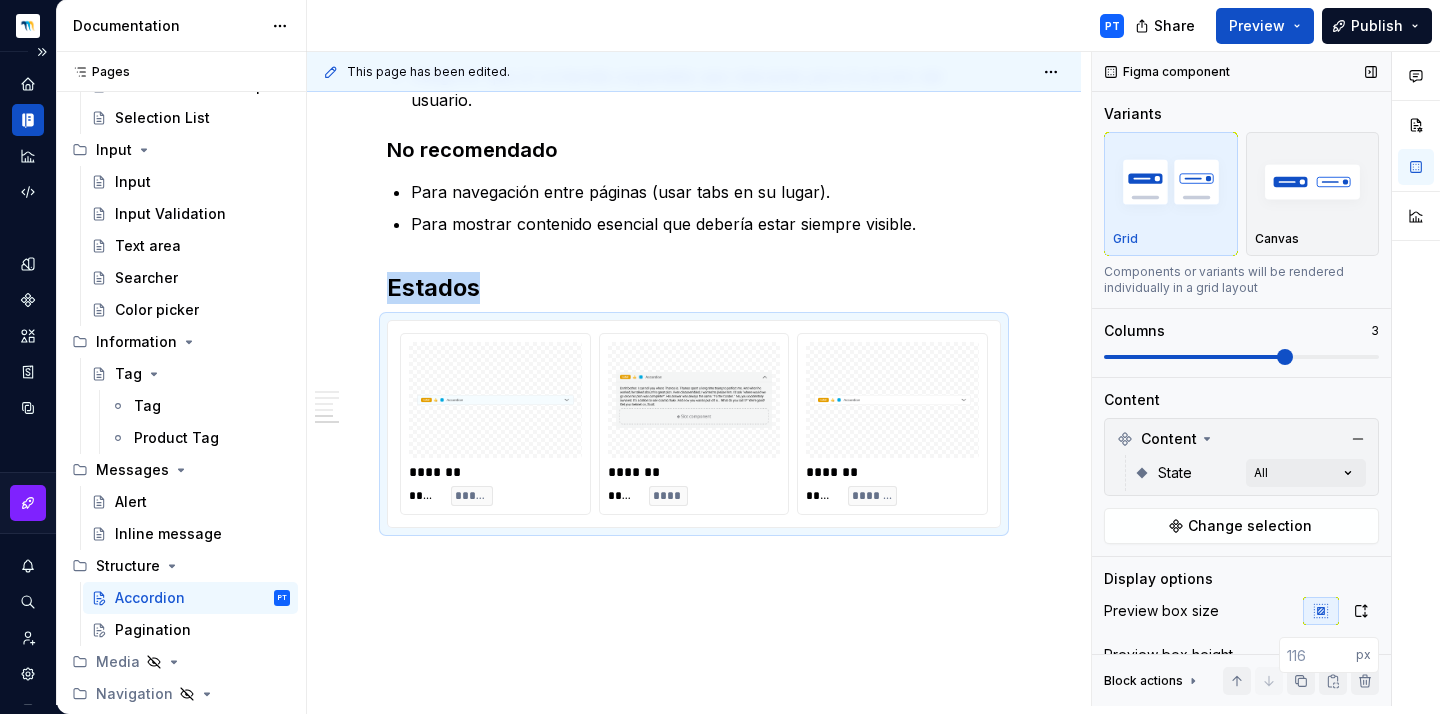 click at bounding box center (1241, 357) 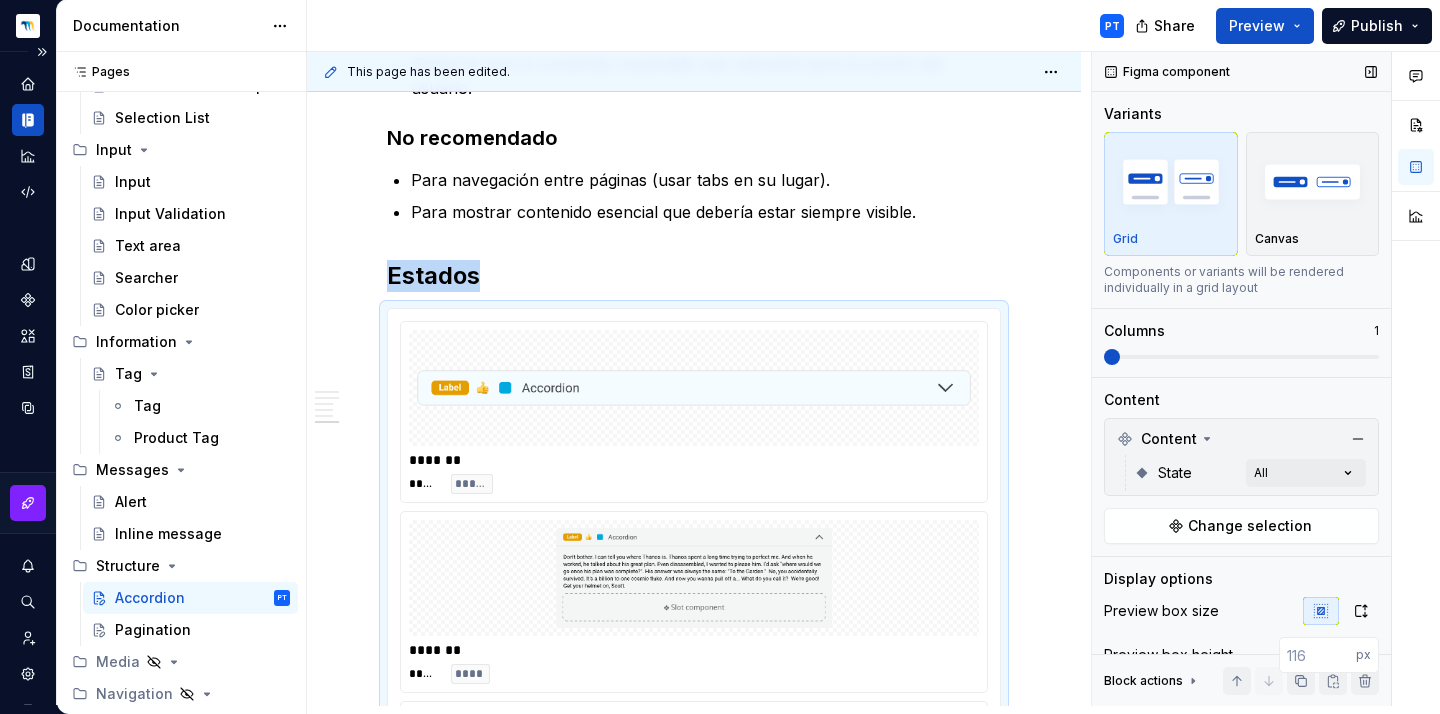 click at bounding box center [1241, 357] 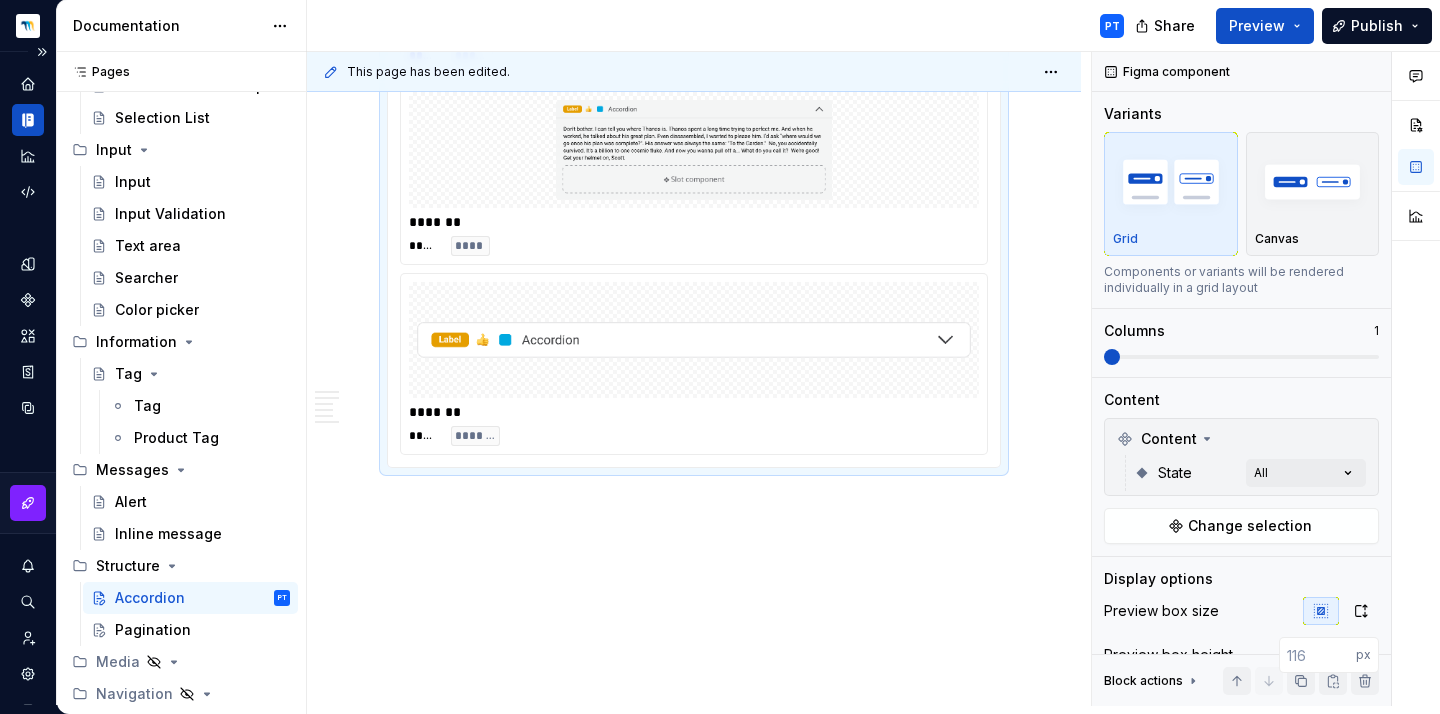 scroll, scrollTop: 1601, scrollLeft: 0, axis: vertical 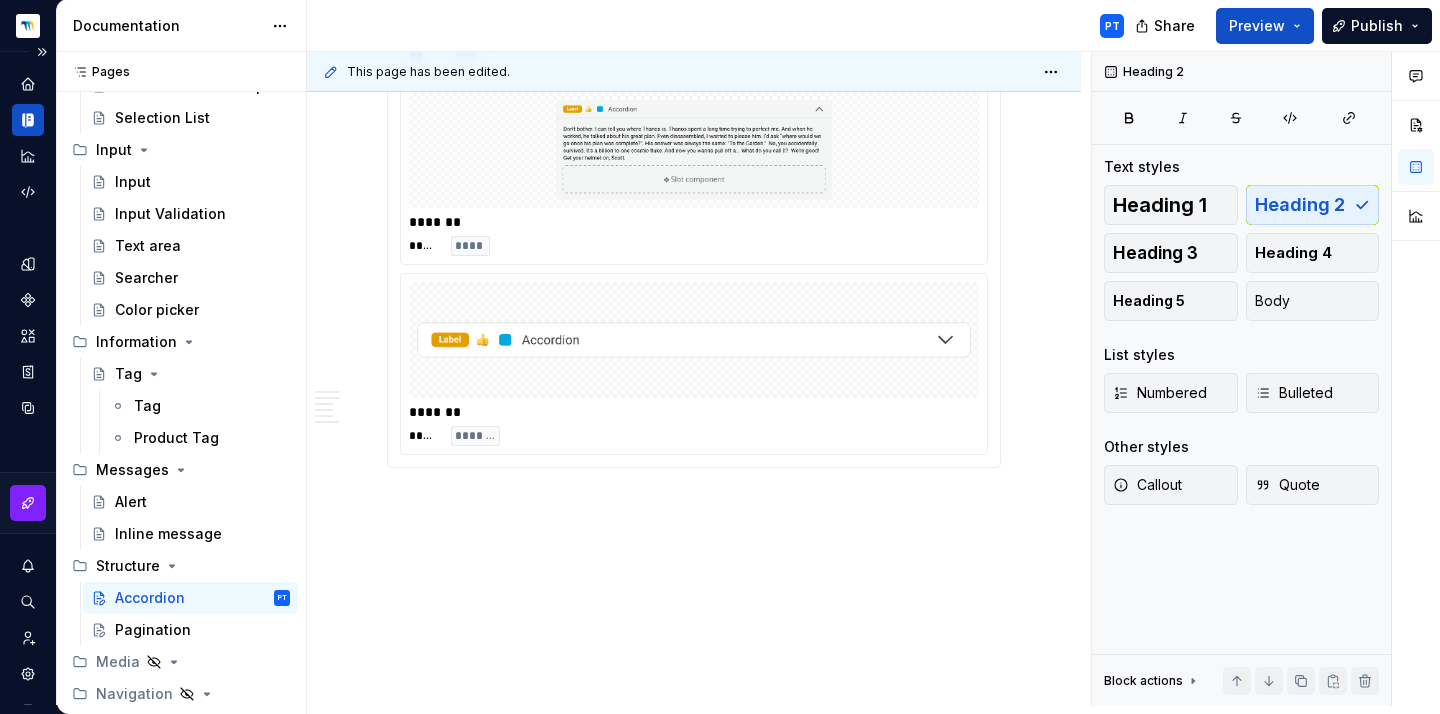 click on "Descripción El componente permite mostrar y ocultar secciones de contenido bajo un encabezado resumido. Es útil para organizar información jerárquica o secundaria sin saturar la interfaz. La parte interna del acordeón, actuará como un slot sobre el que podremos introducir cualquier otro componente en caso de ser necesario además de contenido textual.  Uso Cuándo usar Para mostrar contenido colapsable como preguntas frecuentes (FAQs), detalles técnicos, pasos de configuración, etc. Cuando se necesita ahorrar espacio mostrando solo lo esencial. En paneles donde el usuario pueda expandir contenido bajo demanda. Buenas prácticas Mantener los títulos breves y descriptivos. Utilizar solo un acordeón abierto por defecto si el contexto es de lectura secuencial. Asegurar que el contenido expandido sea relevante para la acción del usuario. No recomendado Para navegación entre páginas (usar tabs en su lugar). Estados" at bounding box center (694, -281) 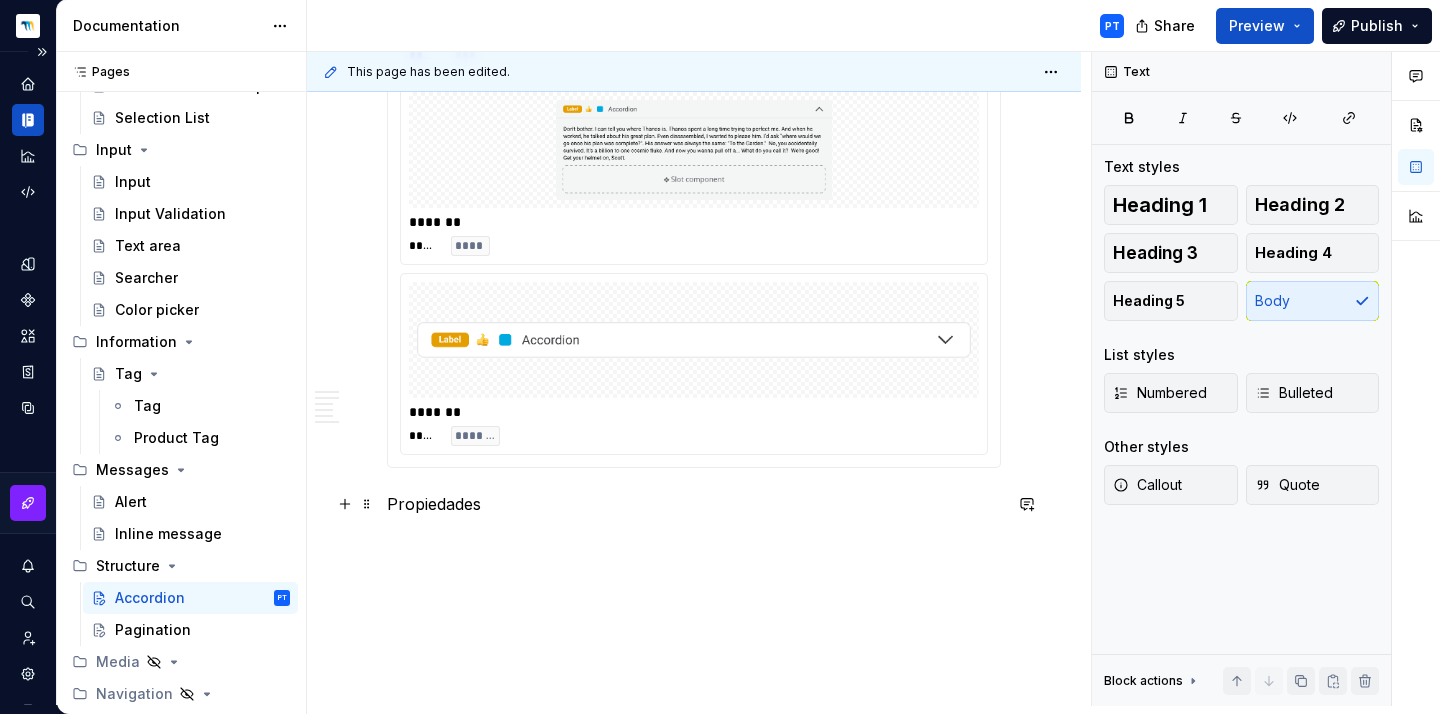 click on "Propiedades" at bounding box center (694, 504) 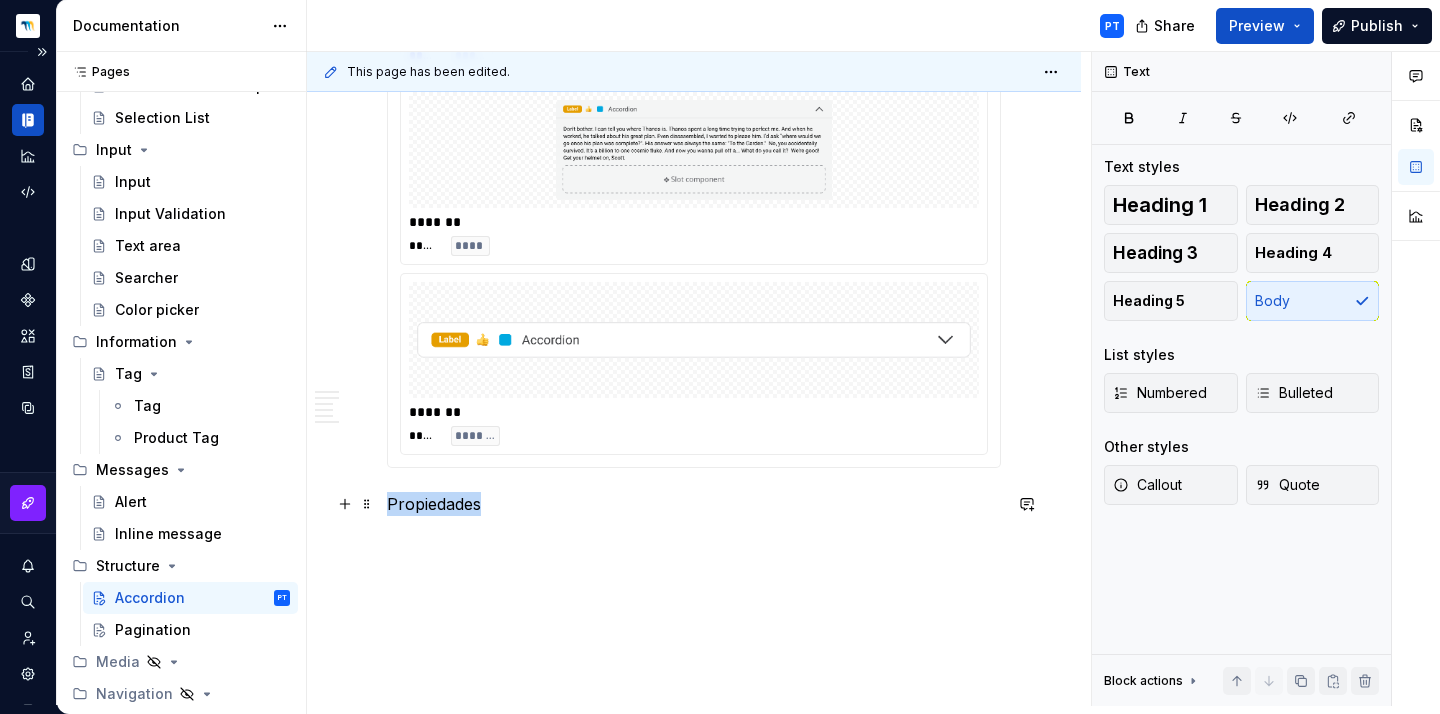click on "Propiedades" at bounding box center (694, 504) 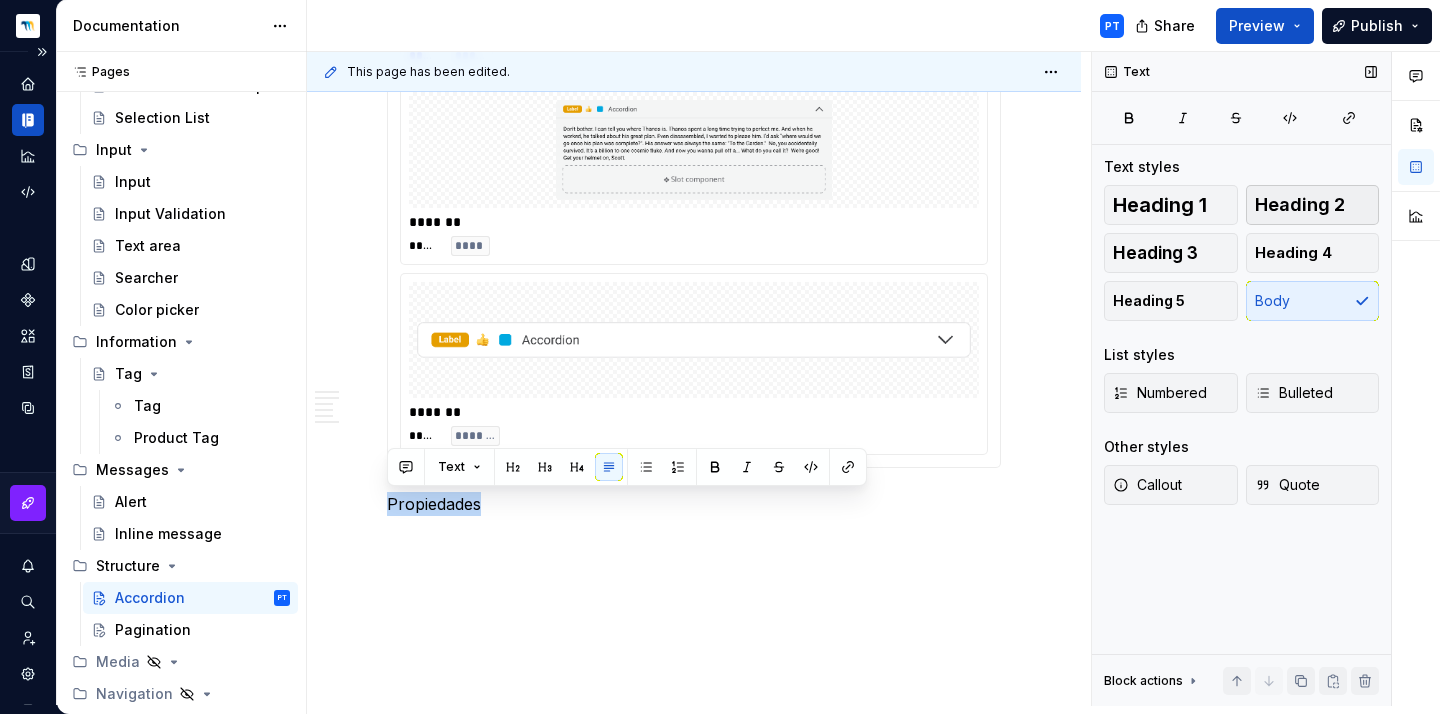 click on "Heading 2" at bounding box center [1300, 205] 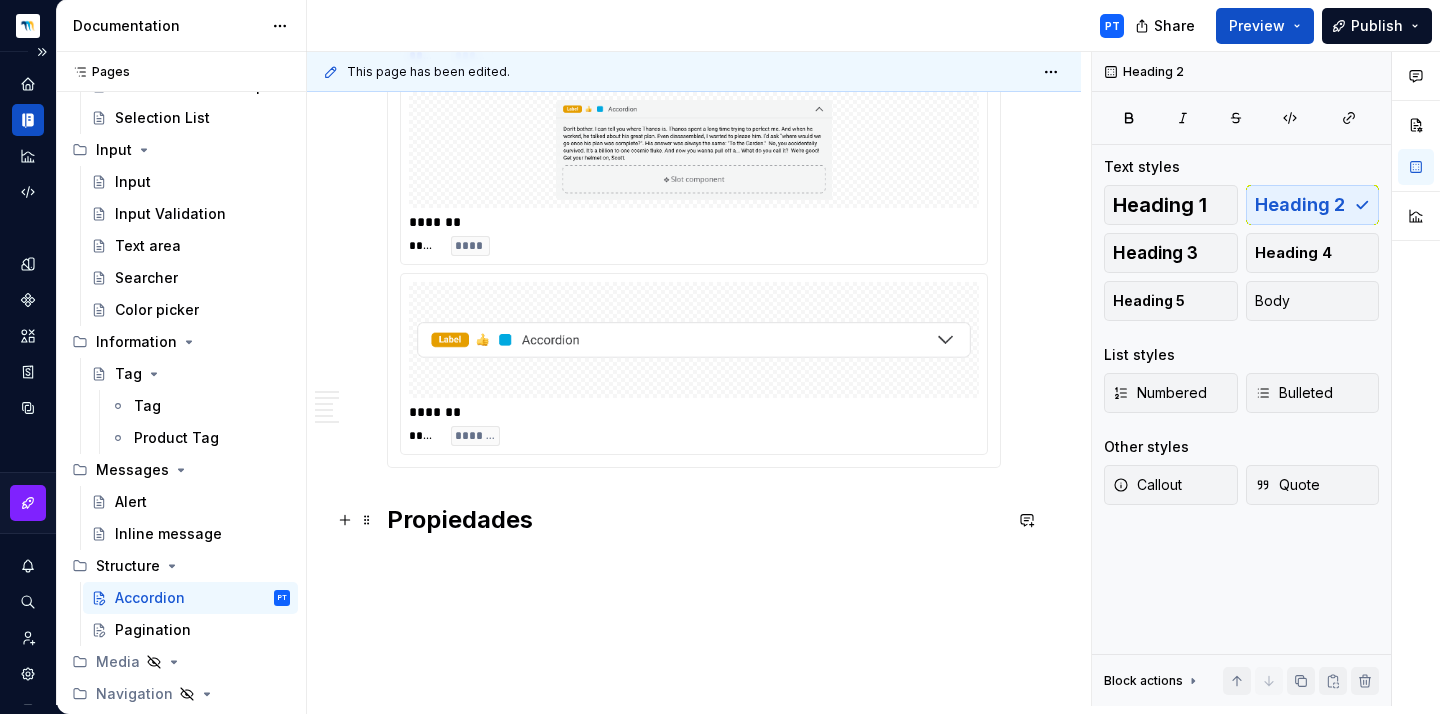 click on "Descripción El componente permite mostrar y ocultar secciones de contenido bajo un encabezado resumido. Es útil para organizar información jerárquica o secundaria sin saturar la interfaz. La parte interna del acordeón, actuará como un slot sobre el que podremos introducir cualquier otro componente en caso de ser necesario además de contenido textual.  Uso Cuándo usar Para mostrar contenido colapsable como preguntas frecuentes (FAQs), detalles técnicos, pasos de configuración, etc. Cuando se necesita ahorrar espacio mostrando solo lo esencial. En paneles donde el usuario pueda expandir contenido bajo demanda. Buenas prácticas Mantener los títulos breves y descriptivos. Utilizar solo un acordeón abierto por defecto si el contexto es de lectura secuencial. Asegurar que el contenido expandido sea relevante para la acción del usuario. No recomendado Para navegación entre páginas (usar tabs en su lugar). Estados" at bounding box center (694, -330) 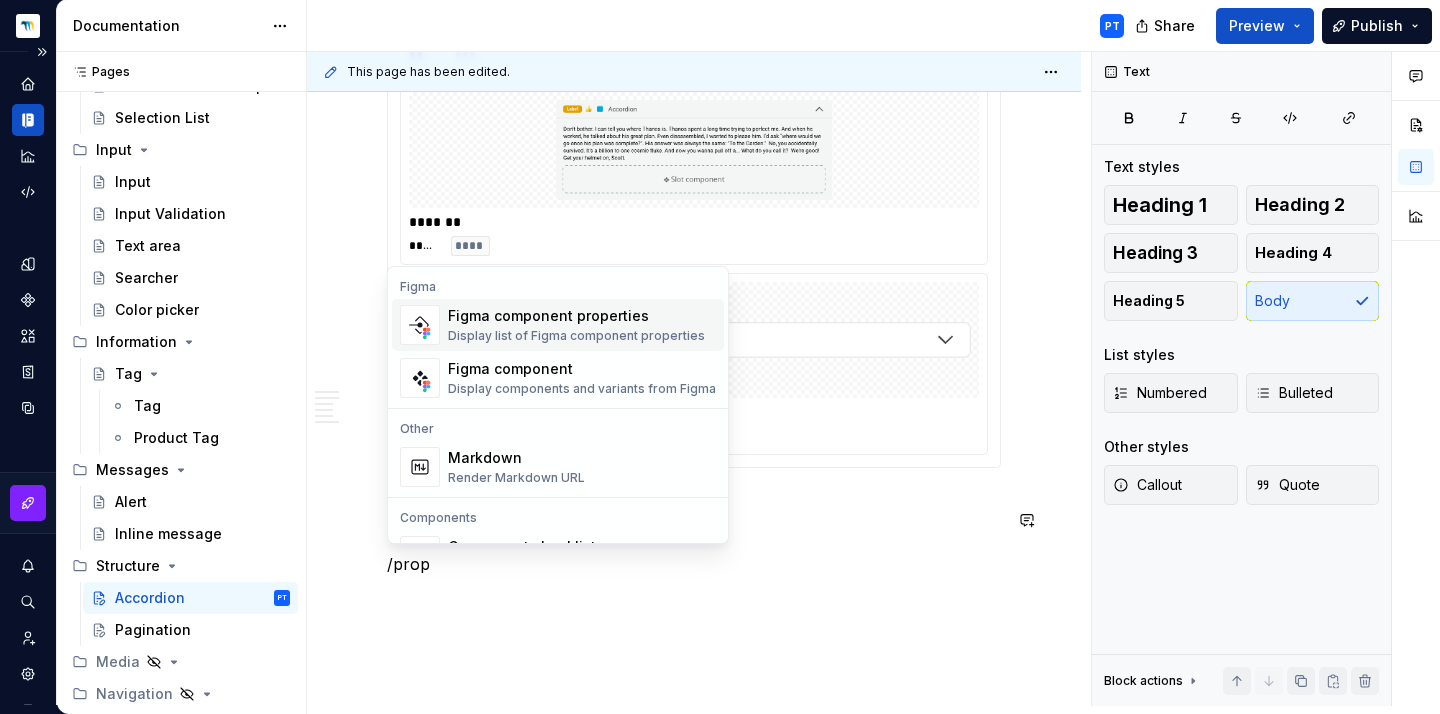 click on "Figma component properties" at bounding box center [576, 316] 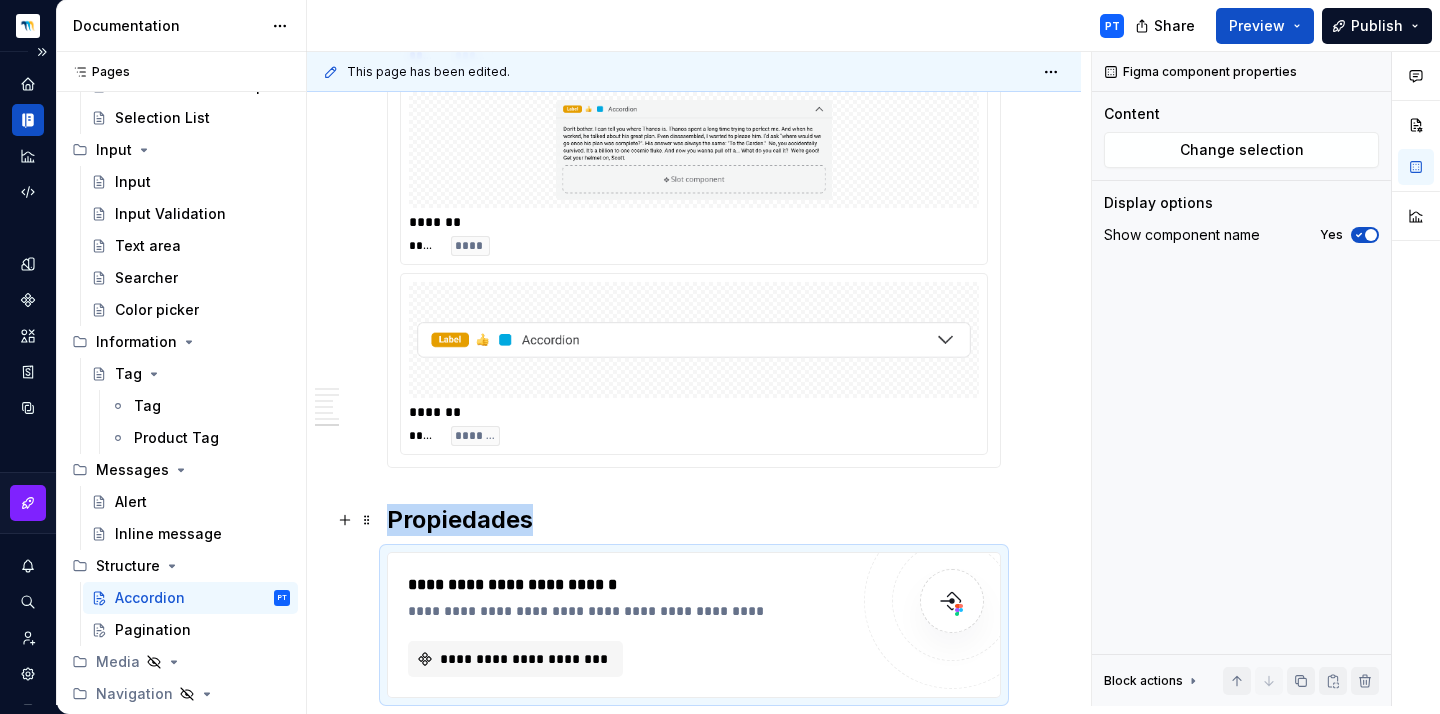 type on "*" 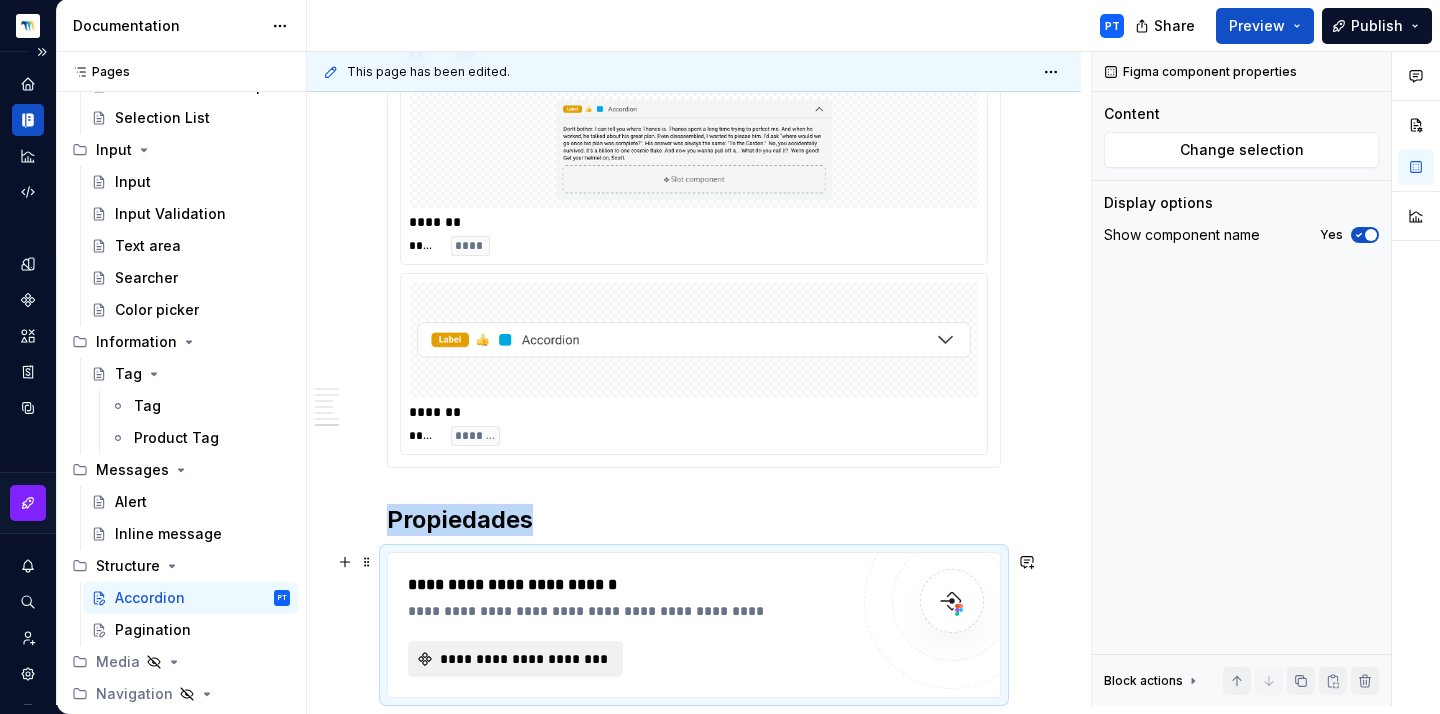 click on "**********" at bounding box center (523, 659) 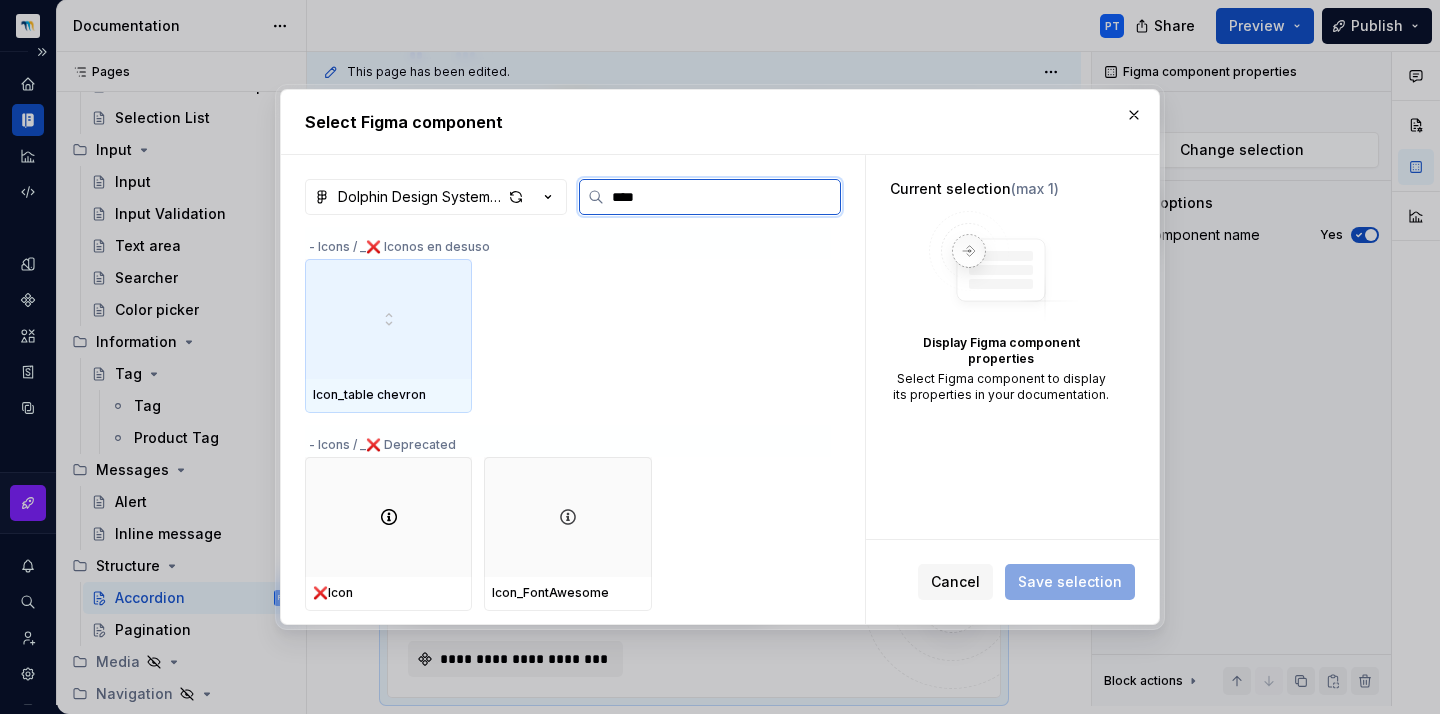 type on "*****" 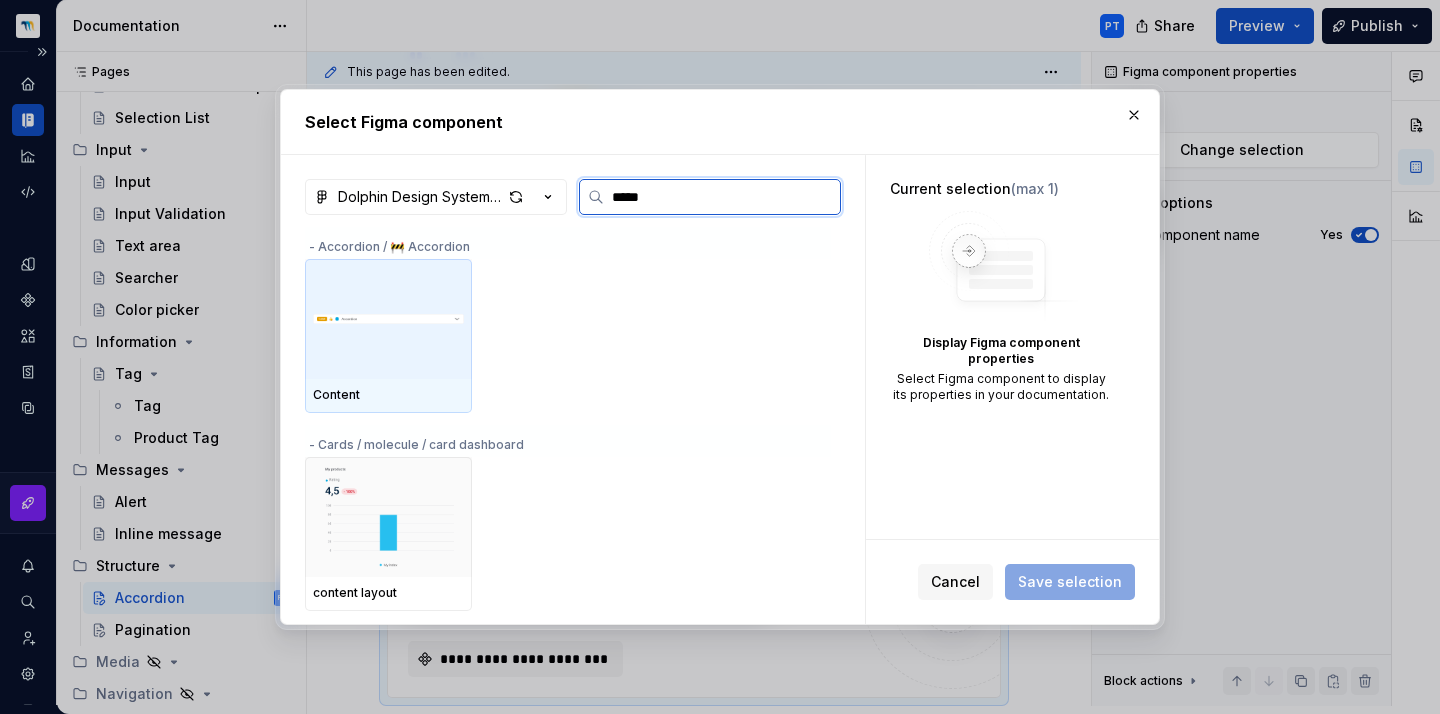 click at bounding box center (388, 319) 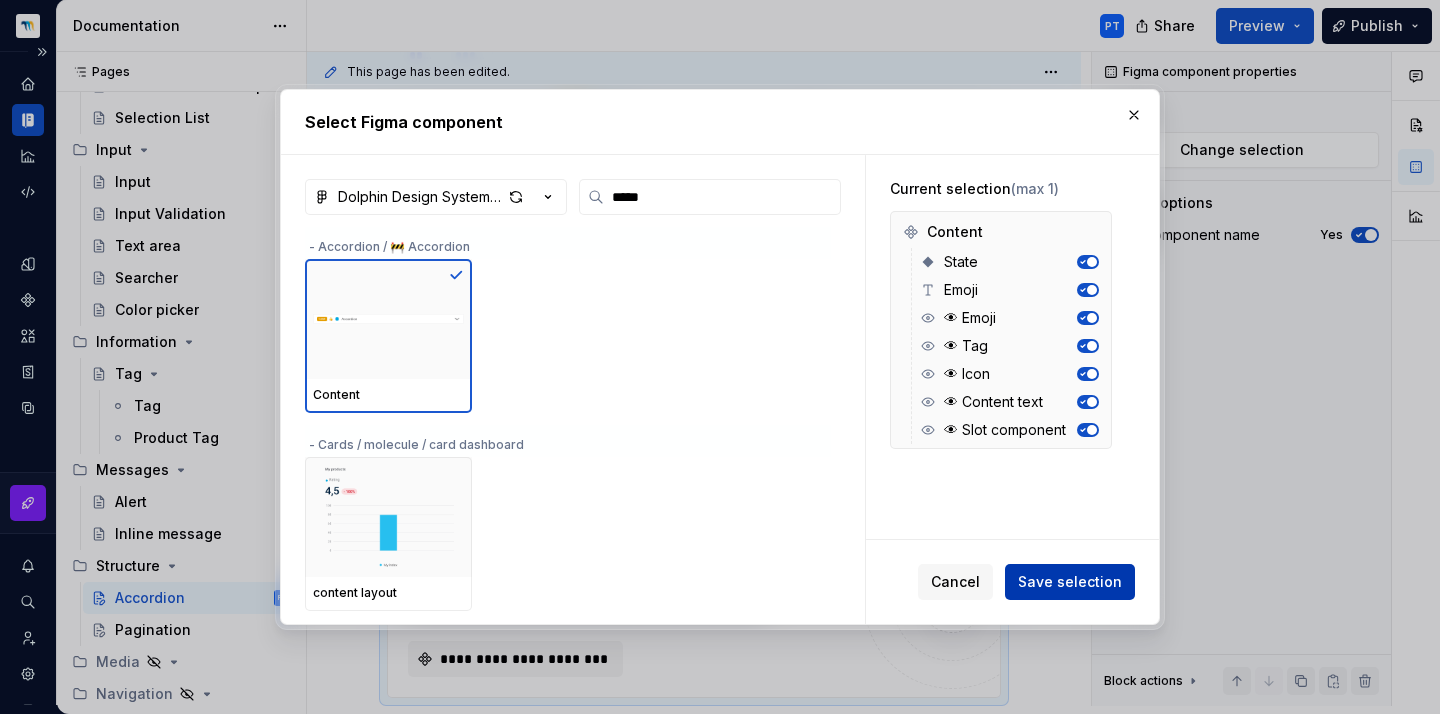 click on "Save selection" at bounding box center (1070, 582) 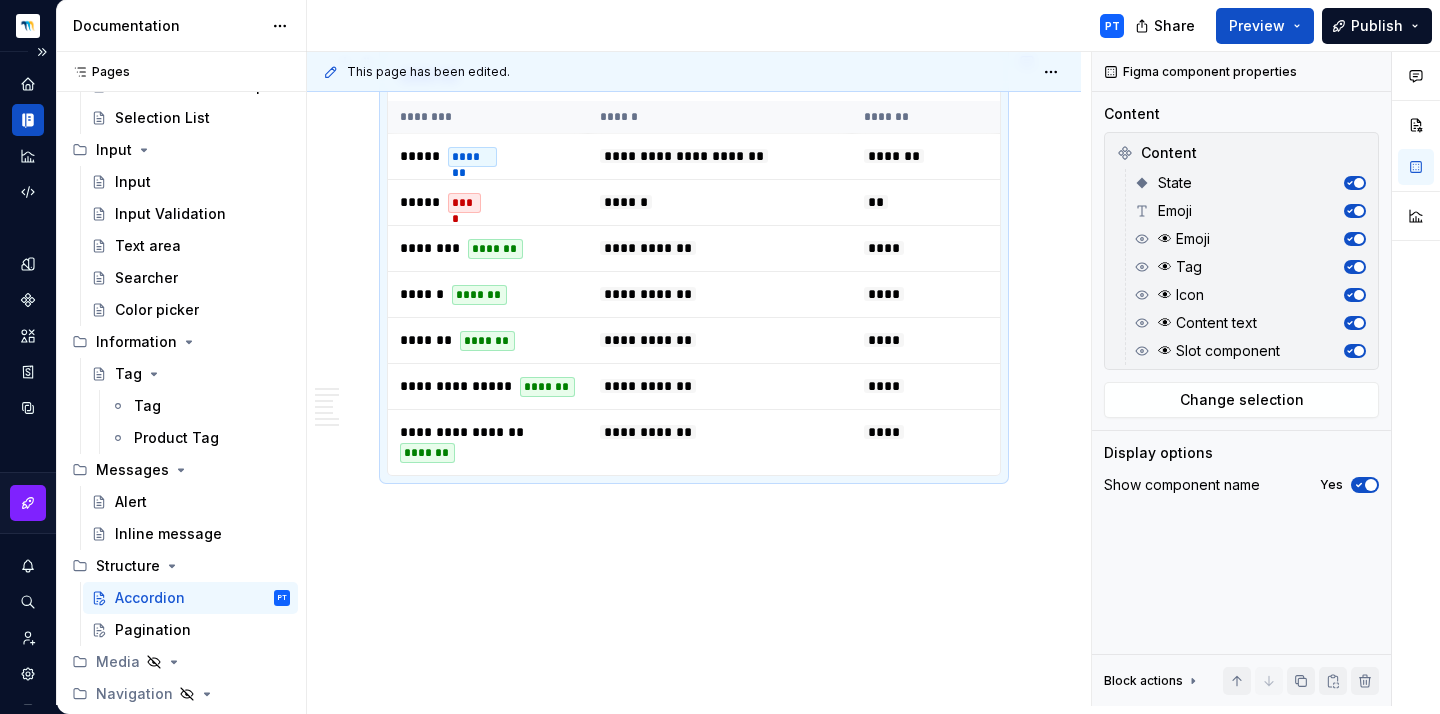 scroll, scrollTop: 2103, scrollLeft: 0, axis: vertical 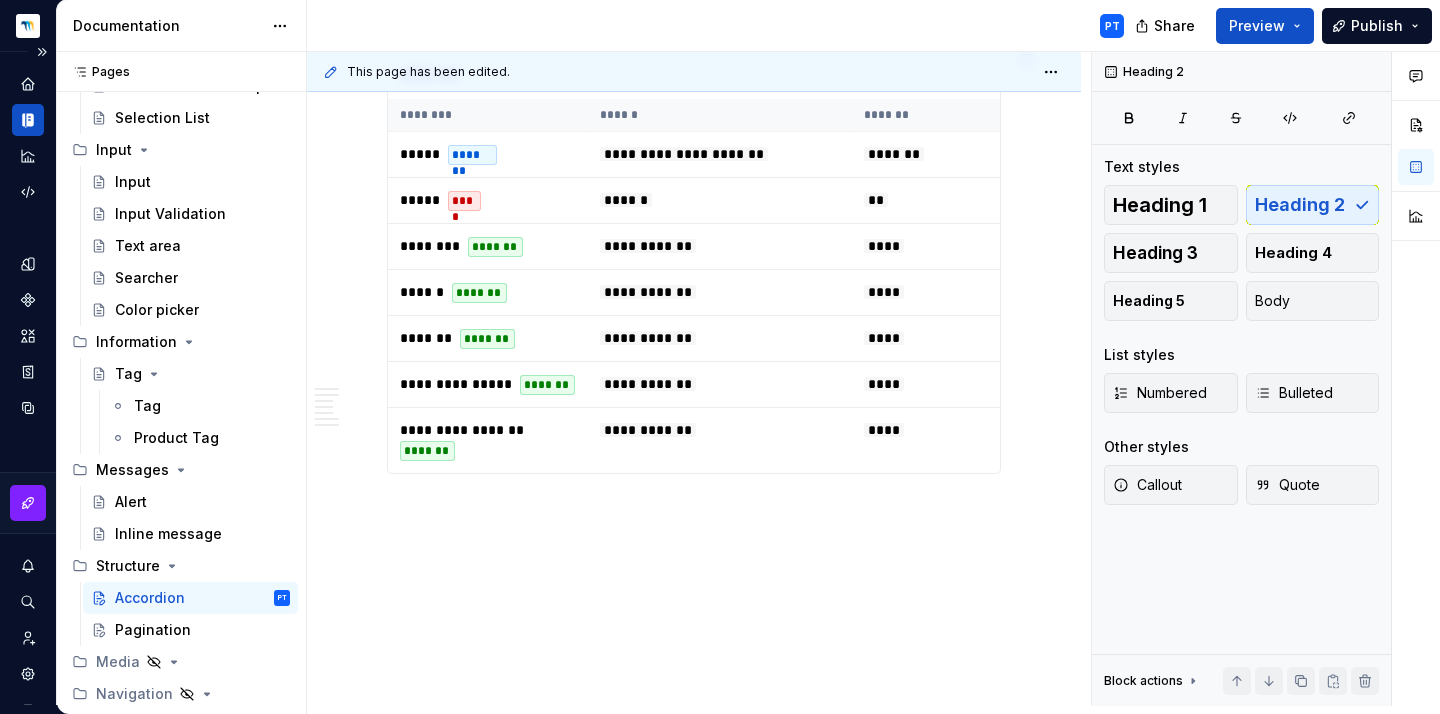 click on "Descripción El componente permite mostrar y ocultar secciones de contenido bajo un encabezado resumido. Es útil para organizar información jerárquica o secundaria sin saturar la interfaz. La parte interna del acordeón, actuará como un slot sobre el que podremos introducir cualquier otro componente en caso de ser necesario además de contenido textual.  Uso Cuándo usar Para mostrar contenido colapsable como preguntas frecuentes (FAQs), detalles técnicos, pasos de configuración, etc. Cuando se necesita ahorrar espacio mostrando solo lo esencial. En paneles donde el usuario pueda expandir contenido bajo demanda. Buenas prácticas Mantener los títulos breves y descriptivos. Utilizar solo un acordeón abierto por defecto si el contexto es de lectura secuencial. Asegurar que el contenido expandido sea relevante para la acción del usuario. No recomendado Para navegación entre páginas (usar tabs en su lugar). Estados" at bounding box center (694, -612) 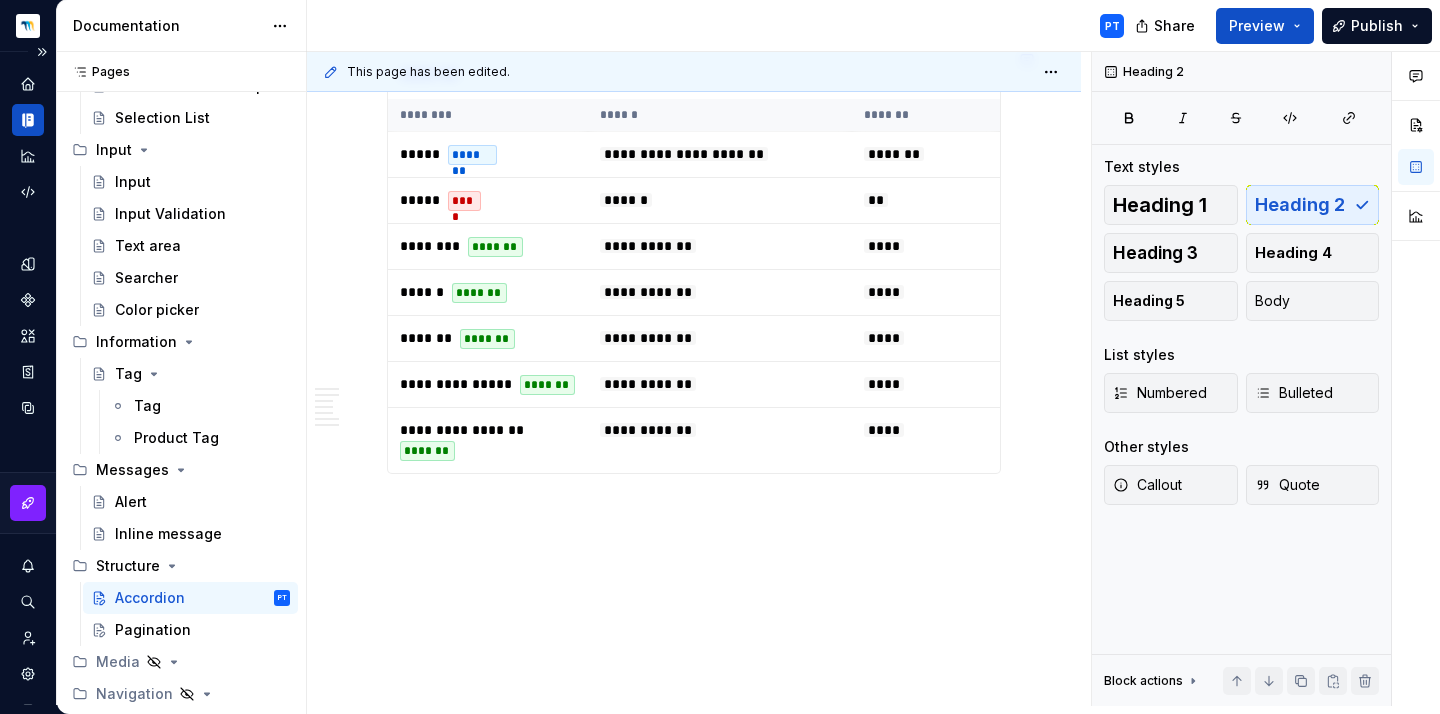 click on "Descripción El componente permite mostrar y ocultar secciones de contenido bajo un encabezado resumido. Es útil para organizar información jerárquica o secundaria sin saturar la interfaz. La parte interna del acordeón, actuará como un slot sobre el que podremos introducir cualquier otro componente en caso de ser necesario además de contenido textual.  Uso Cuándo usar Para mostrar contenido colapsable como preguntas frecuentes (FAQs), detalles técnicos, pasos de configuración, etc. Cuando se necesita ahorrar espacio mostrando solo lo esencial. En paneles donde el usuario pueda expandir contenido bajo demanda. Buenas prácticas Mantener los títulos breves y descriptivos. Utilizar solo un acordeón abierto por defecto si el contexto es de lectura secuencial. Asegurar que el contenido expandido sea relevante para la acción del usuario. No recomendado Para navegación entre páginas (usar tabs en su lugar). Estados" at bounding box center (694, -529) 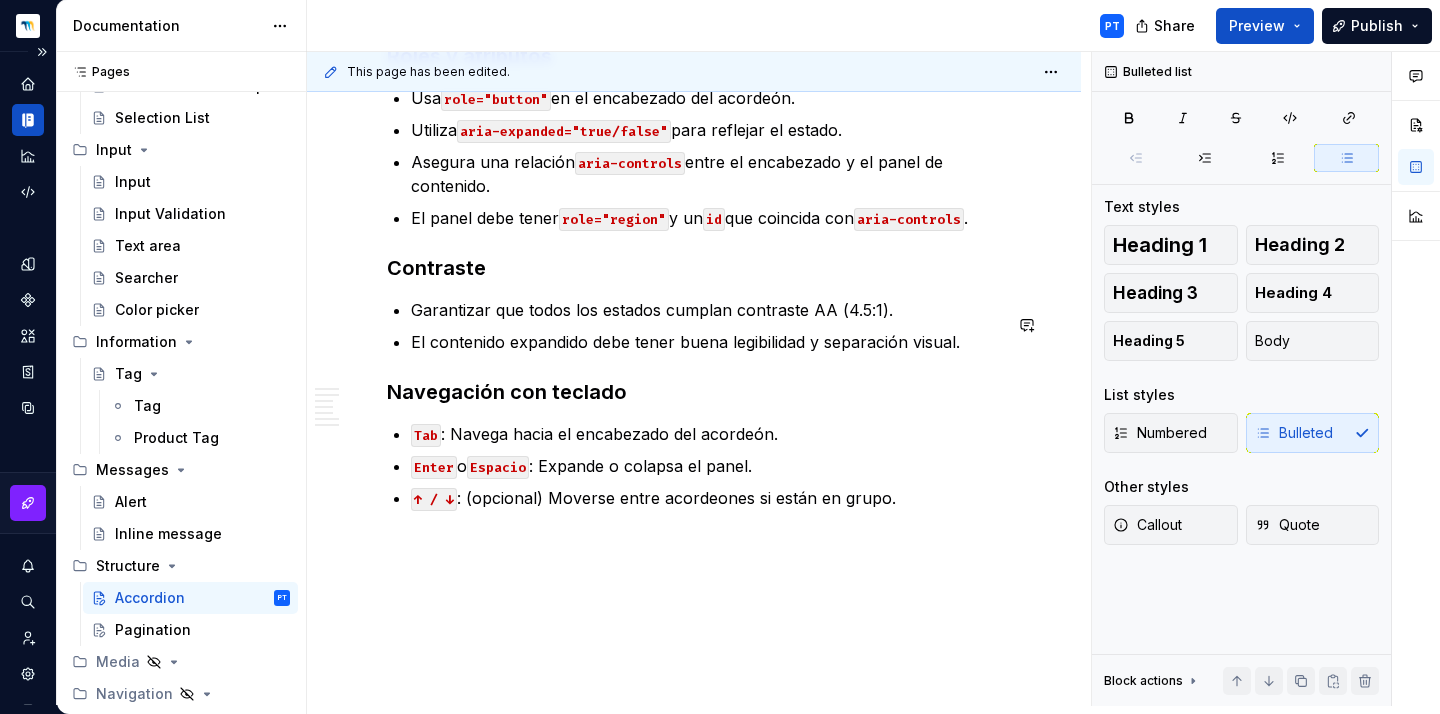 scroll, scrollTop: 2676, scrollLeft: 0, axis: vertical 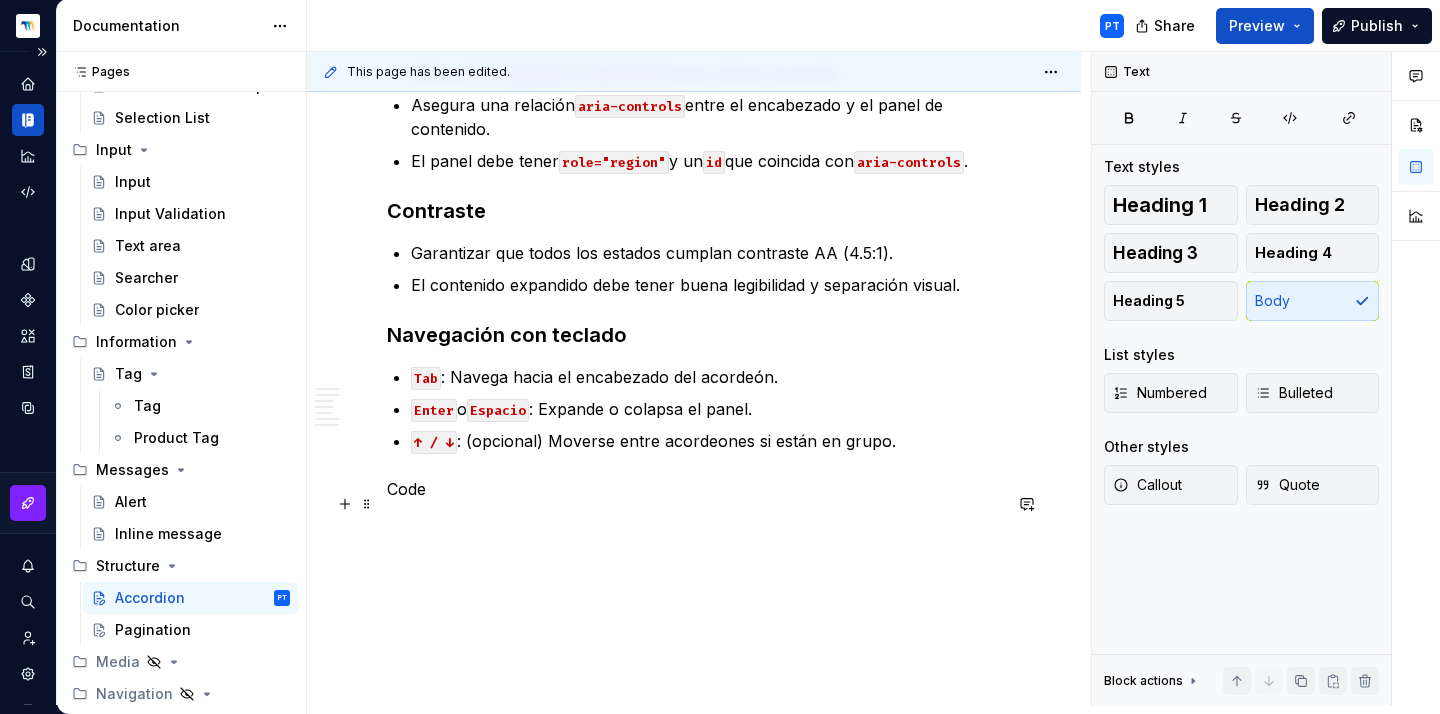 click on "Code" at bounding box center (694, 489) 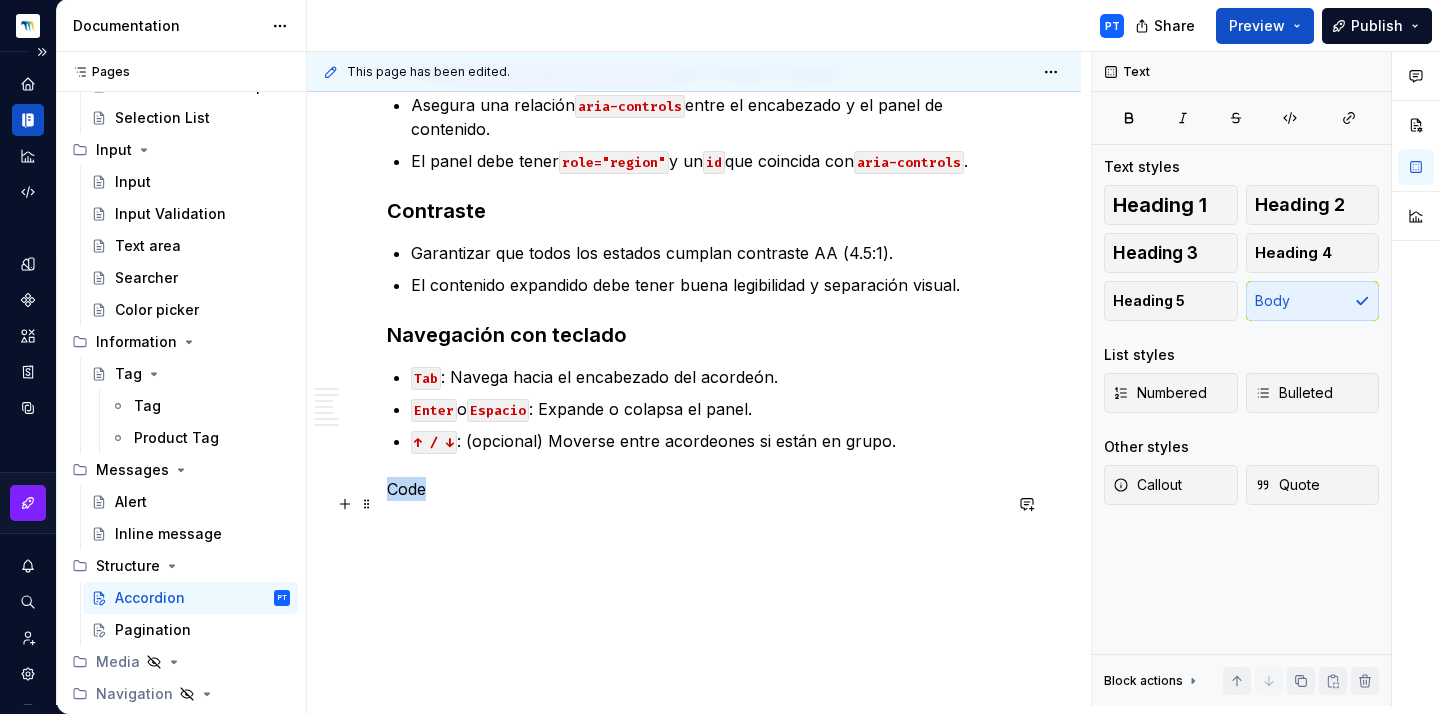 click on "Code" at bounding box center [694, 489] 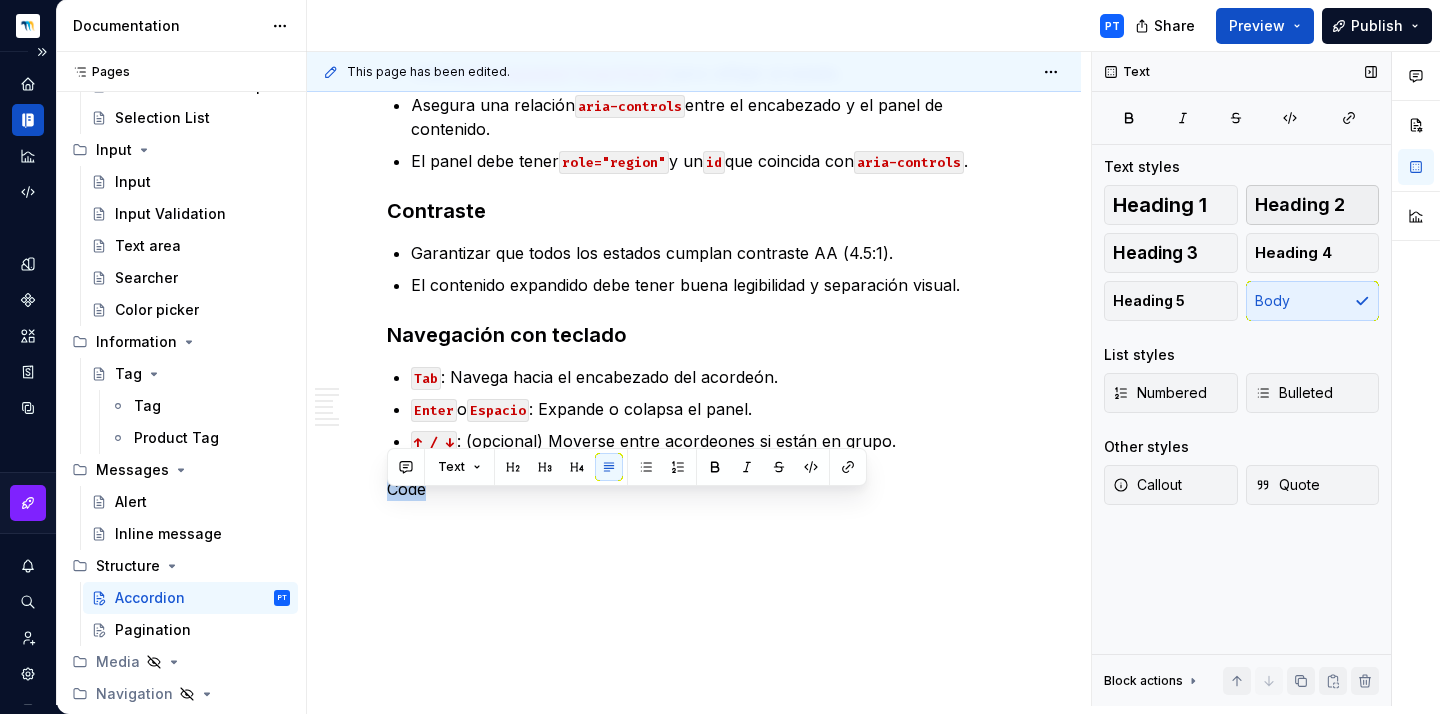 click on "Heading 2" at bounding box center (1300, 205) 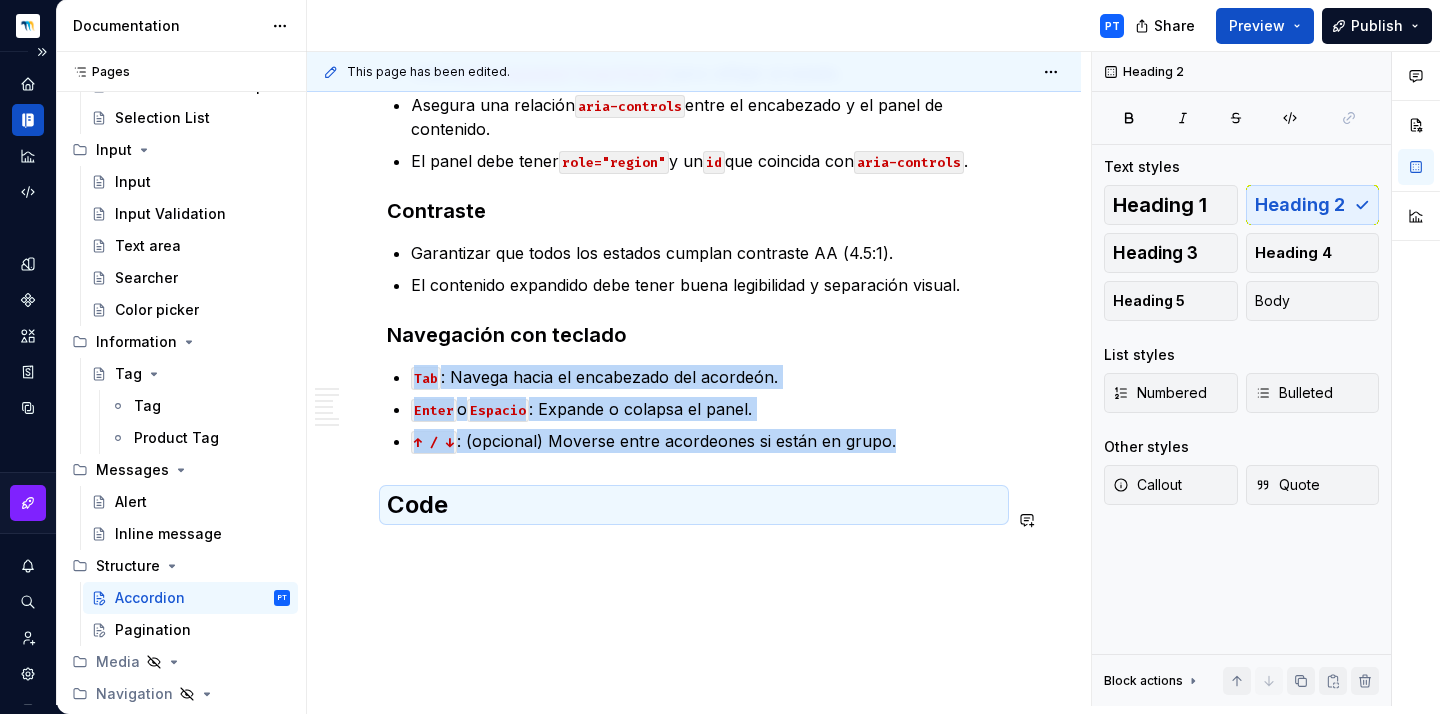 click on "Descripción El componente permite mostrar y ocultar secciones de contenido bajo un encabezado resumido. Es útil para organizar información jerárquica o secundaria sin saturar la interfaz. La parte interna del acordeón, actuará como un slot sobre el que podremos introducir cualquier otro componente en caso de ser necesario además de contenido textual.  Uso Cuándo usar Para mostrar contenido colapsable como preguntas frecuentes (FAQs), detalles técnicos, pasos de configuración, etc. Cuando se necesita ahorrar espacio mostrando solo lo esencial. En paneles donde el usuario pueda expandir contenido bajo demanda. Buenas prácticas Mantener los títulos breves y descriptivos. Utilizar solo un acordeón abierto por defecto si el contexto es de lectura secuencial. Asegurar que el contenido expandido sea relevante para la acción del usuario. No recomendado Para navegación entre páginas (usar tabs en su lugar). Estados" at bounding box center [694, -875] 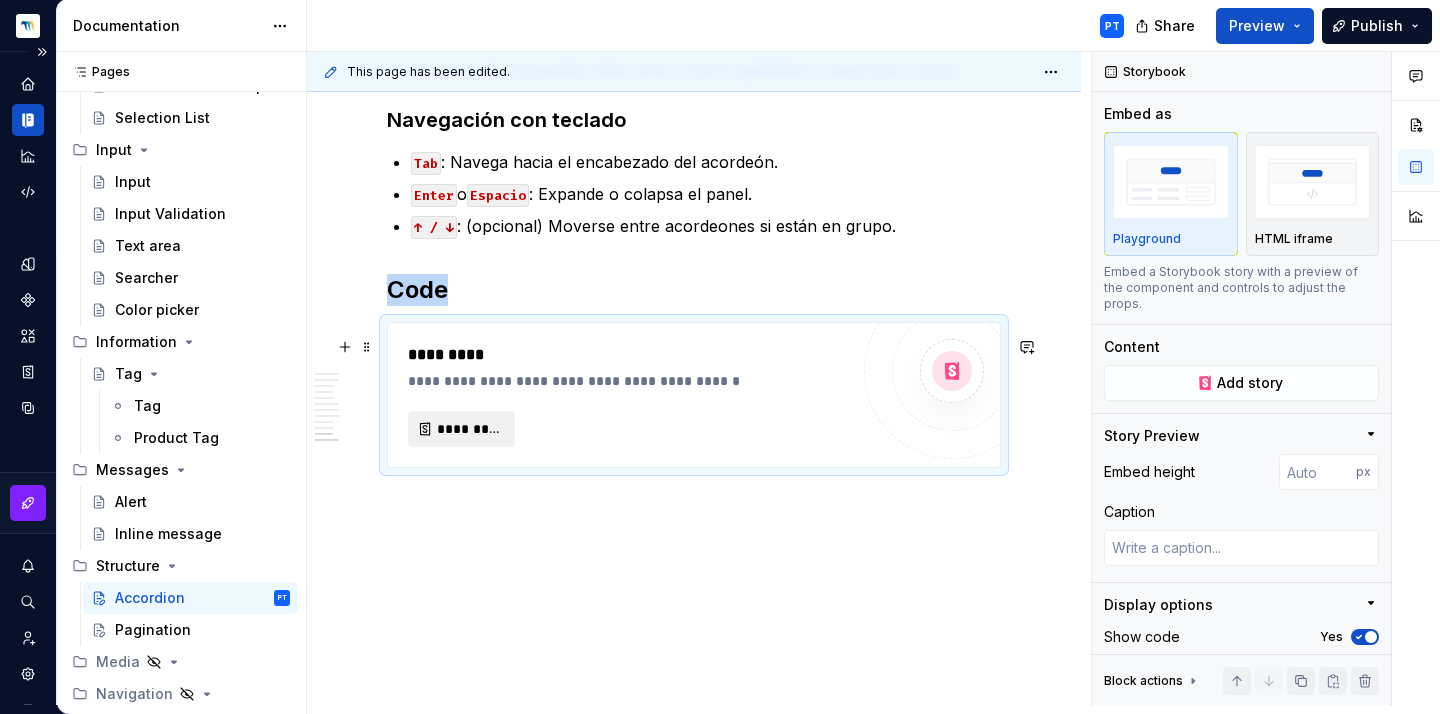 scroll, scrollTop: 2906, scrollLeft: 0, axis: vertical 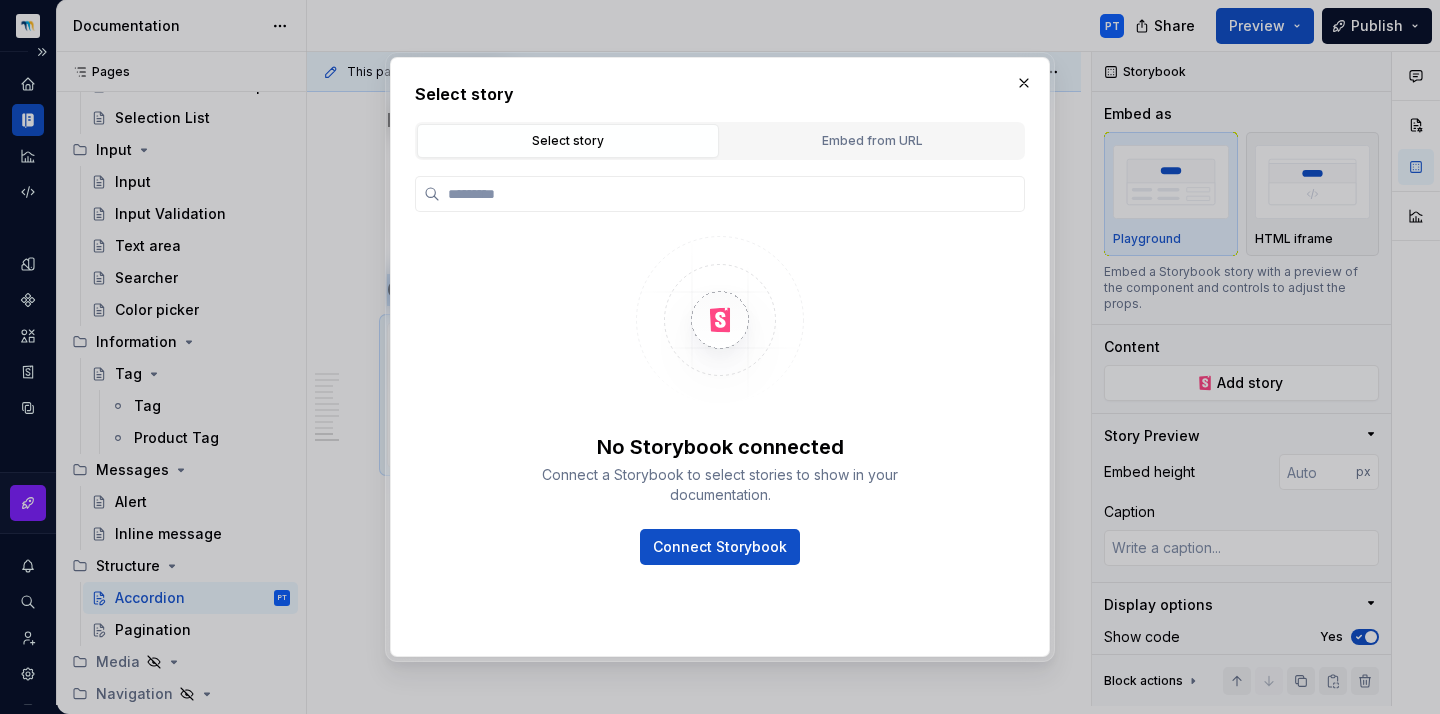 type on "*" 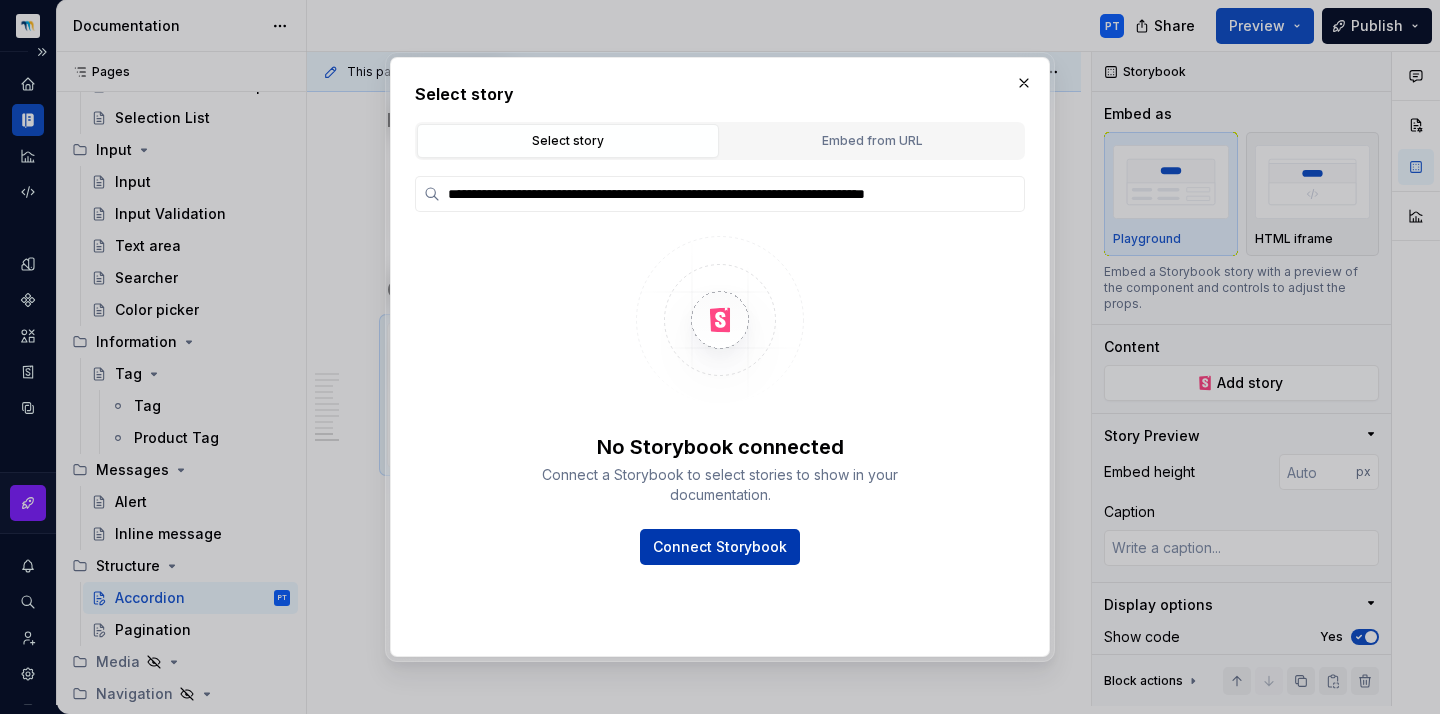 type on "**********" 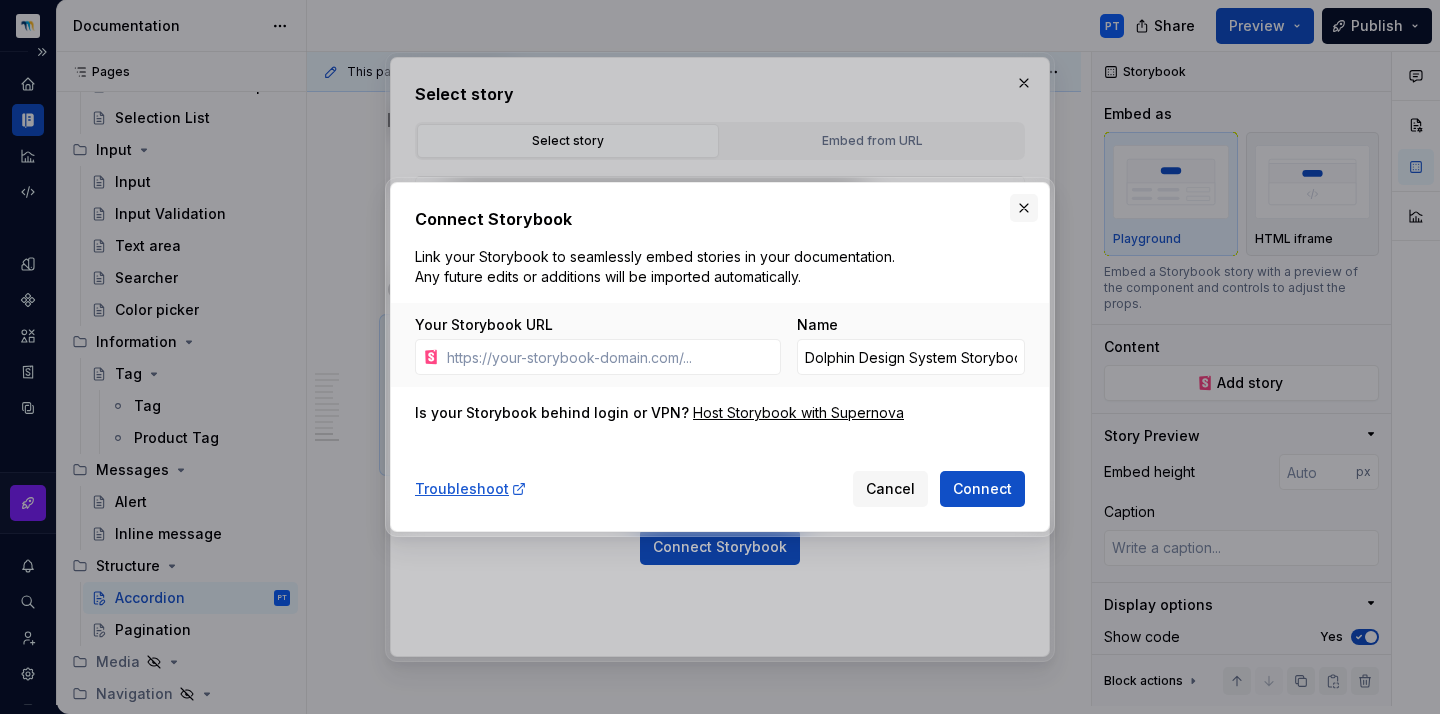 click at bounding box center (1024, 208) 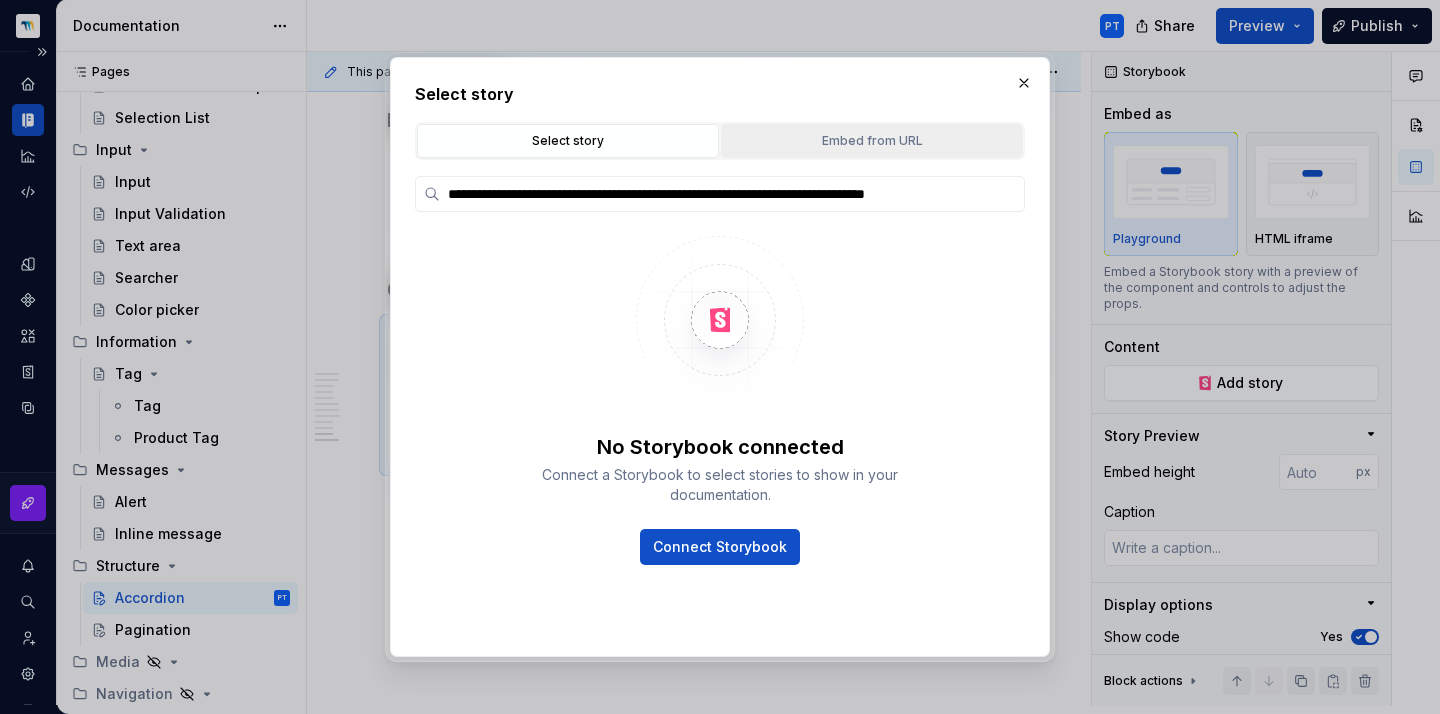 click on "Embed from URL" at bounding box center (872, 141) 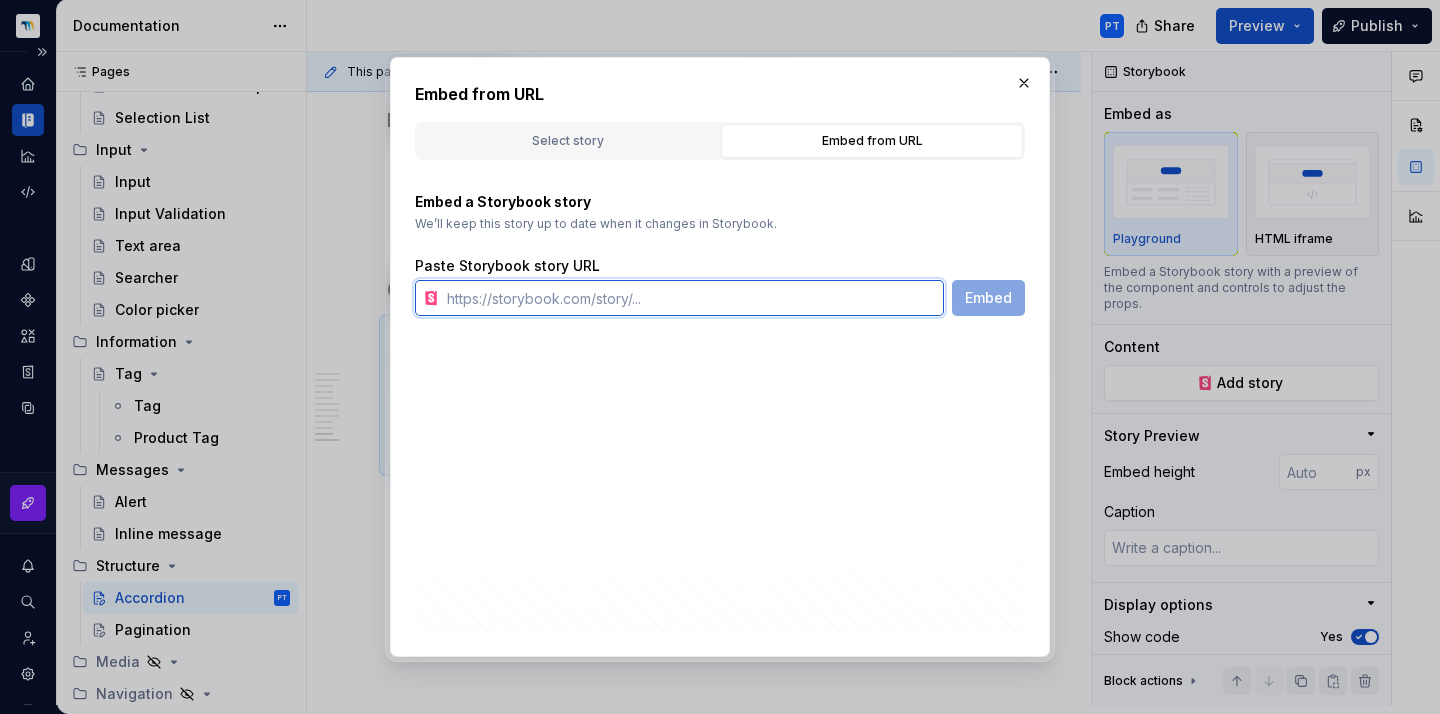 click at bounding box center (691, 298) 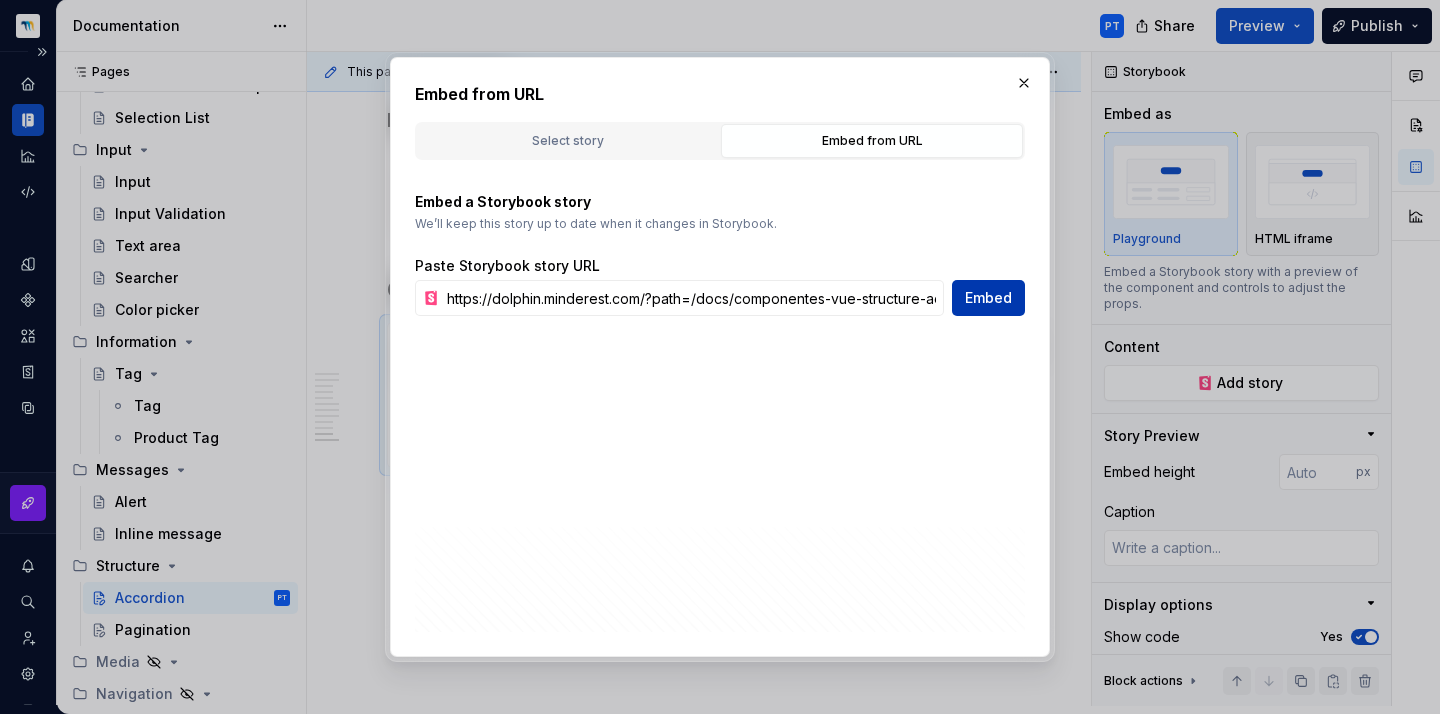 click on "Embed" at bounding box center [988, 298] 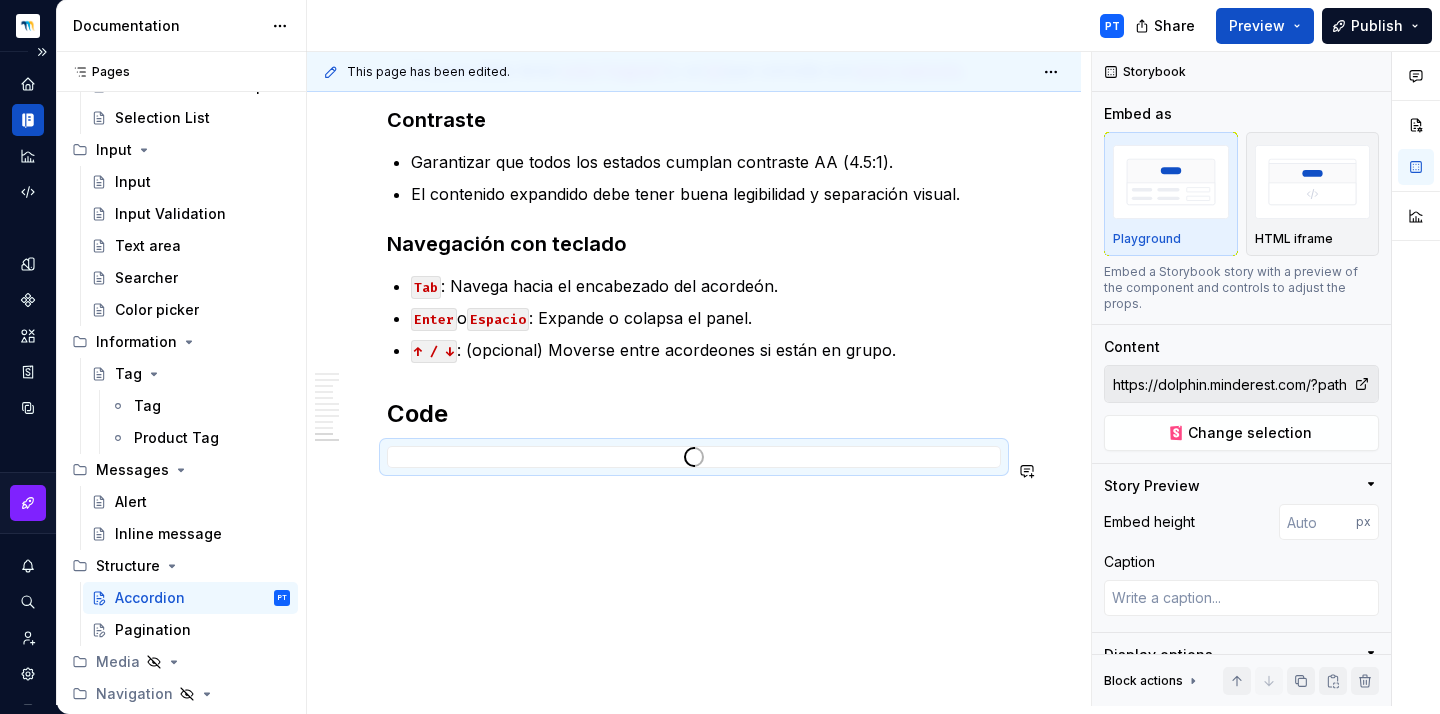 scroll, scrollTop: 2780, scrollLeft: 0, axis: vertical 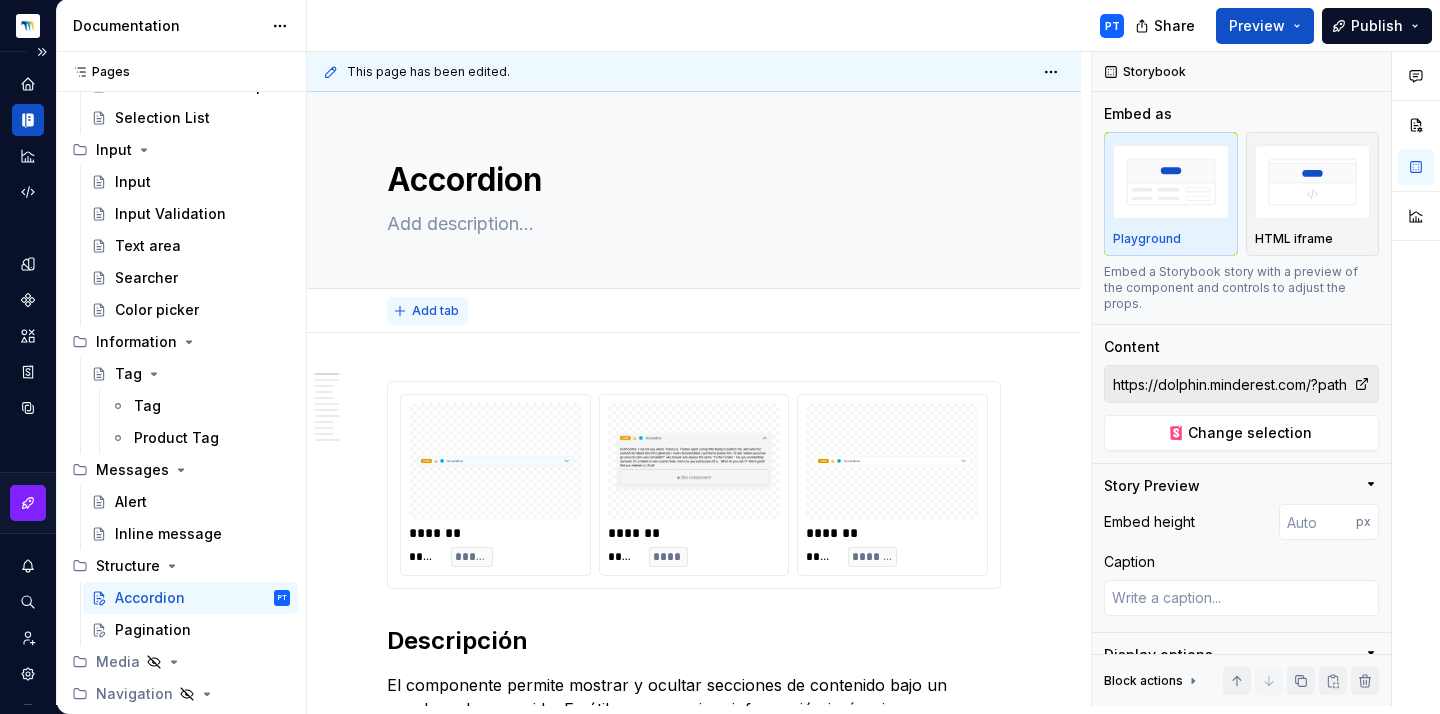 click on "Add tab" at bounding box center [435, 311] 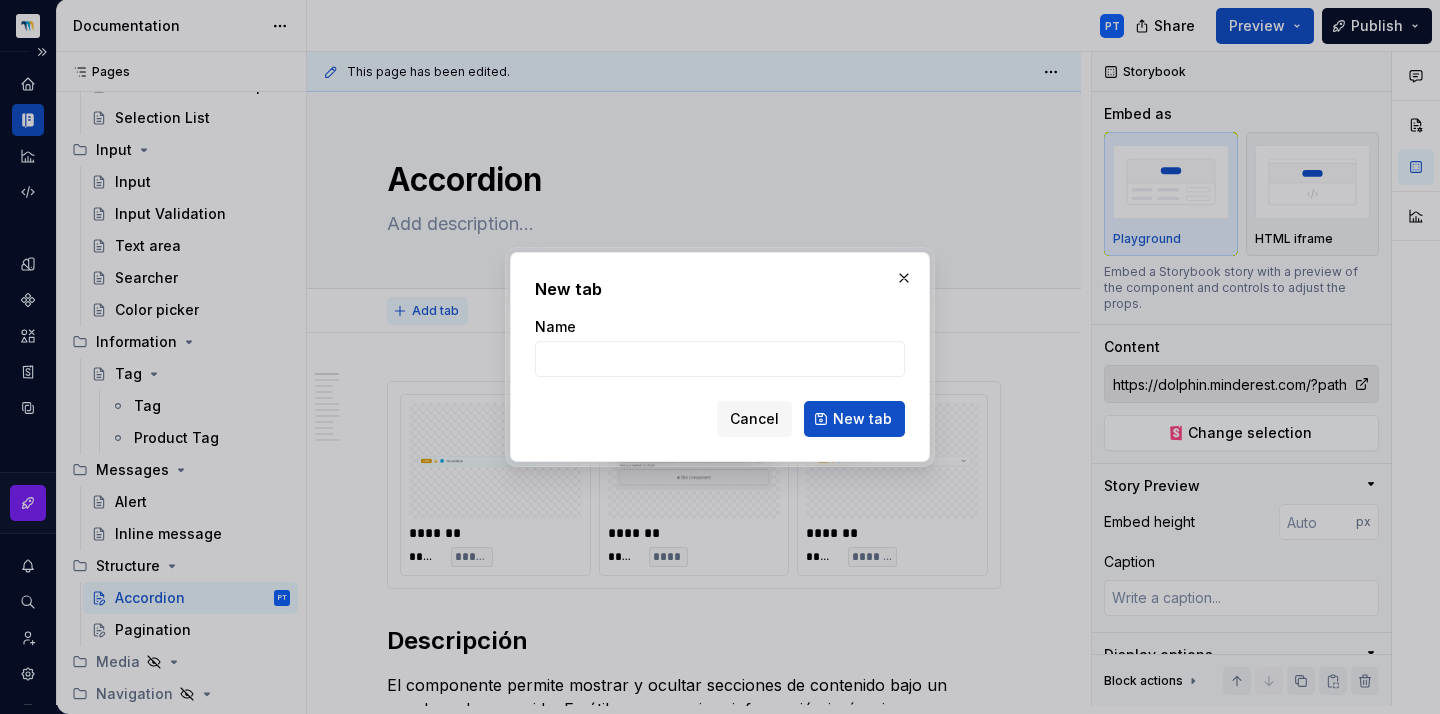 type on "*" 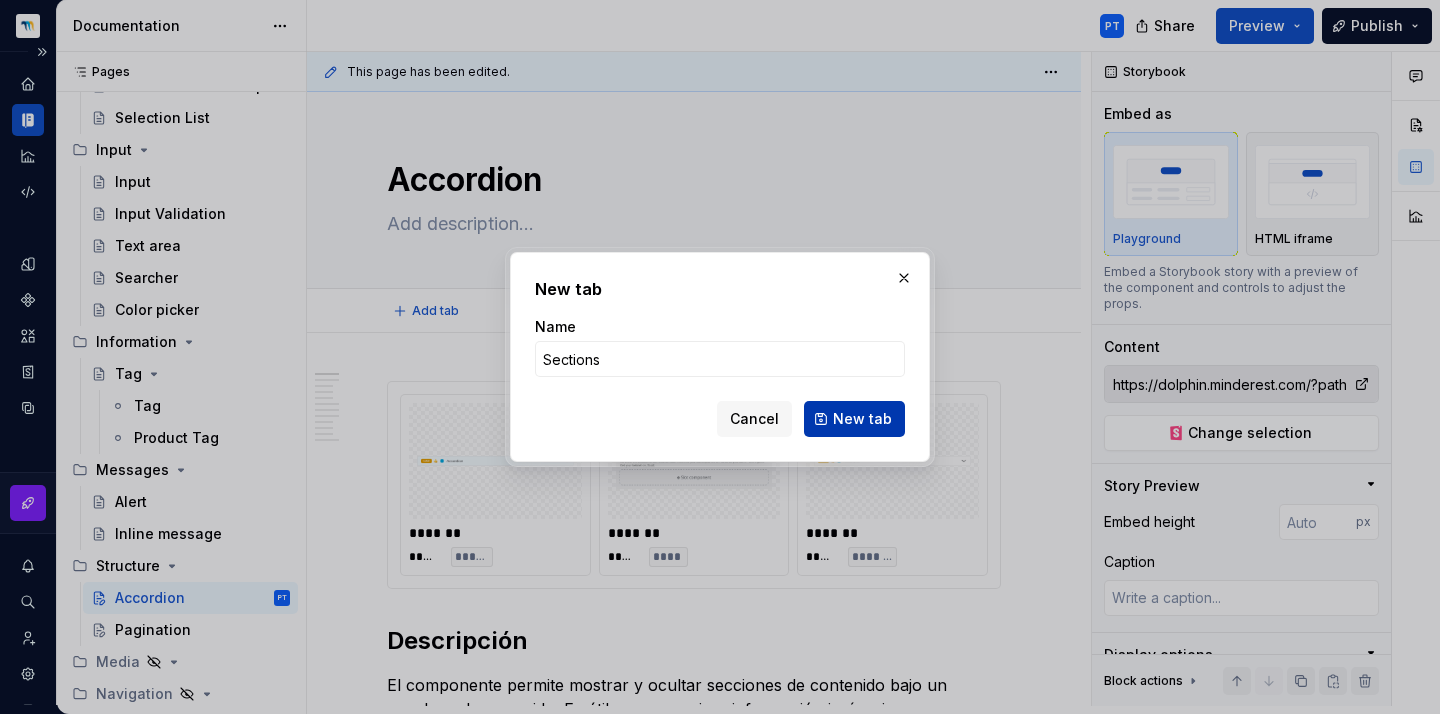 type on "Sections" 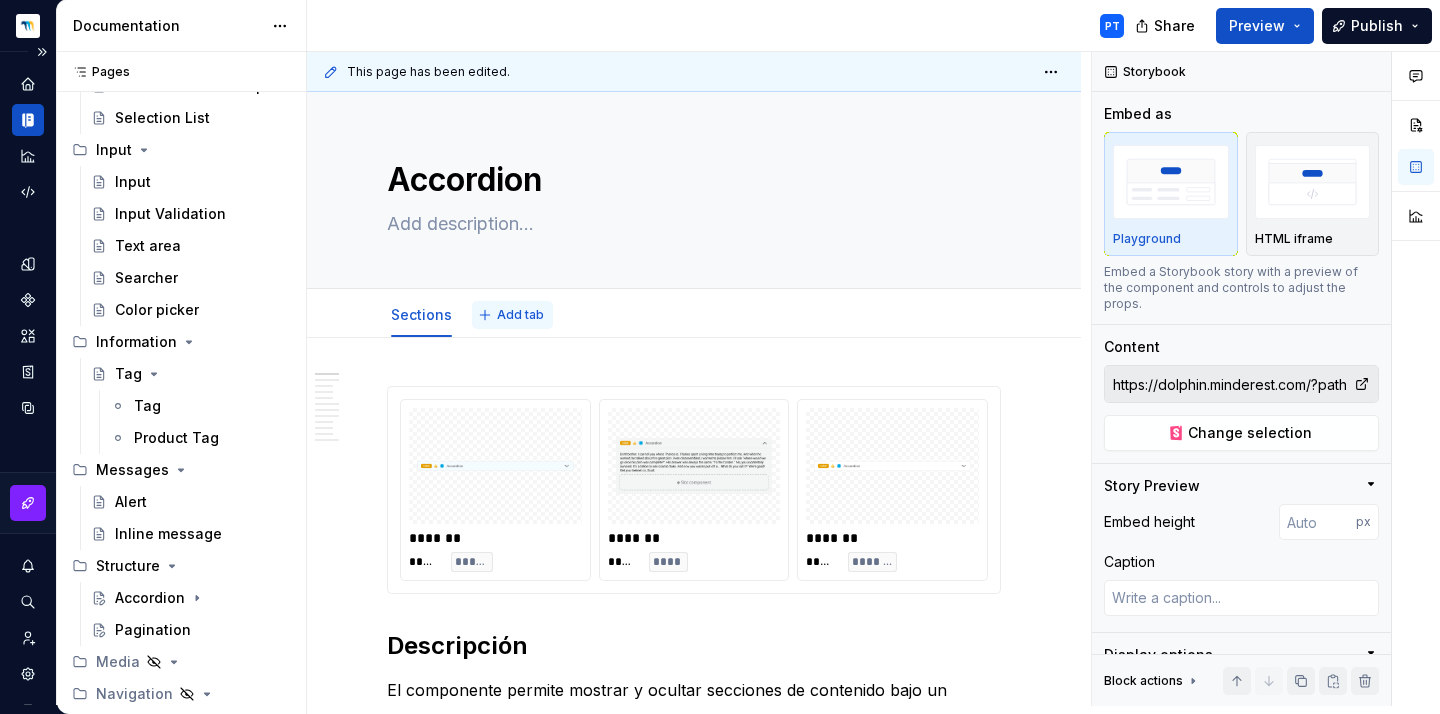 click on "Add tab" at bounding box center (520, 315) 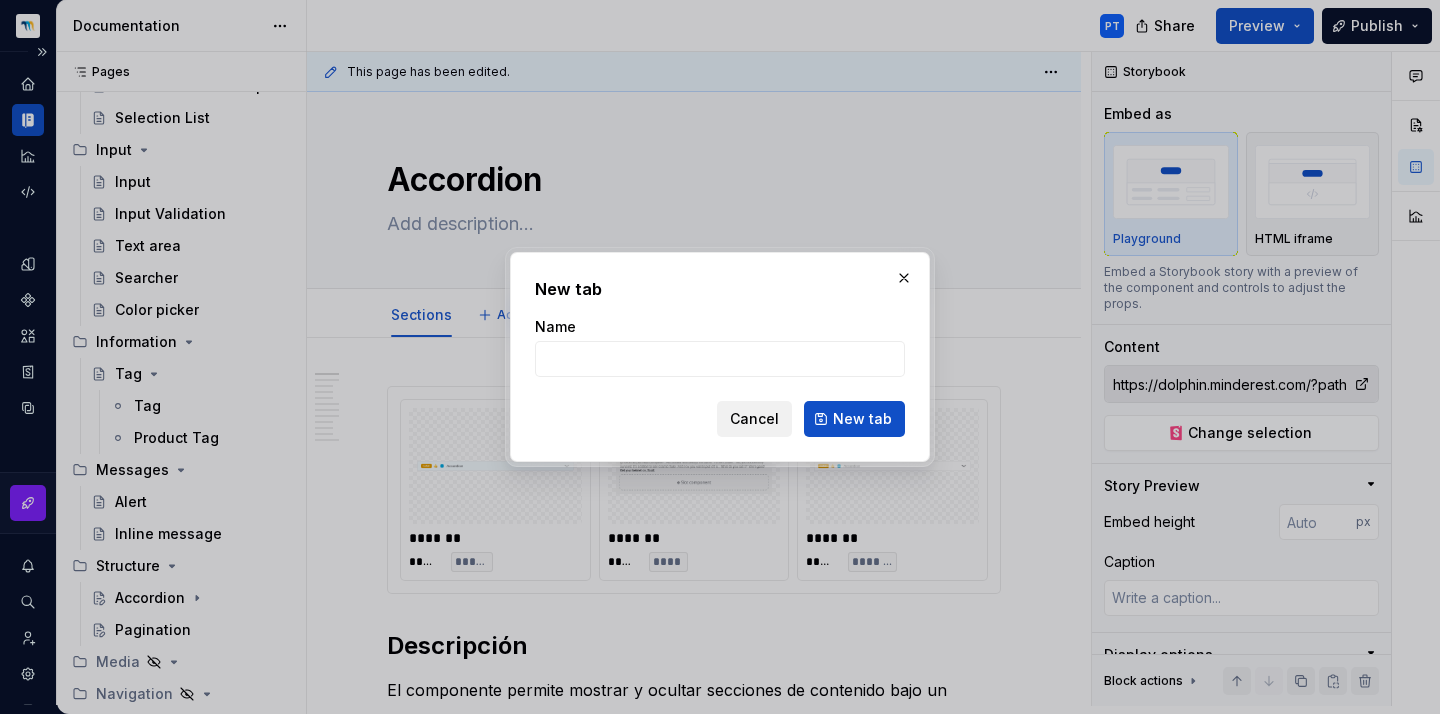 click on "Cancel" at bounding box center [754, 419] 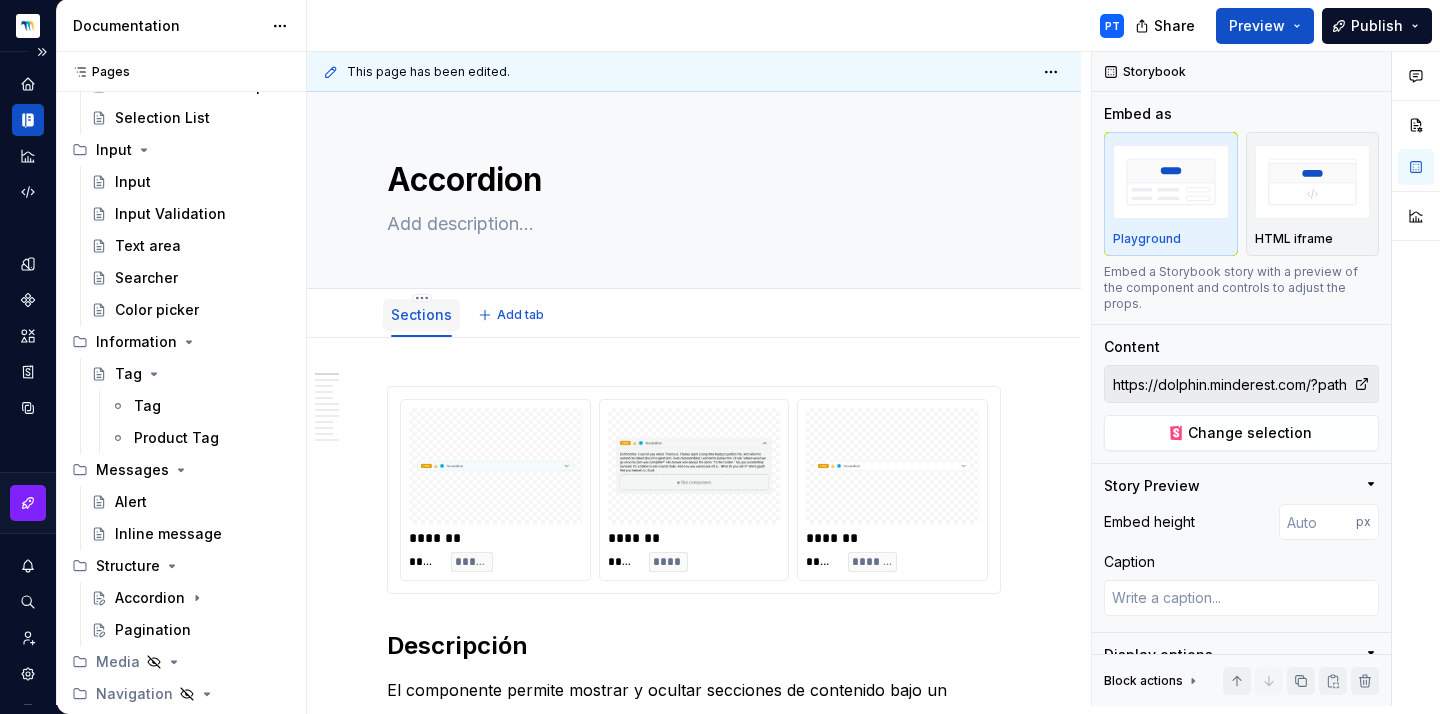 click on "Sections" at bounding box center [421, 314] 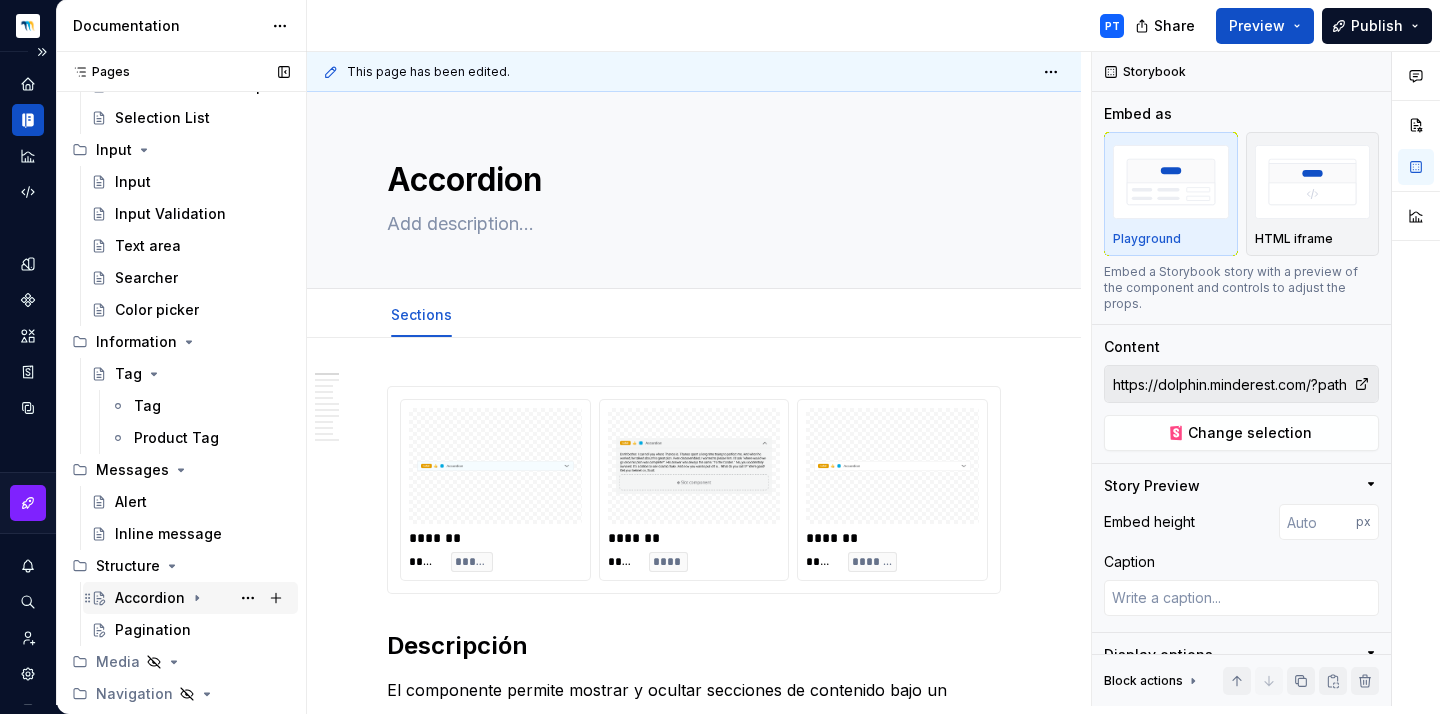 click 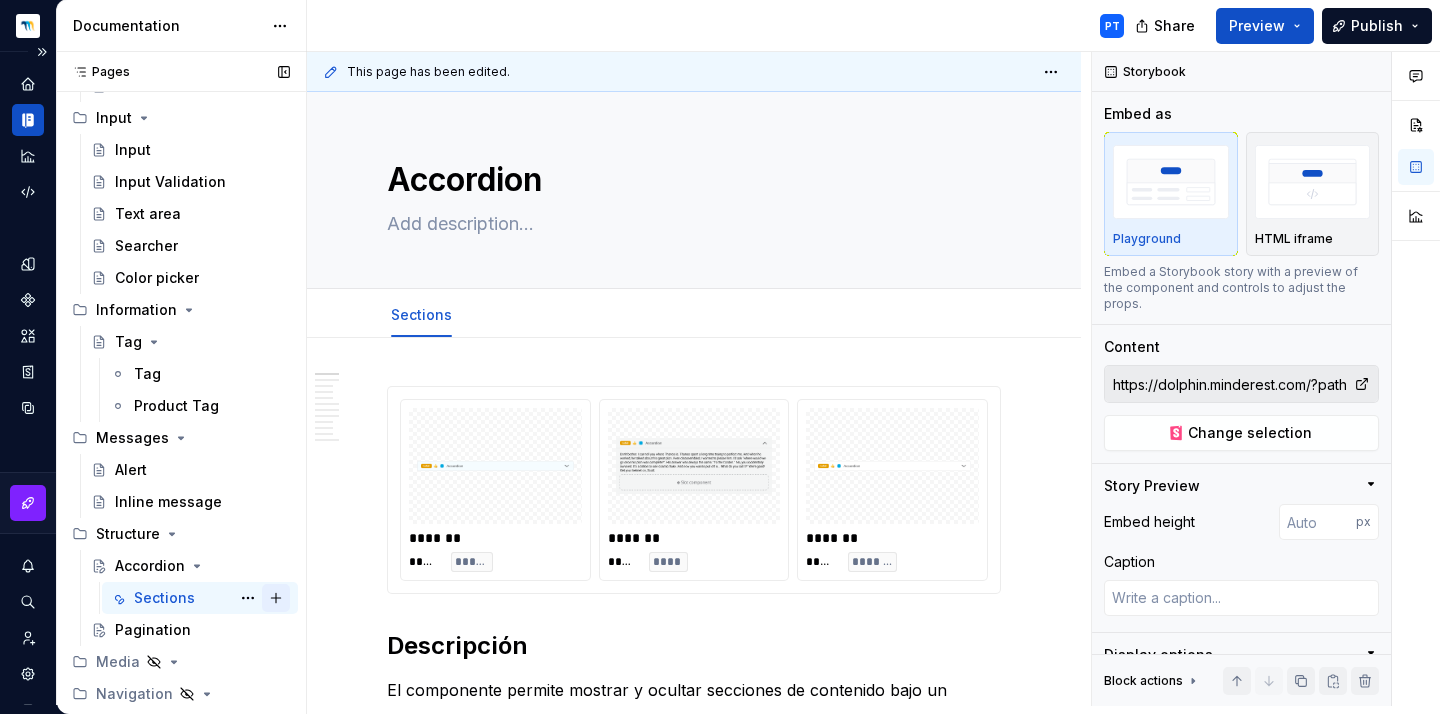 scroll, scrollTop: 930, scrollLeft: 0, axis: vertical 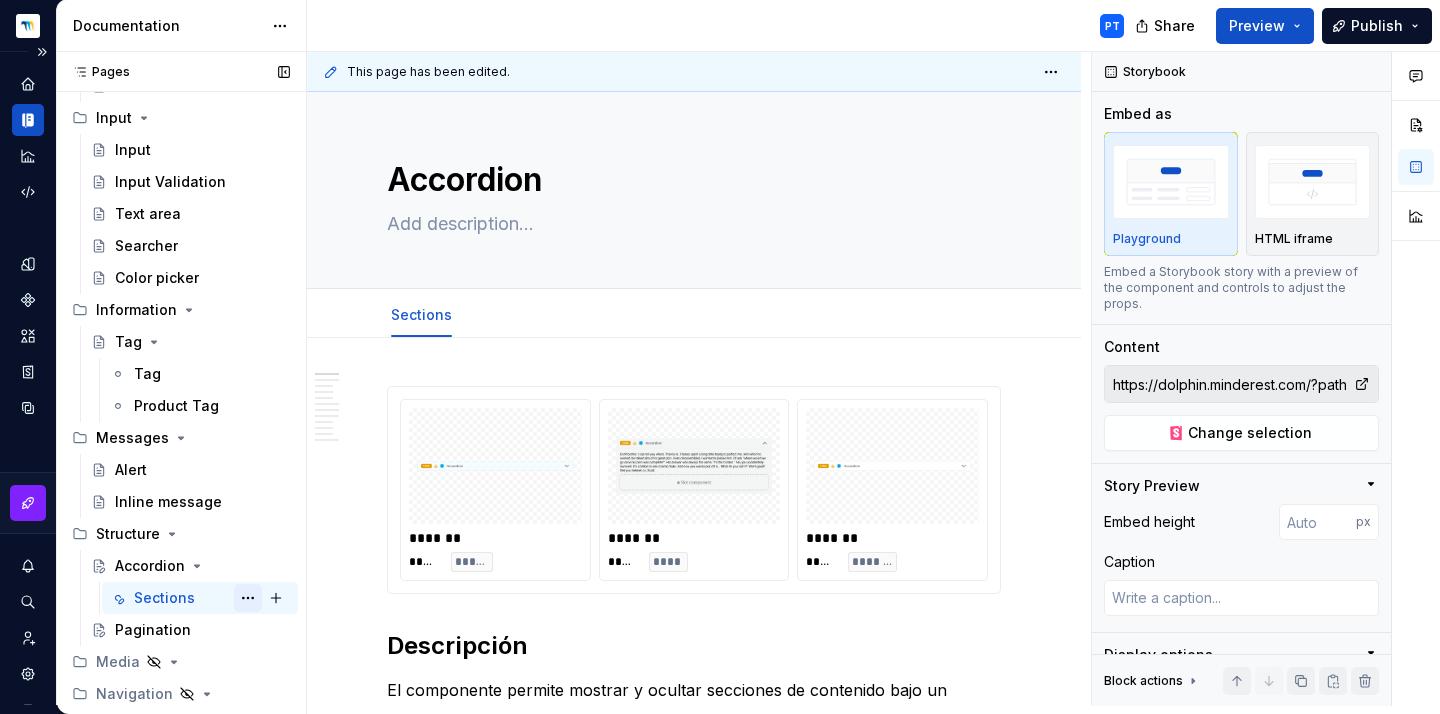 click at bounding box center (248, 598) 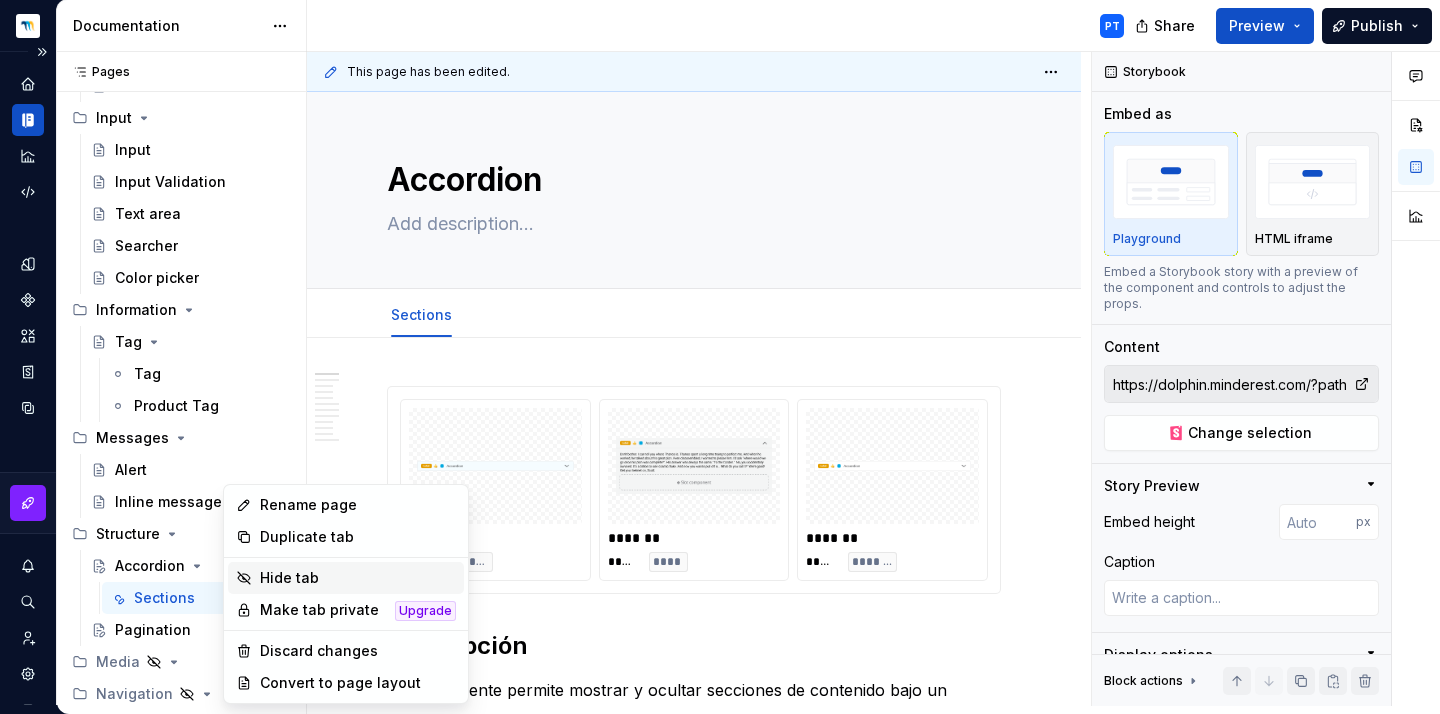 type on "*" 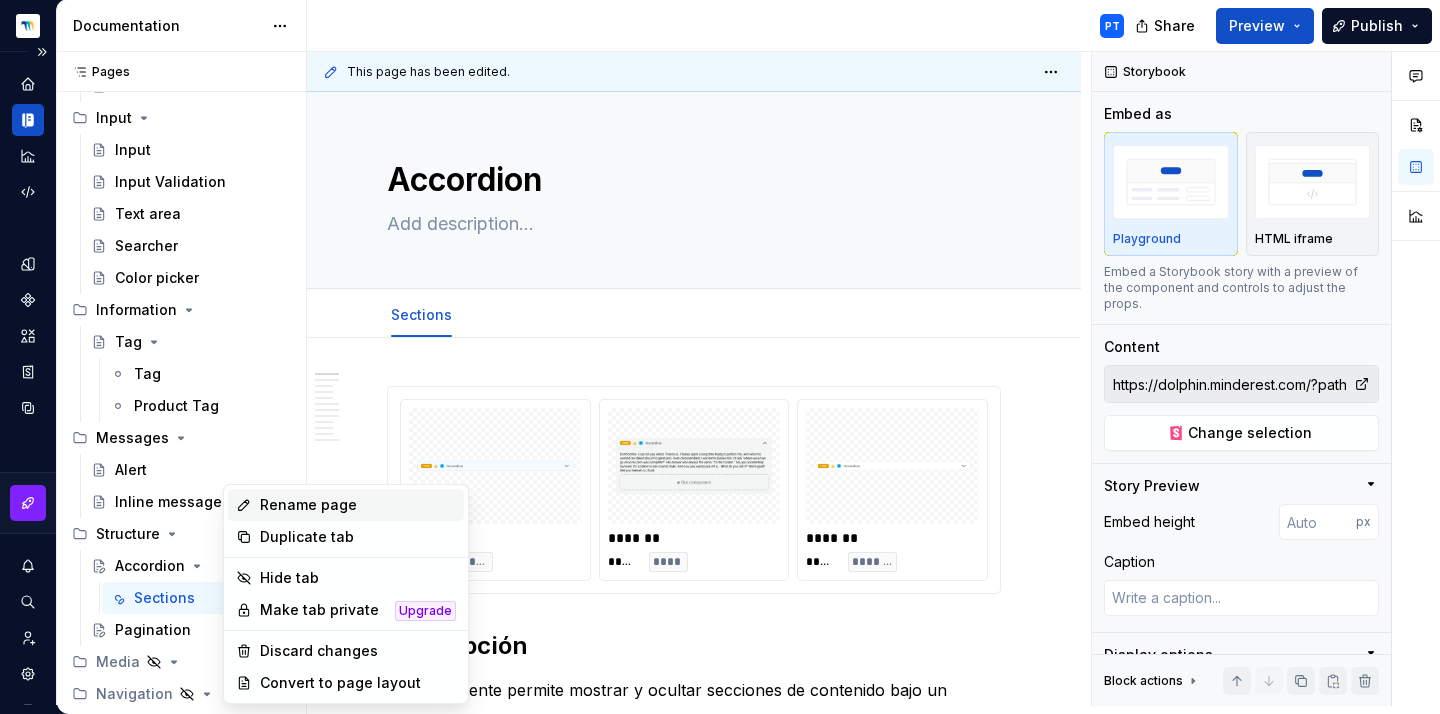 click on "Rename page" at bounding box center [358, 505] 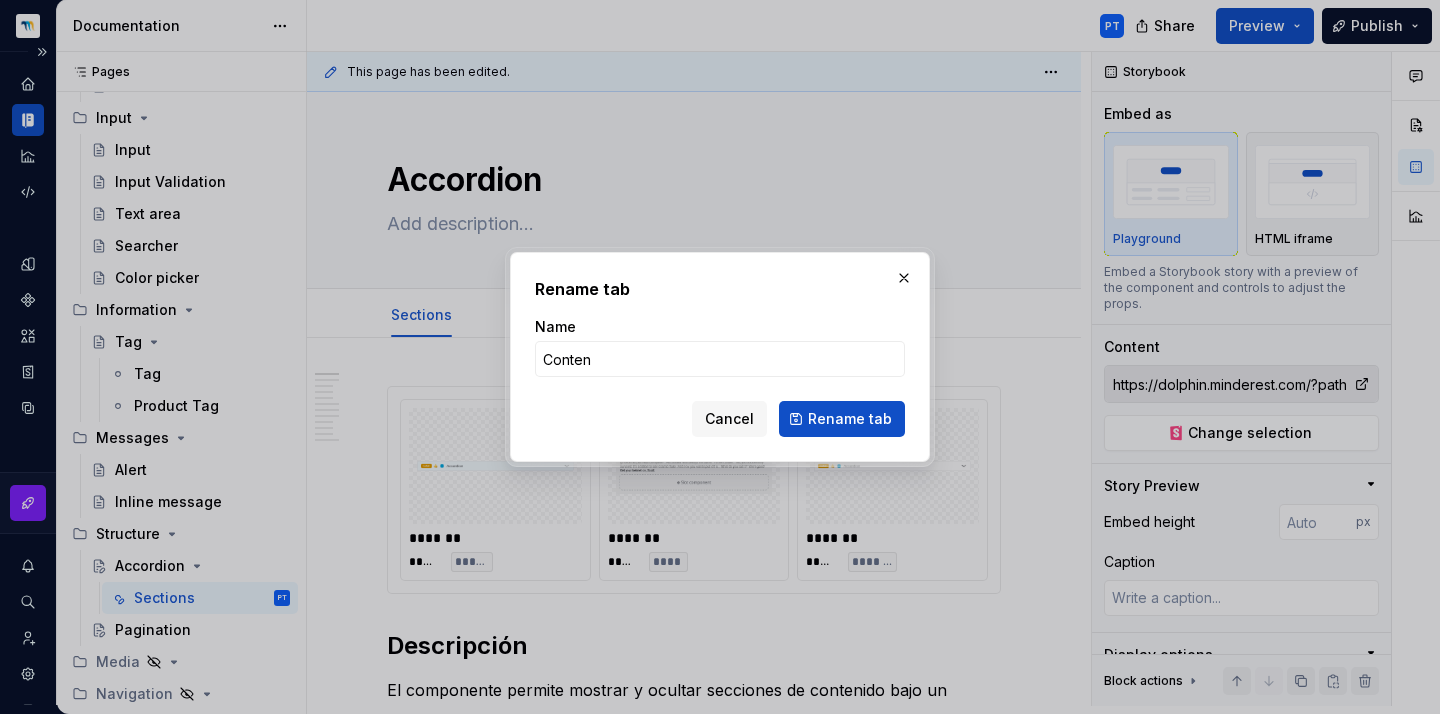 type on "Content" 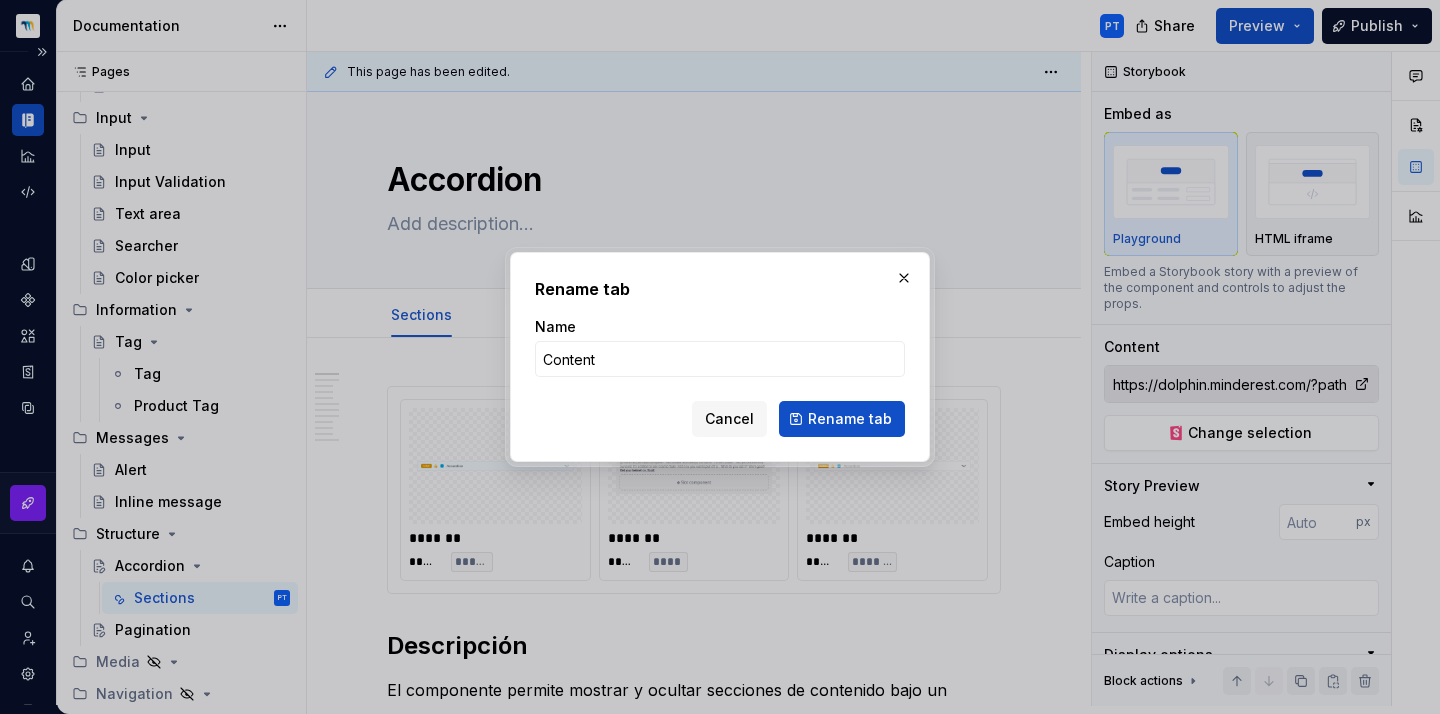 click on "Rename tab" at bounding box center (842, 419) 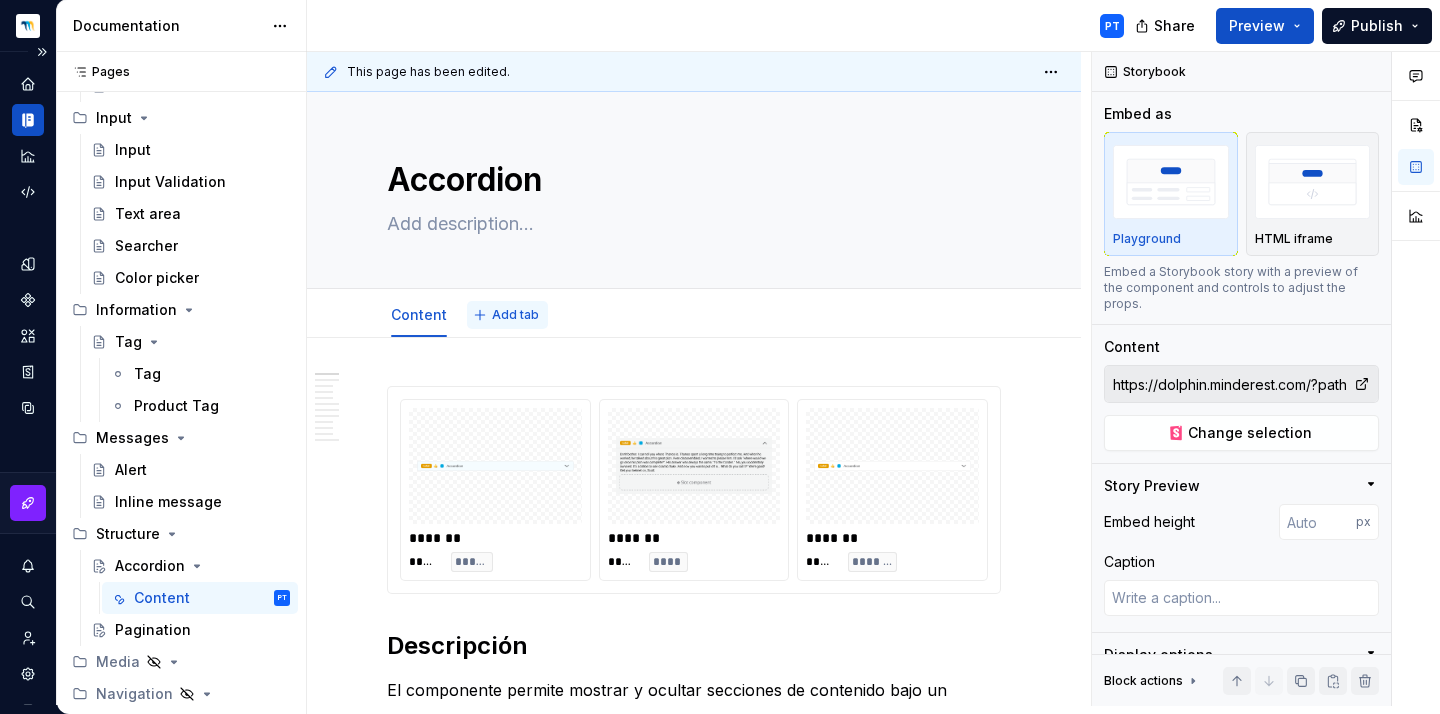 click on "Add tab" at bounding box center (507, 315) 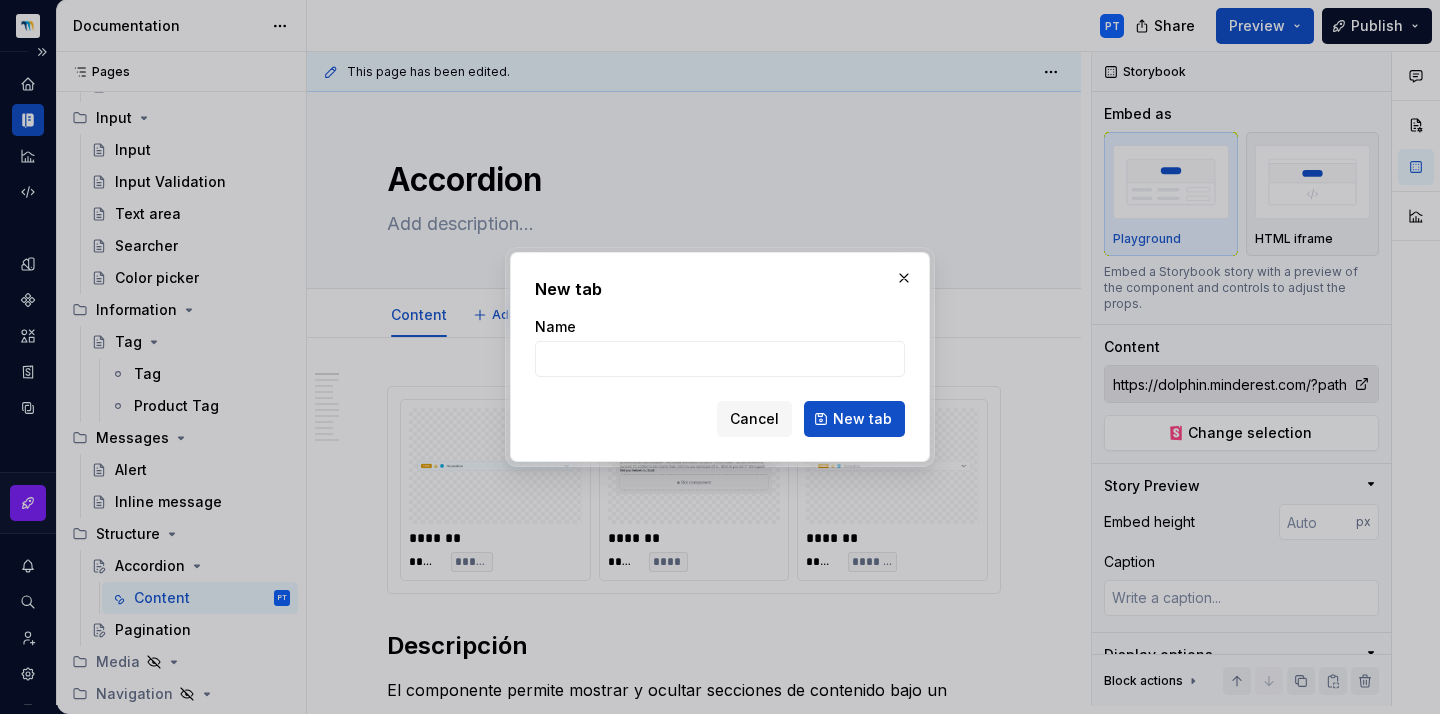type on "*" 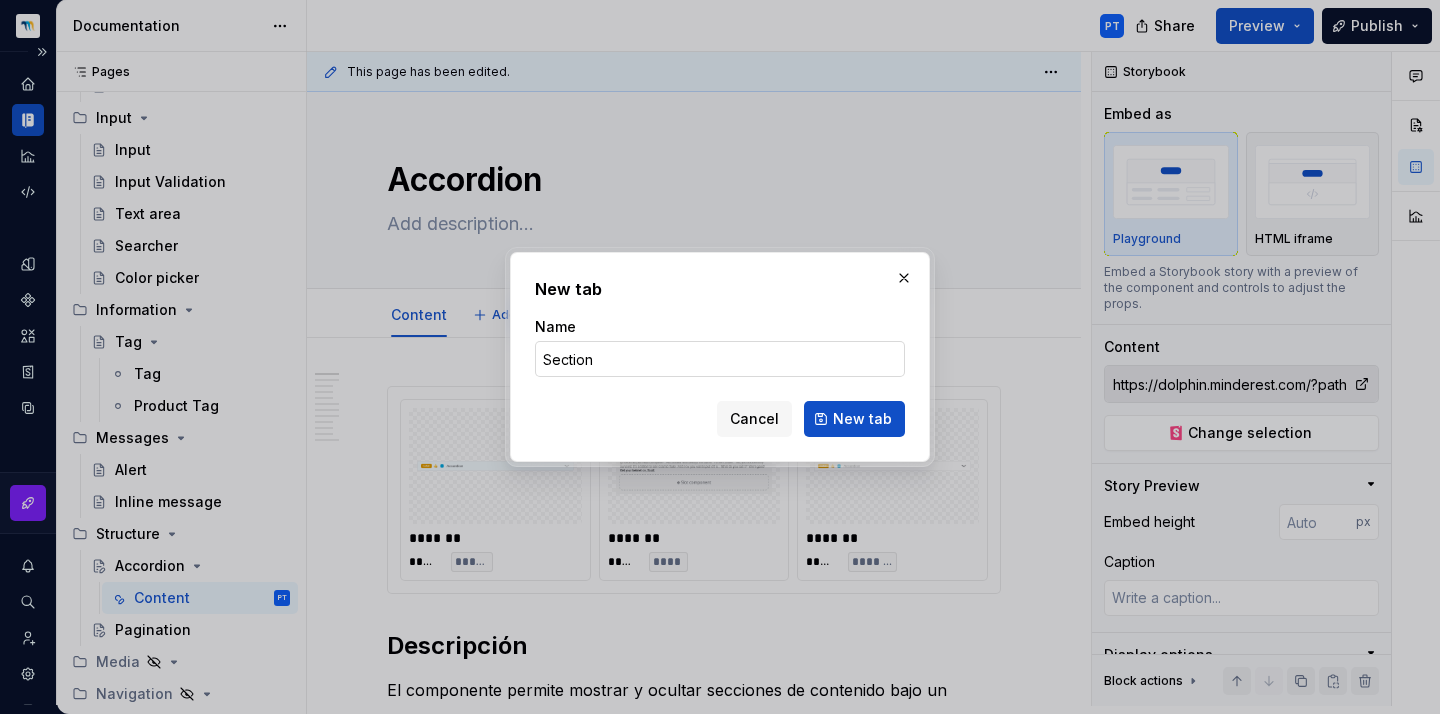 type on "Sections" 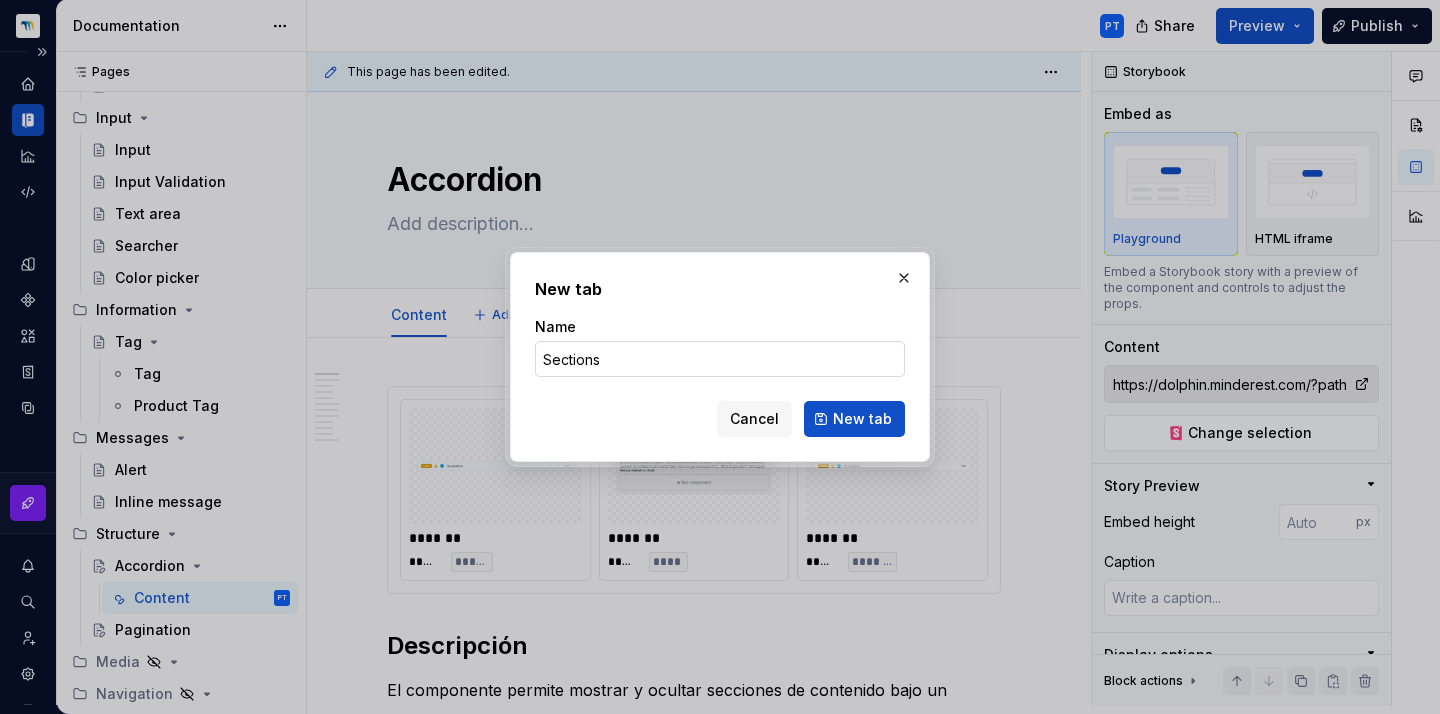 click on "New tab" at bounding box center [854, 419] 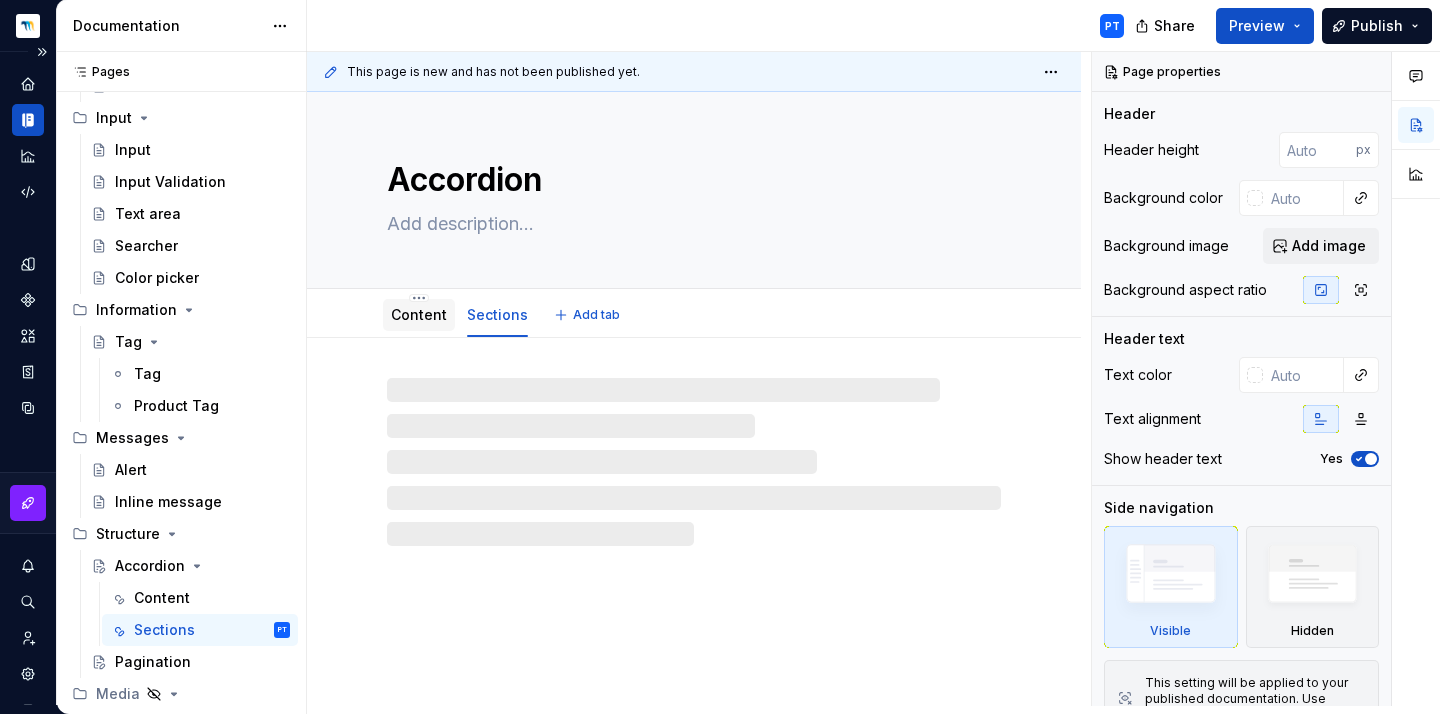 click on "Content" at bounding box center (419, 314) 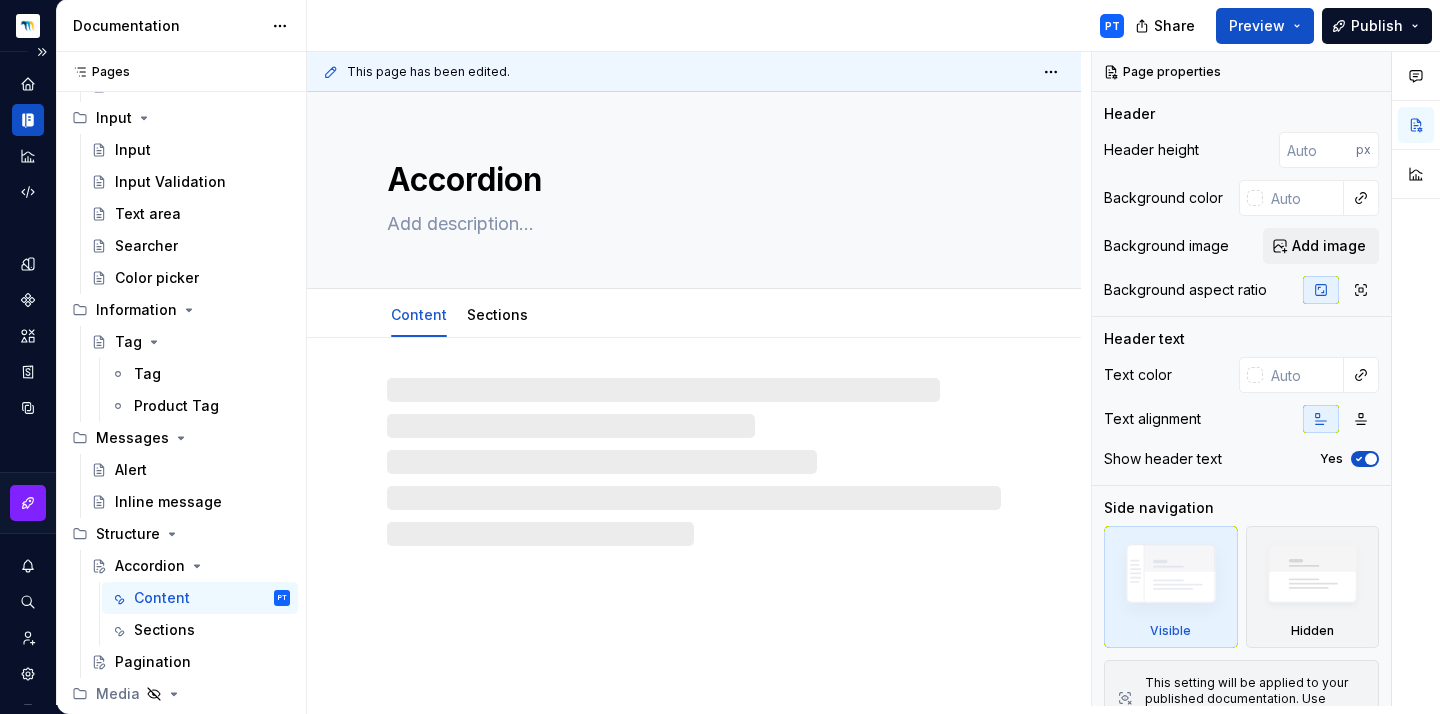 type on "*" 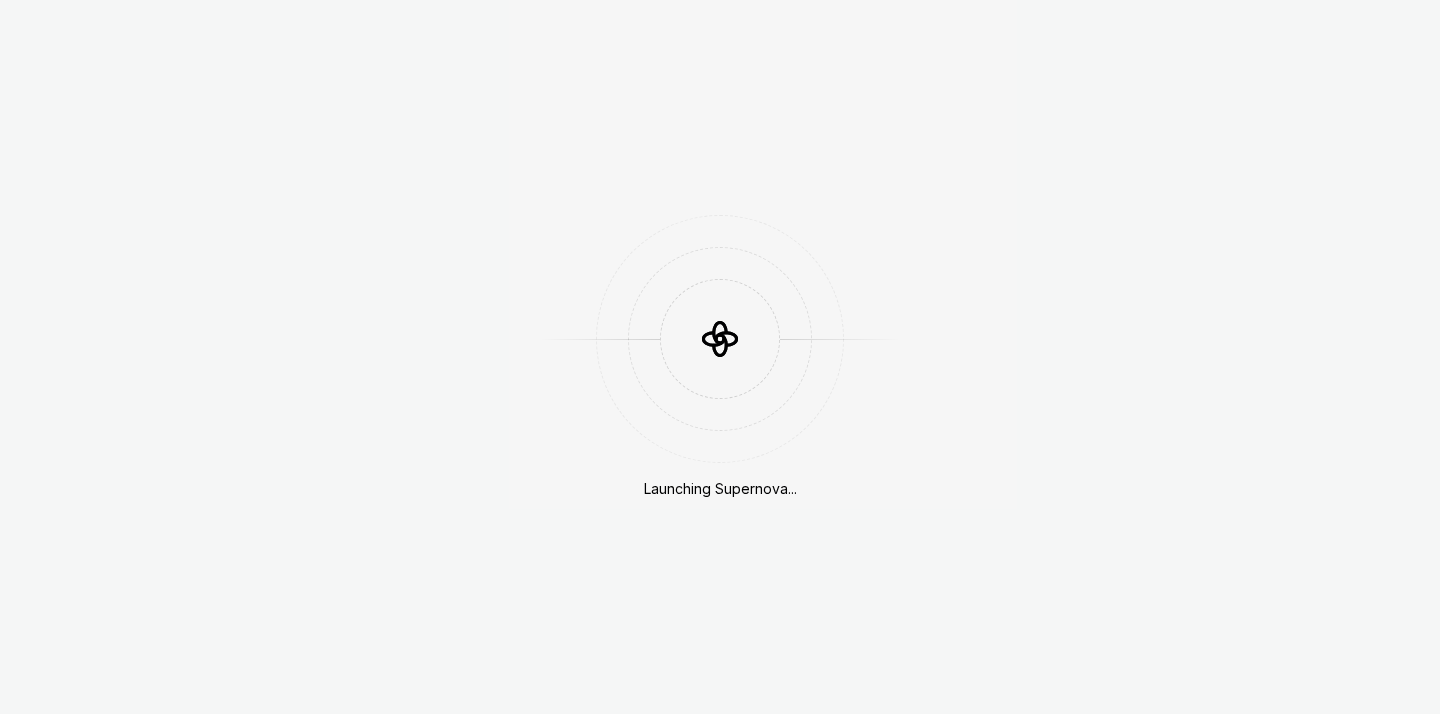 scroll, scrollTop: 0, scrollLeft: 0, axis: both 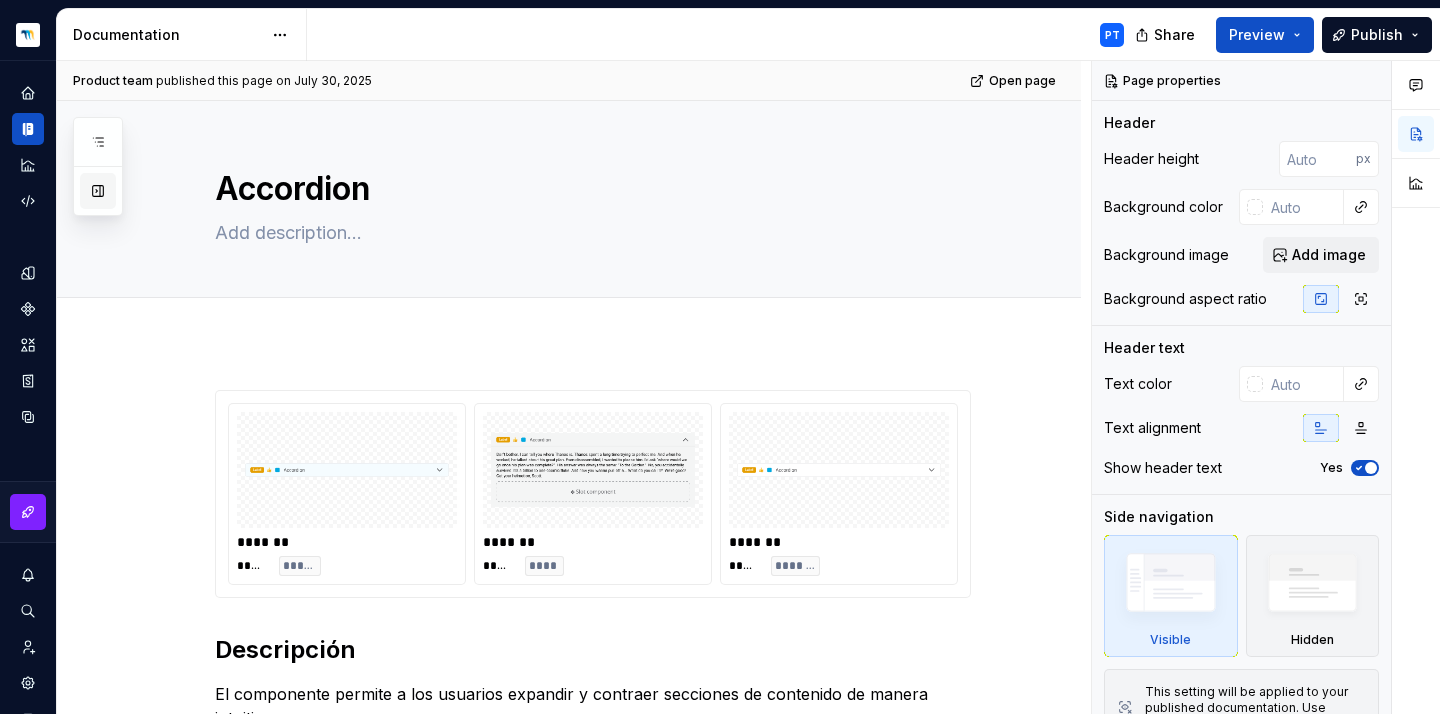 click at bounding box center [98, 191] 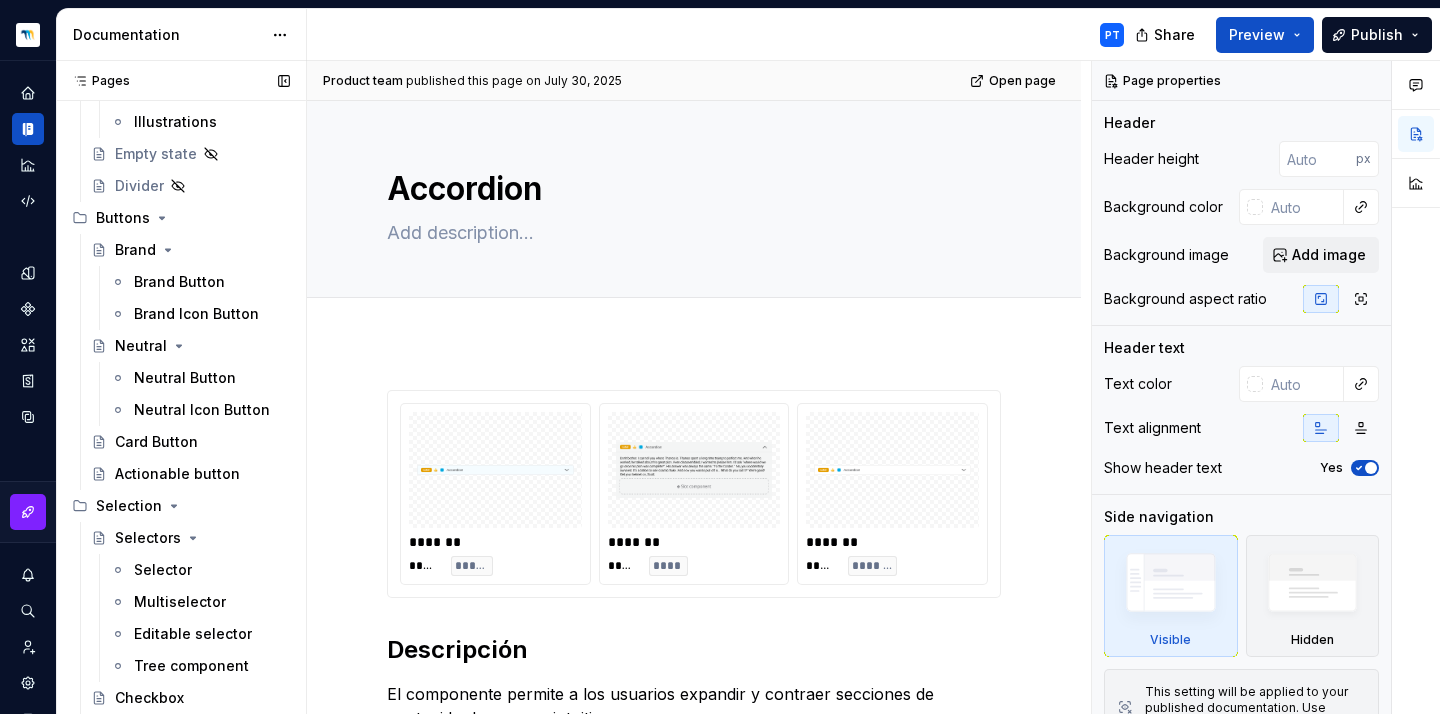 scroll, scrollTop: 2017, scrollLeft: 0, axis: vertical 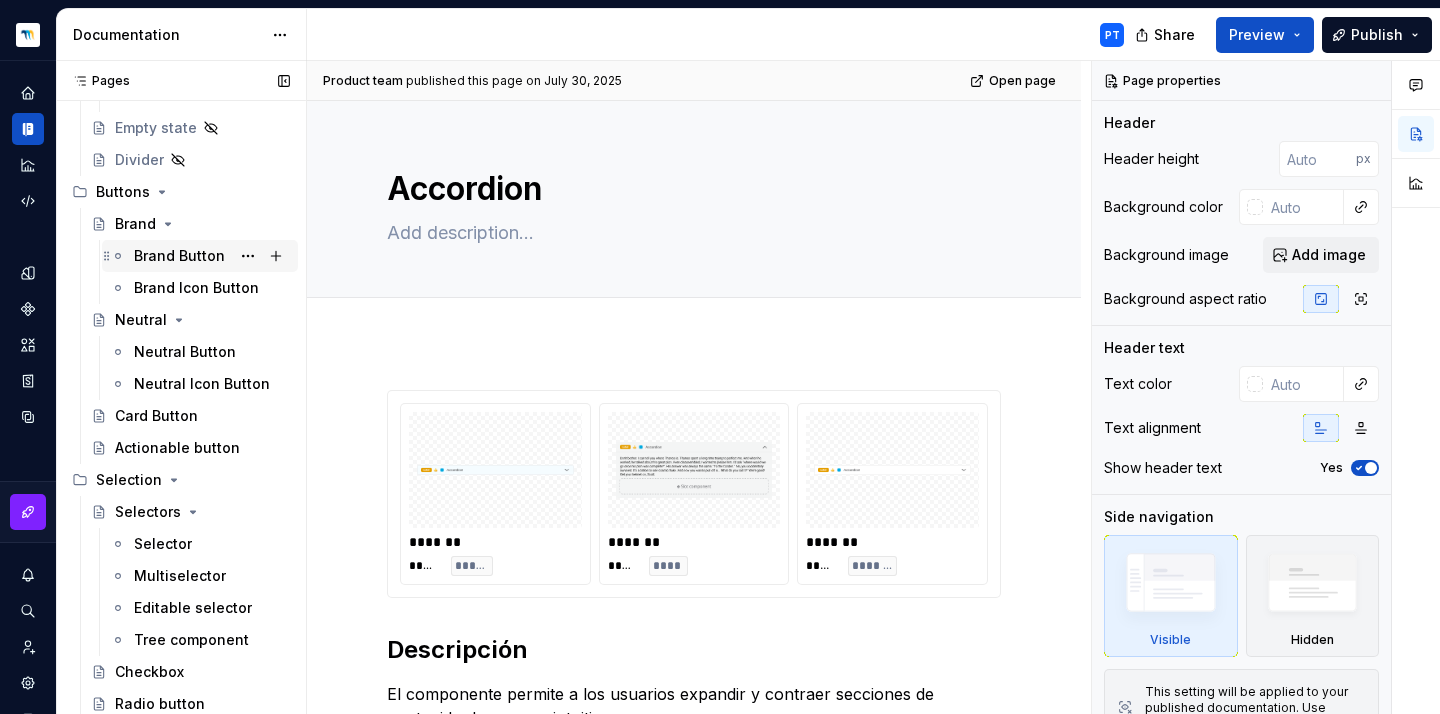 click on "Brand Button" at bounding box center (179, 256) 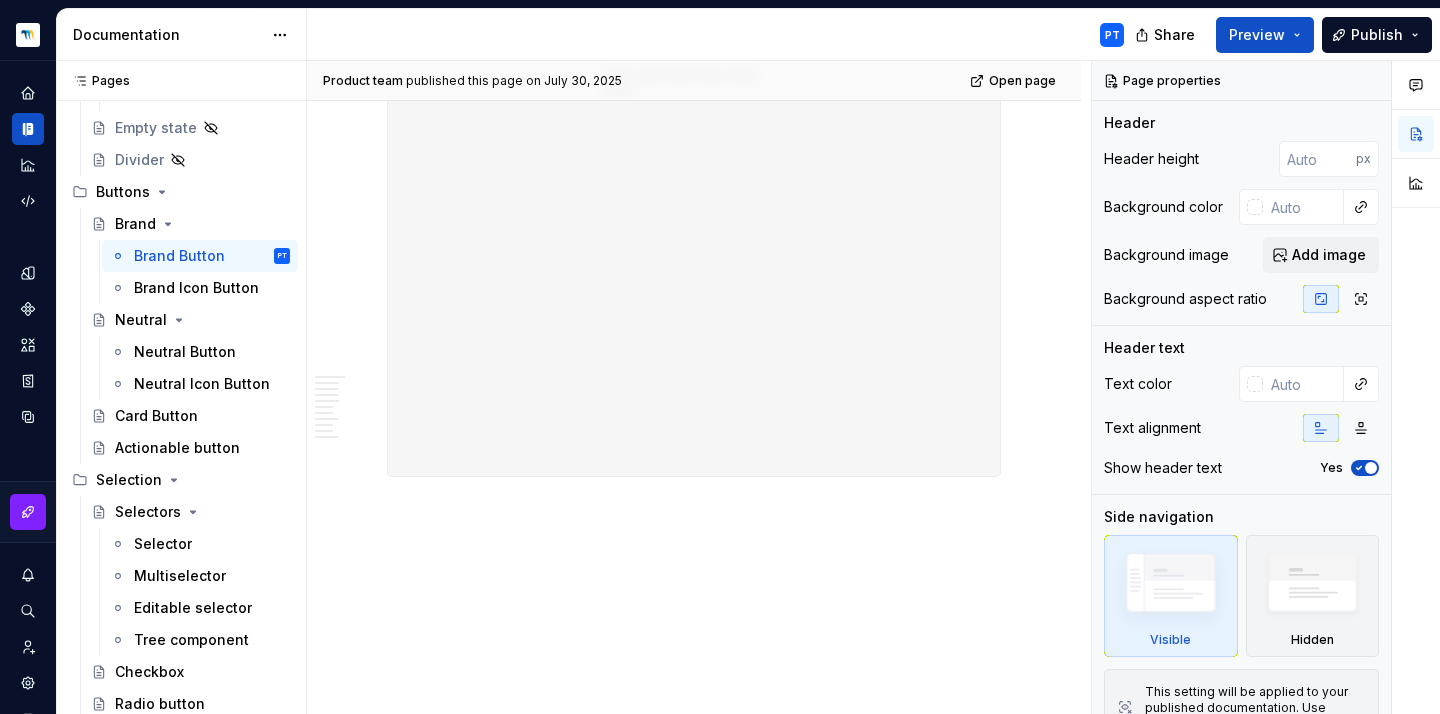 scroll, scrollTop: 4338, scrollLeft: 0, axis: vertical 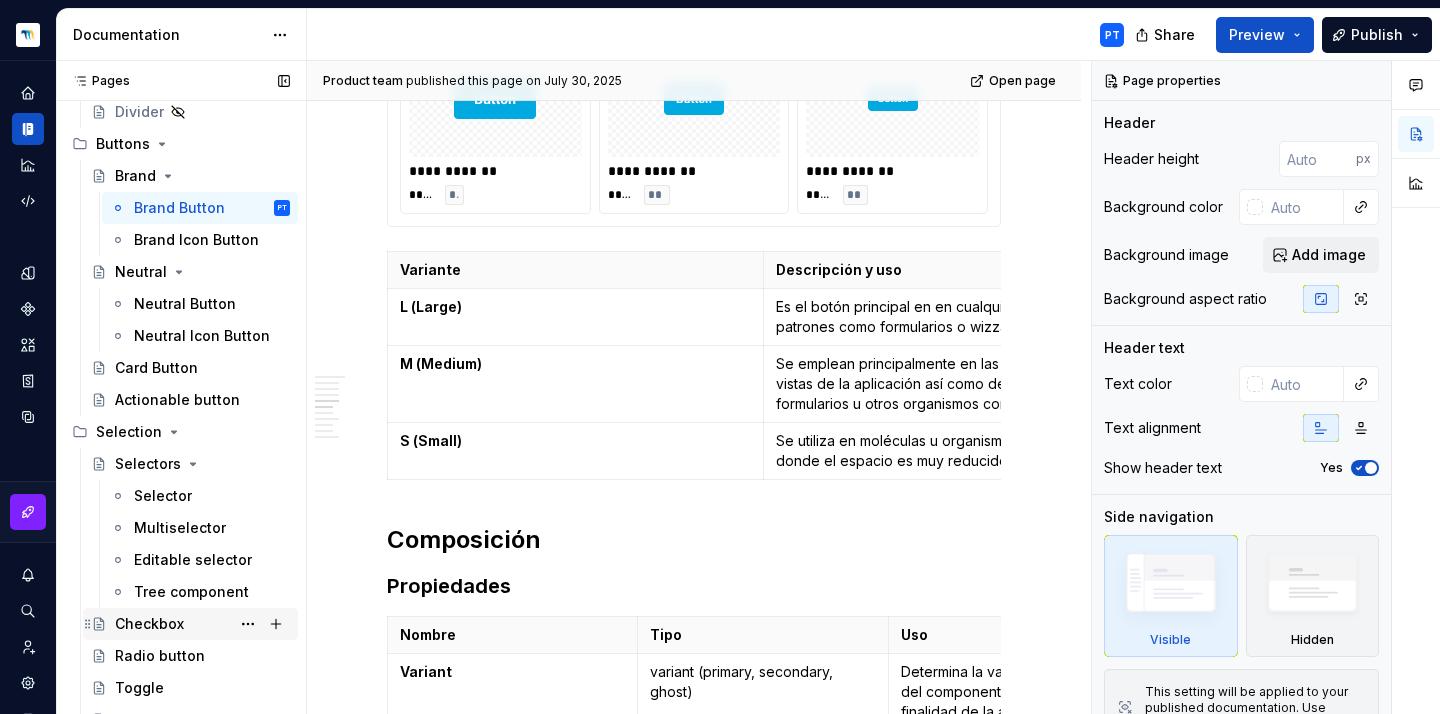 click on "Checkbox" at bounding box center [149, 624] 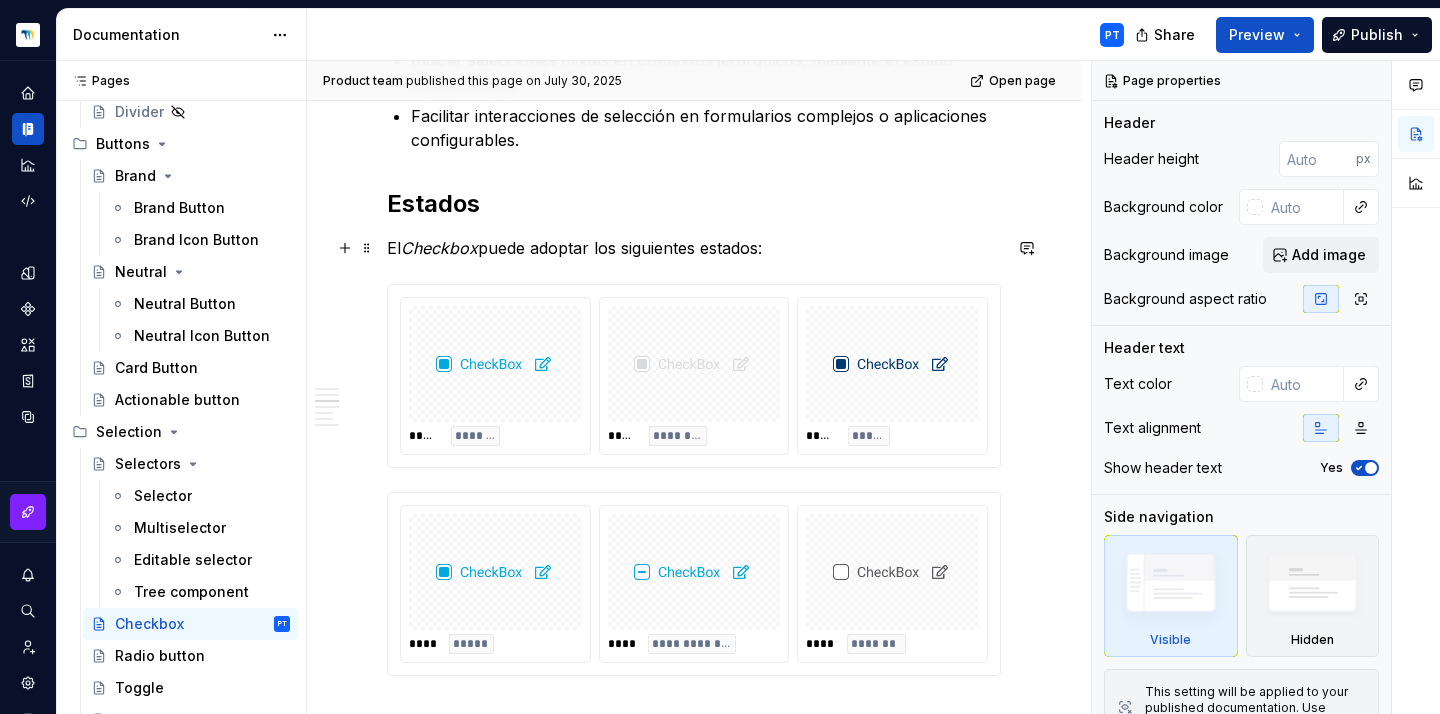 scroll, scrollTop: 847, scrollLeft: 0, axis: vertical 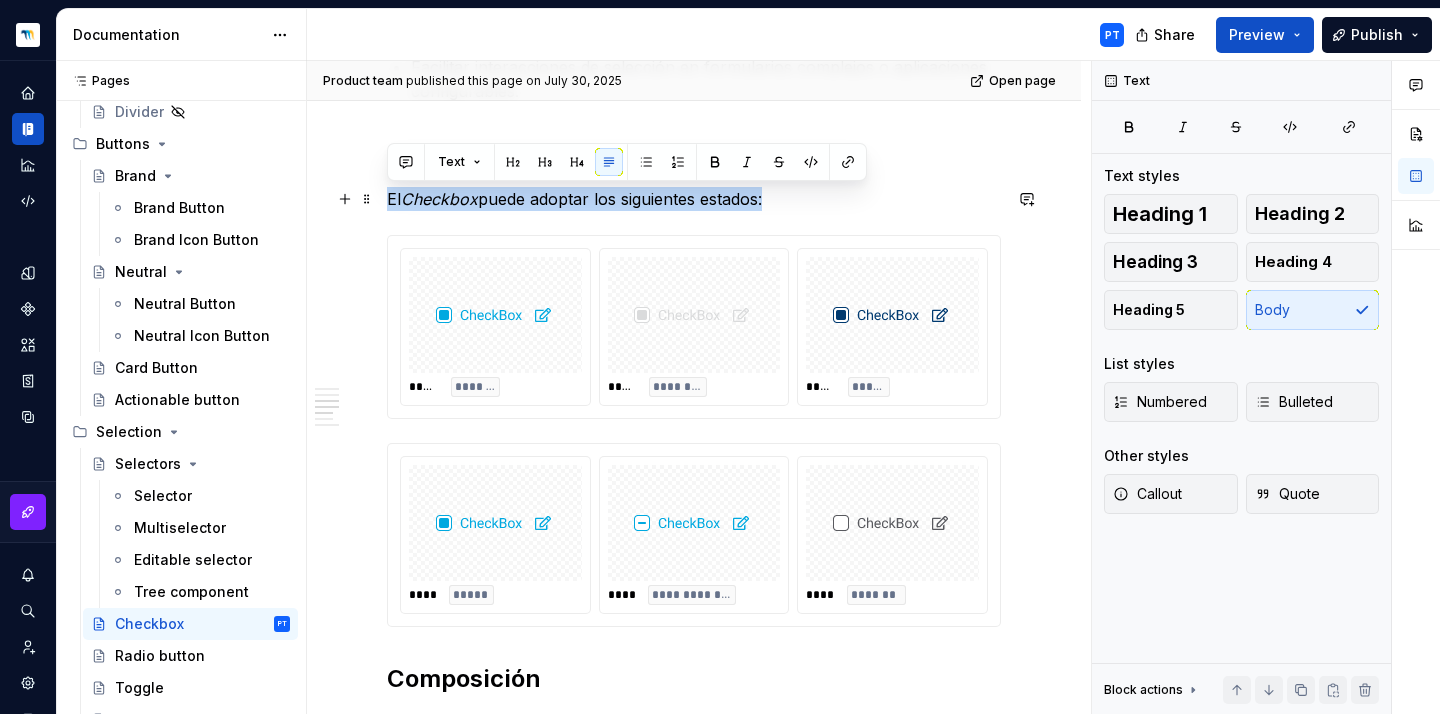 drag, startPoint x: 806, startPoint y: 203, endPoint x: 389, endPoint y: 198, distance: 417.02997 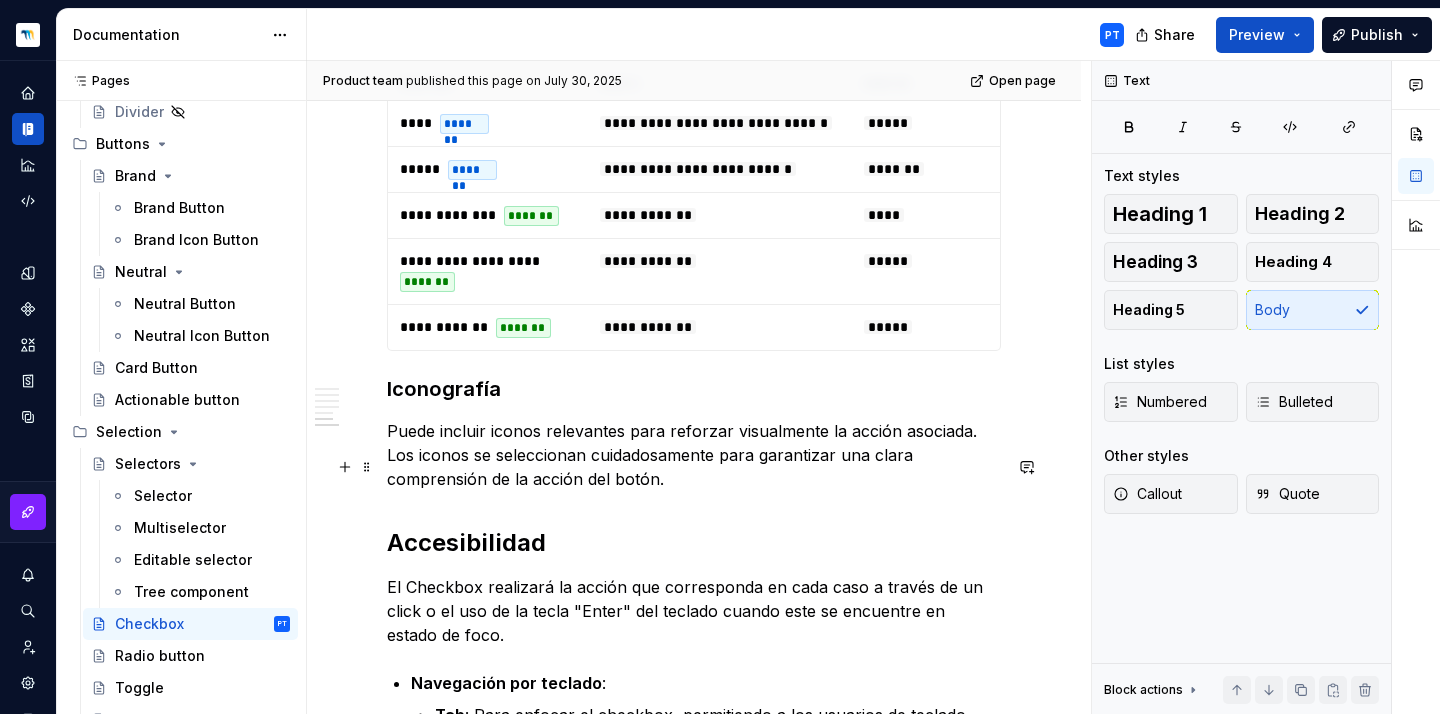 scroll, scrollTop: 1638, scrollLeft: 0, axis: vertical 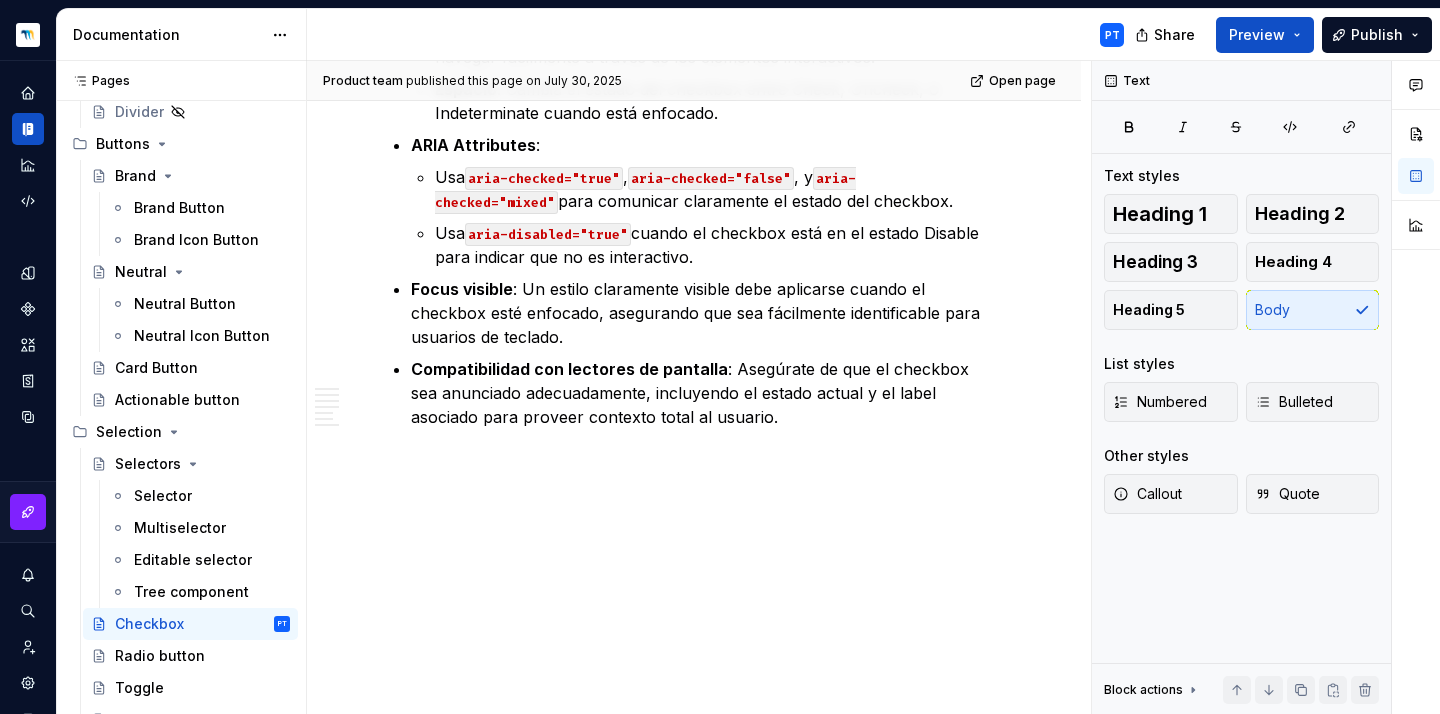 type on "*" 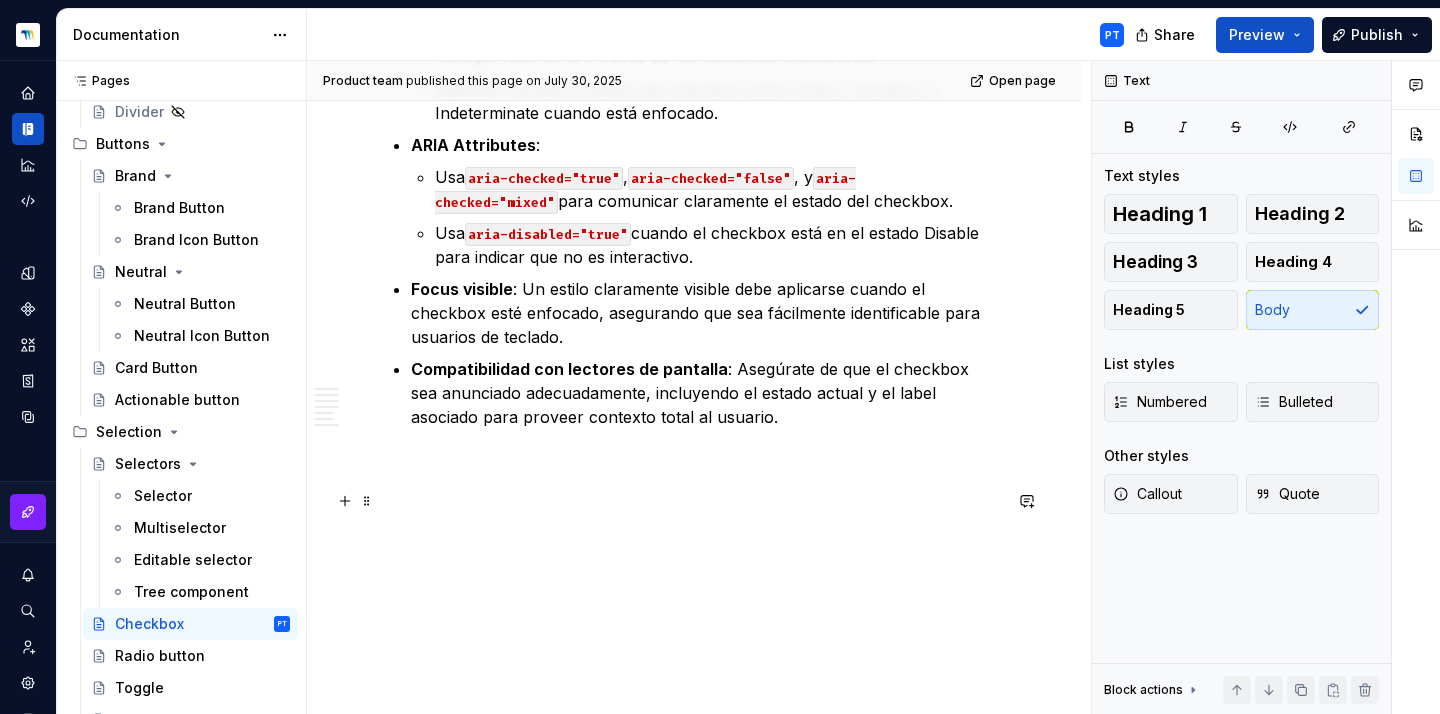 click at bounding box center (694, 465) 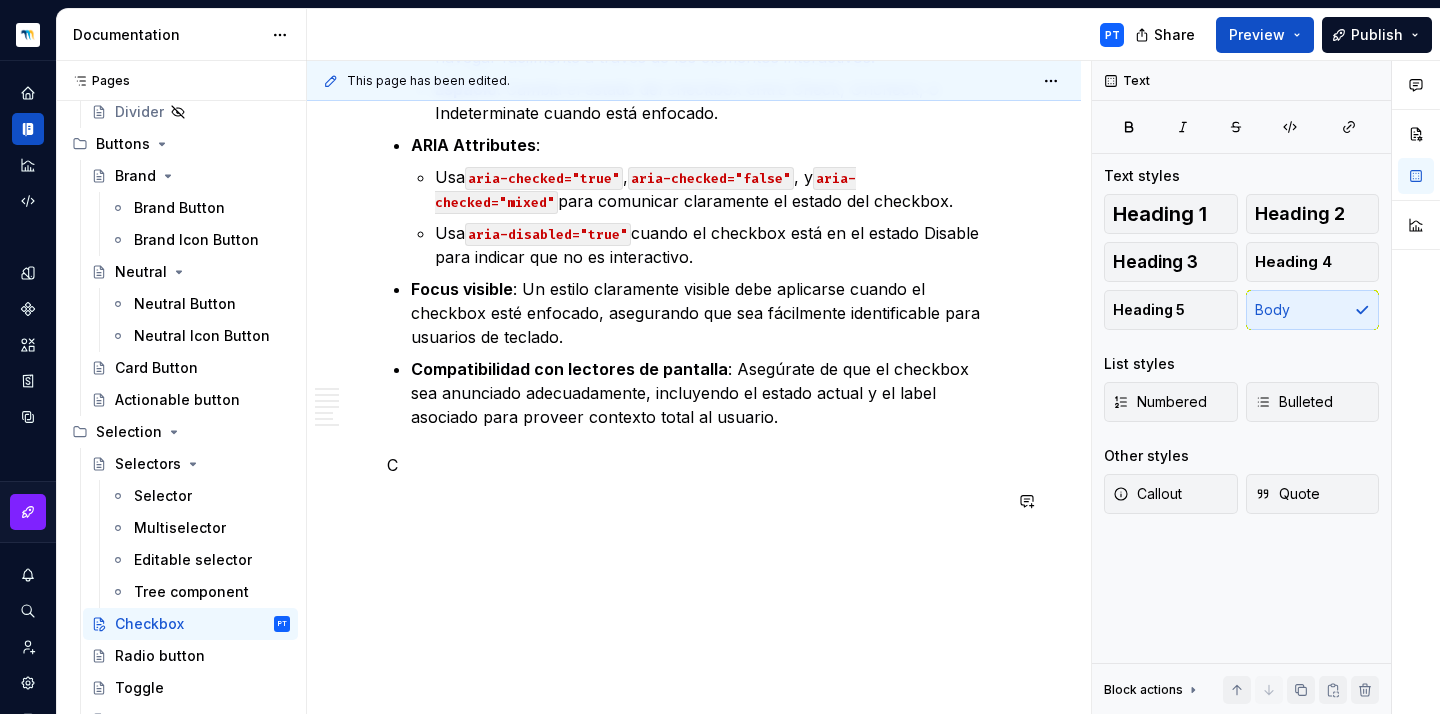 type 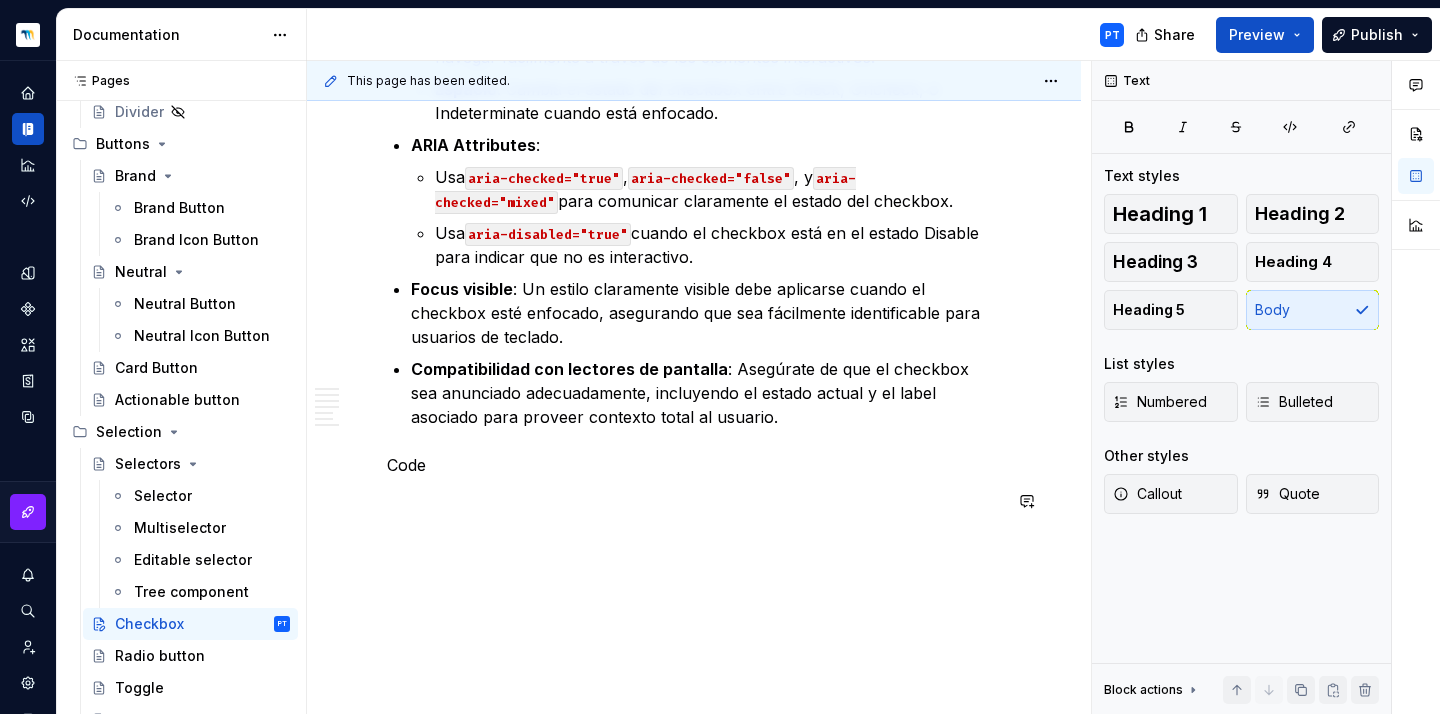 scroll, scrollTop: 2309, scrollLeft: 0, axis: vertical 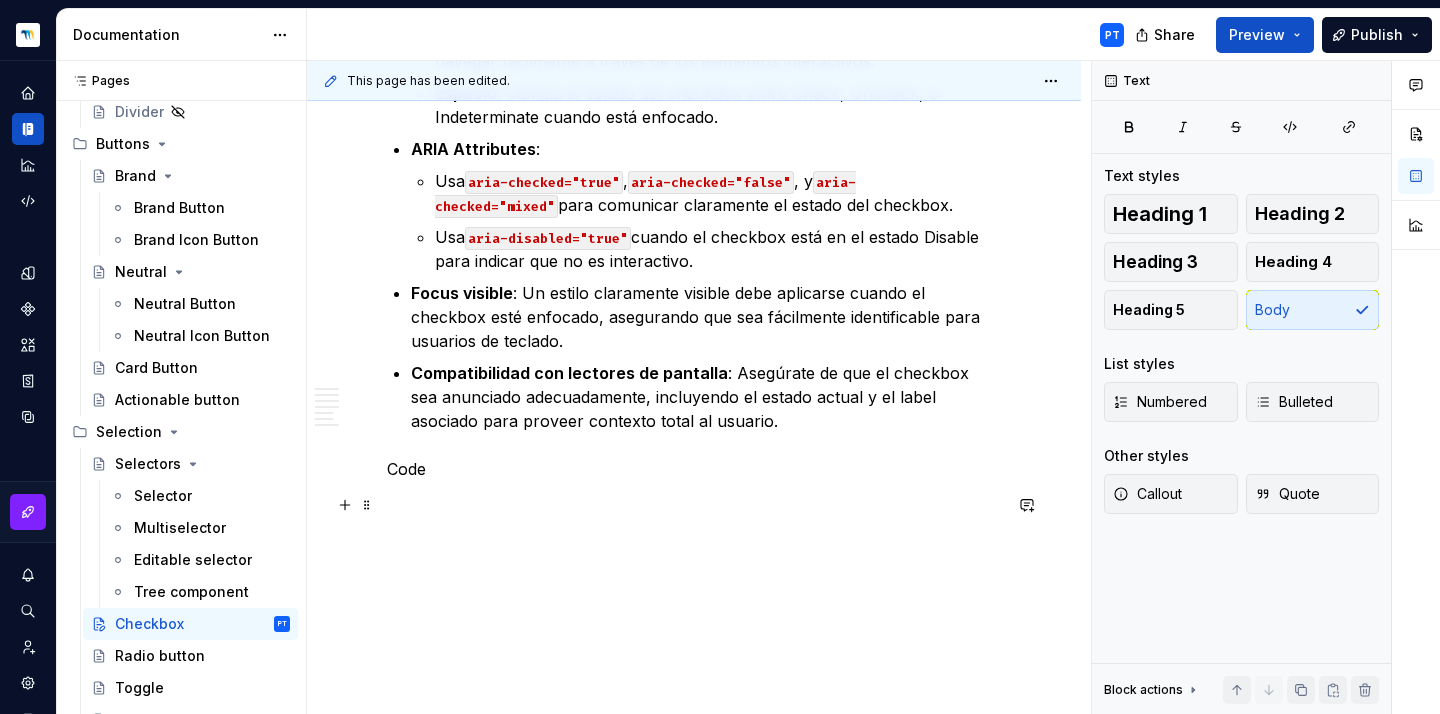 click on "Code" at bounding box center (694, 469) 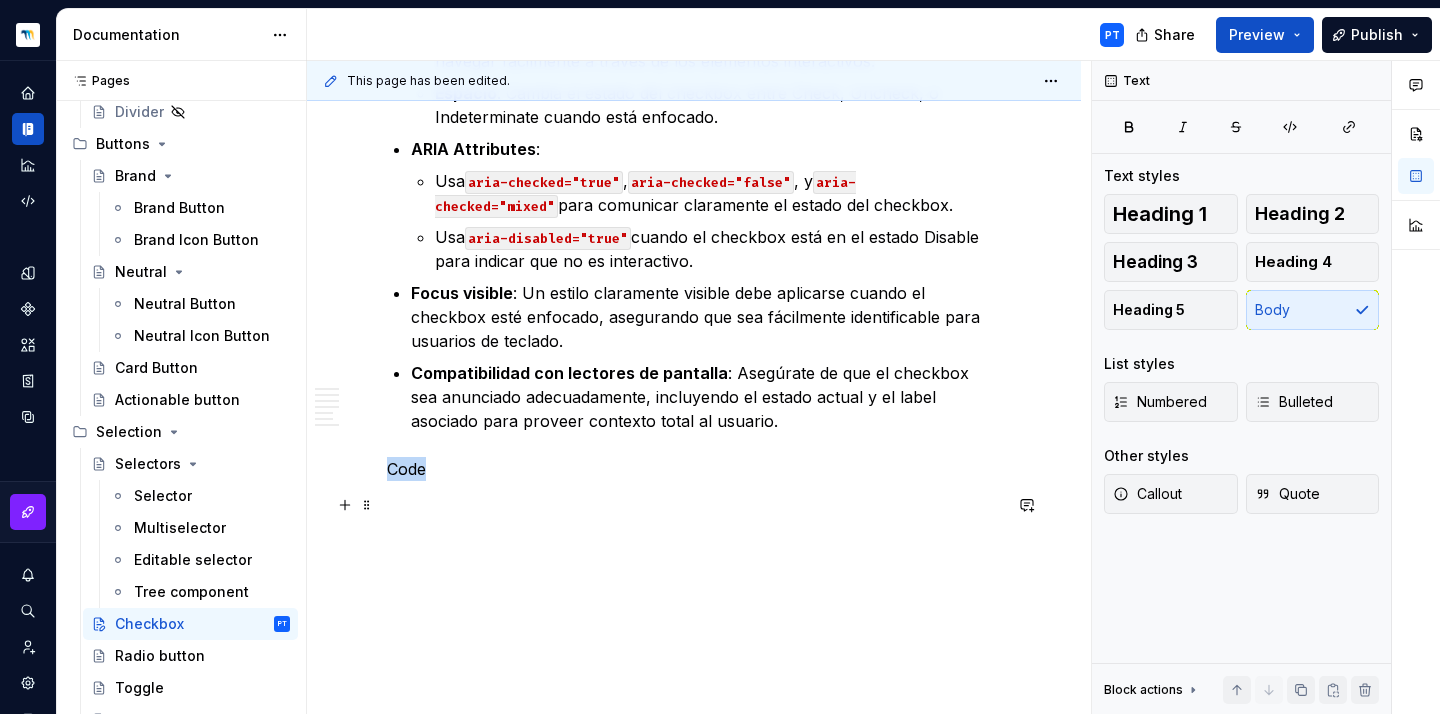 click on "Code" at bounding box center (694, 469) 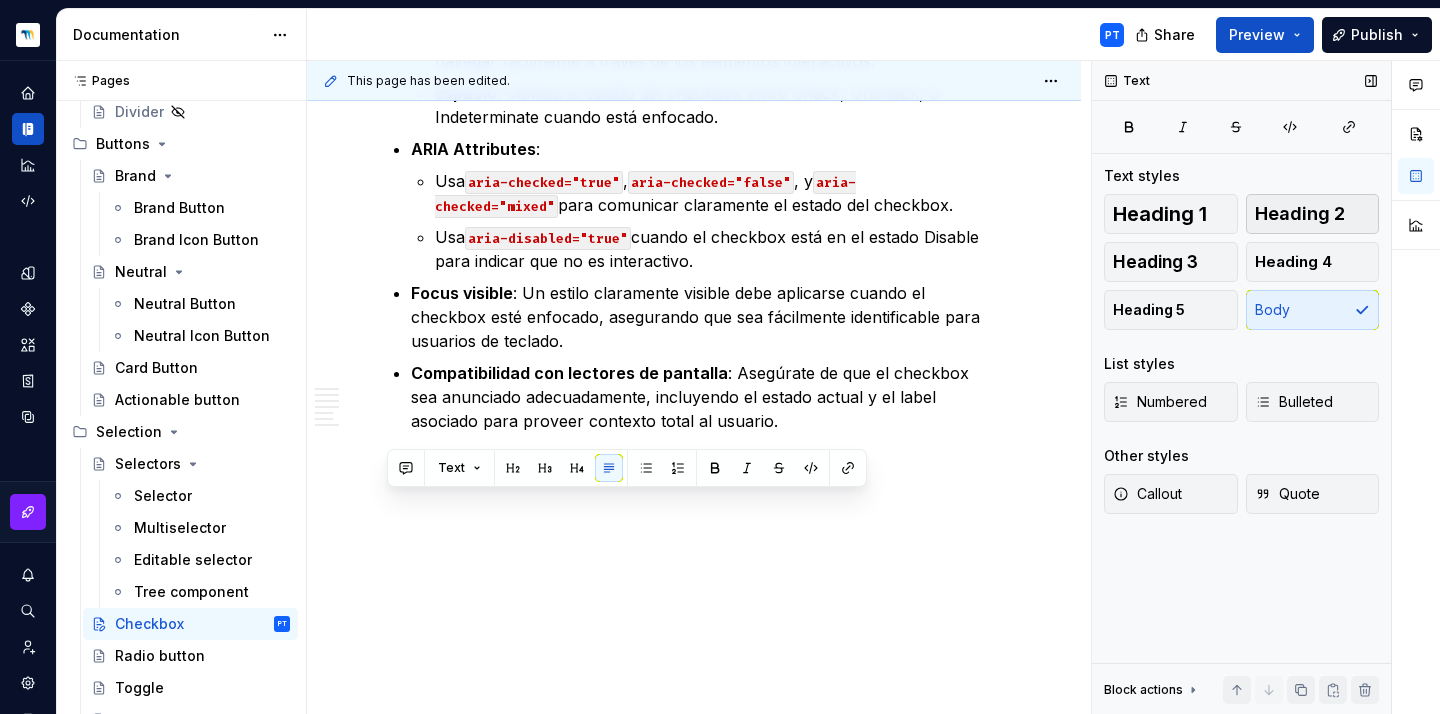 click on "Heading 2" at bounding box center (1313, 214) 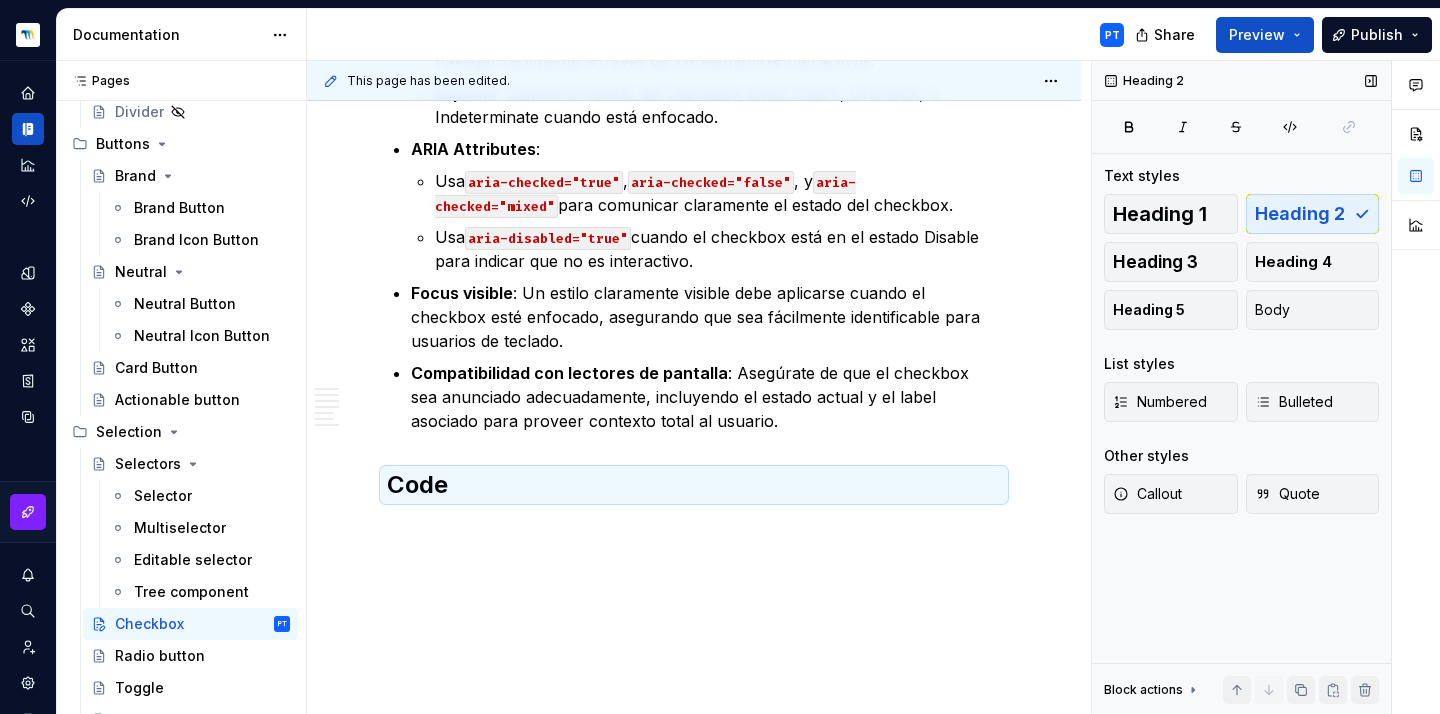 scroll, scrollTop: 2317, scrollLeft: 0, axis: vertical 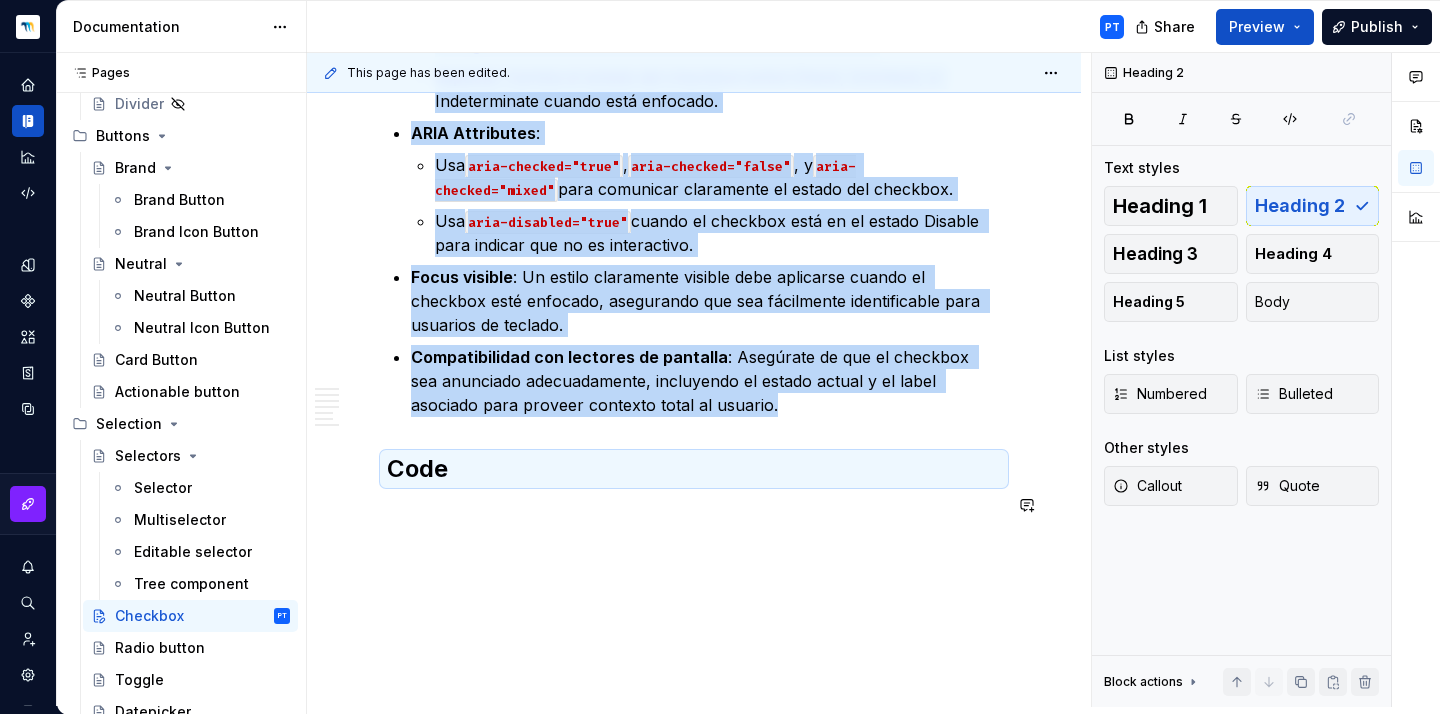 click on "**********" at bounding box center [694, -713] 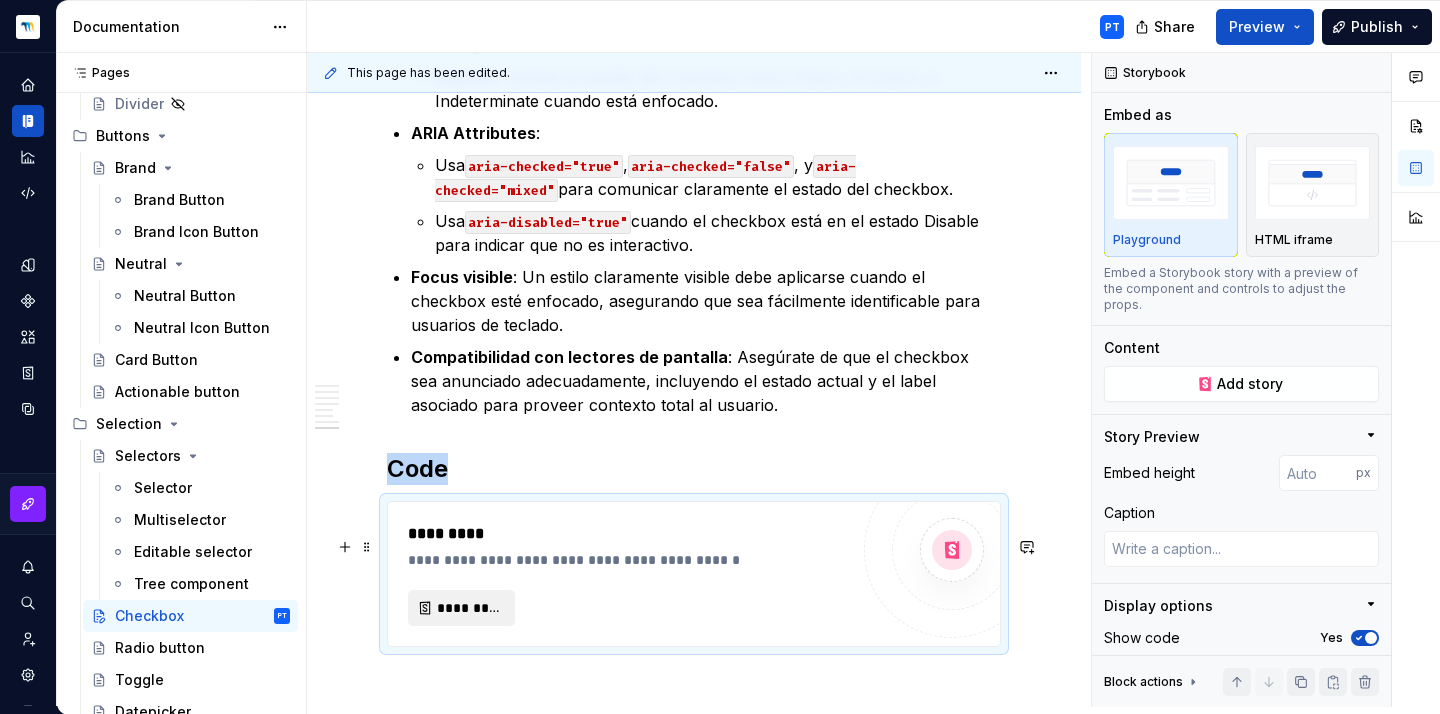 click on "*********" at bounding box center [469, 608] 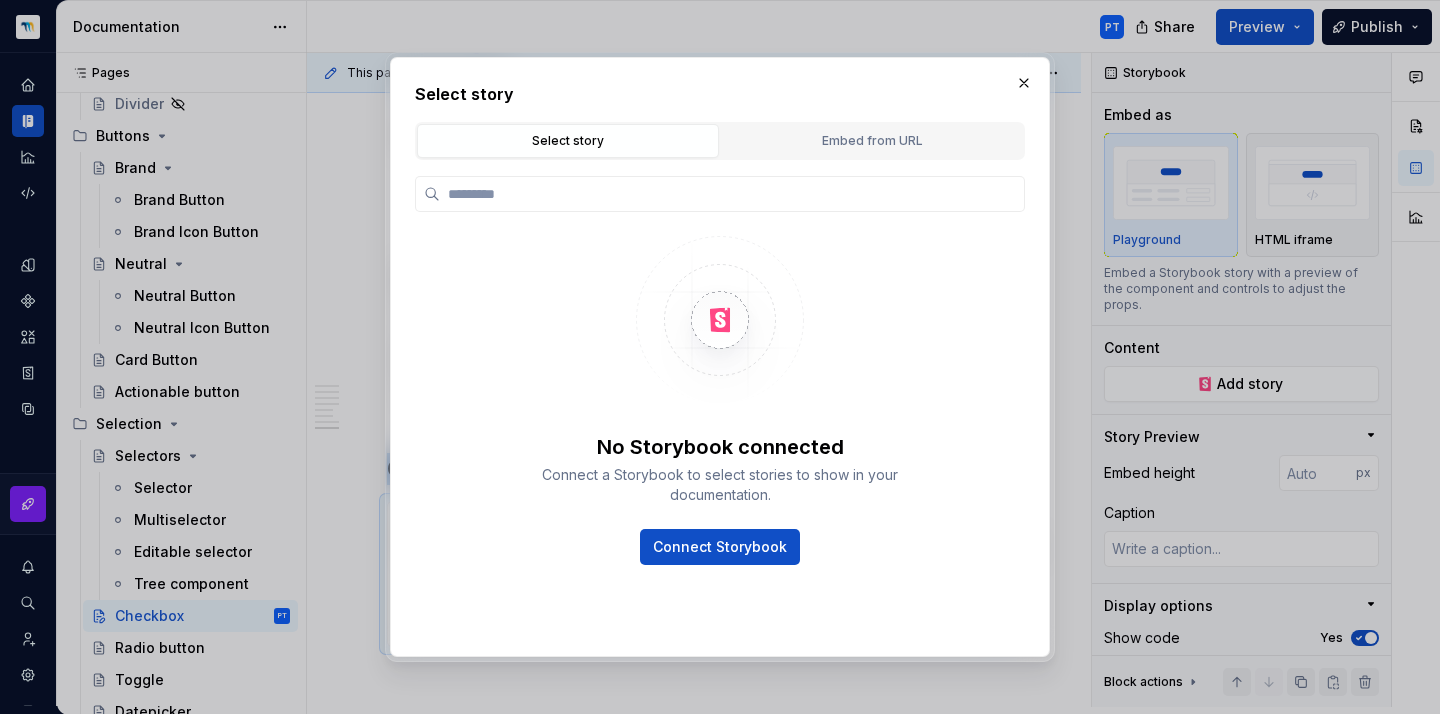 type on "*" 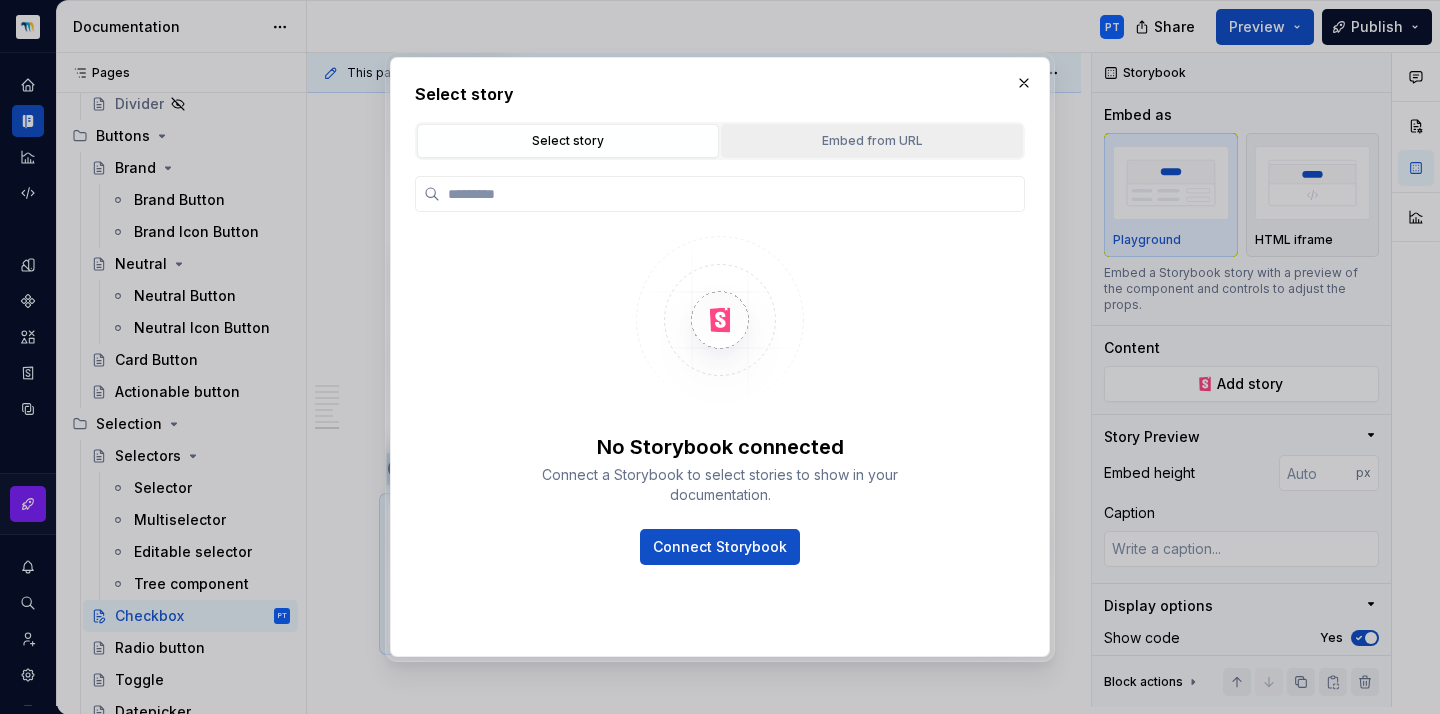 click on "Embed from URL" at bounding box center [872, 141] 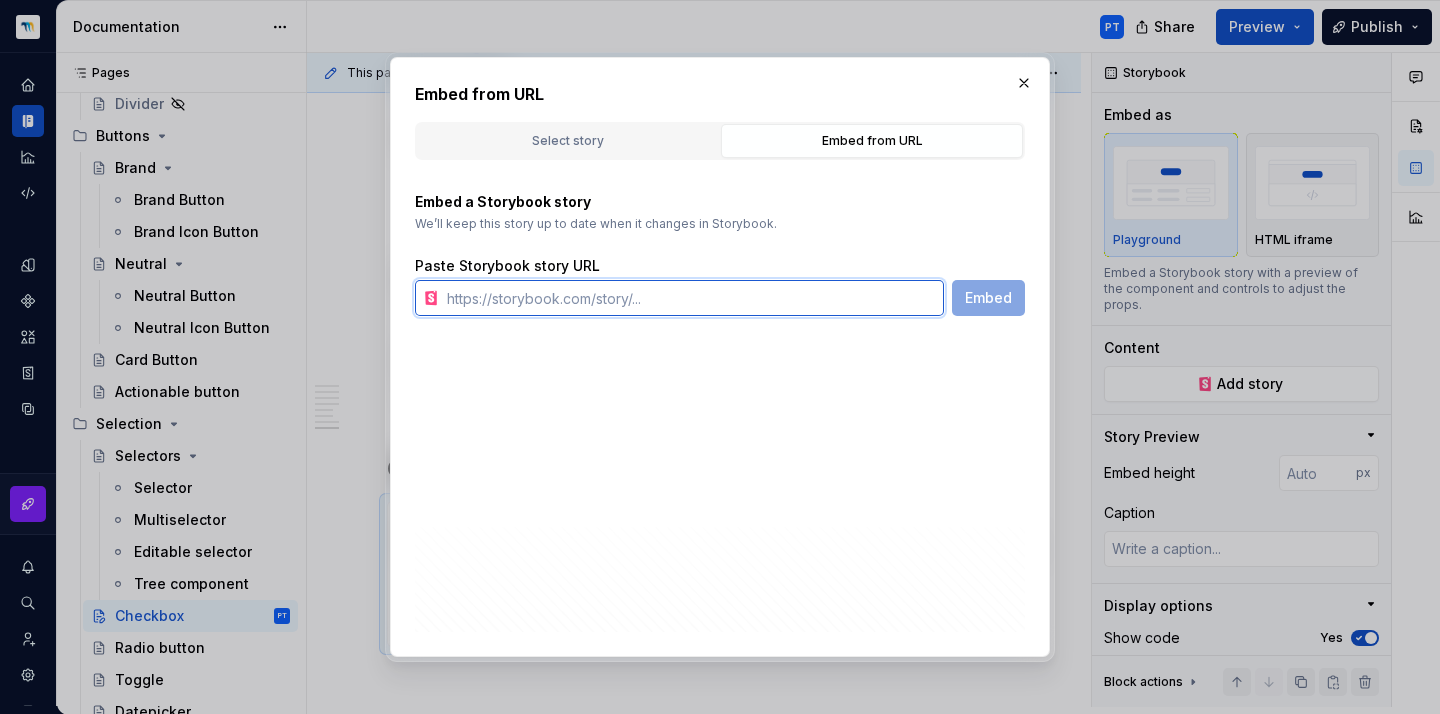 click at bounding box center [691, 298] 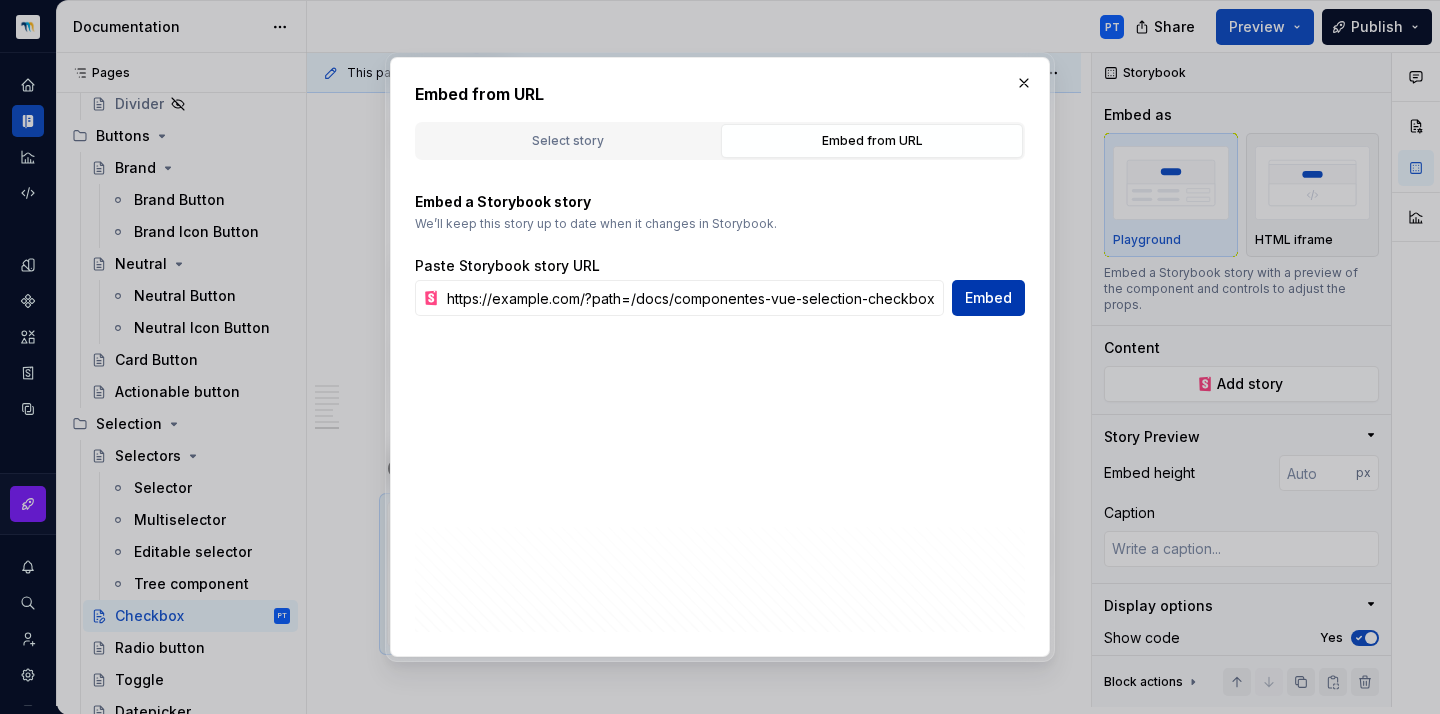 click on "Embed" at bounding box center (988, 298) 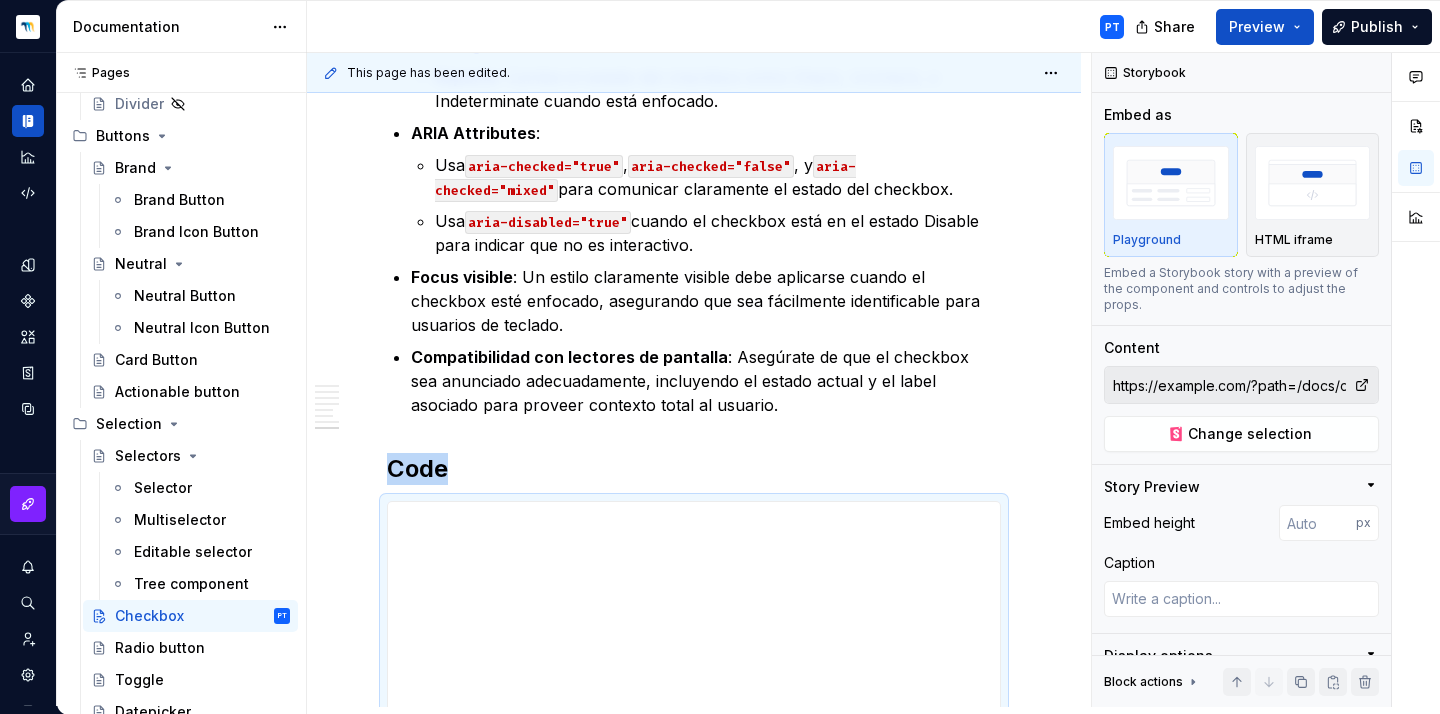 type on "*" 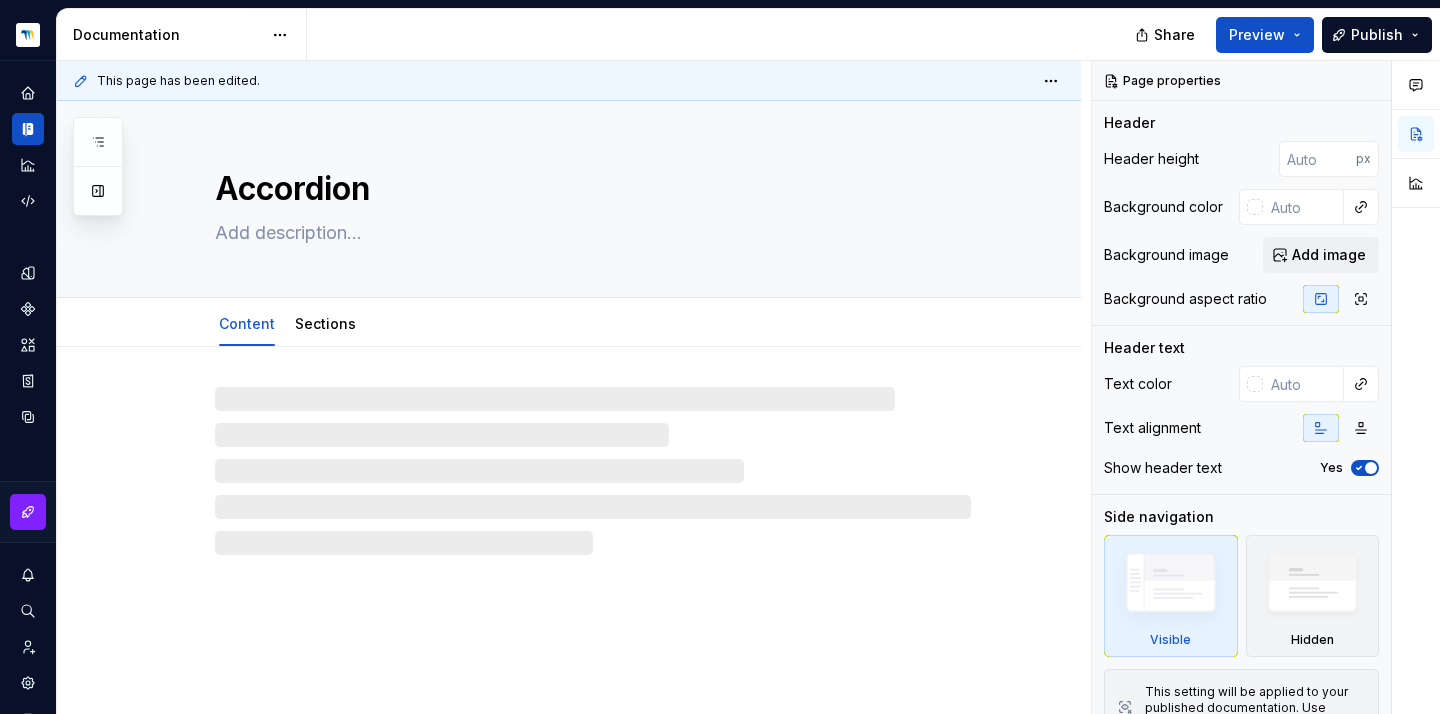 scroll, scrollTop: 0, scrollLeft: 0, axis: both 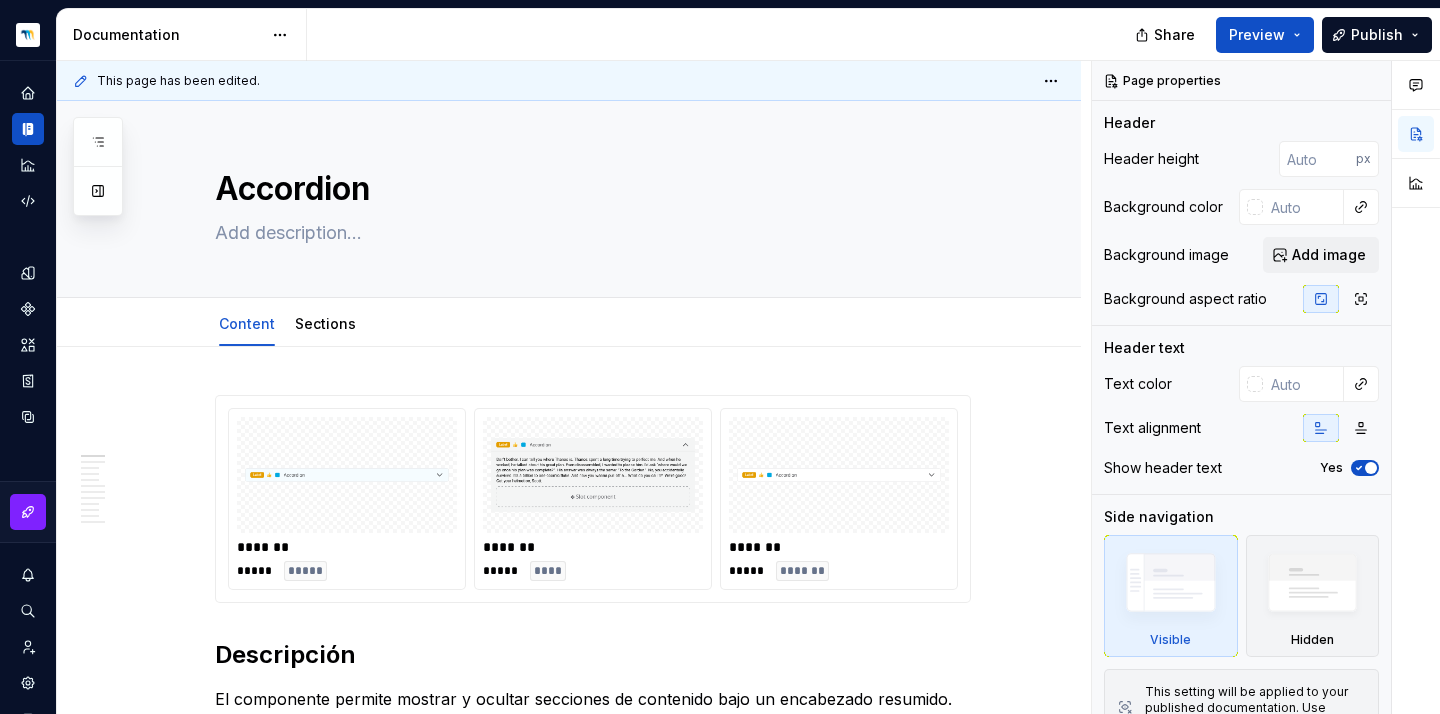 type on "*" 